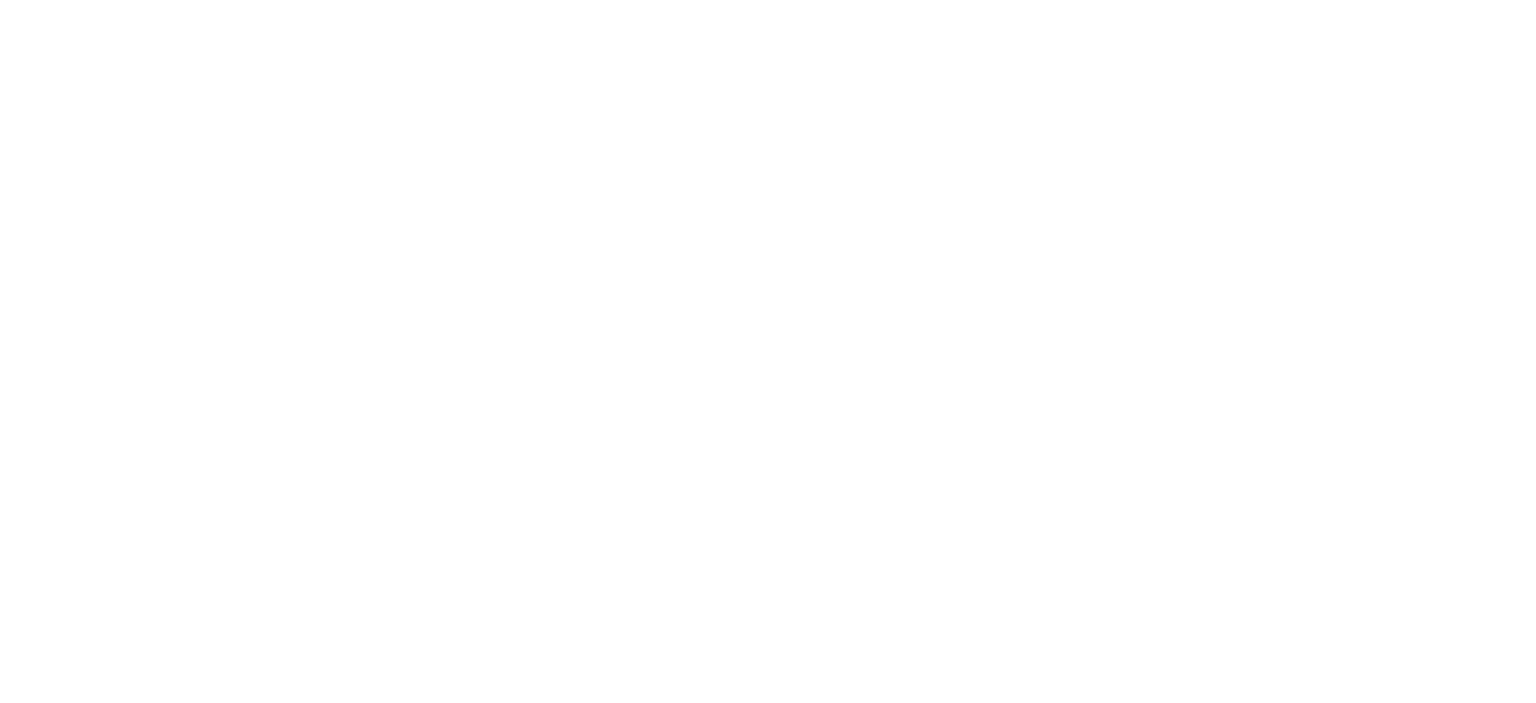 scroll, scrollTop: 0, scrollLeft: 0, axis: both 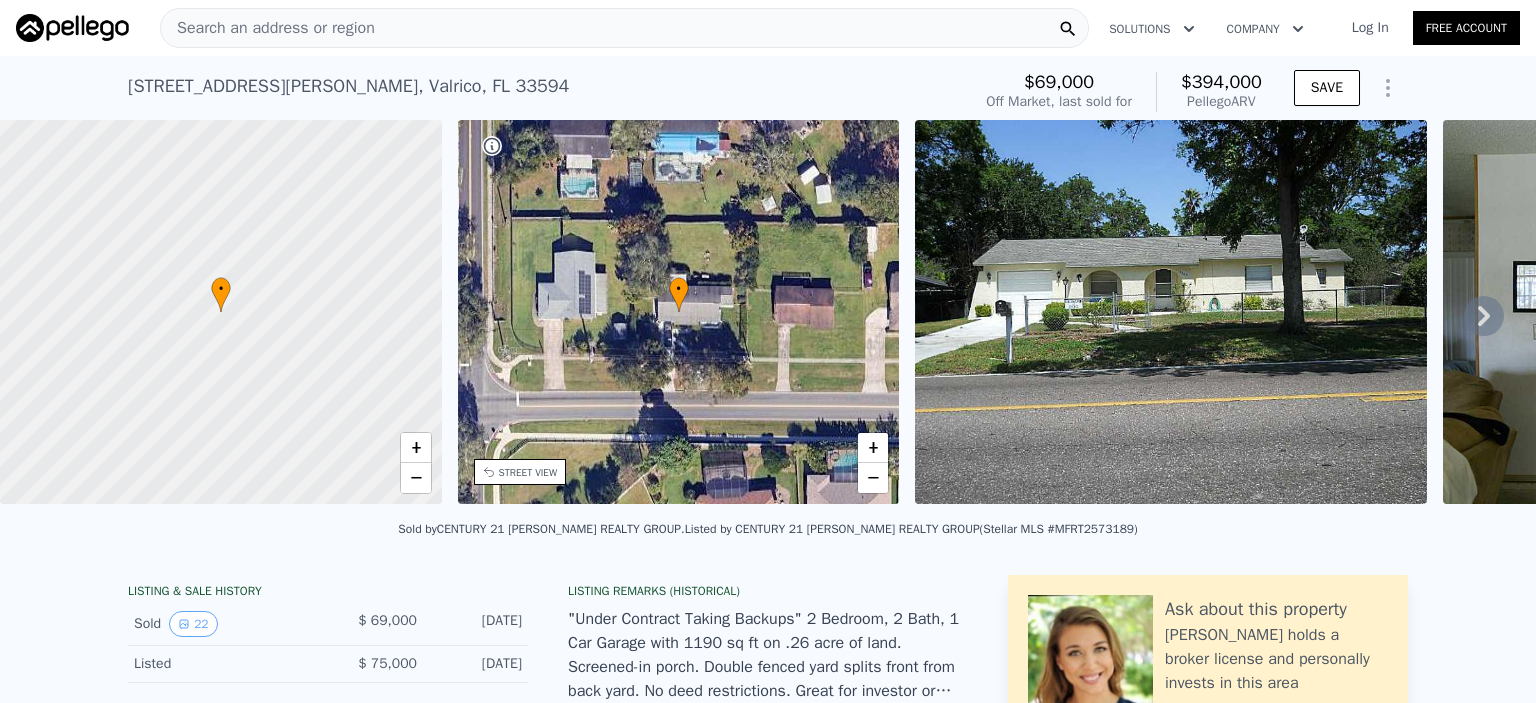click 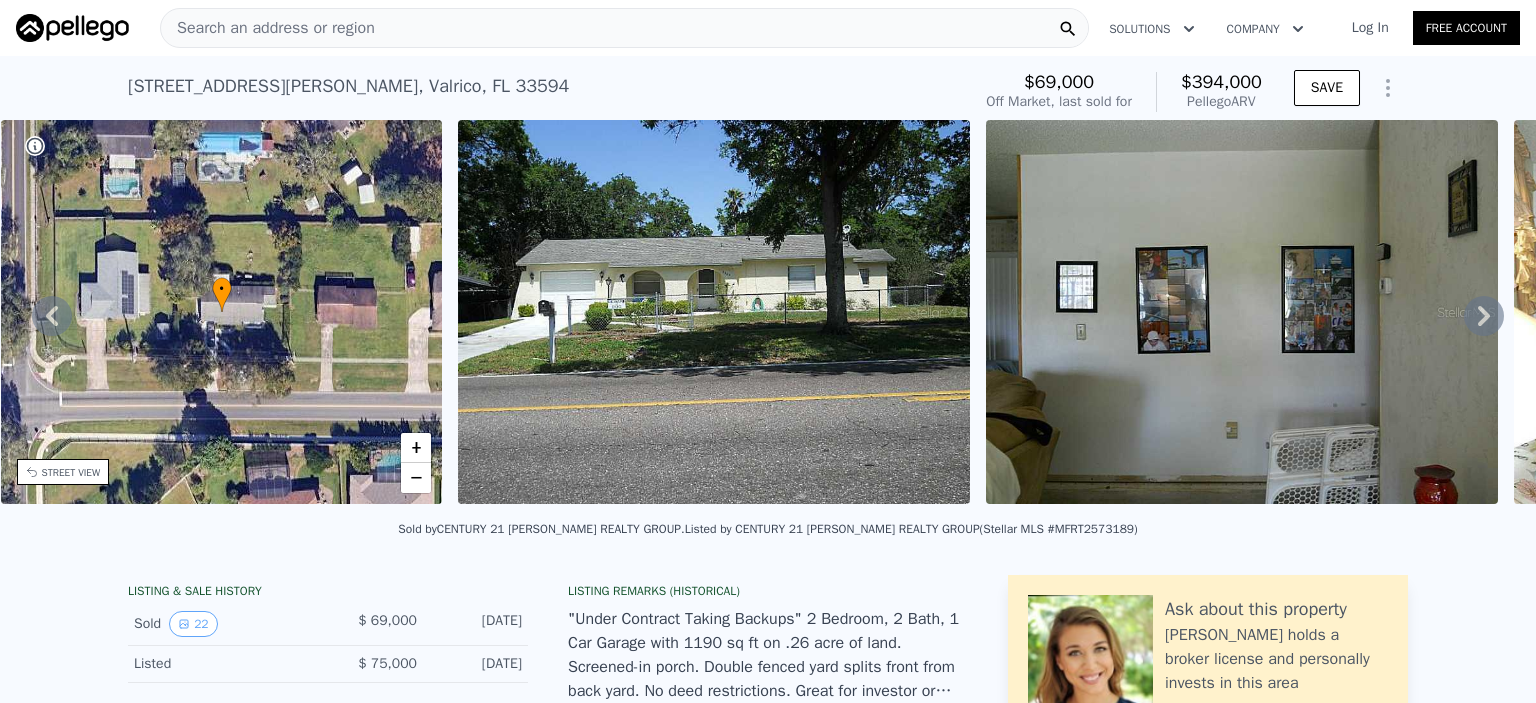 click 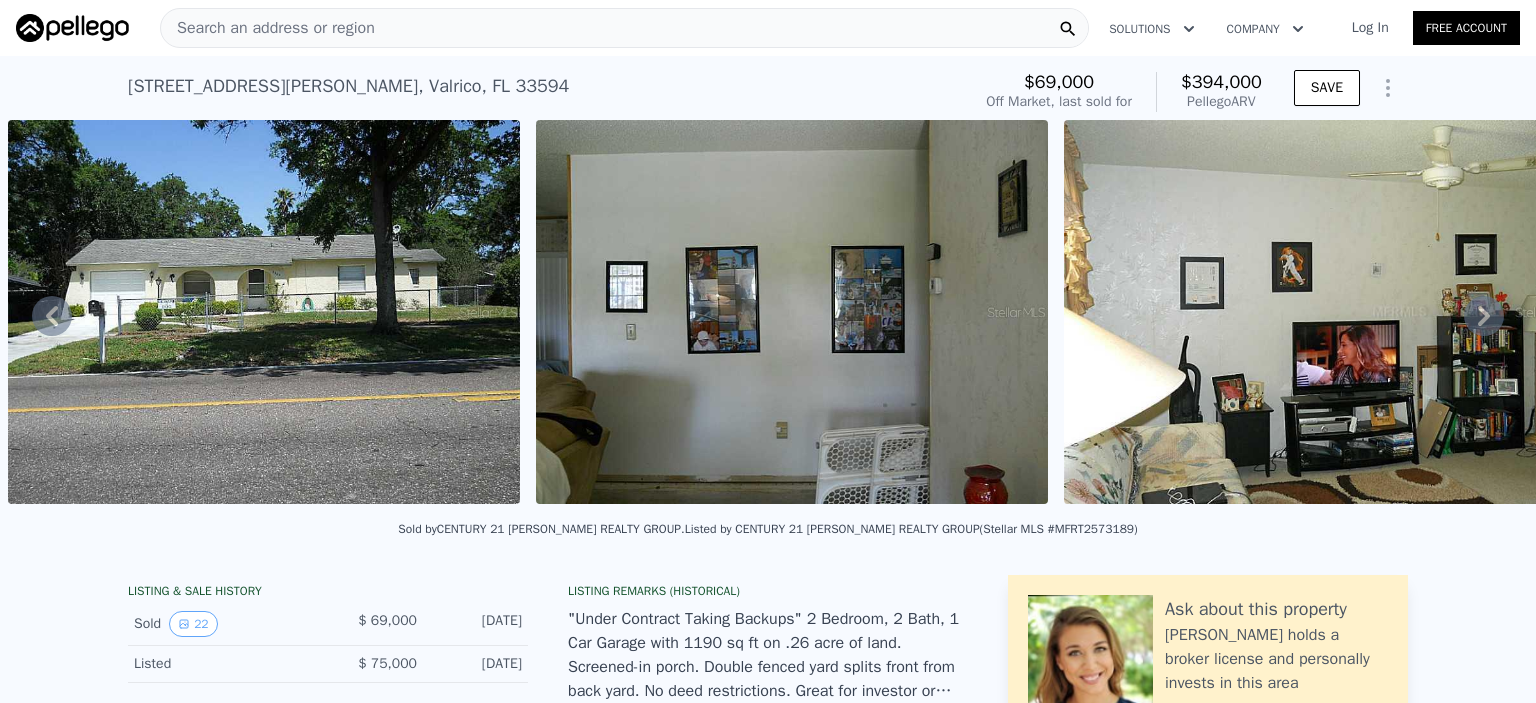 click 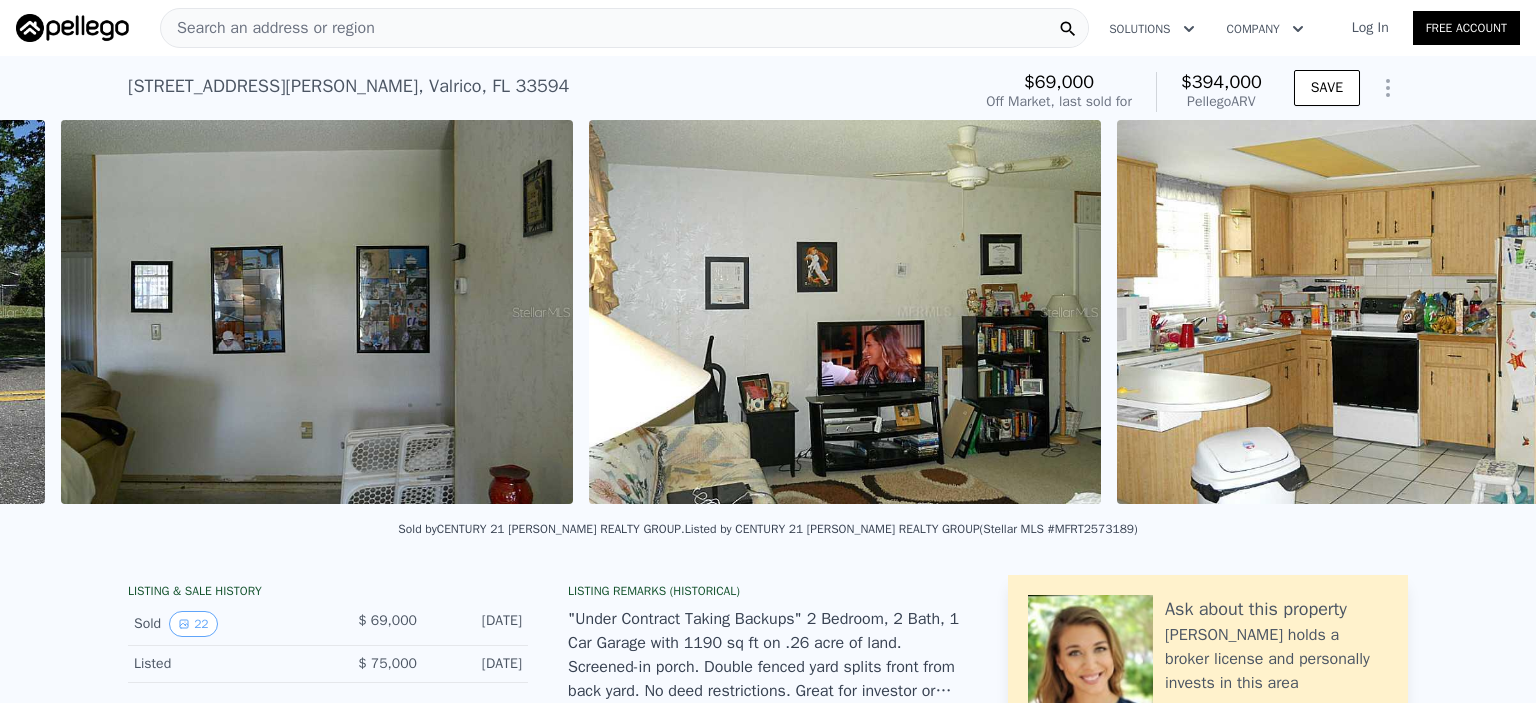 scroll, scrollTop: 0, scrollLeft: 1443, axis: horizontal 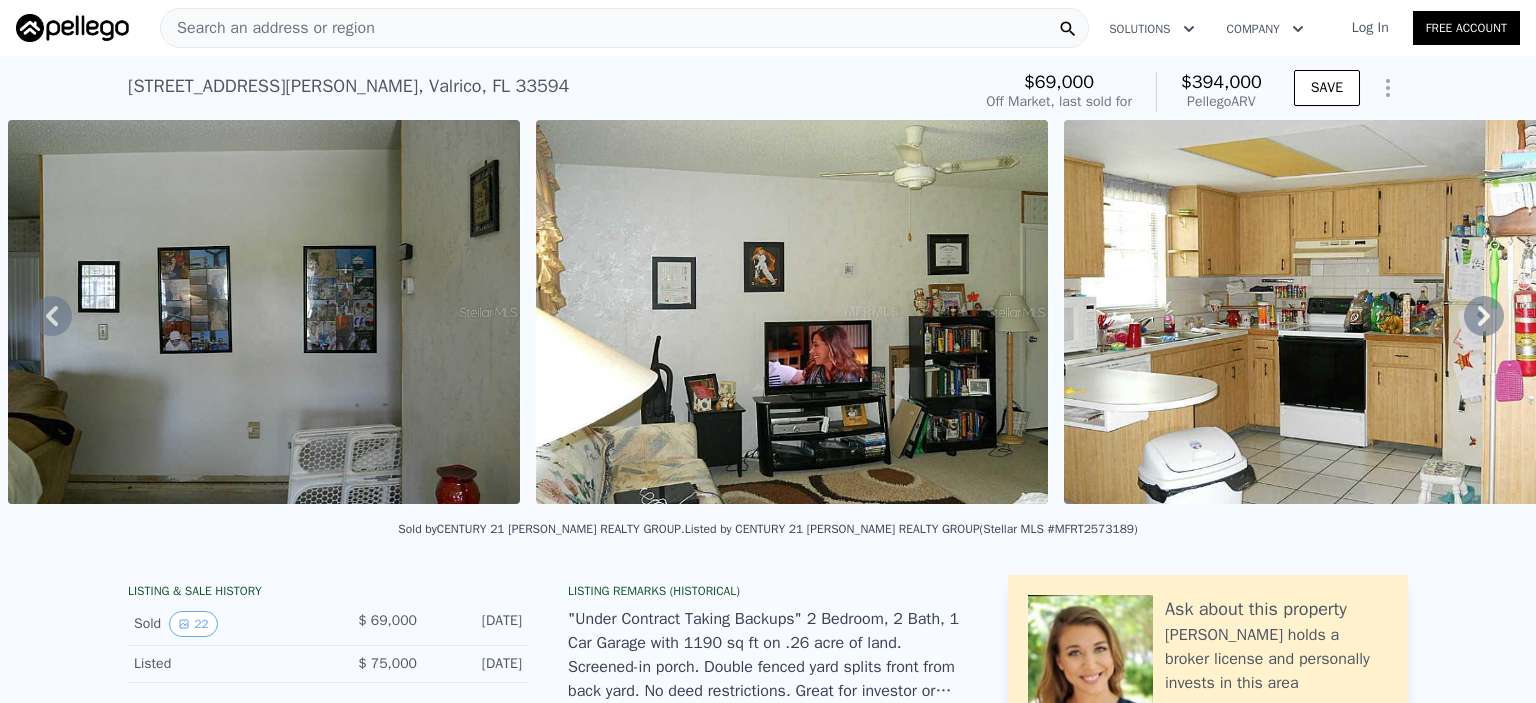 click 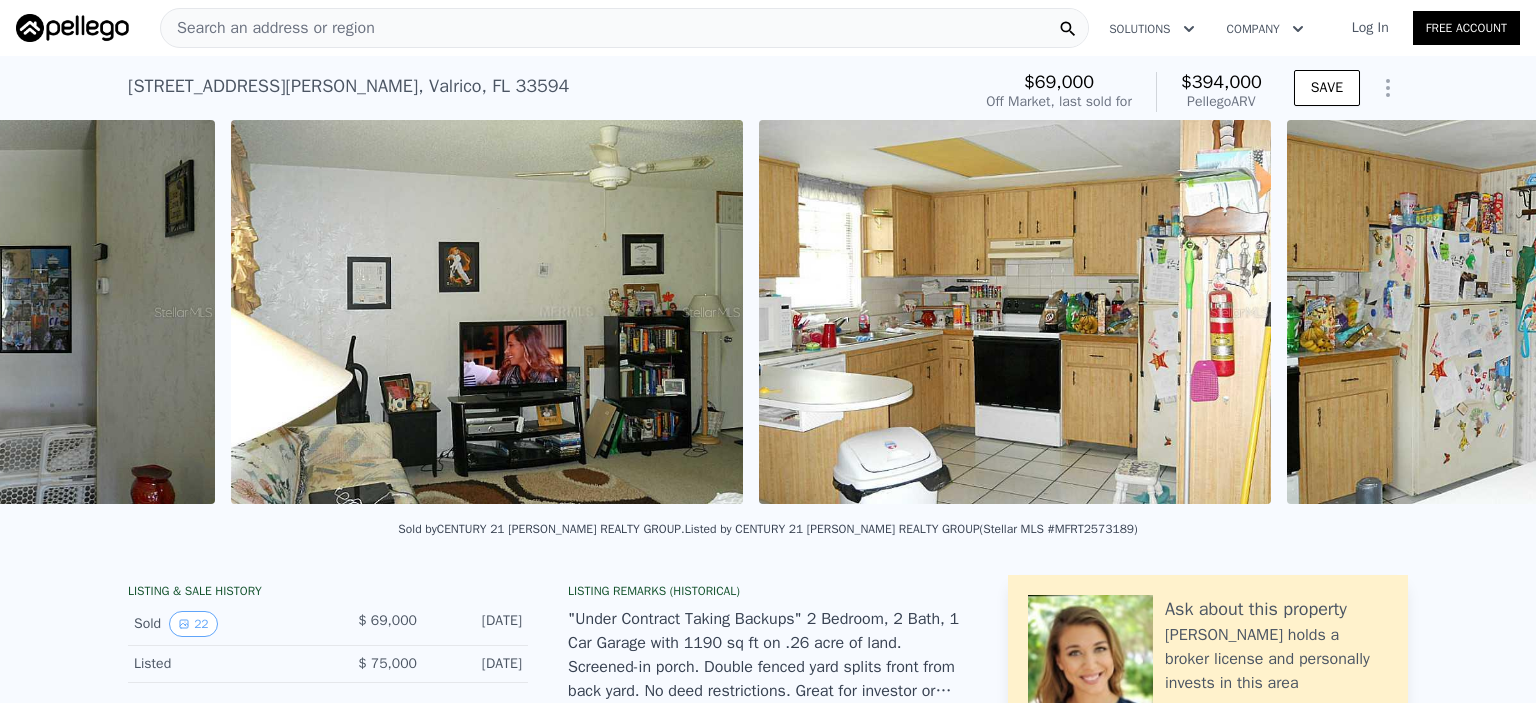 scroll, scrollTop: 0, scrollLeft: 1971, axis: horizontal 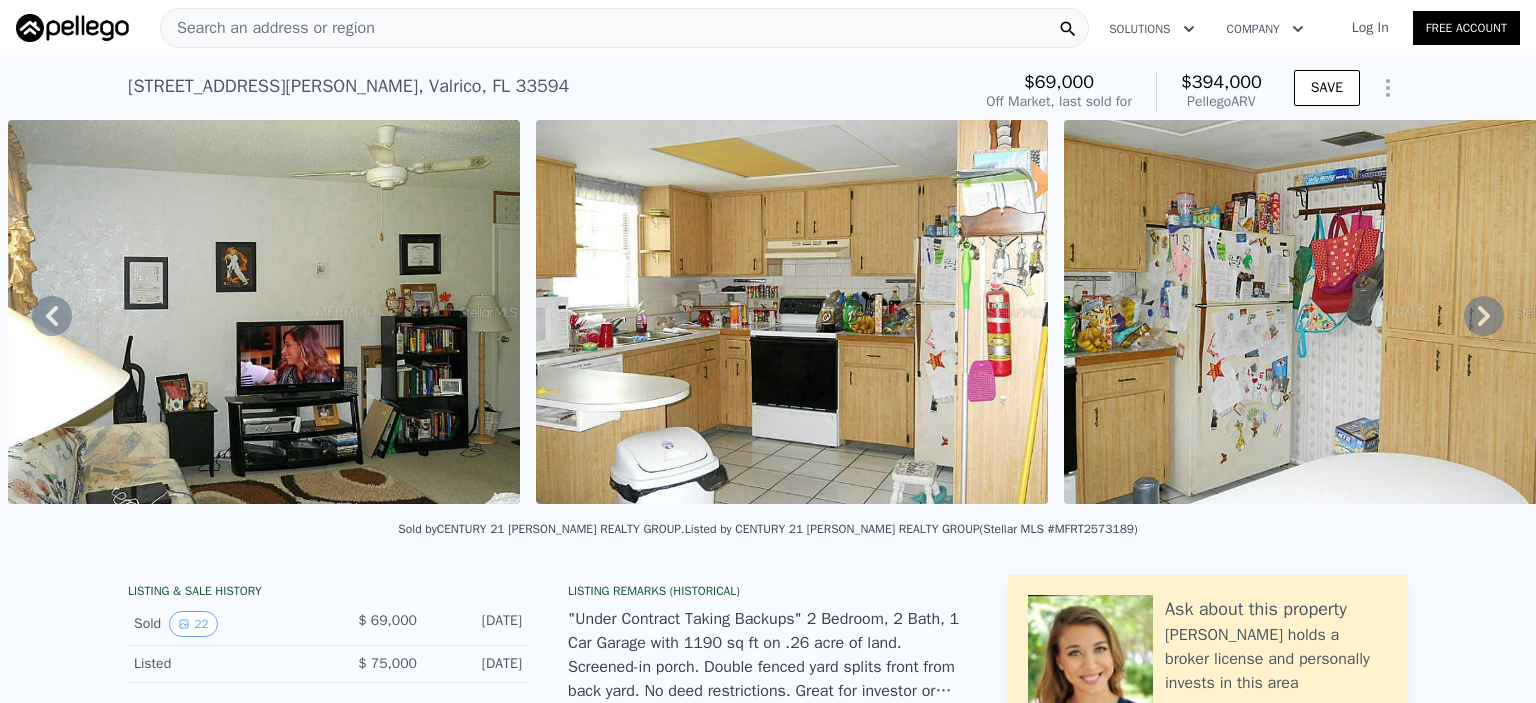 click 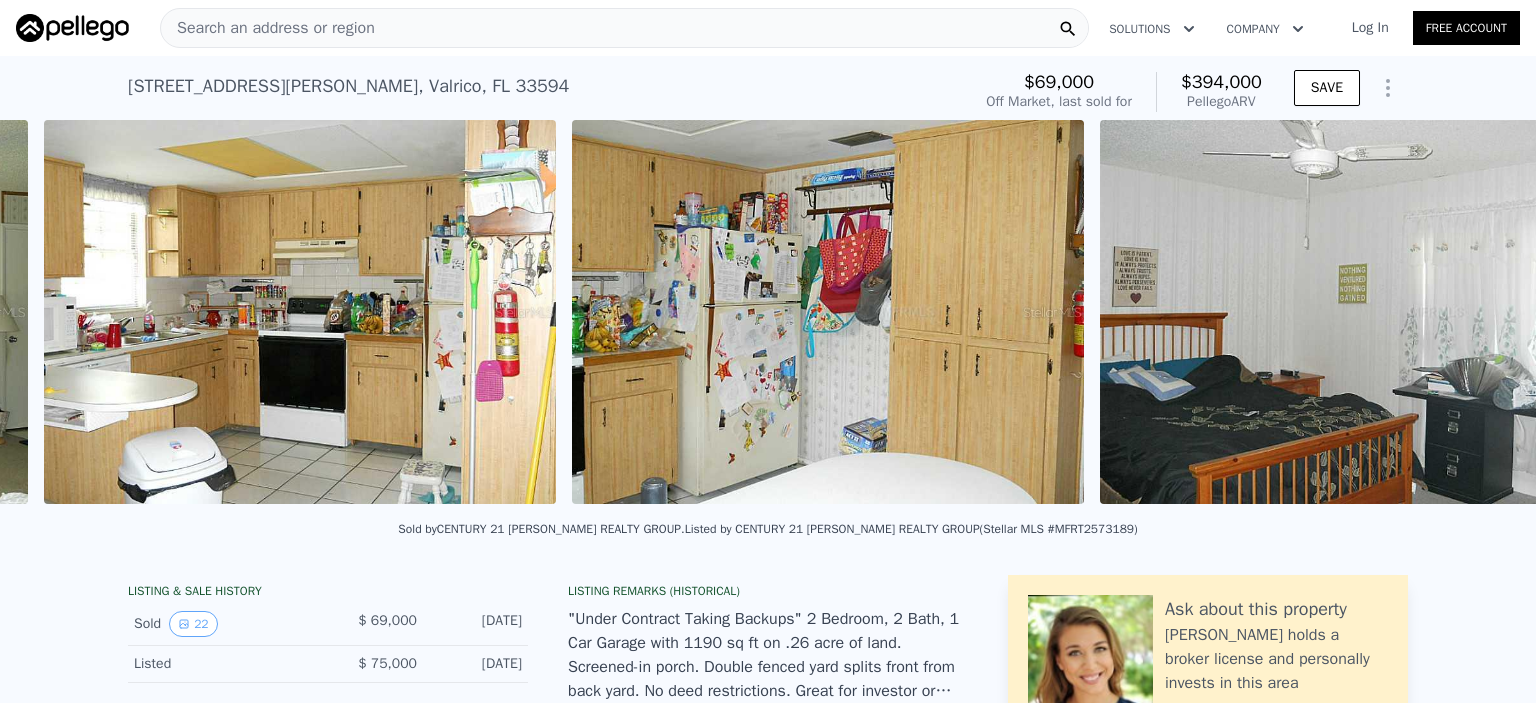 scroll, scrollTop: 0, scrollLeft: 2499, axis: horizontal 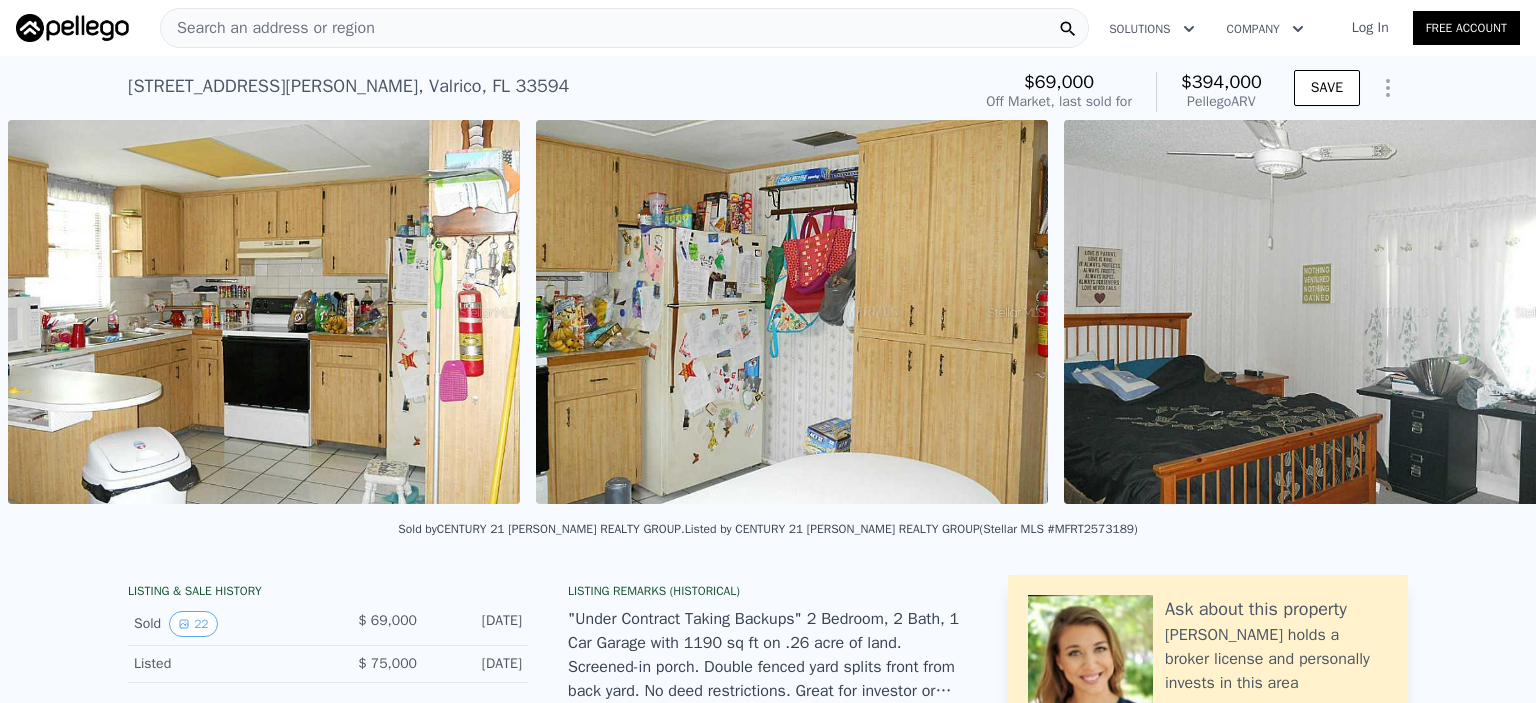 click at bounding box center [1320, 312] 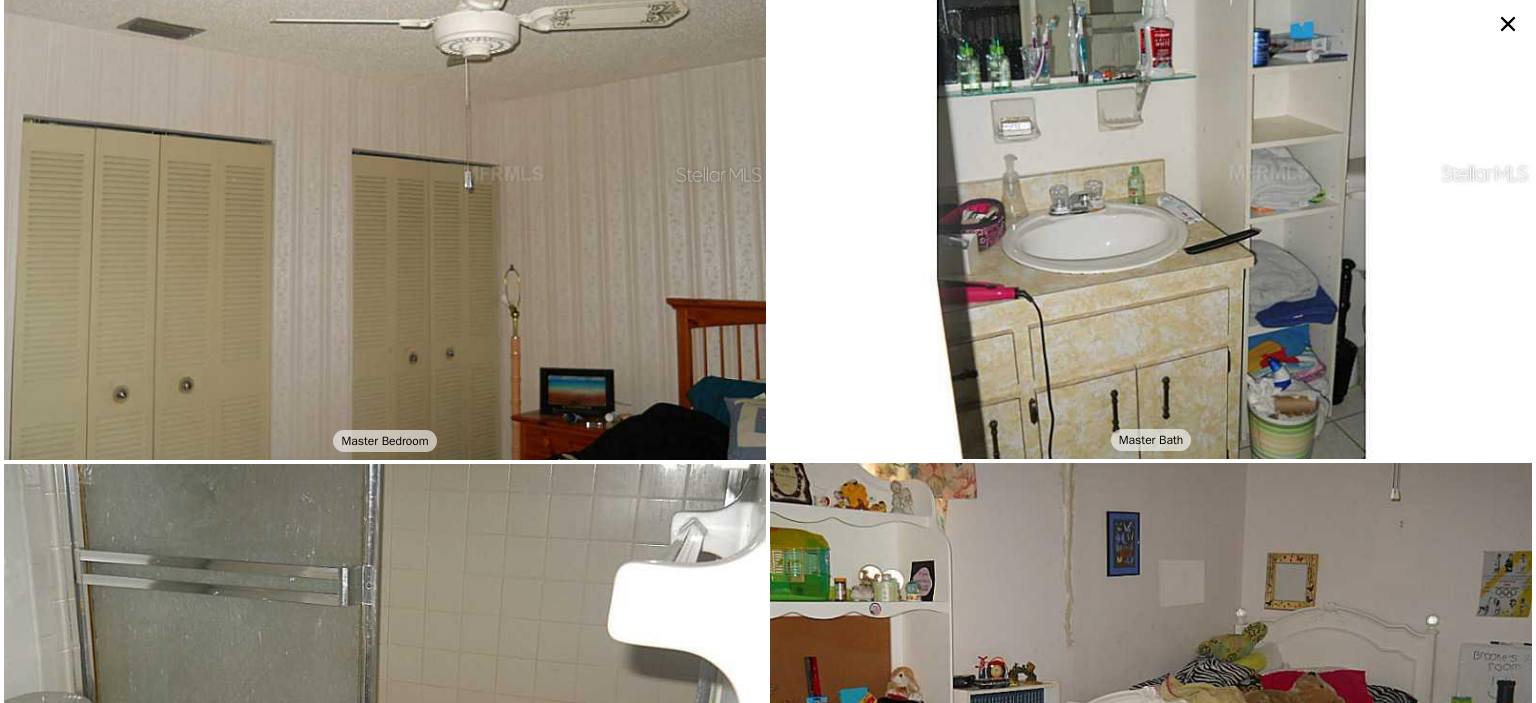 scroll, scrollTop: 2848, scrollLeft: 0, axis: vertical 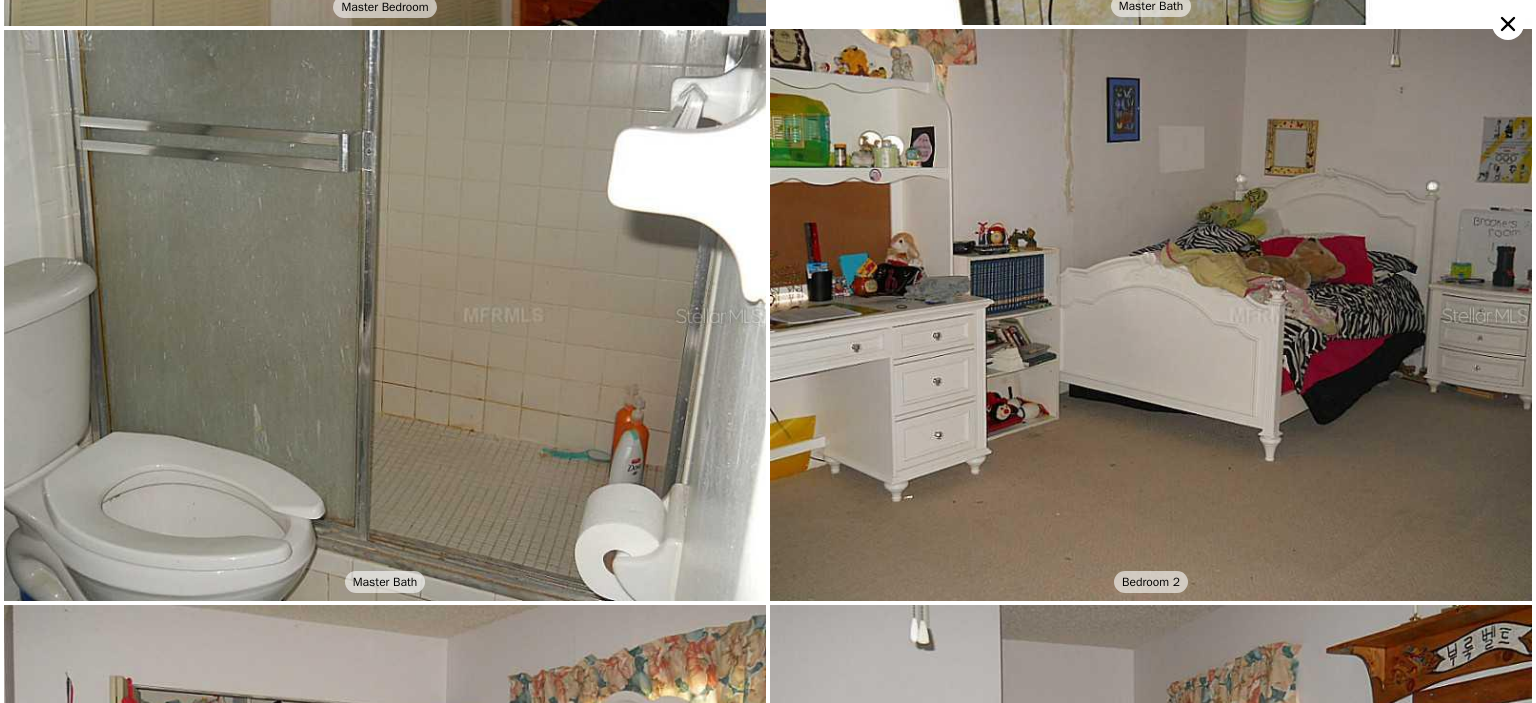 click 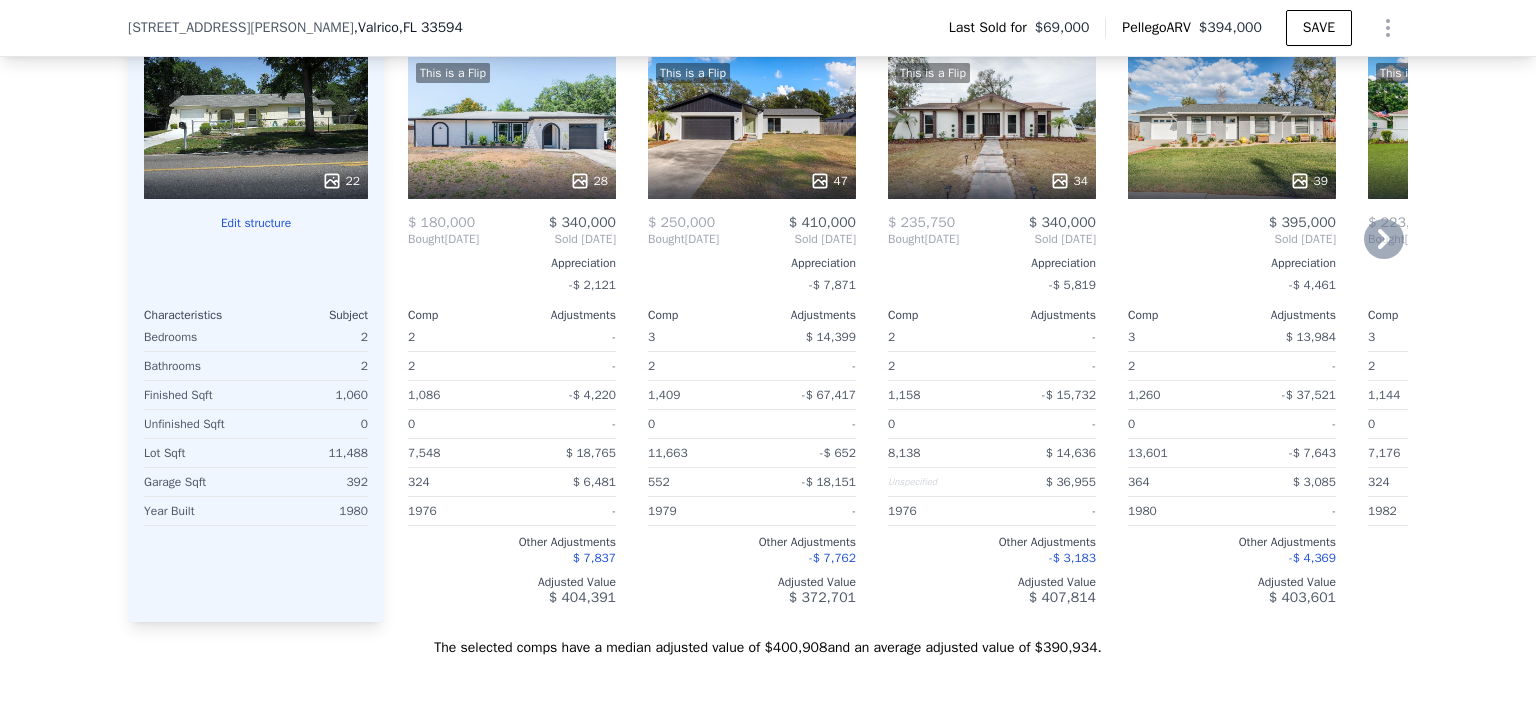 scroll, scrollTop: 2385, scrollLeft: 0, axis: vertical 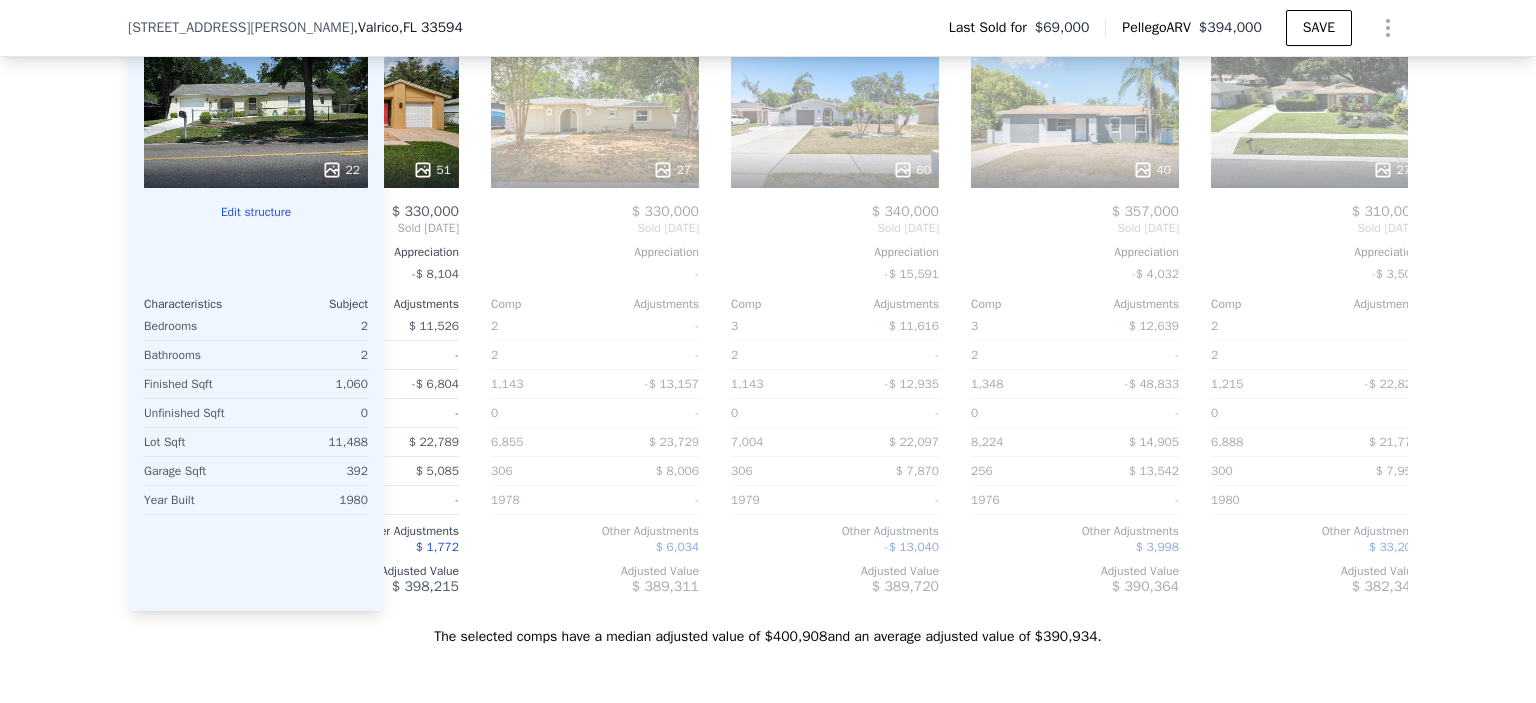 click on "-$ 15,591" at bounding box center [835, 274] 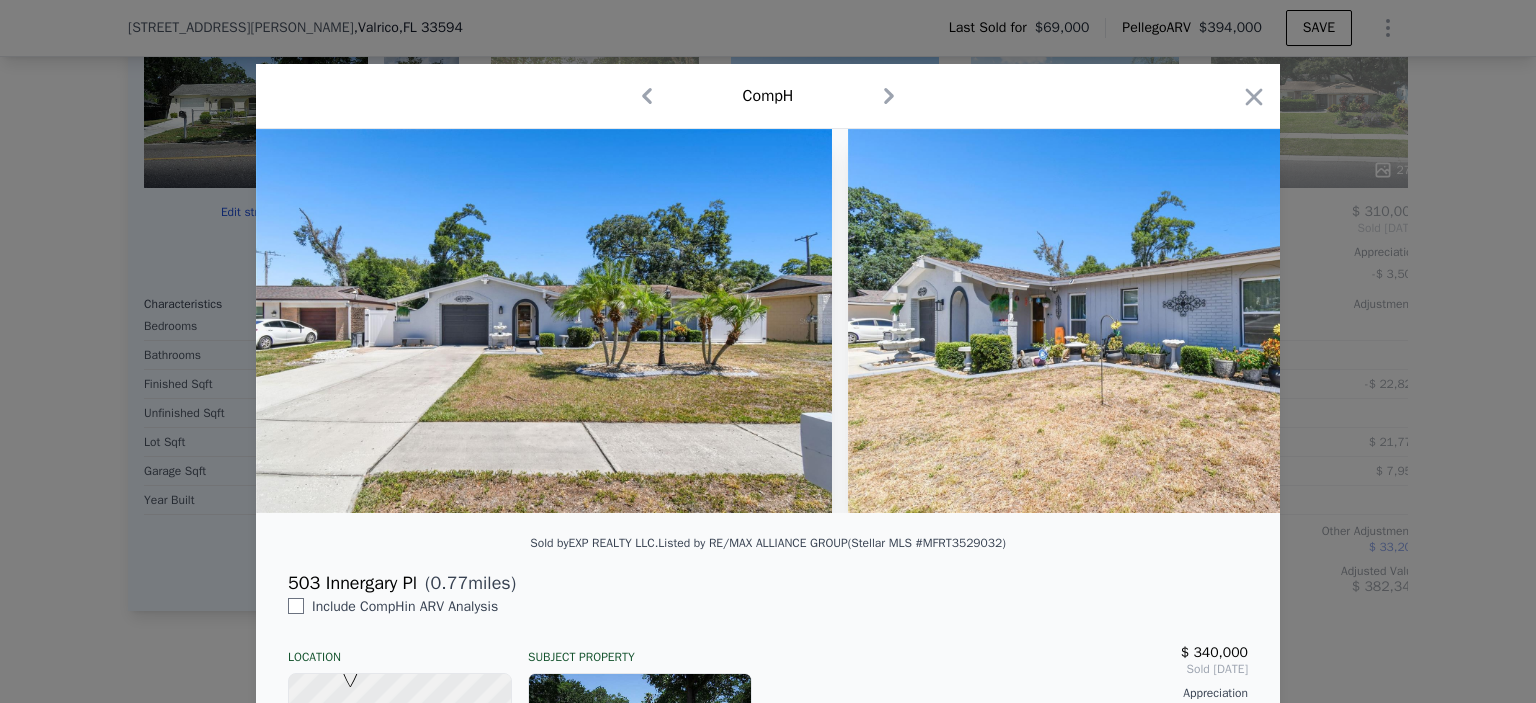 scroll, scrollTop: 0, scrollLeft: 1358, axis: horizontal 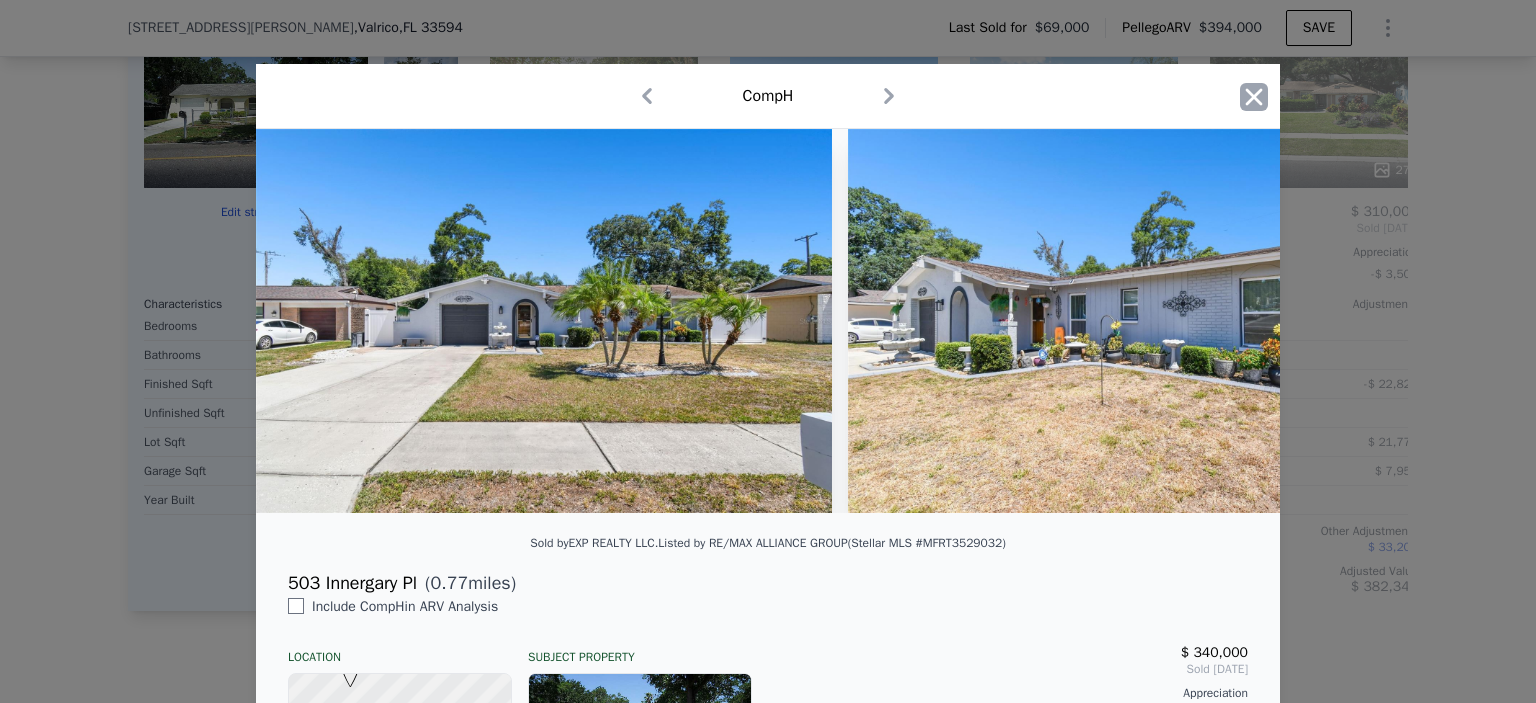 click 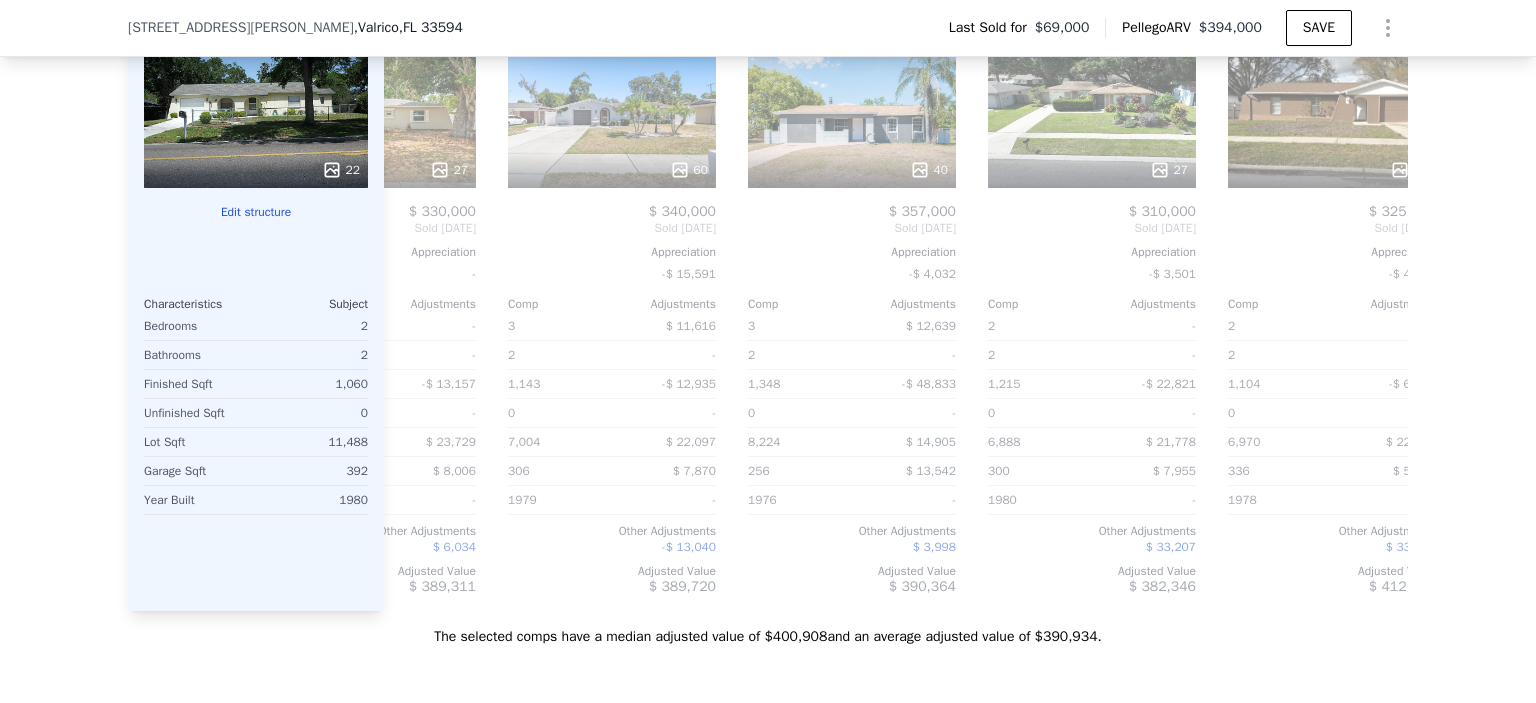 scroll, scrollTop: 0, scrollLeft: 1635, axis: horizontal 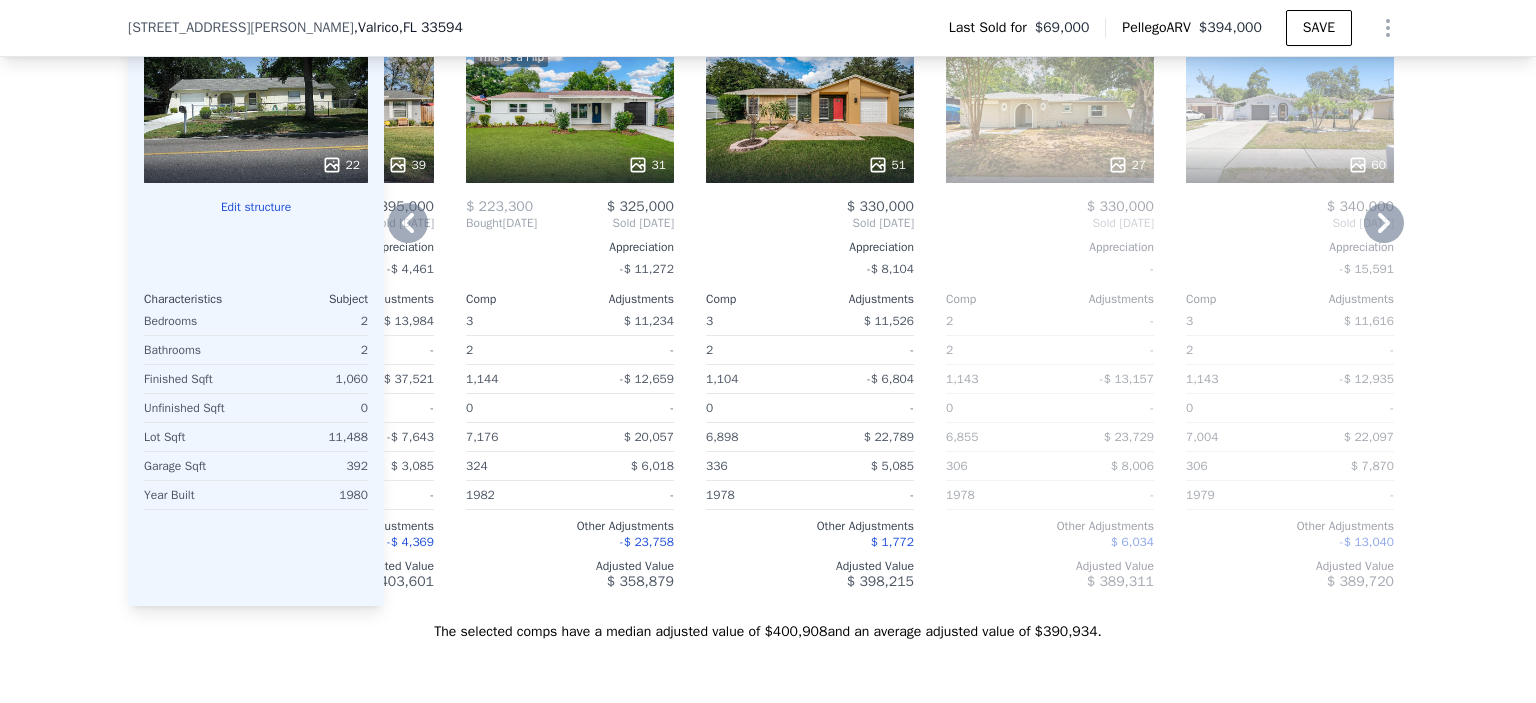 click on "27" at bounding box center [1050, 165] 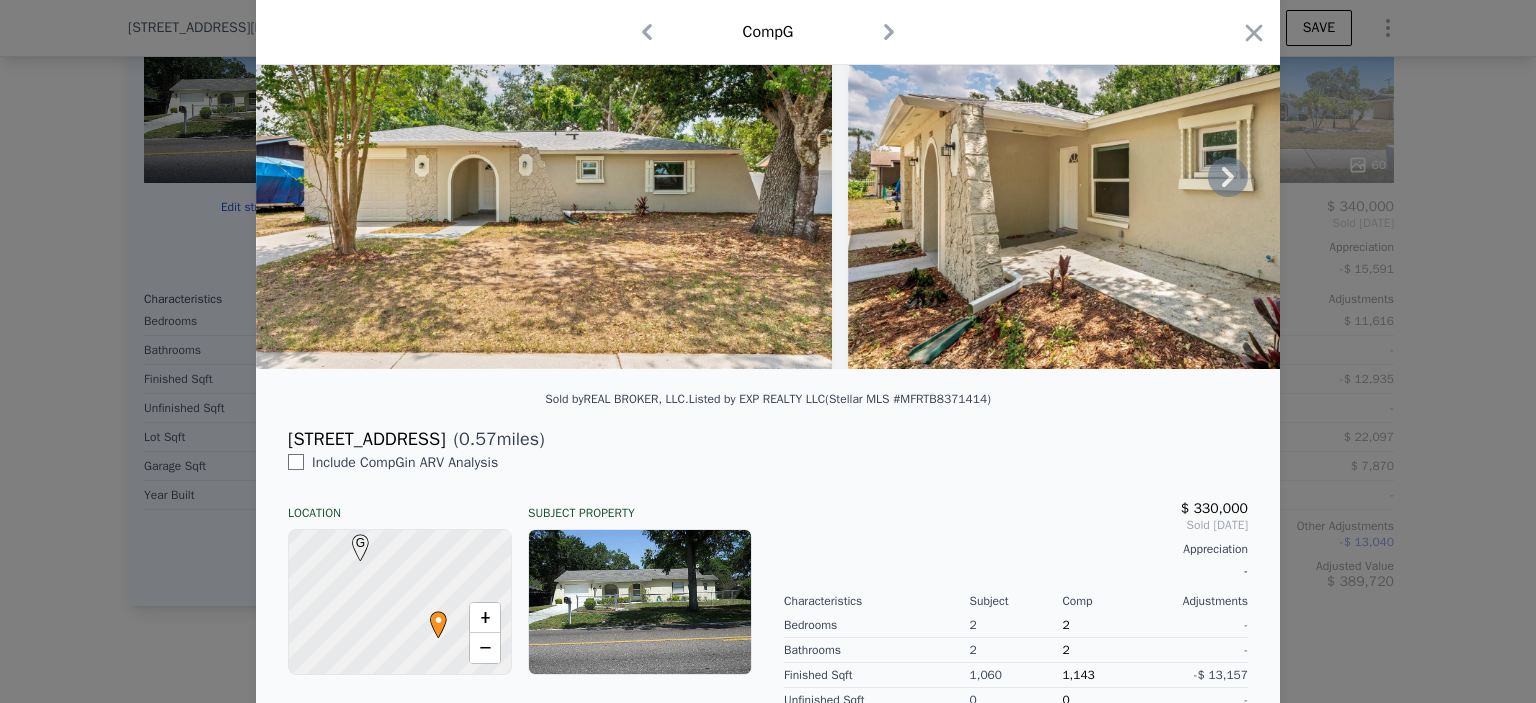 scroll, scrollTop: 0, scrollLeft: 0, axis: both 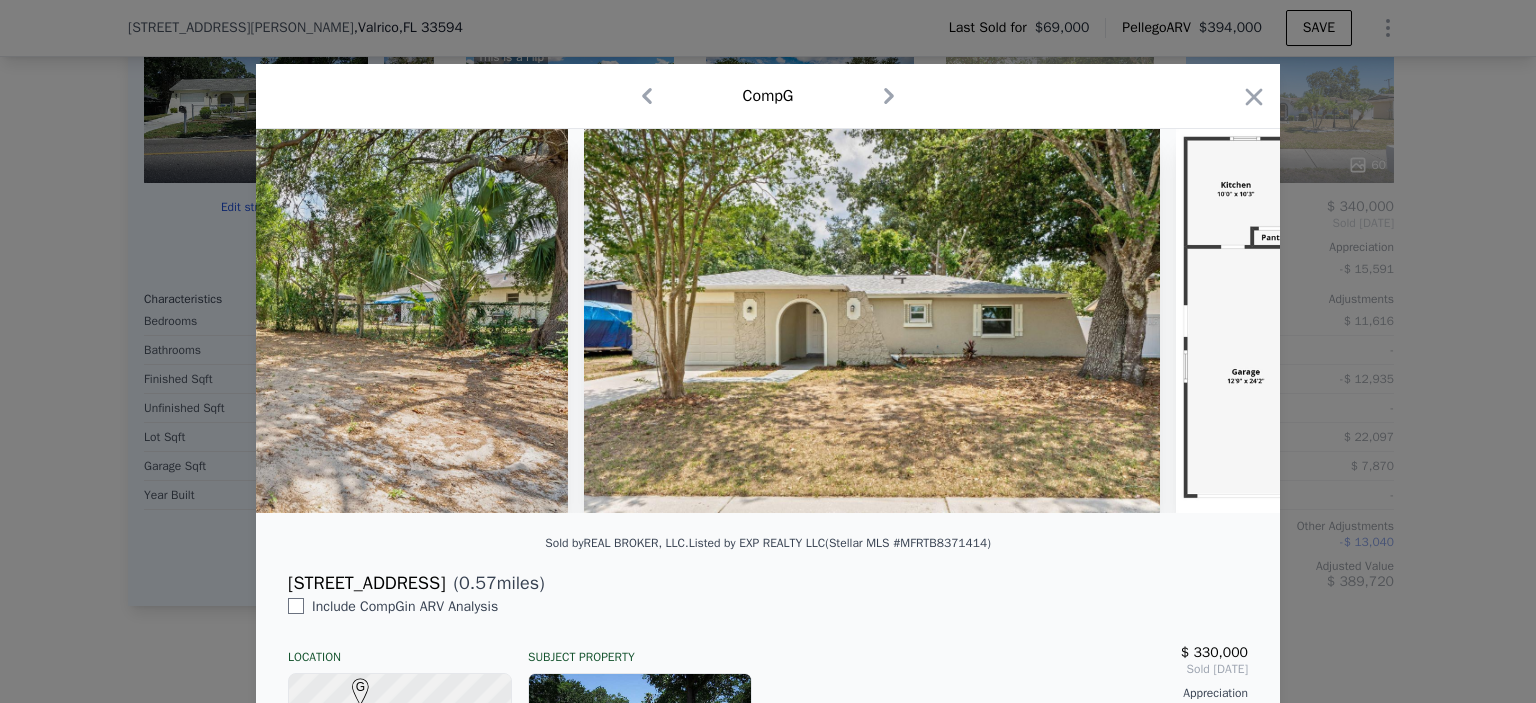 click on "Sold by  REAL BROKER, LLC .  Listed by EXP REALTY LLC  (Stellar MLS #MFRTB8371414)" at bounding box center (768, 549) 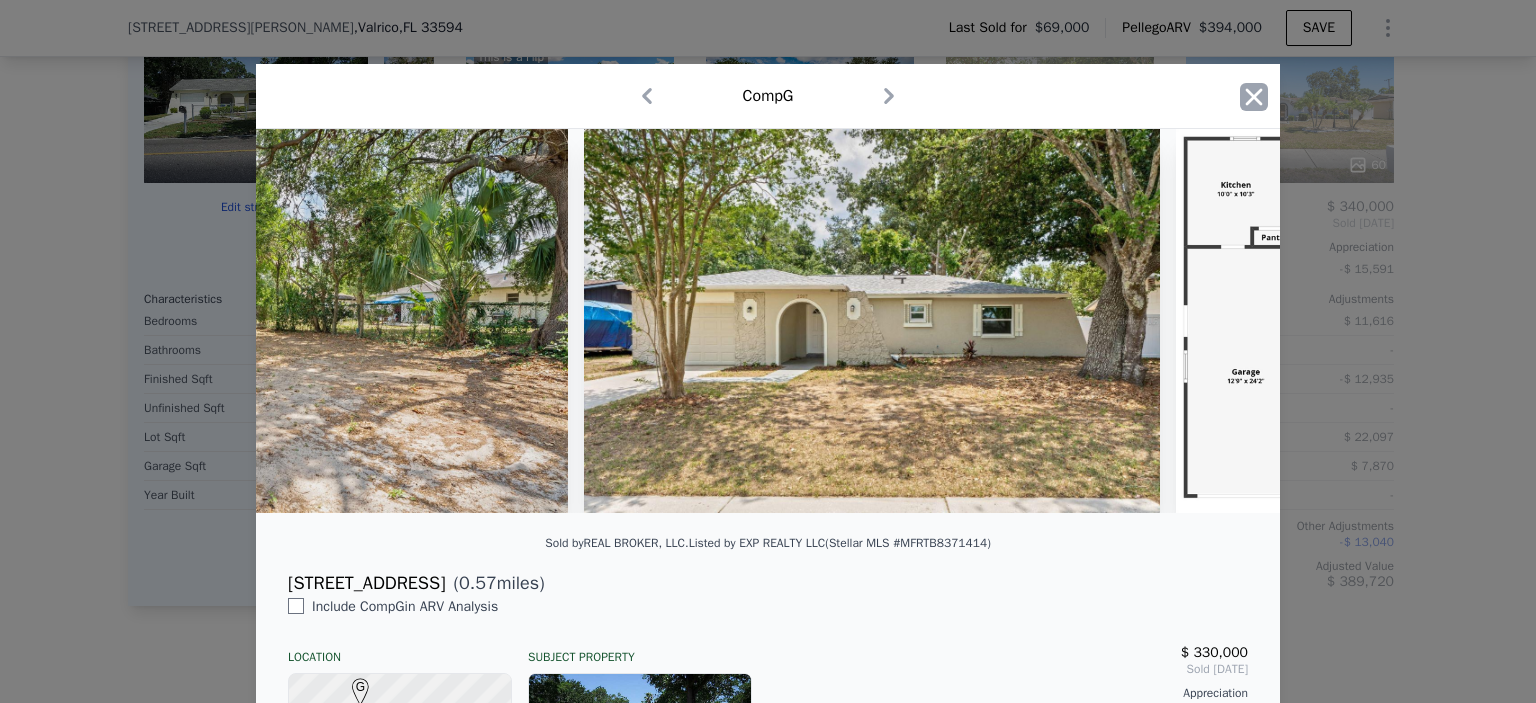 click 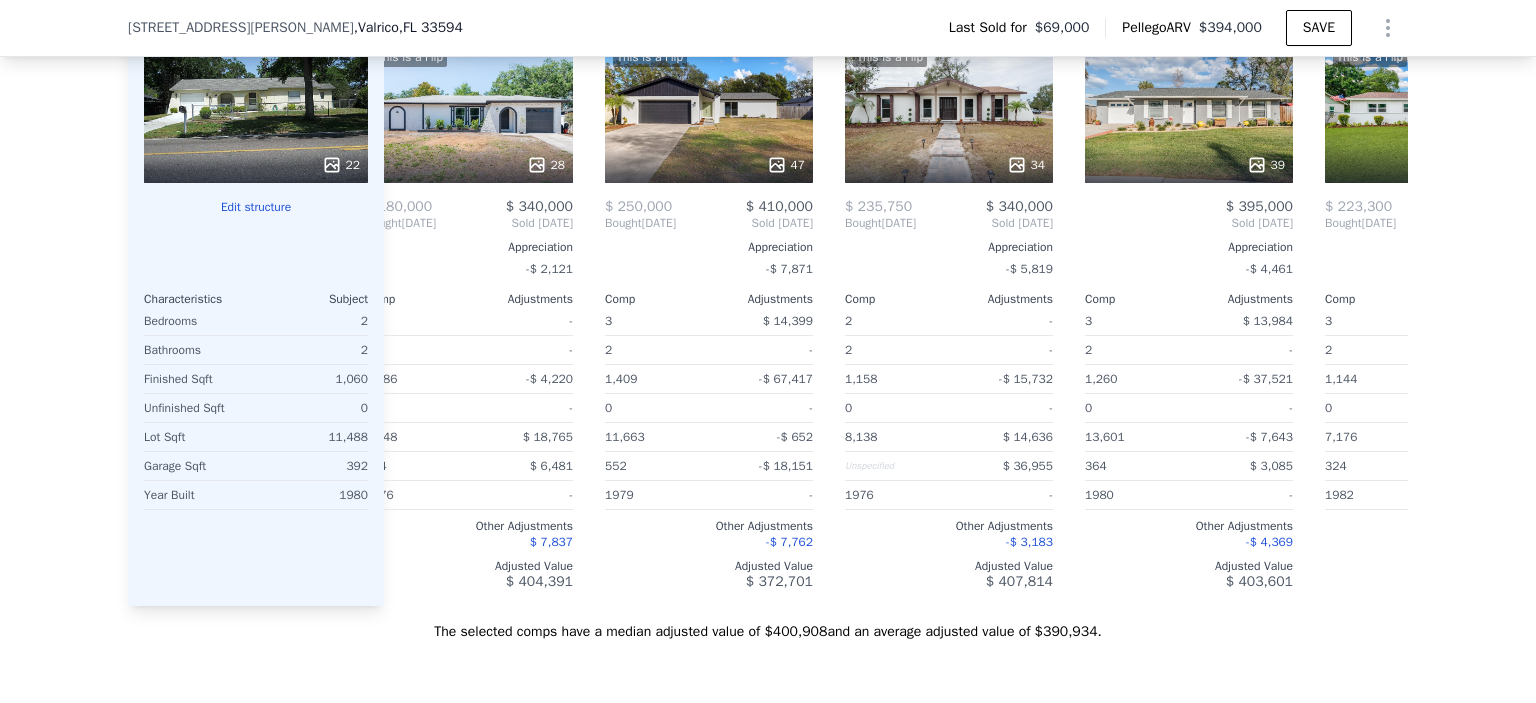 scroll, scrollTop: 0, scrollLeft: 0, axis: both 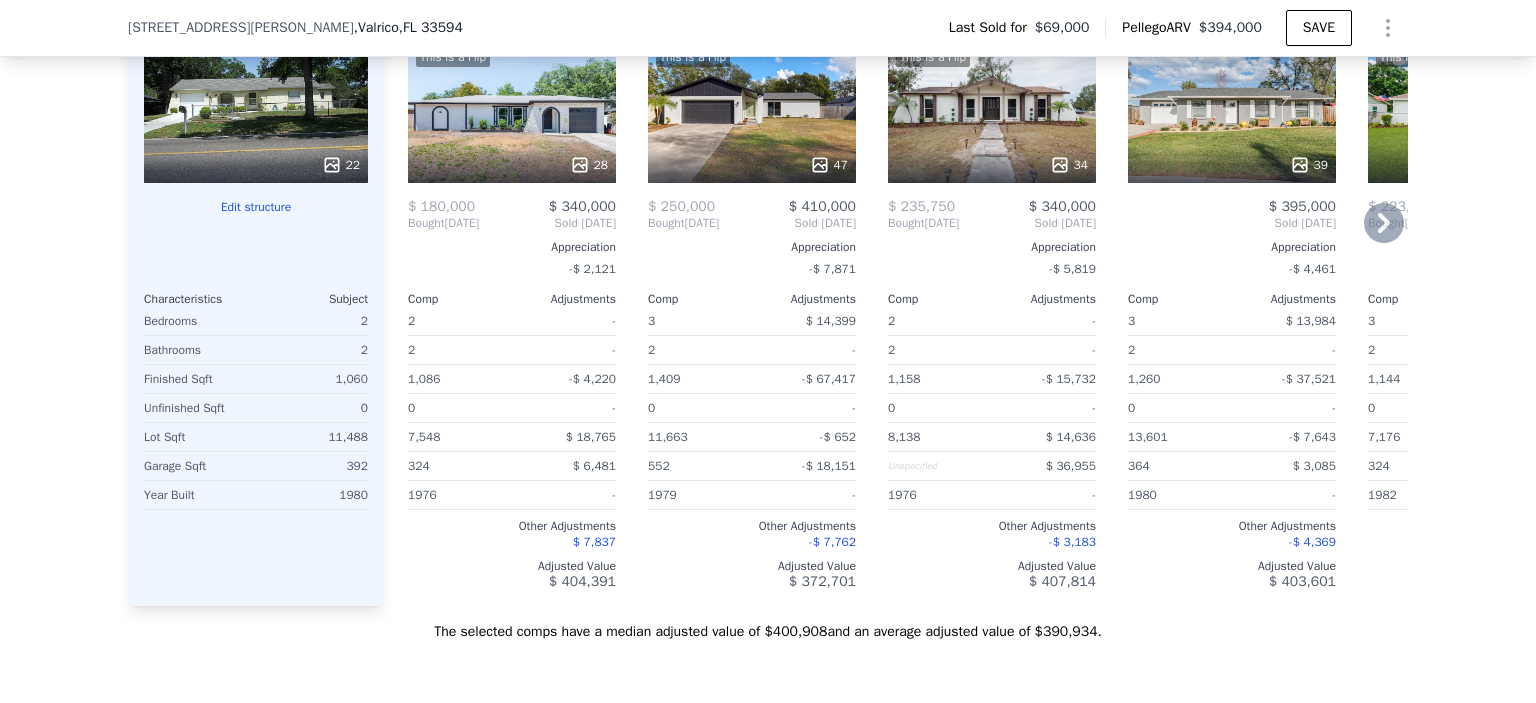 click on "This is a Flip 28" at bounding box center [512, 111] 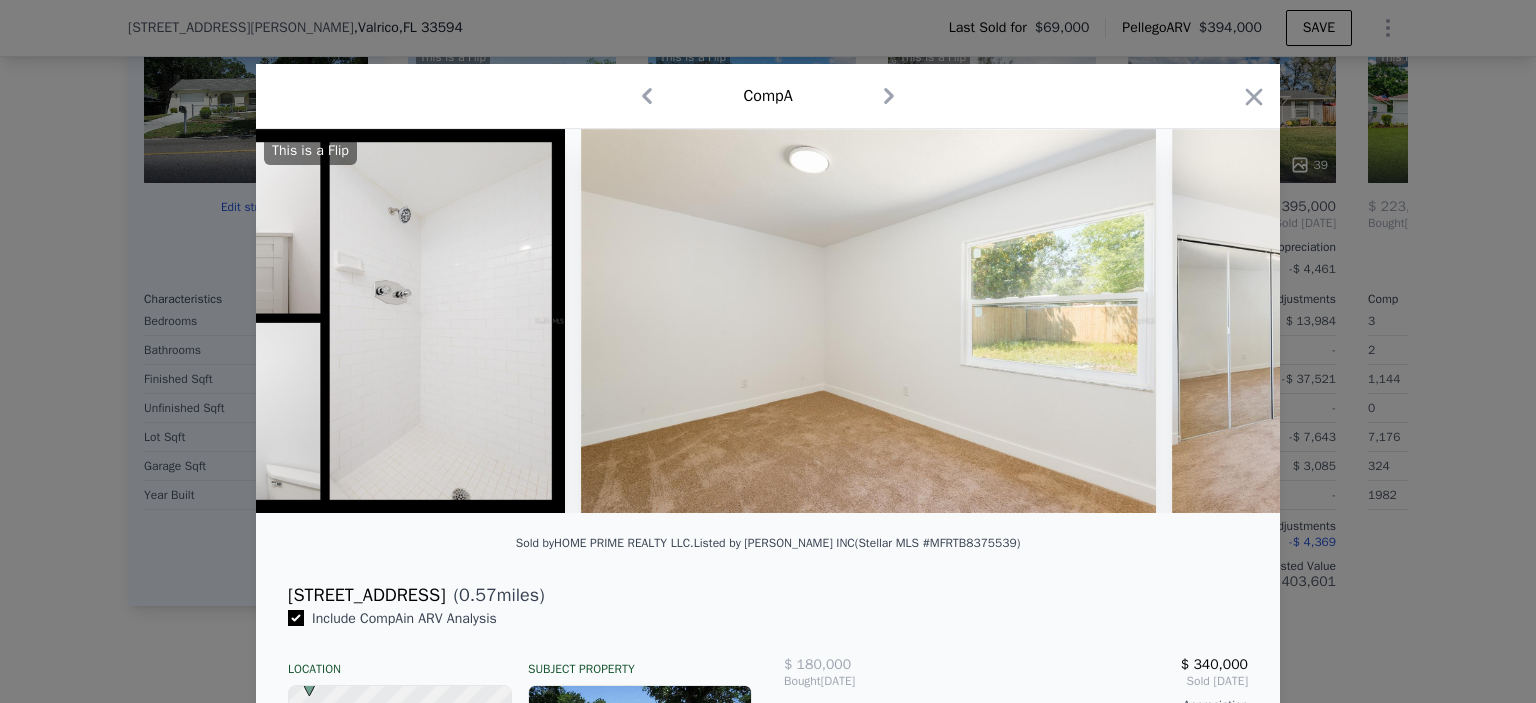 scroll, scrollTop: 0, scrollLeft: 15061, axis: horizontal 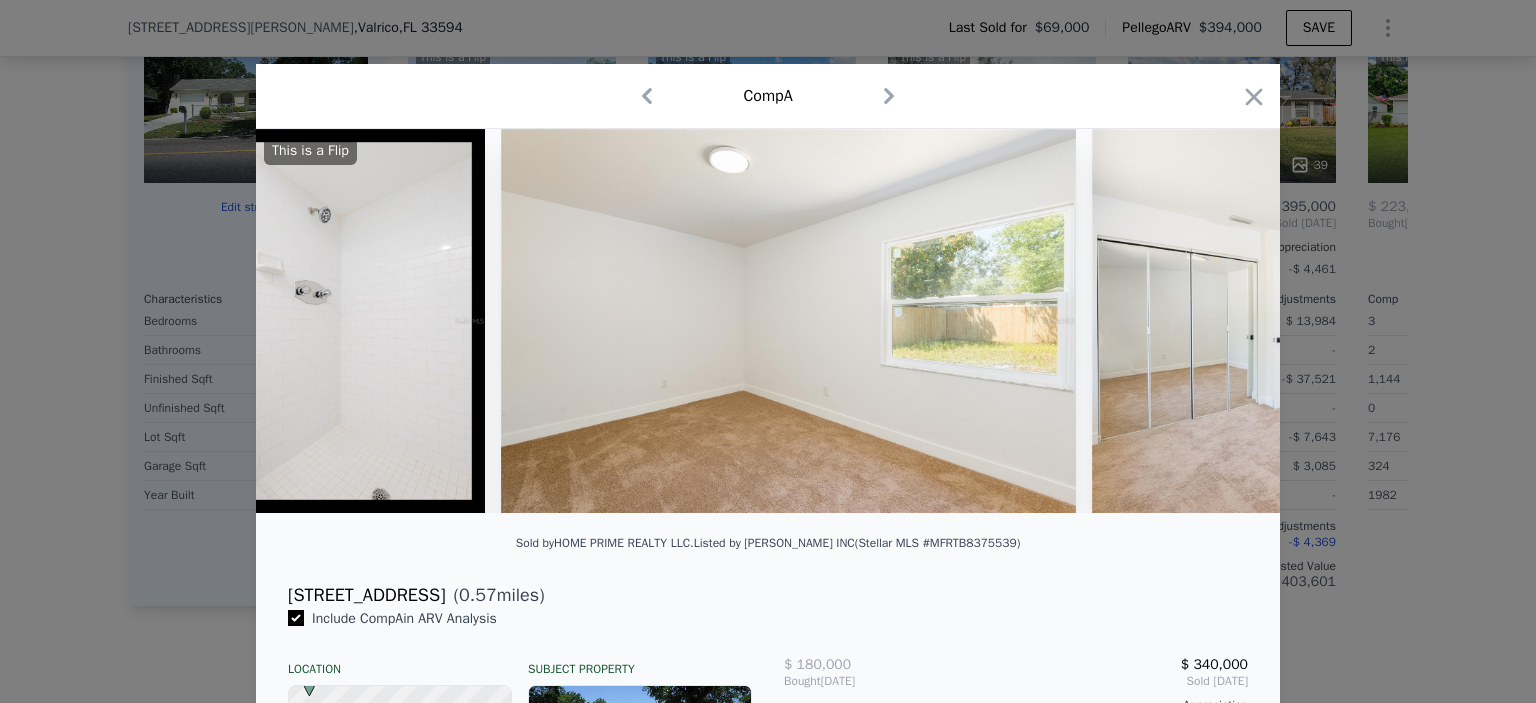 drag, startPoint x: 1209, startPoint y: 541, endPoint x: 1177, endPoint y: 541, distance: 32 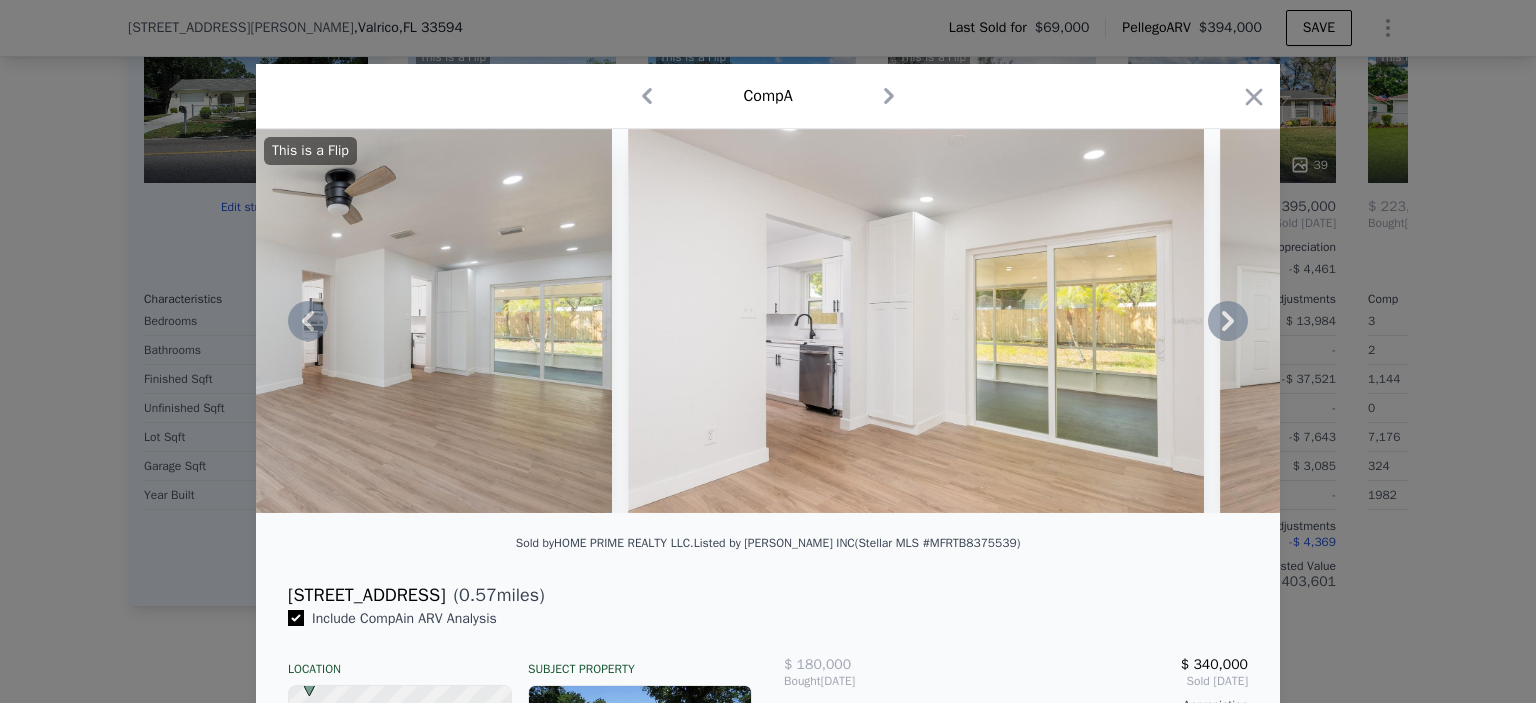 scroll, scrollTop: 0, scrollLeft: 0, axis: both 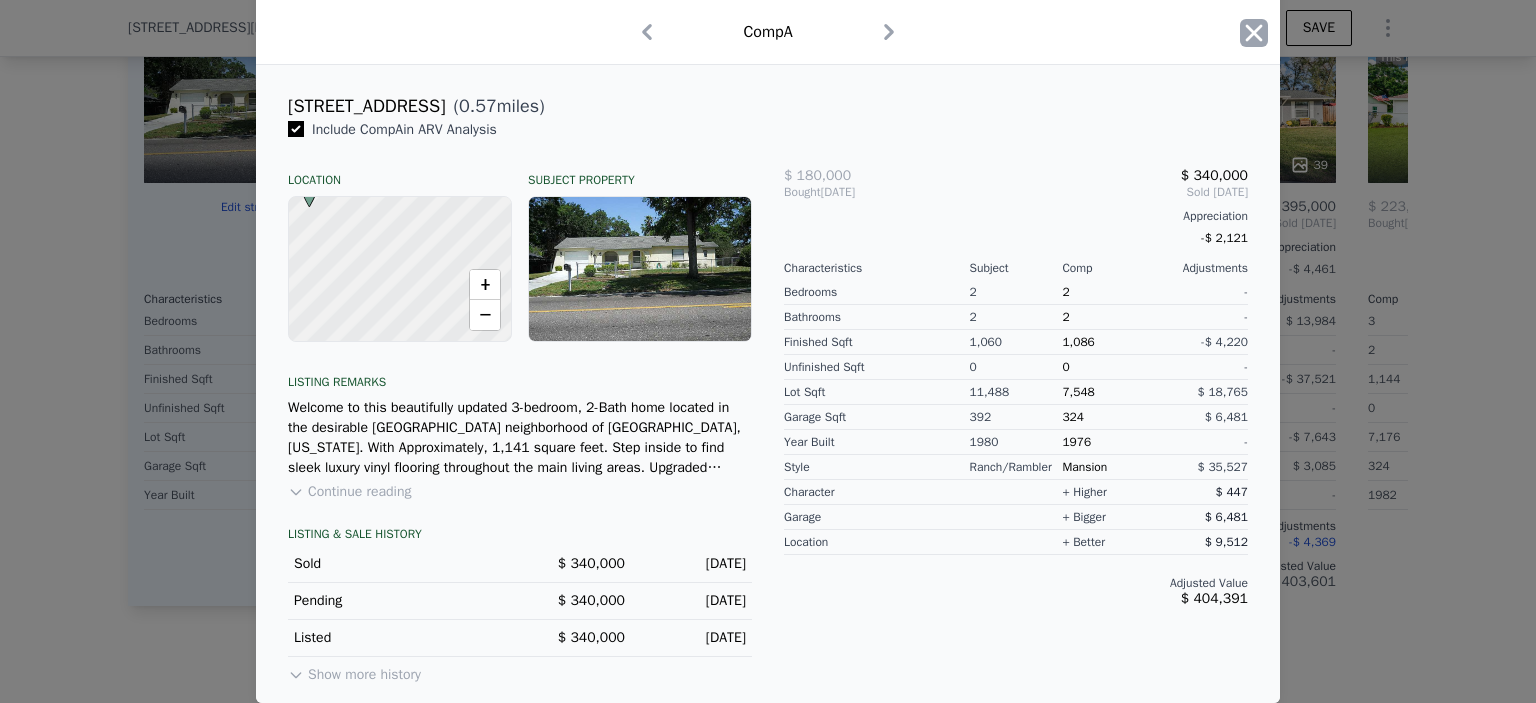 click on "Comp  A" at bounding box center [768, 32] 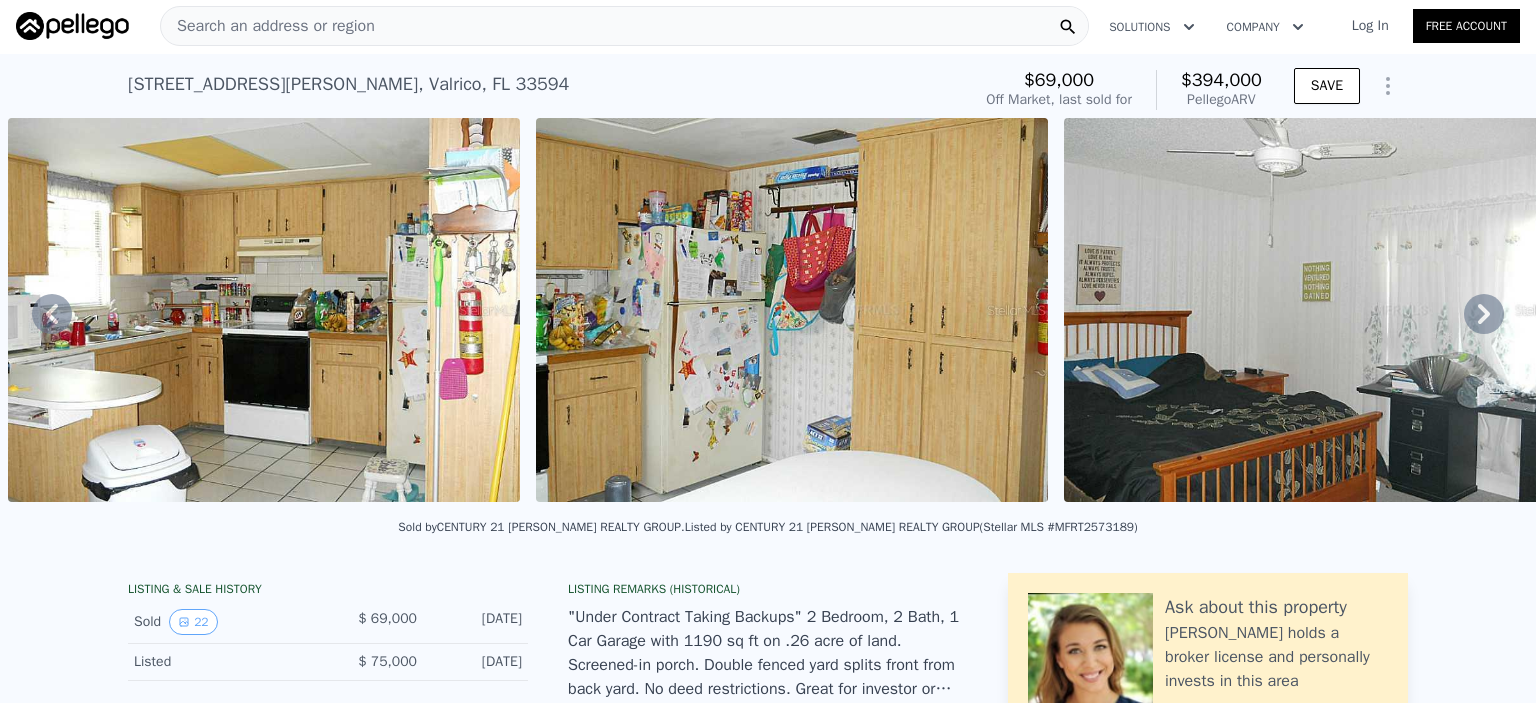 scroll, scrollTop: 0, scrollLeft: 0, axis: both 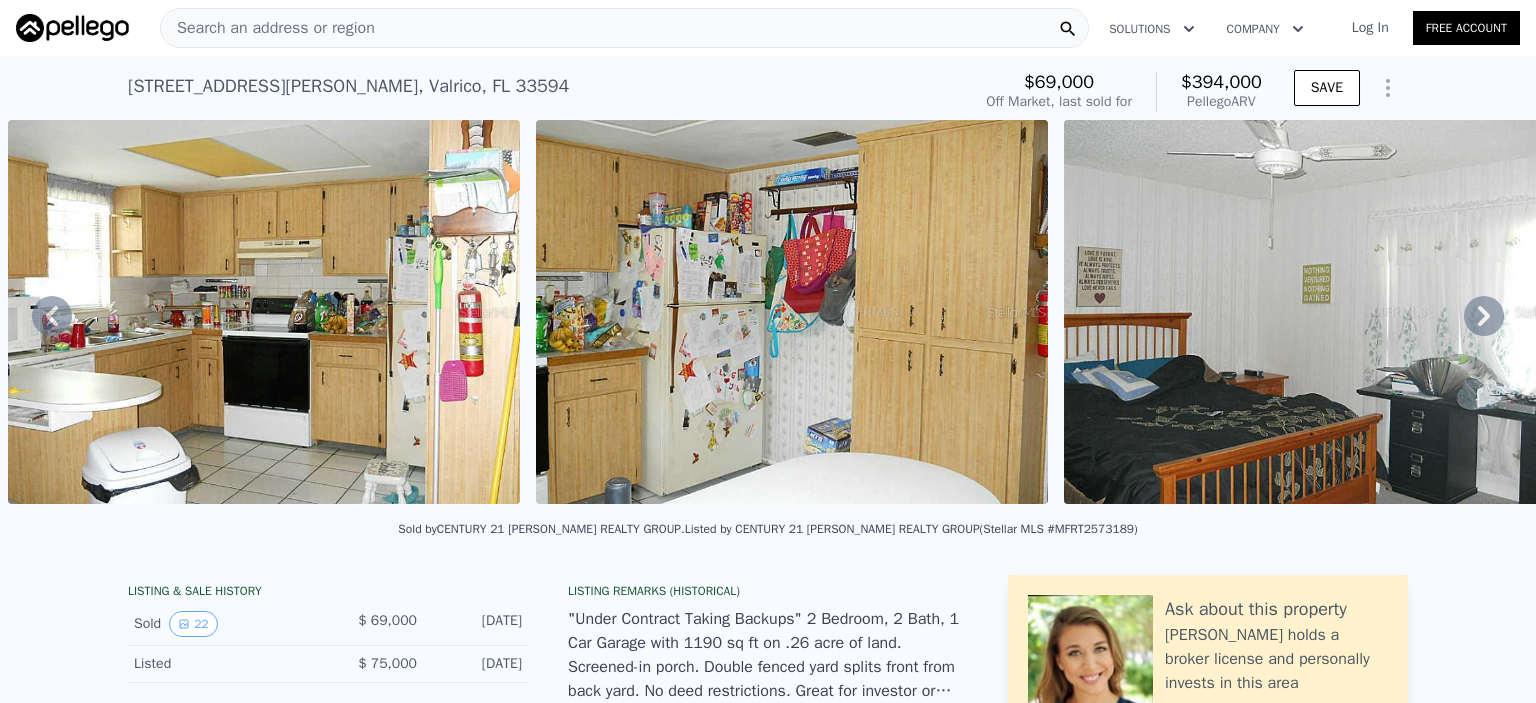 click on "Search an address or region" at bounding box center [268, 28] 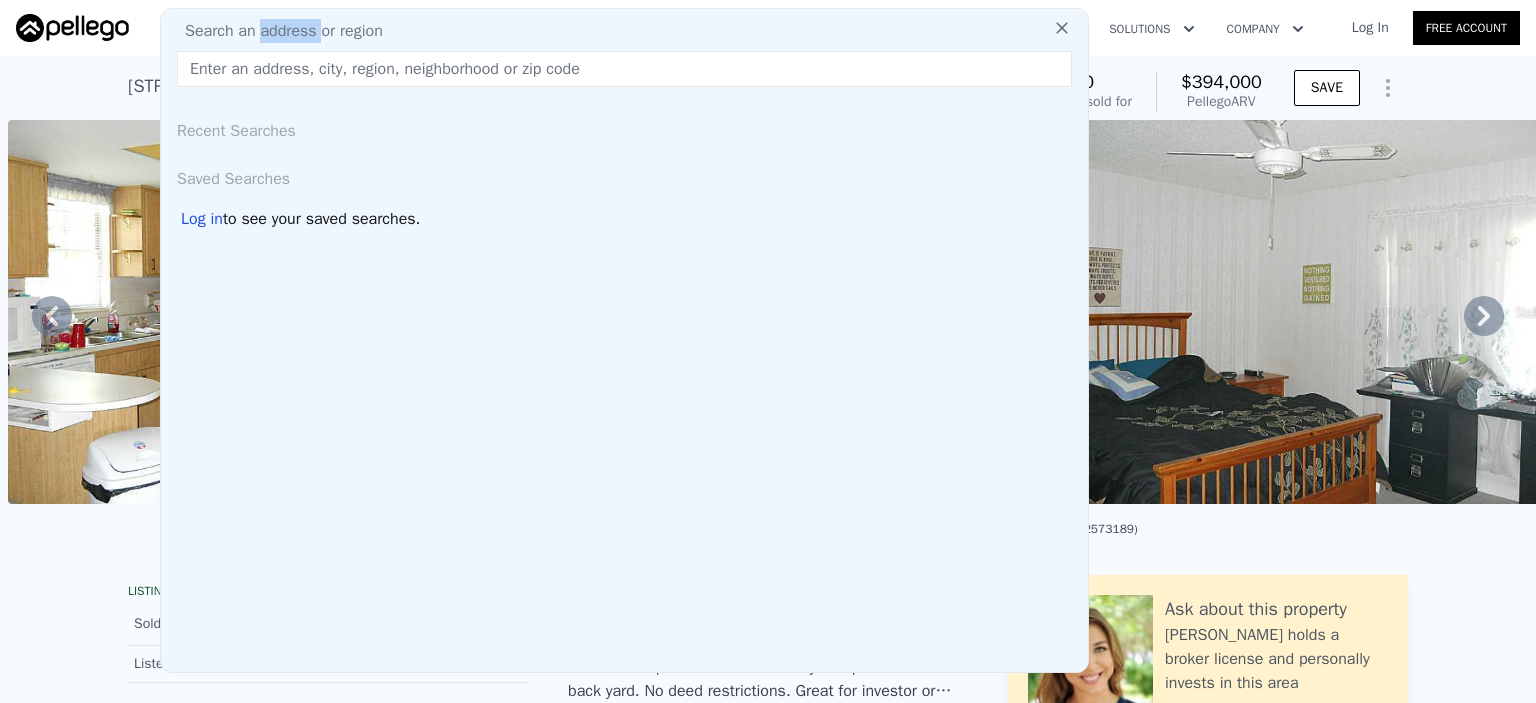 click on "Search an address or region" at bounding box center [276, 31] 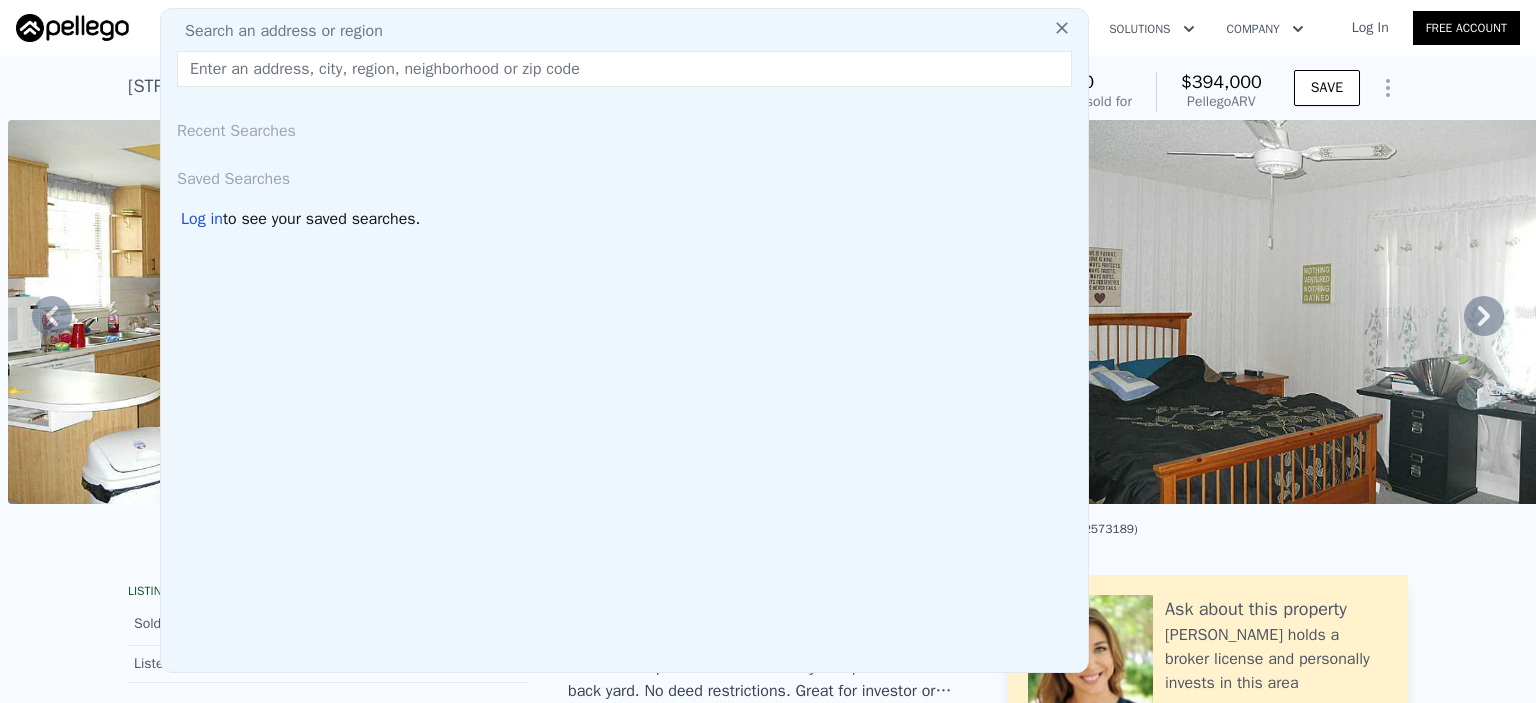 click at bounding box center (624, 69) 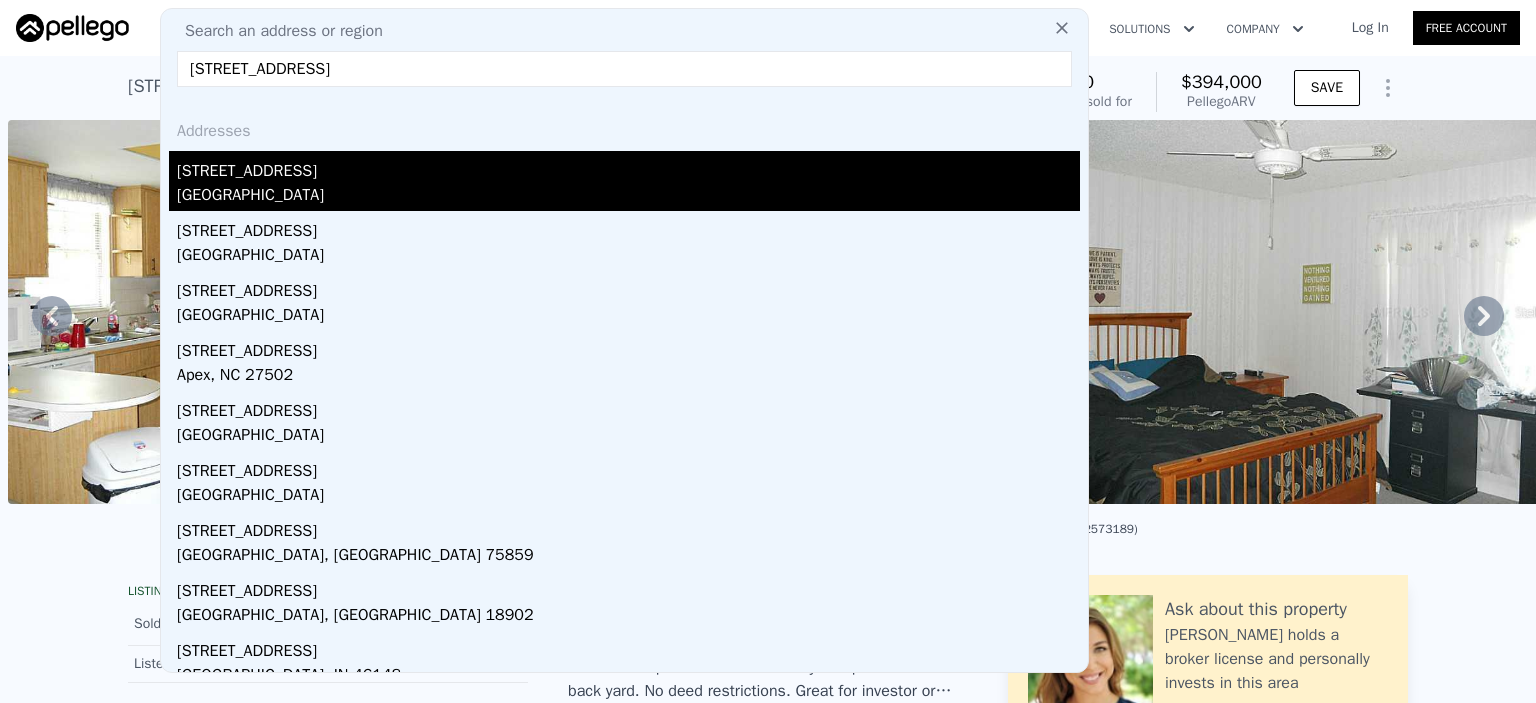 type on "[STREET_ADDRESS]" 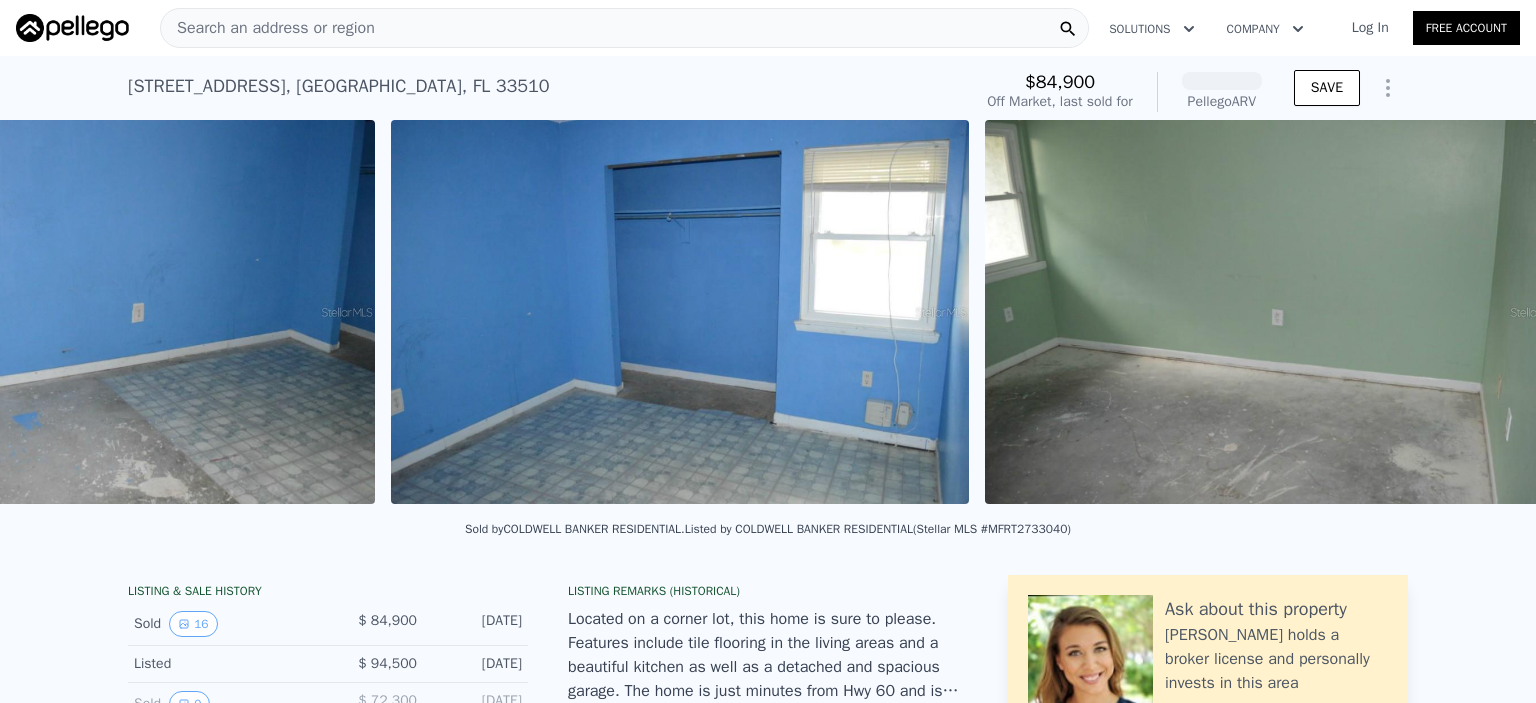 scroll, scrollTop: 0, scrollLeft: 2288, axis: horizontal 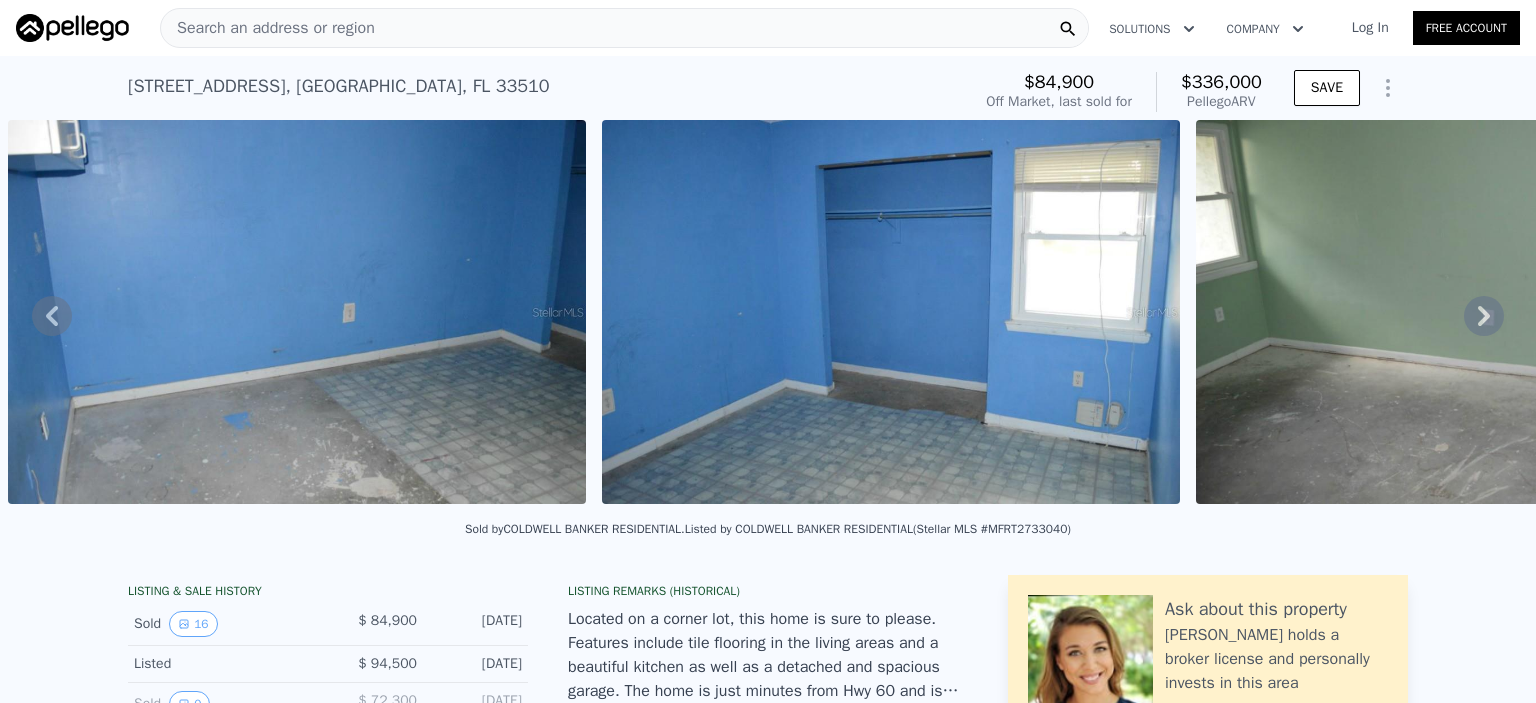 click at bounding box center [1485, 312] 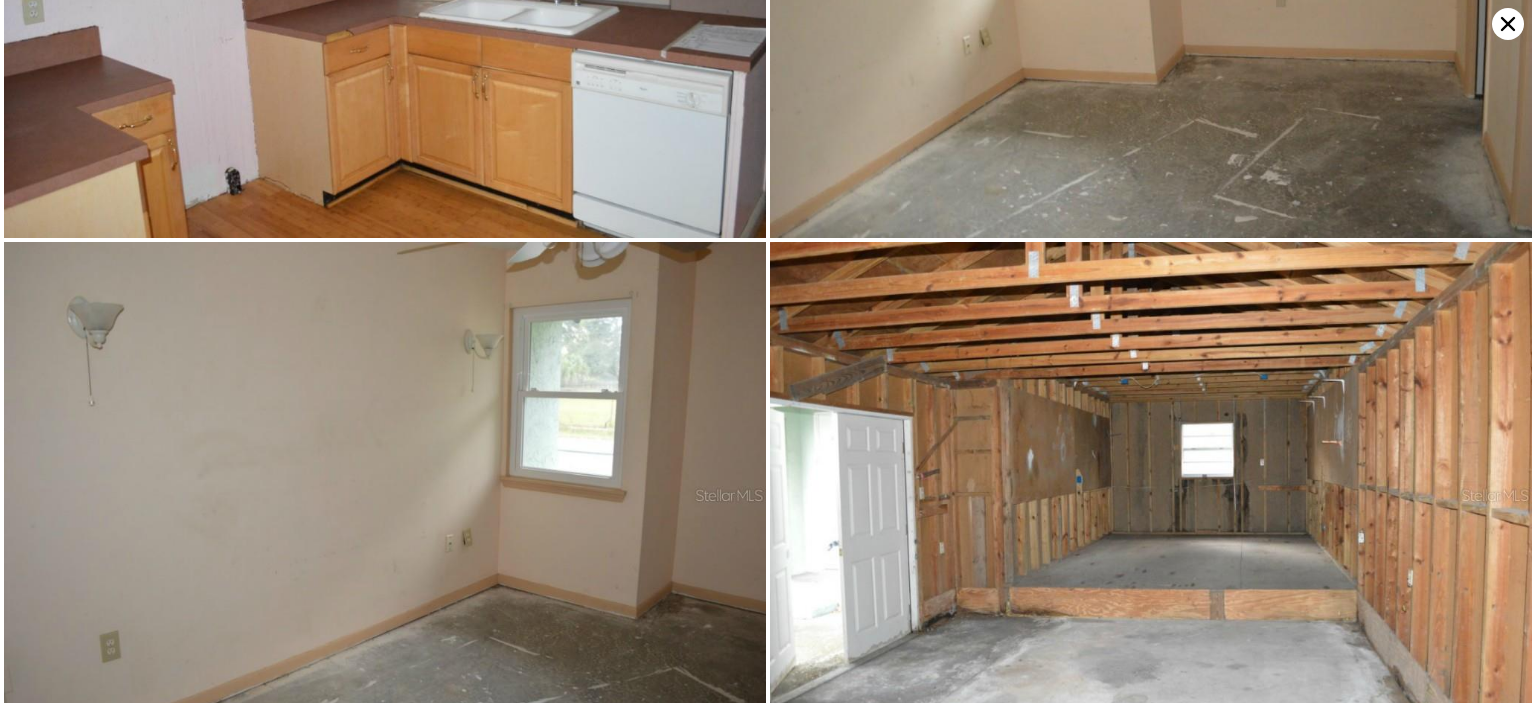 scroll, scrollTop: 3332, scrollLeft: 0, axis: vertical 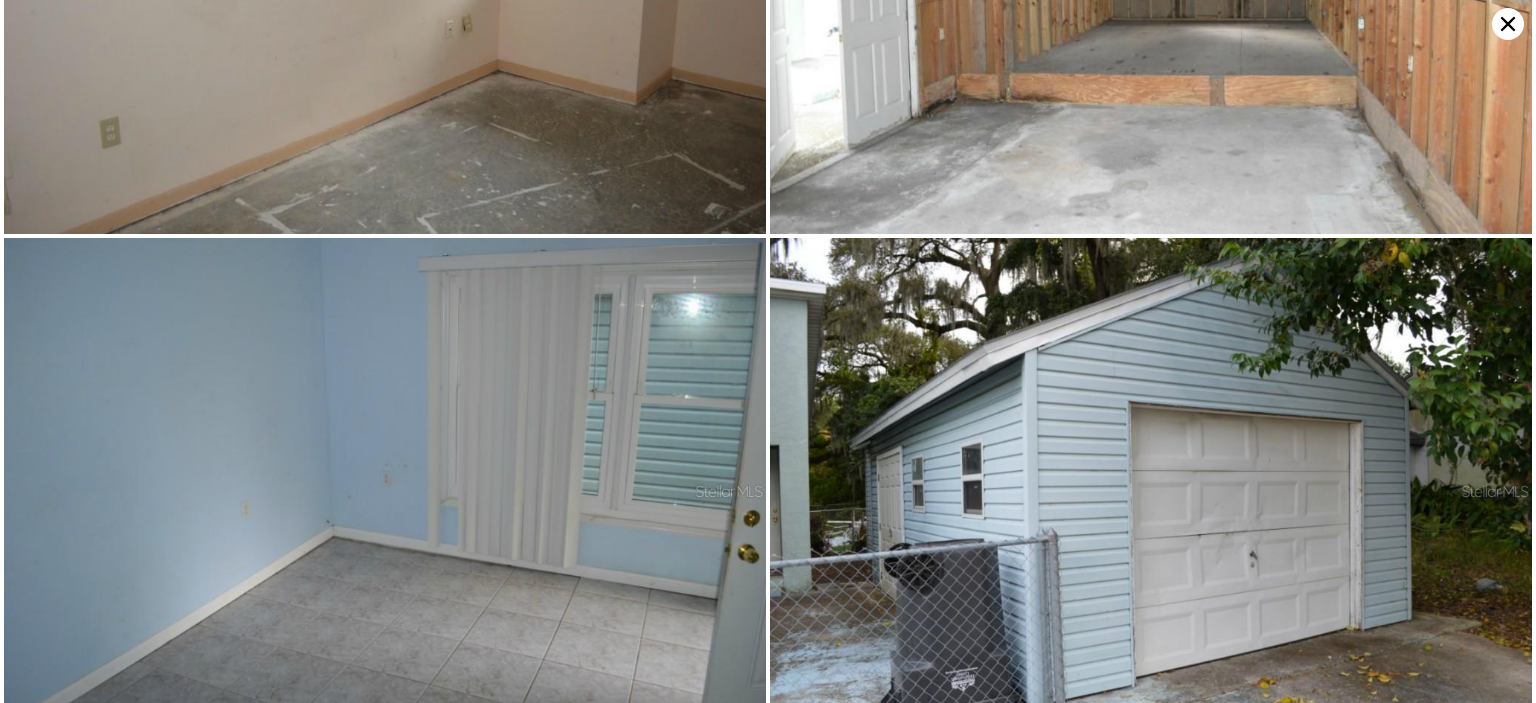 click 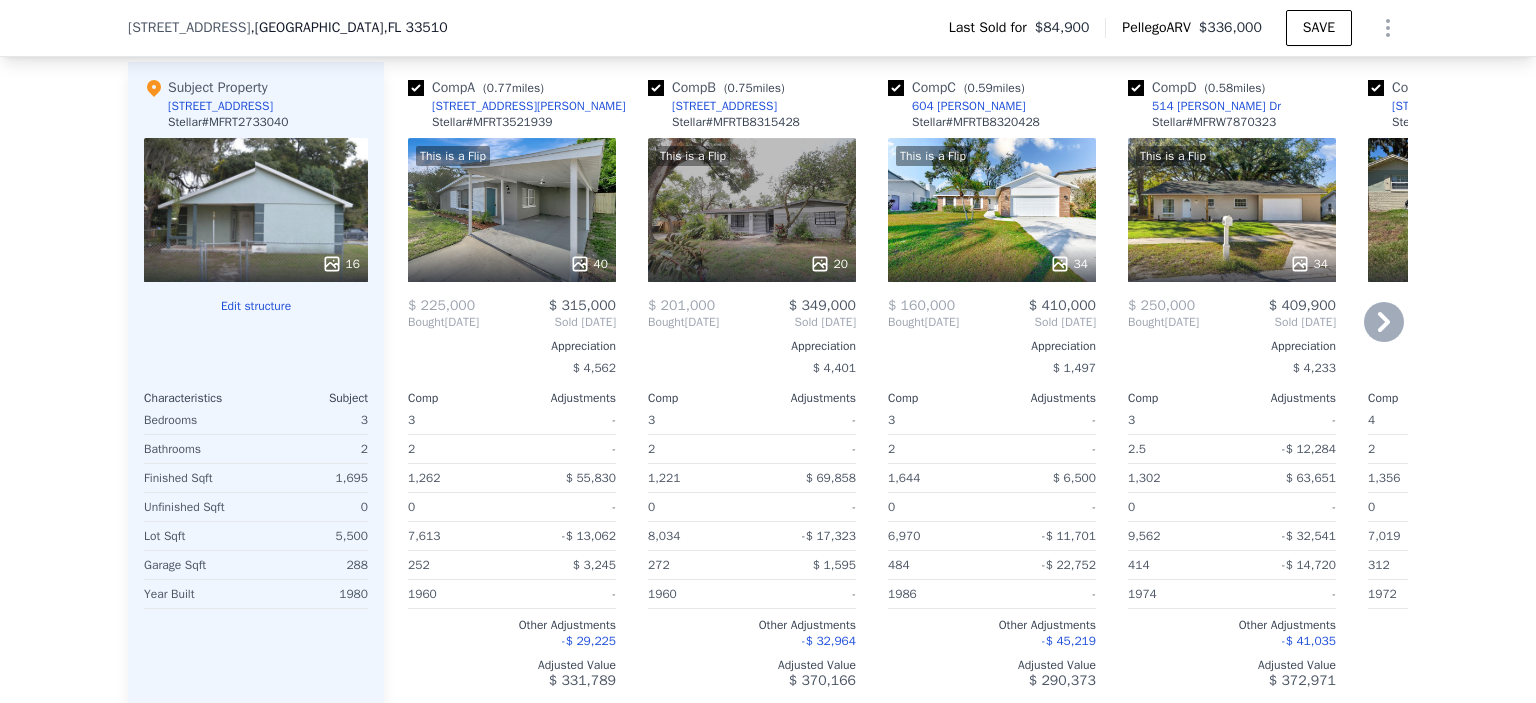 scroll, scrollTop: 2092, scrollLeft: 0, axis: vertical 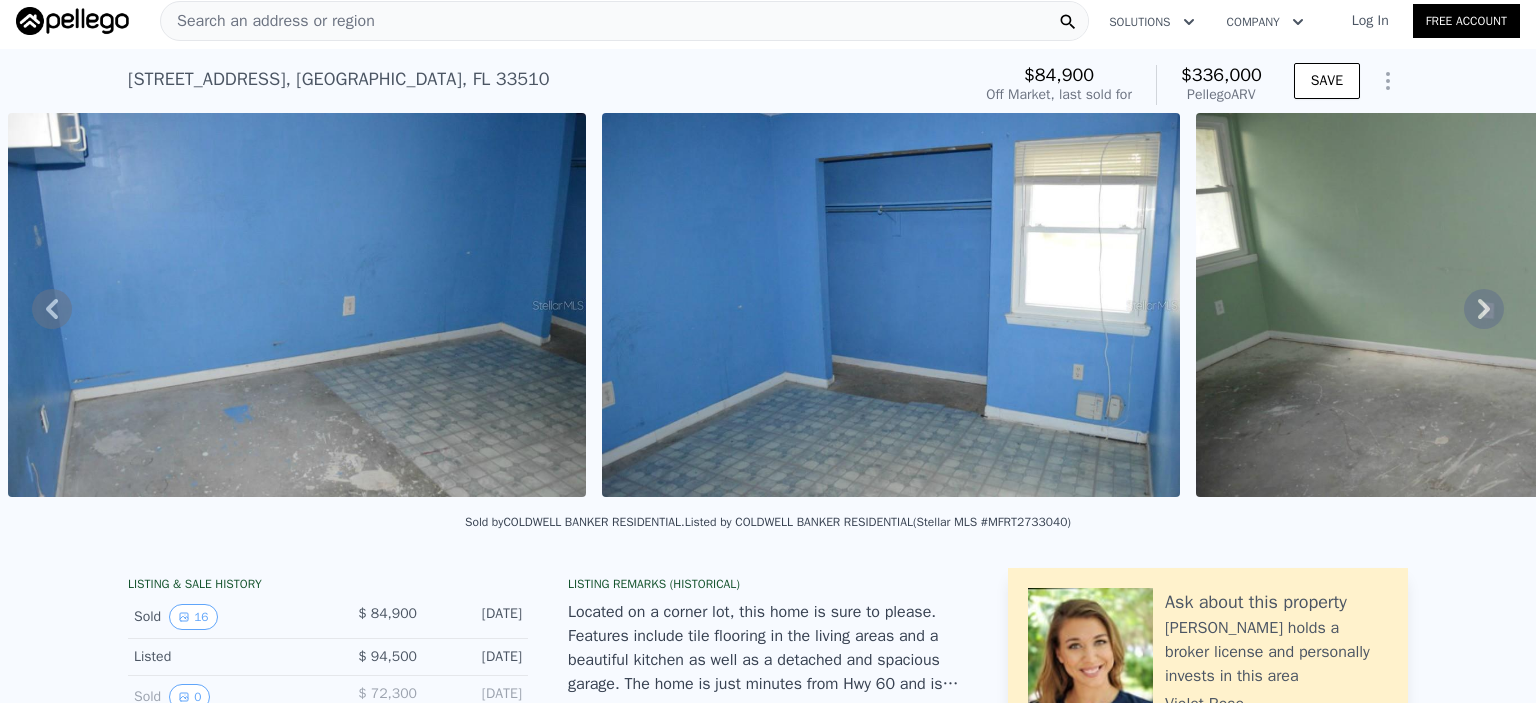 click on "Search an address or region" at bounding box center (268, 21) 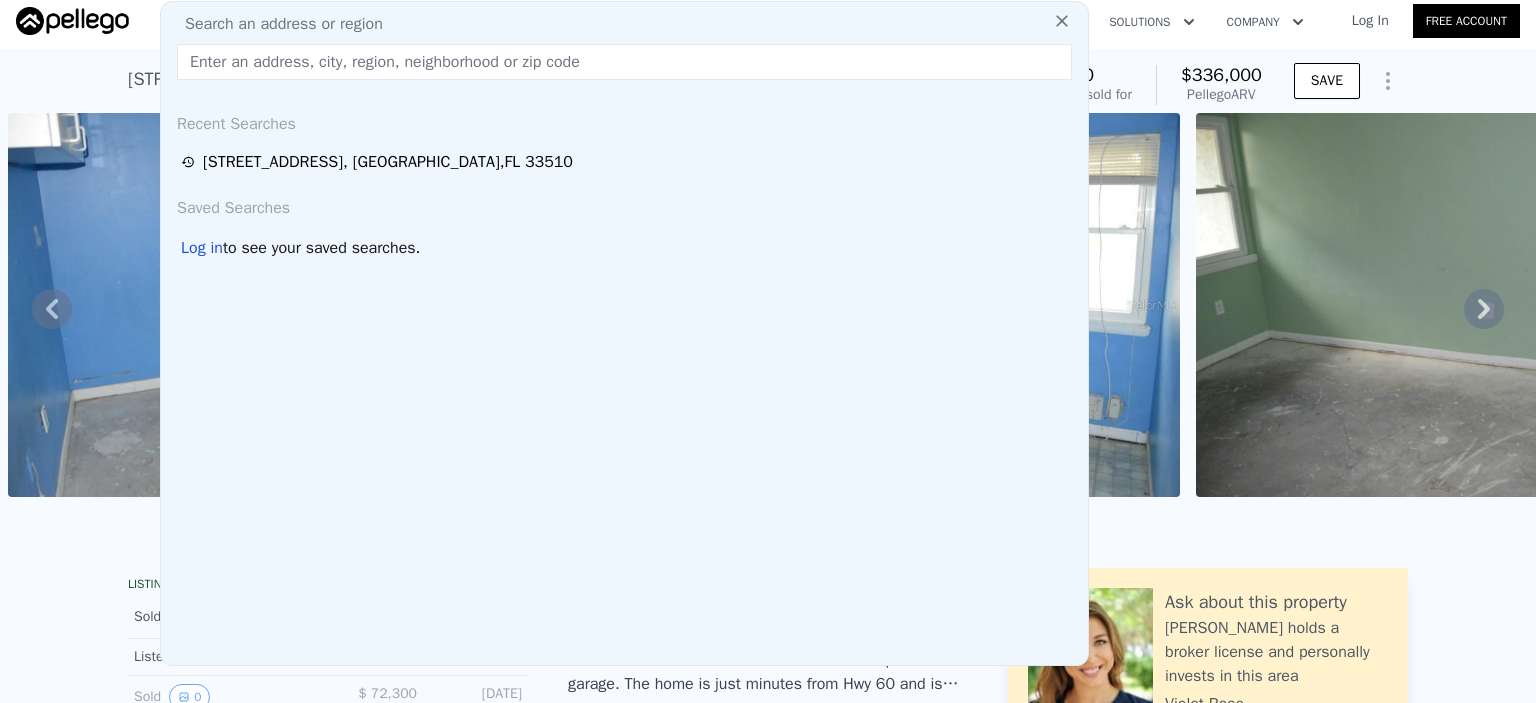 click on "Search an address or region" at bounding box center [276, 24] 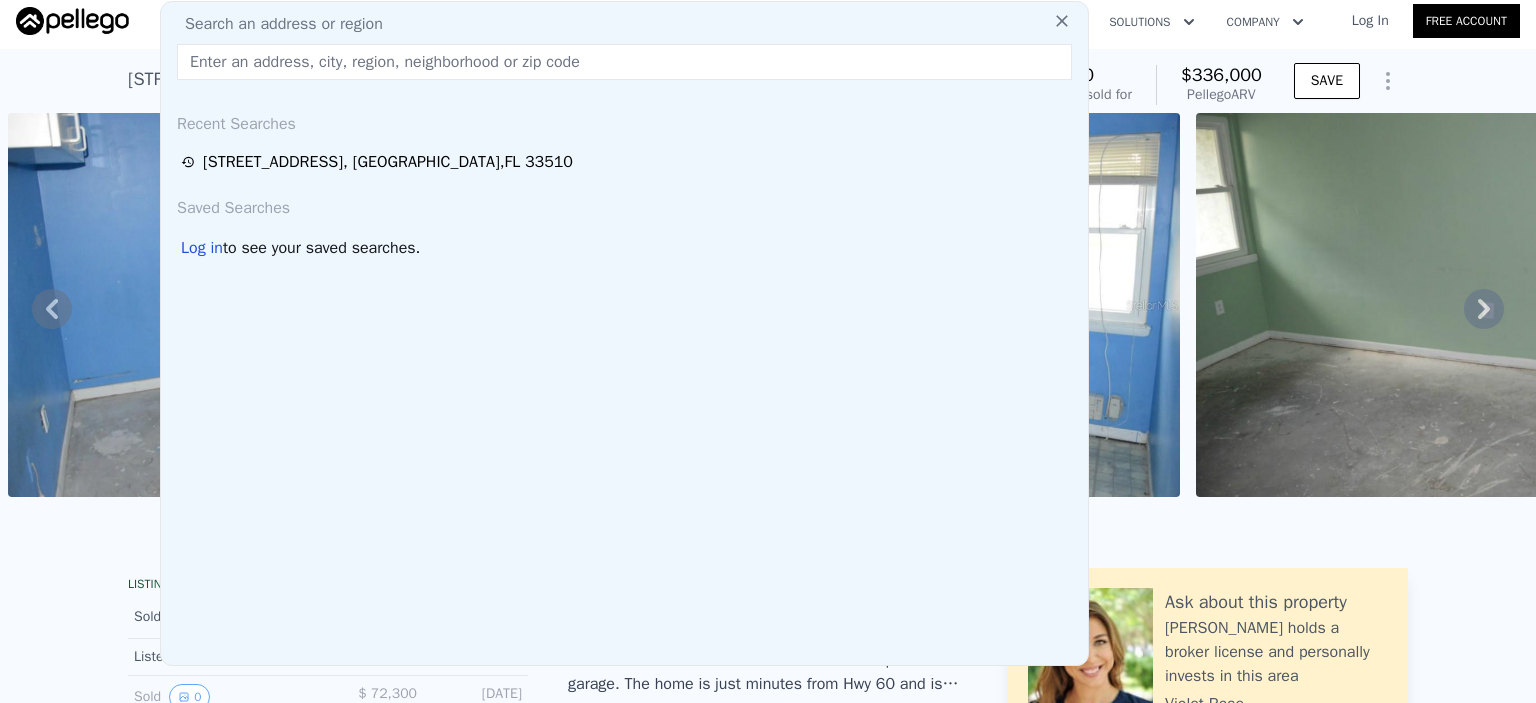 paste on "309 Knights Ave" 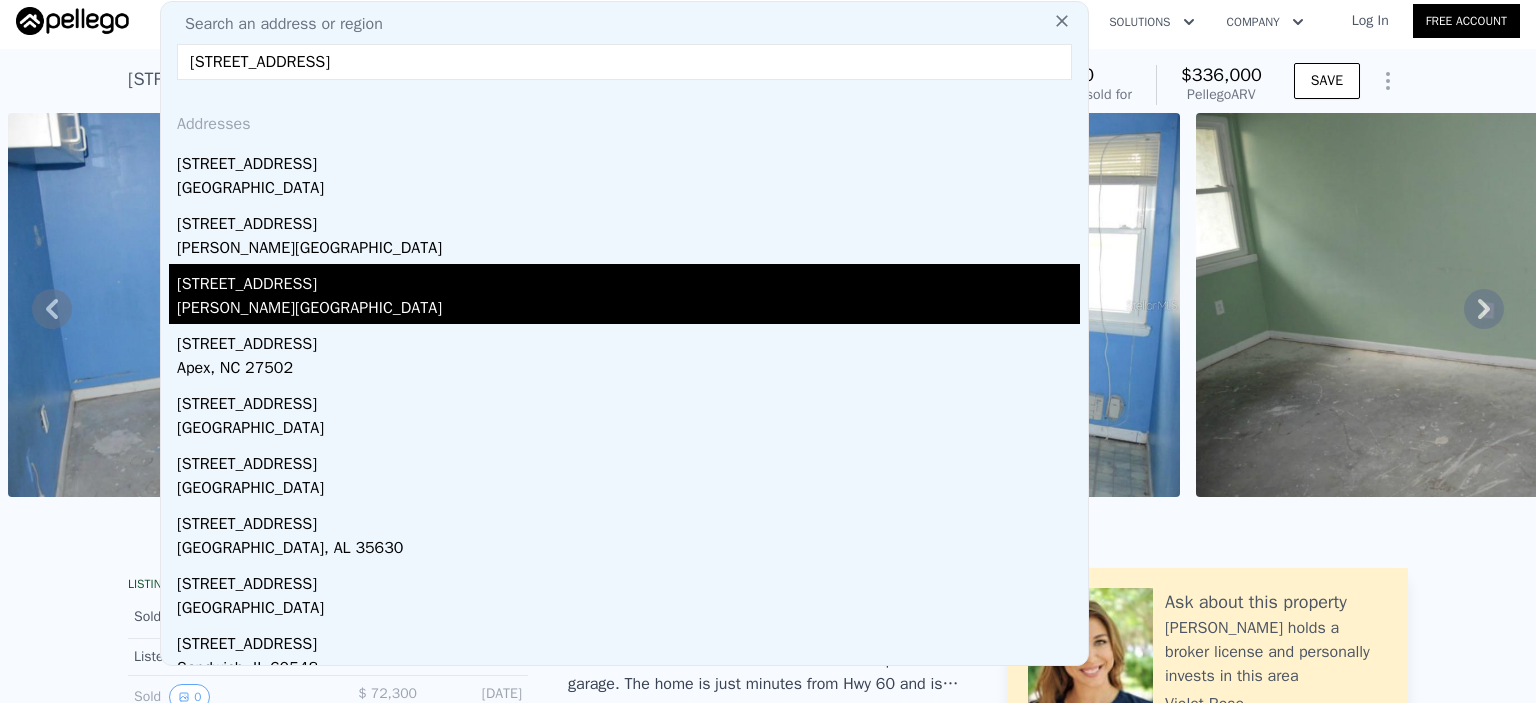 type on "309 Knights Ave" 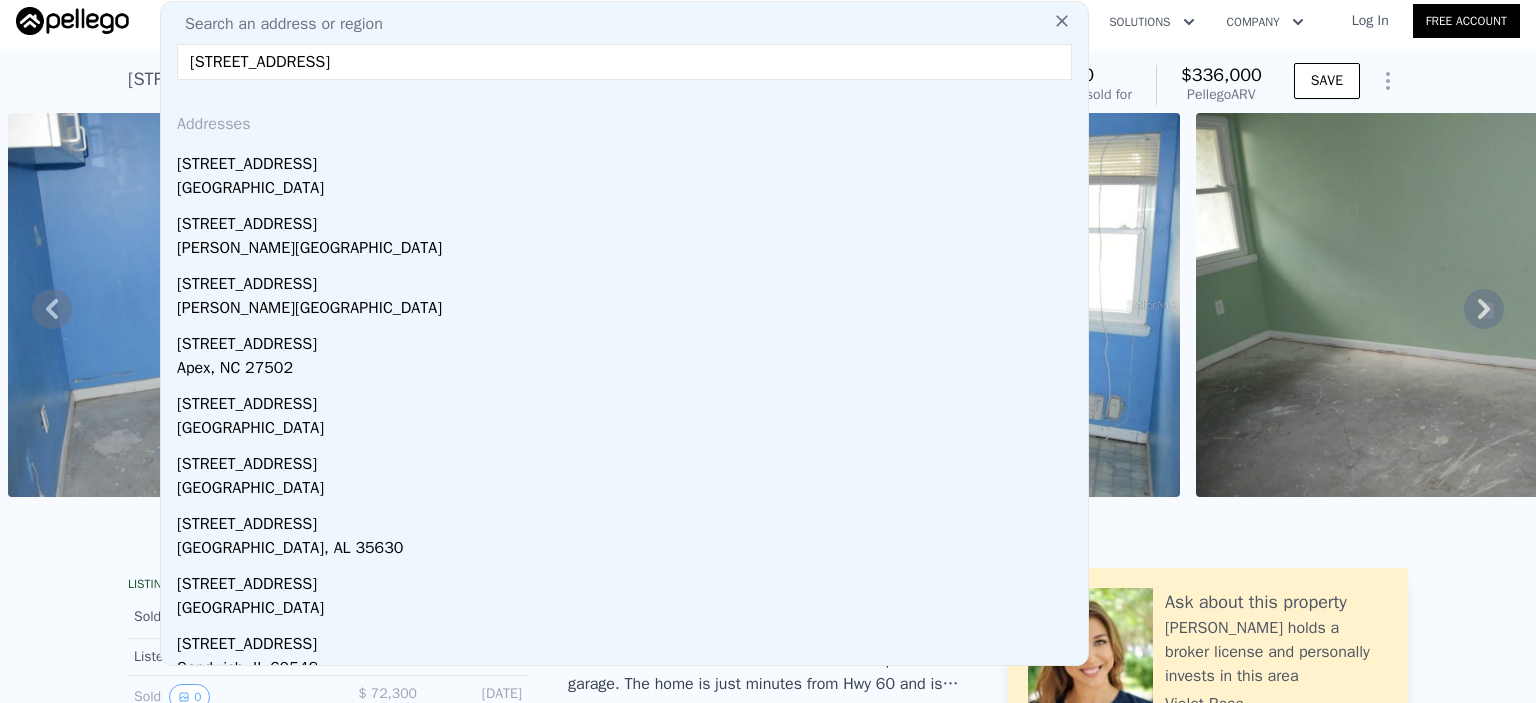 click at bounding box center (297, 305) 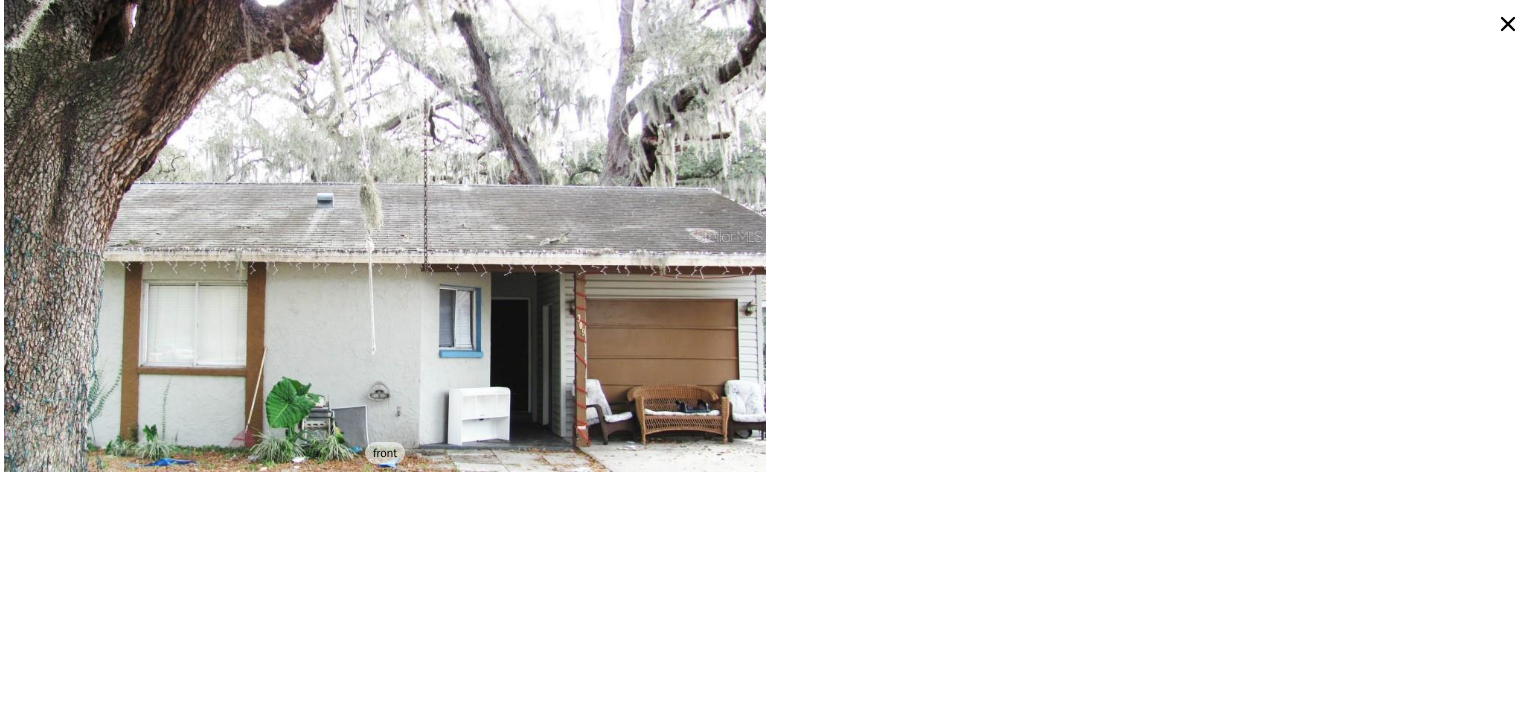 scroll, scrollTop: 0, scrollLeft: 0, axis: both 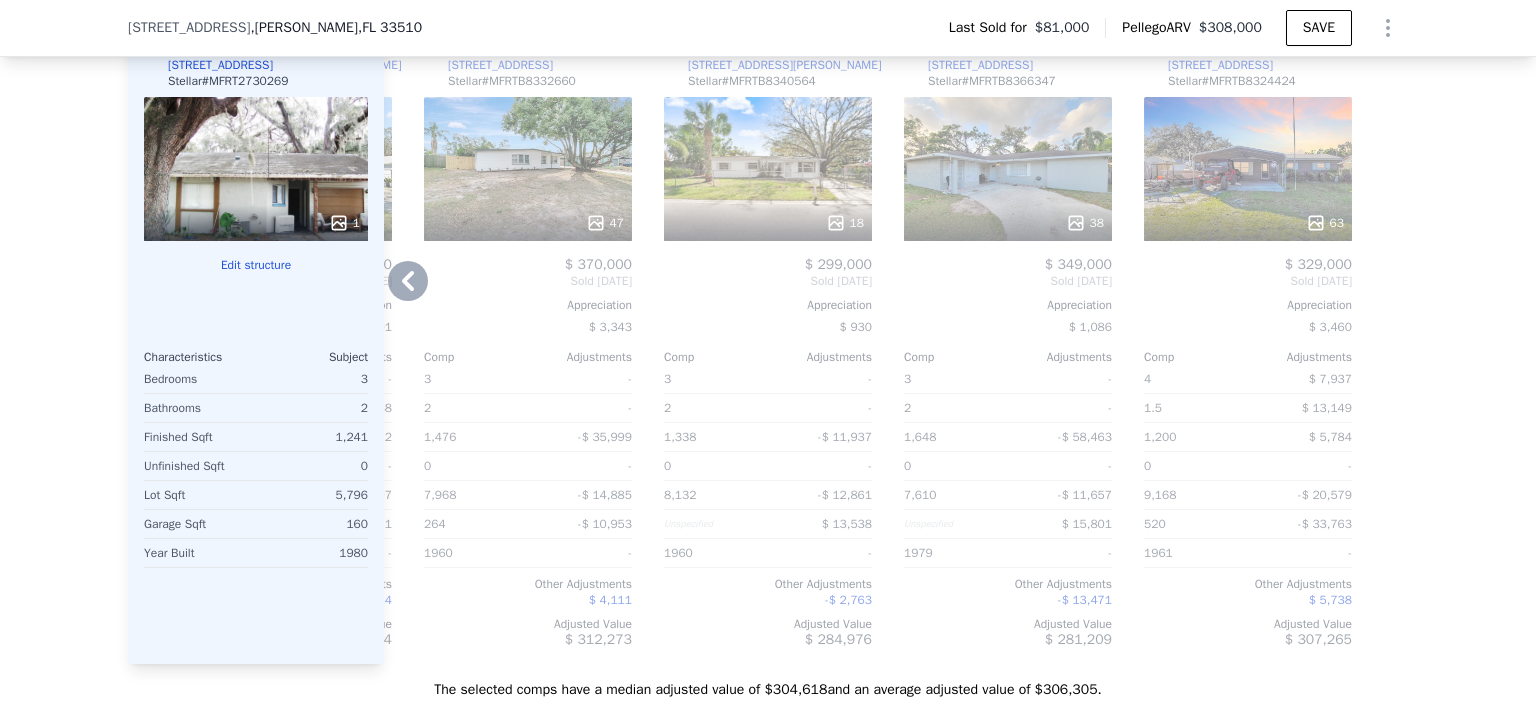 click on "2" at bounding box center [714, 408] 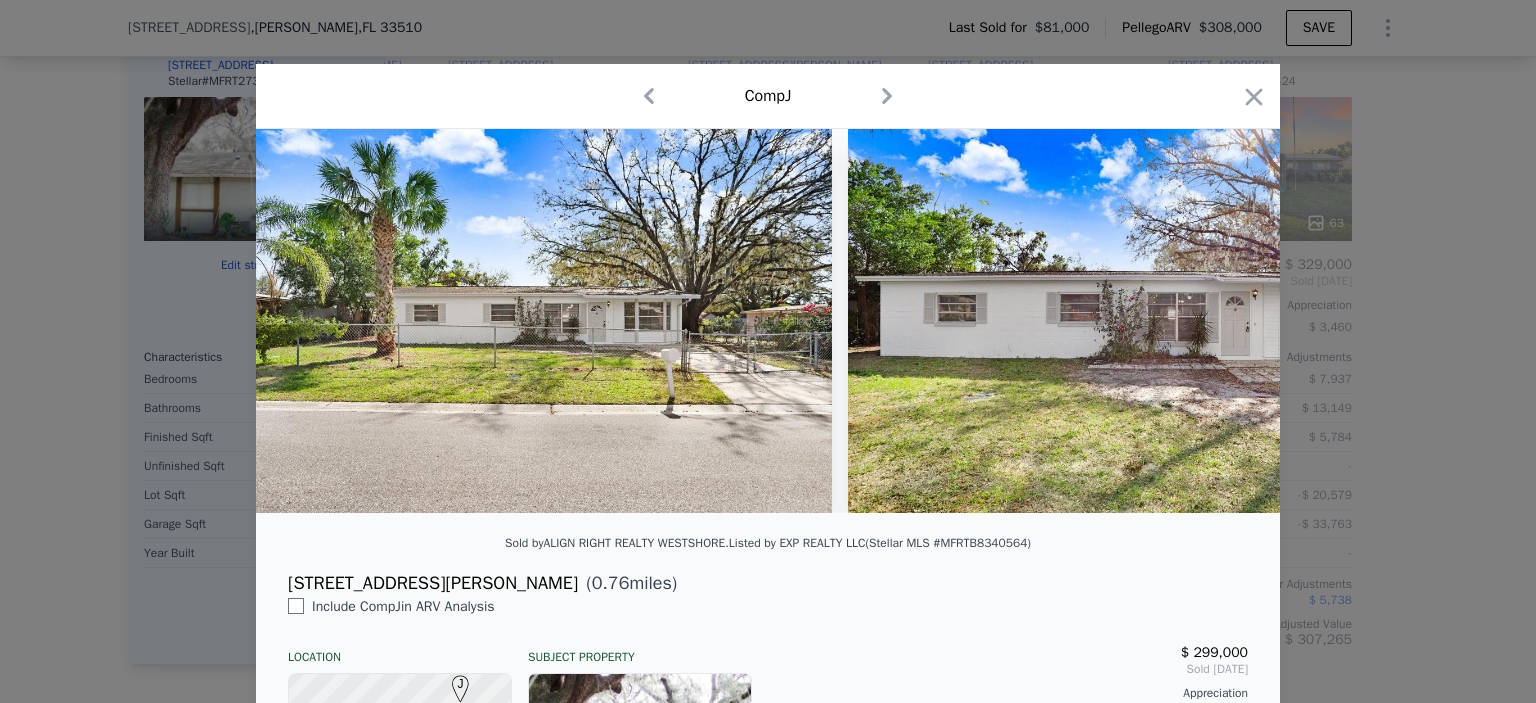 click at bounding box center [768, 351] 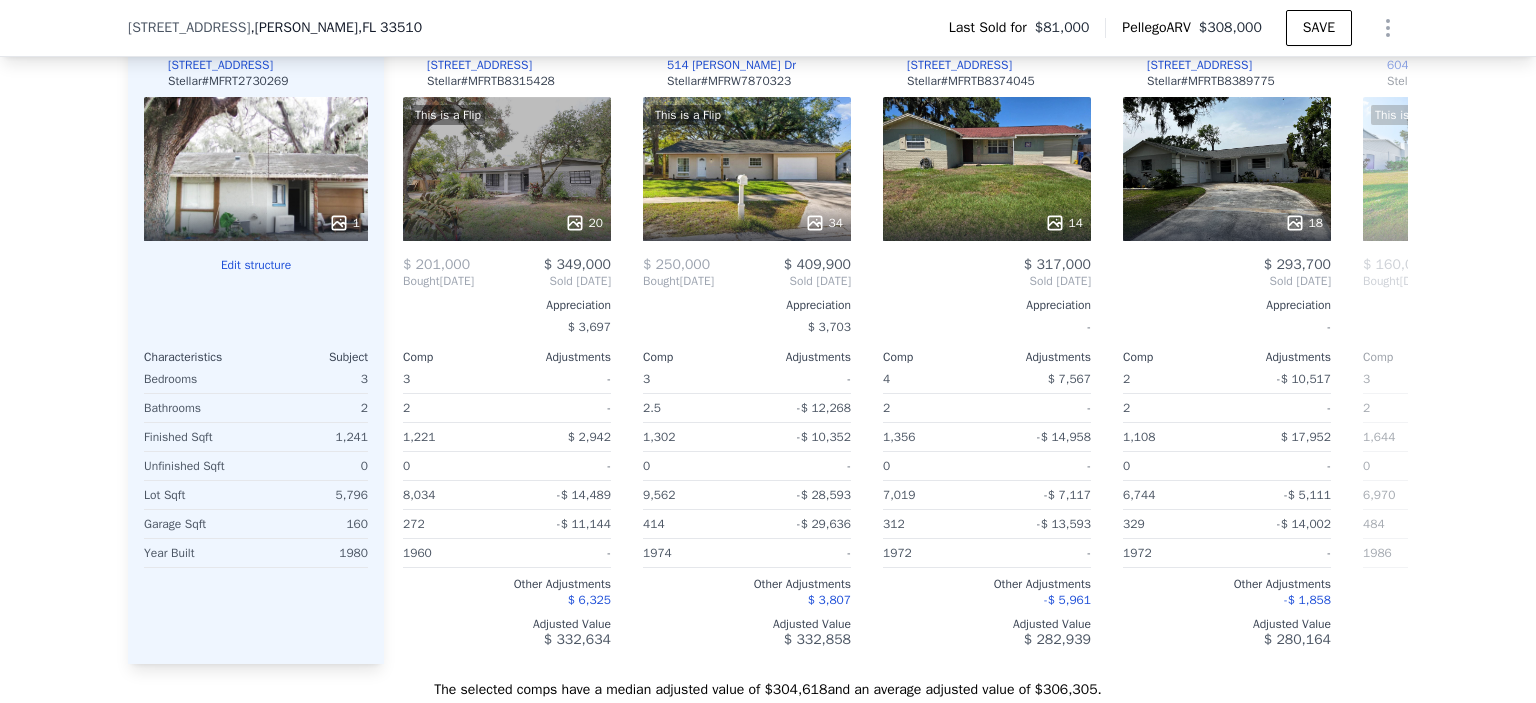 scroll, scrollTop: 0, scrollLeft: 461, axis: horizontal 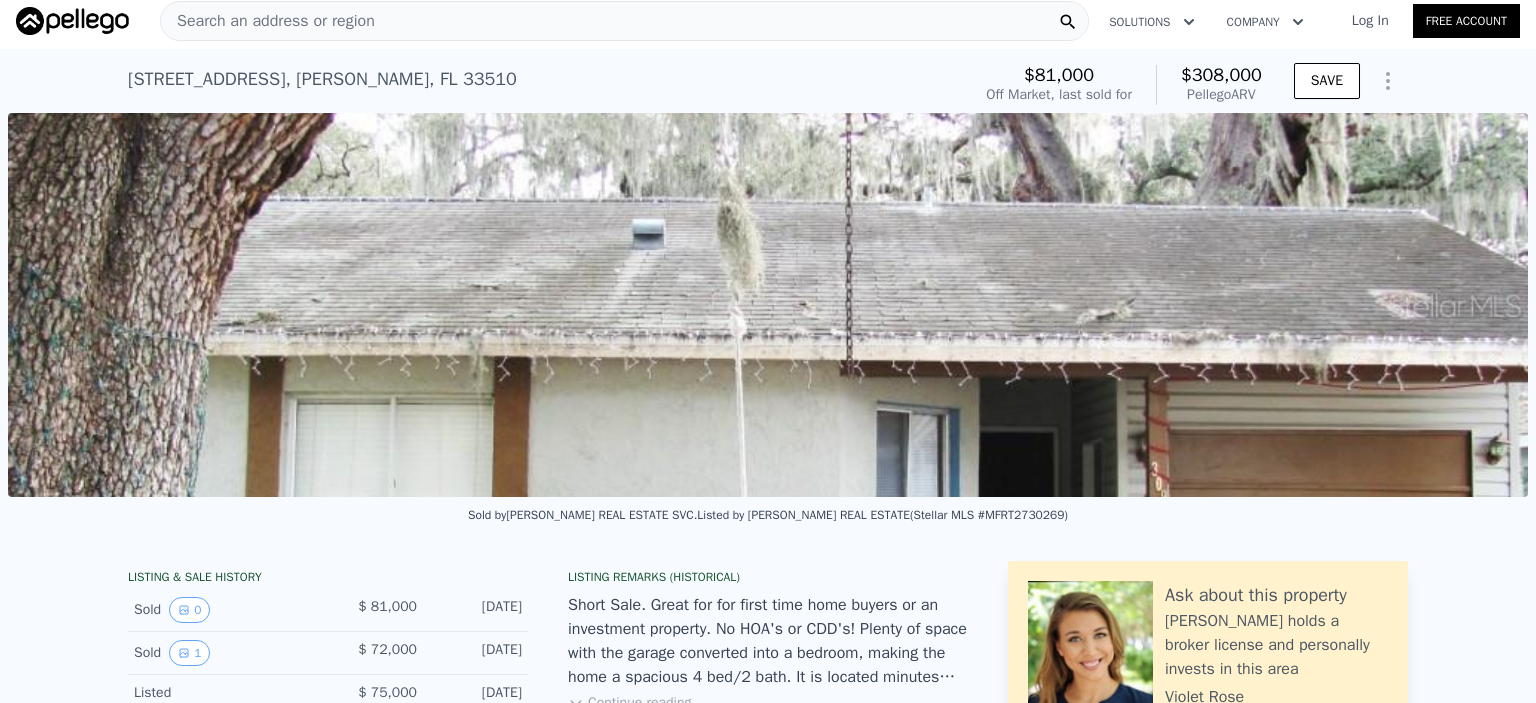 click on "Search an address or region" at bounding box center [268, 21] 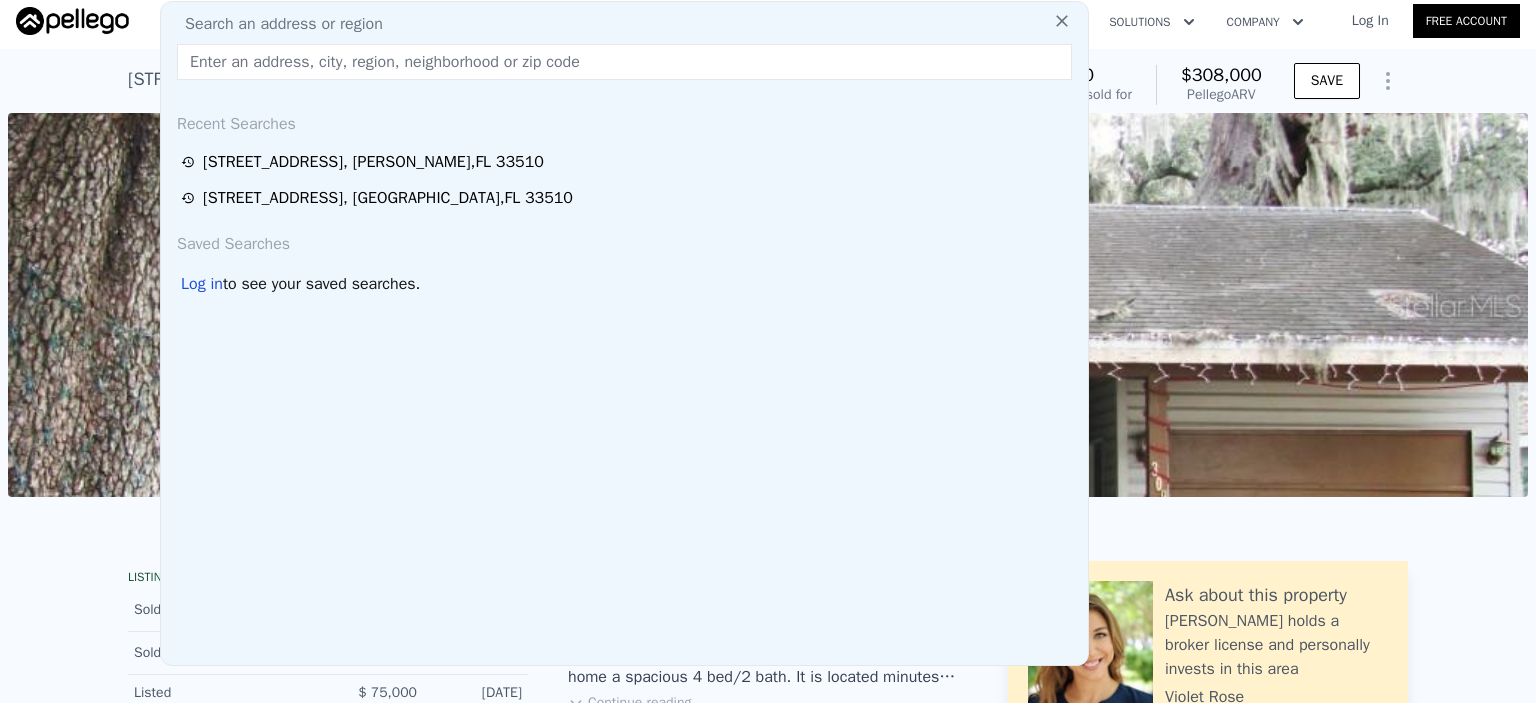 drag, startPoint x: 216, startPoint y: 15, endPoint x: 196, endPoint y: 58, distance: 47.423622 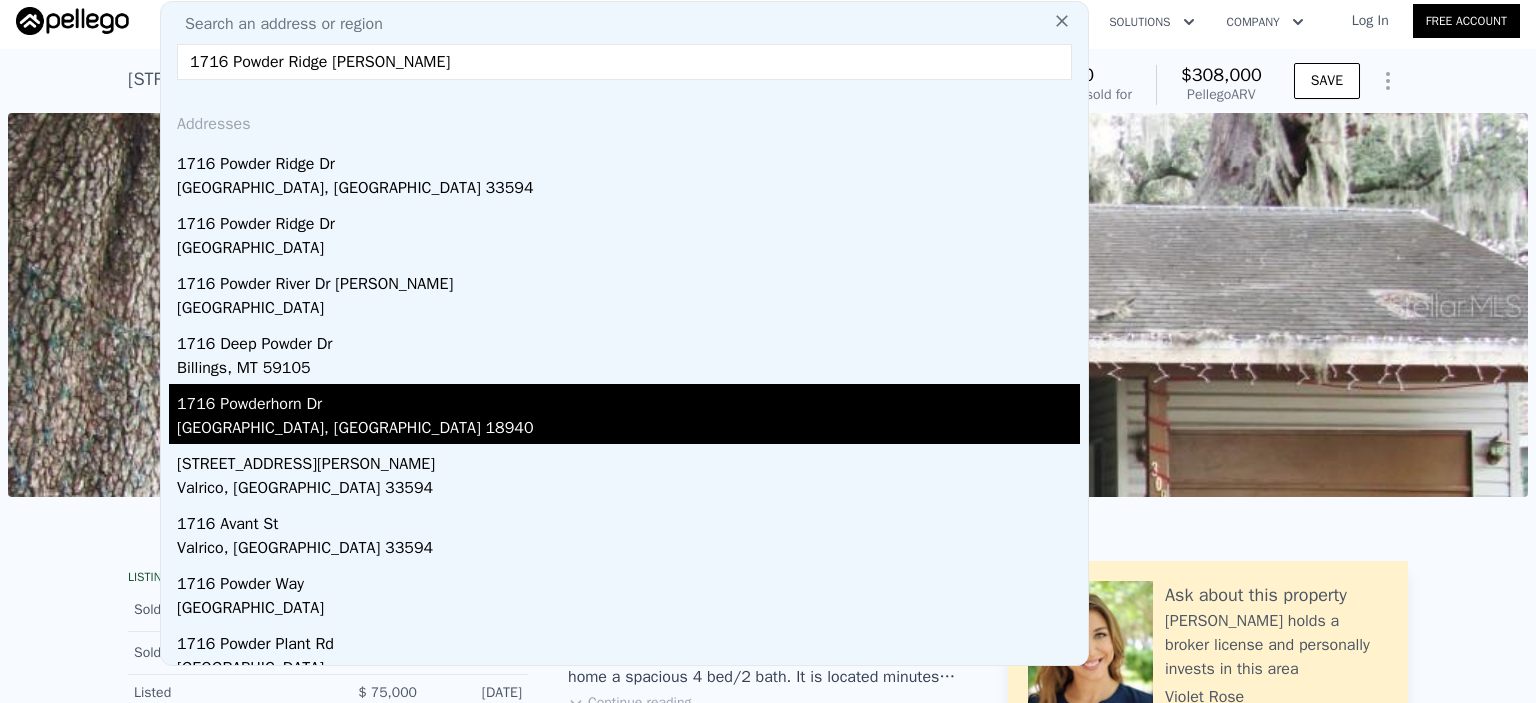 scroll, scrollTop: 0, scrollLeft: 0, axis: both 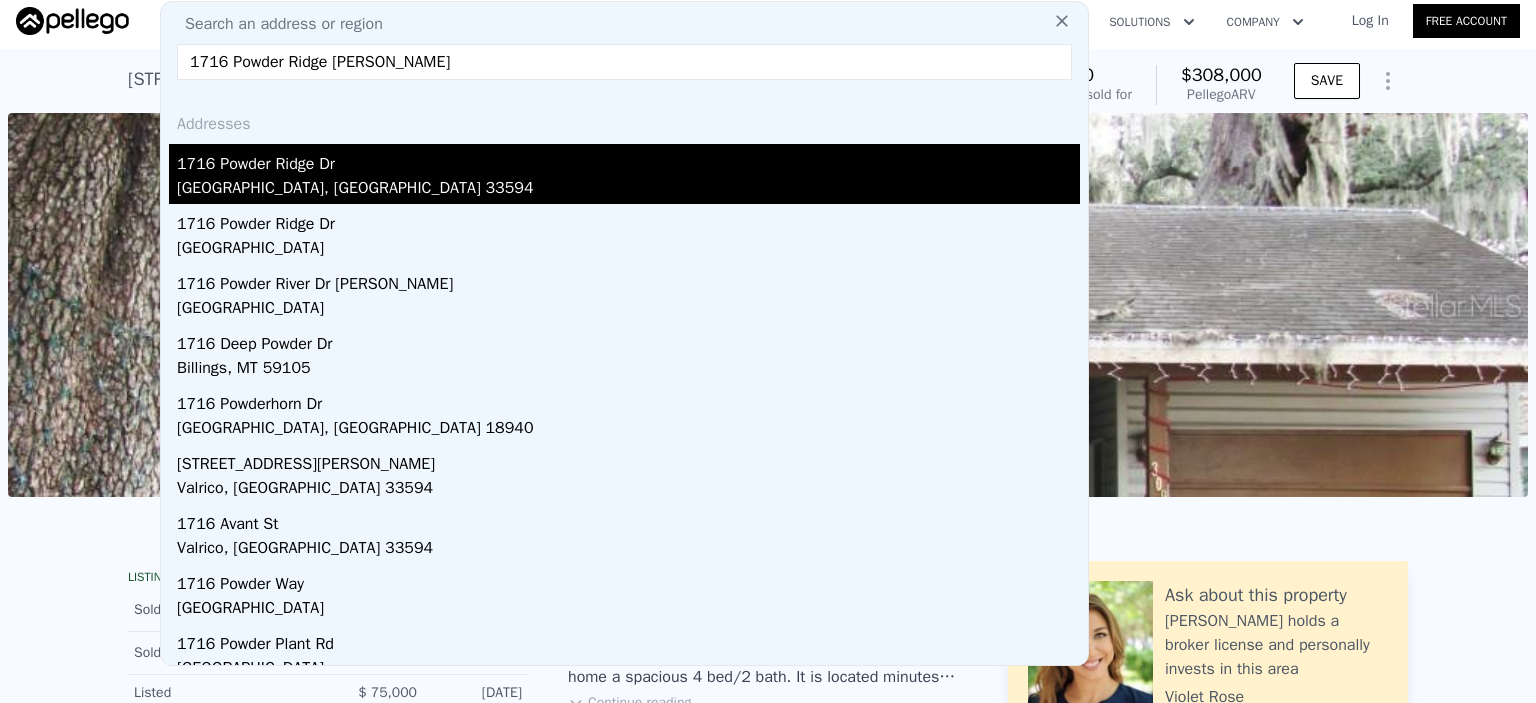 type on "1716 Powder Ridge Dr valr" 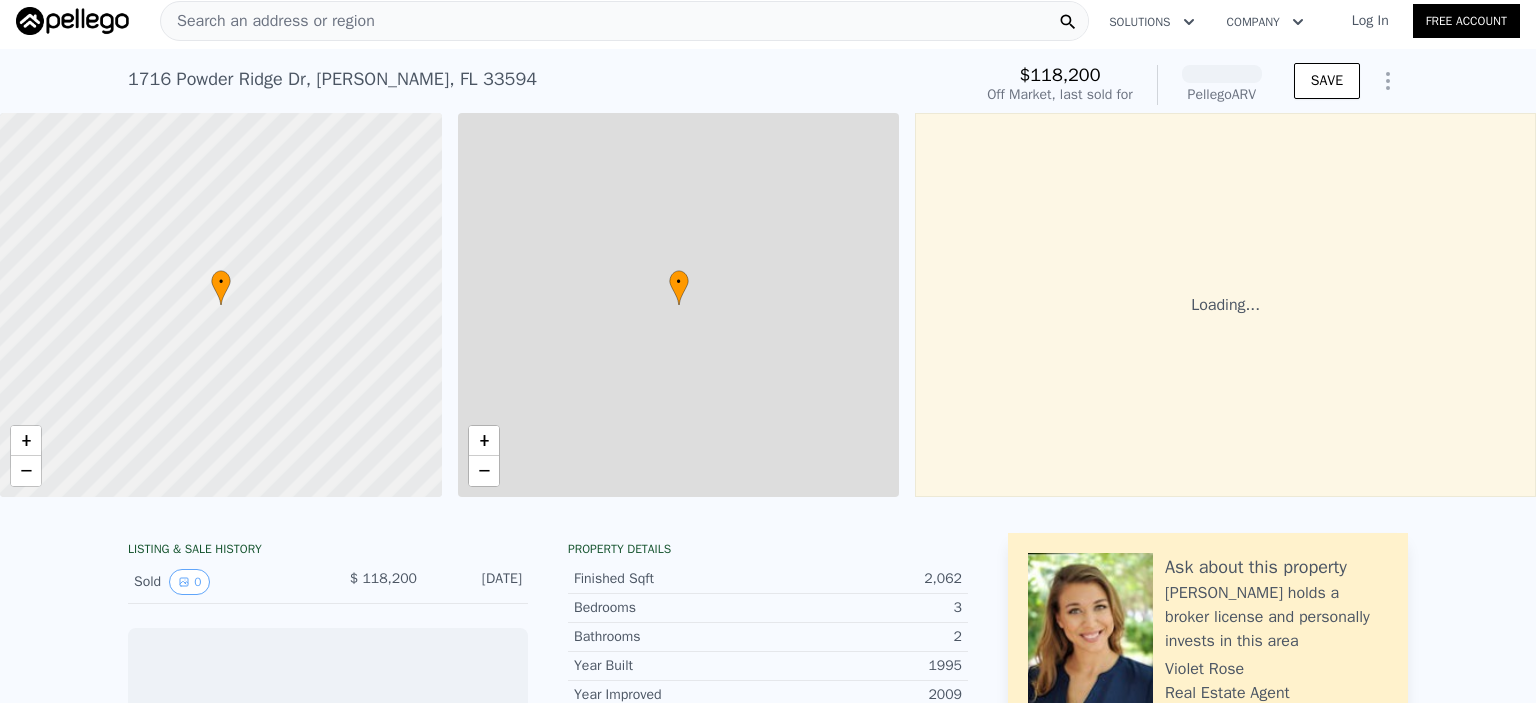 scroll, scrollTop: 0, scrollLeft: 8, axis: horizontal 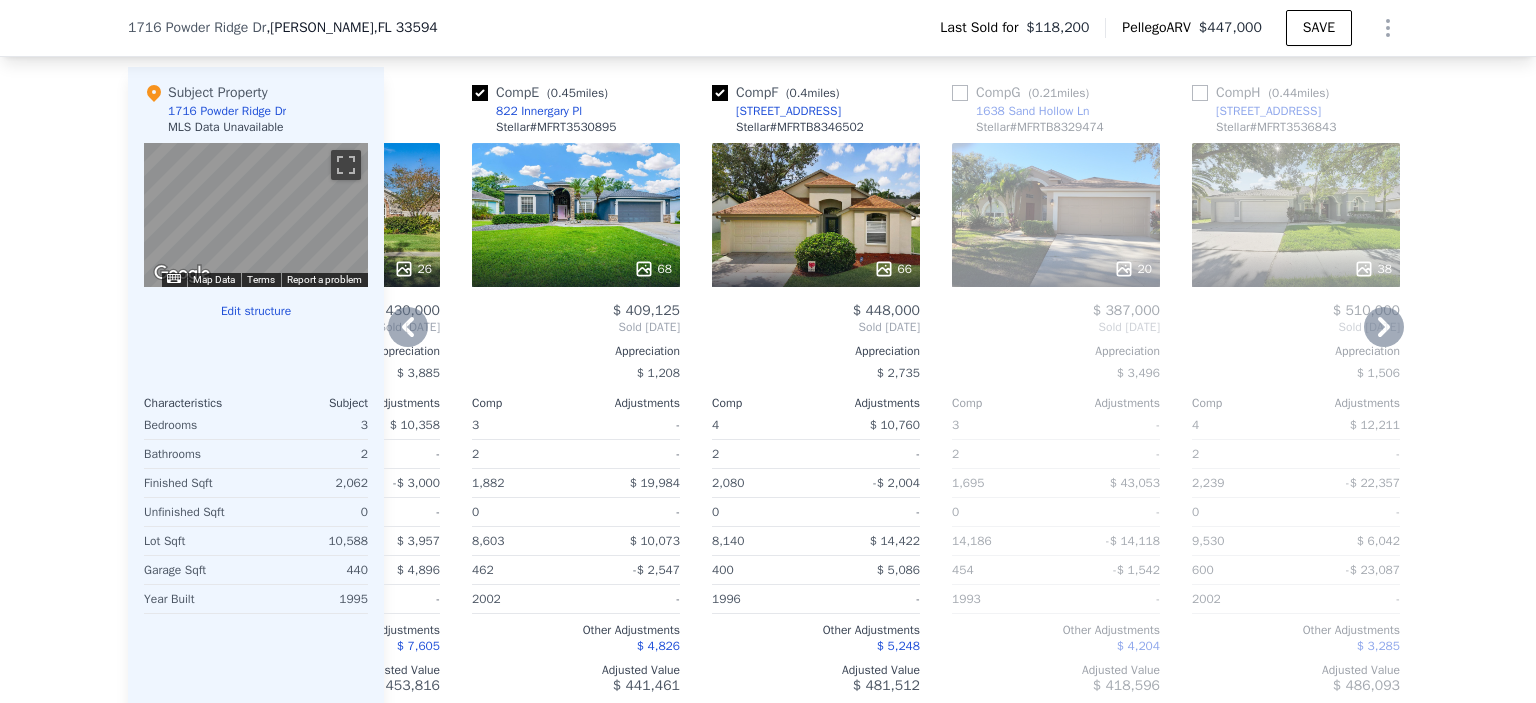 click on "68" at bounding box center (576, 215) 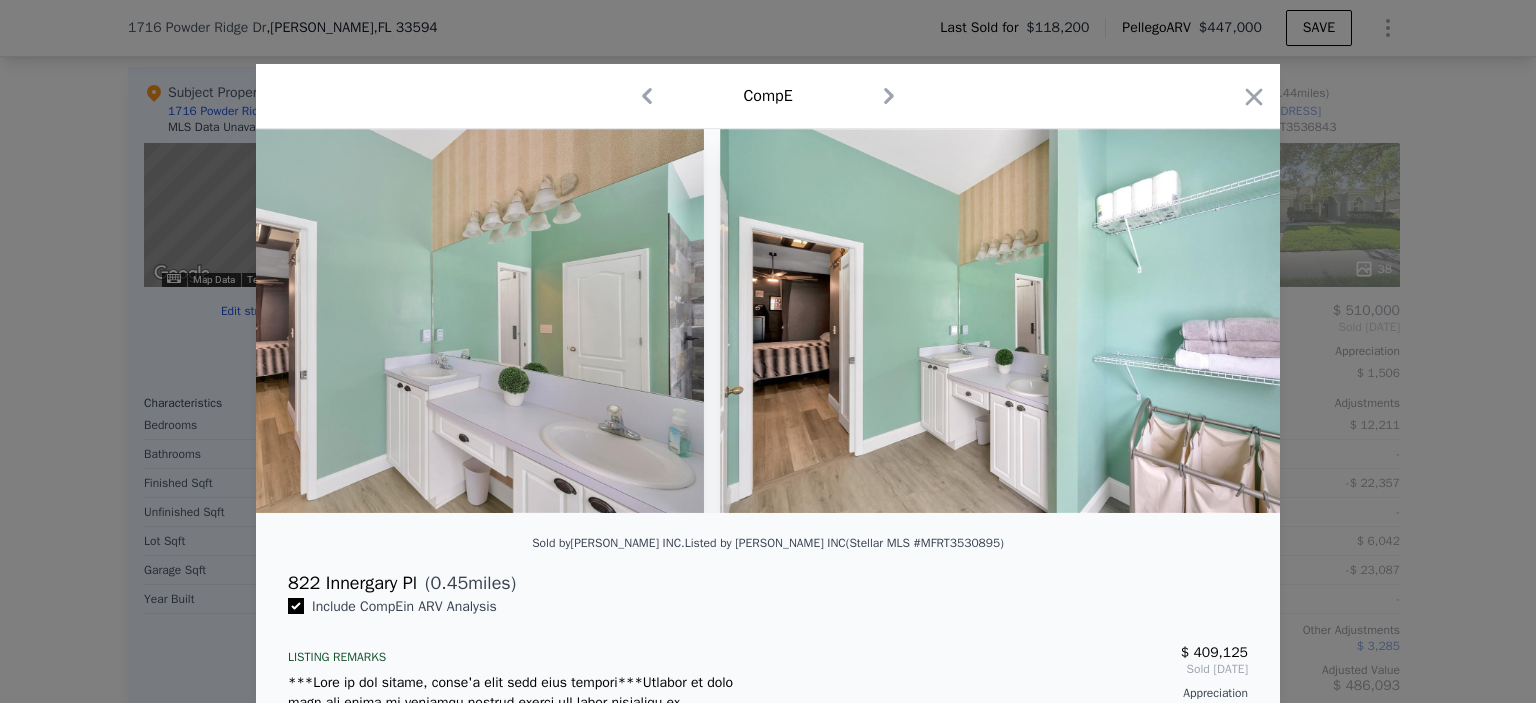 scroll, scrollTop: 0, scrollLeft: 23640, axis: horizontal 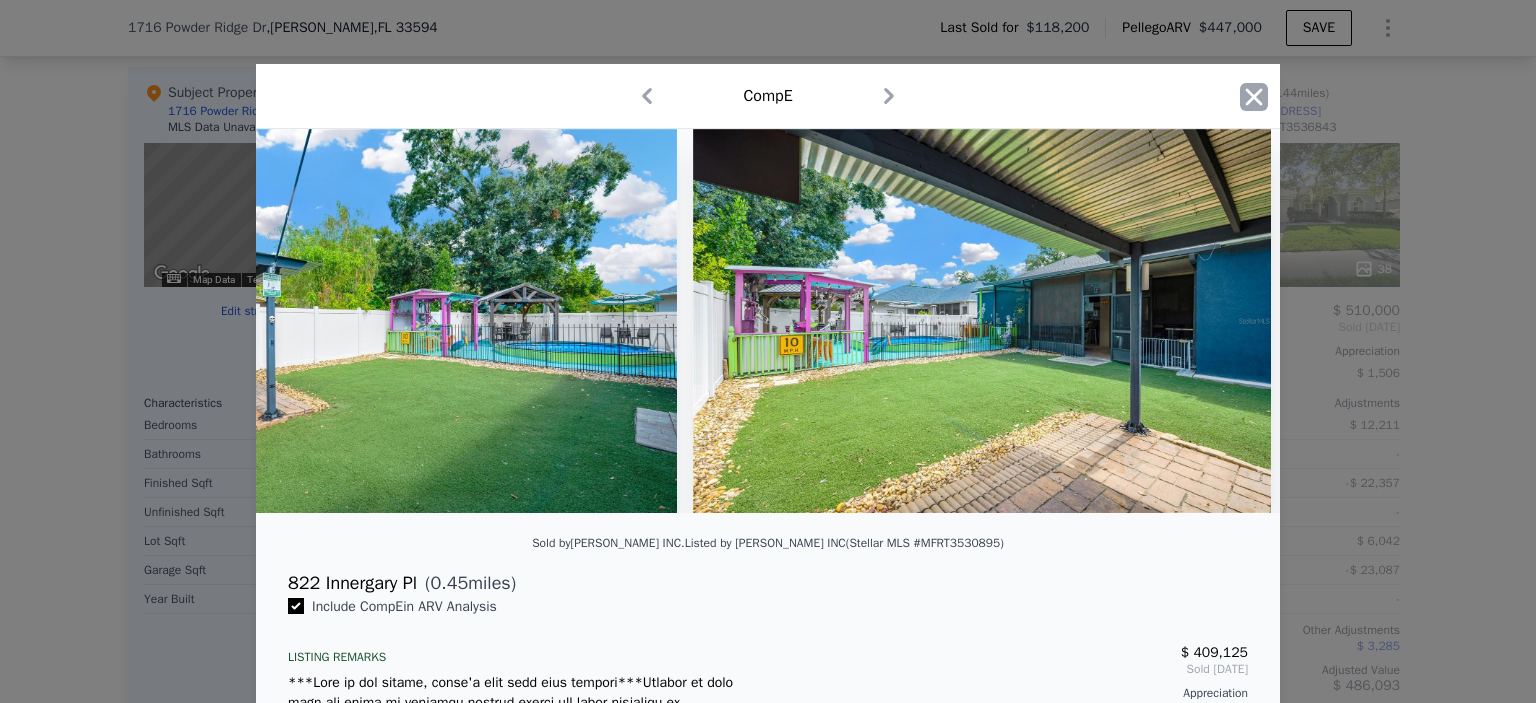 click 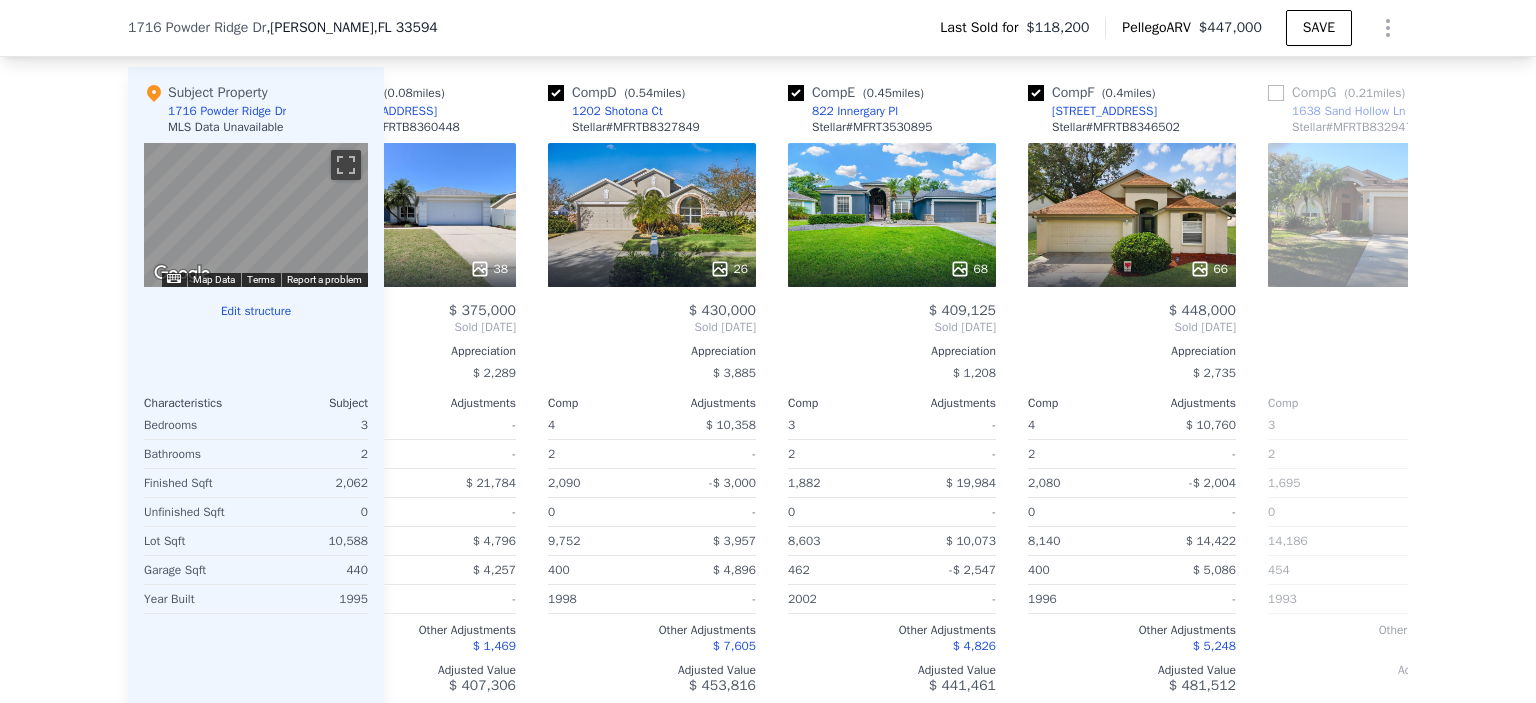 scroll, scrollTop: 0, scrollLeft: 645, axis: horizontal 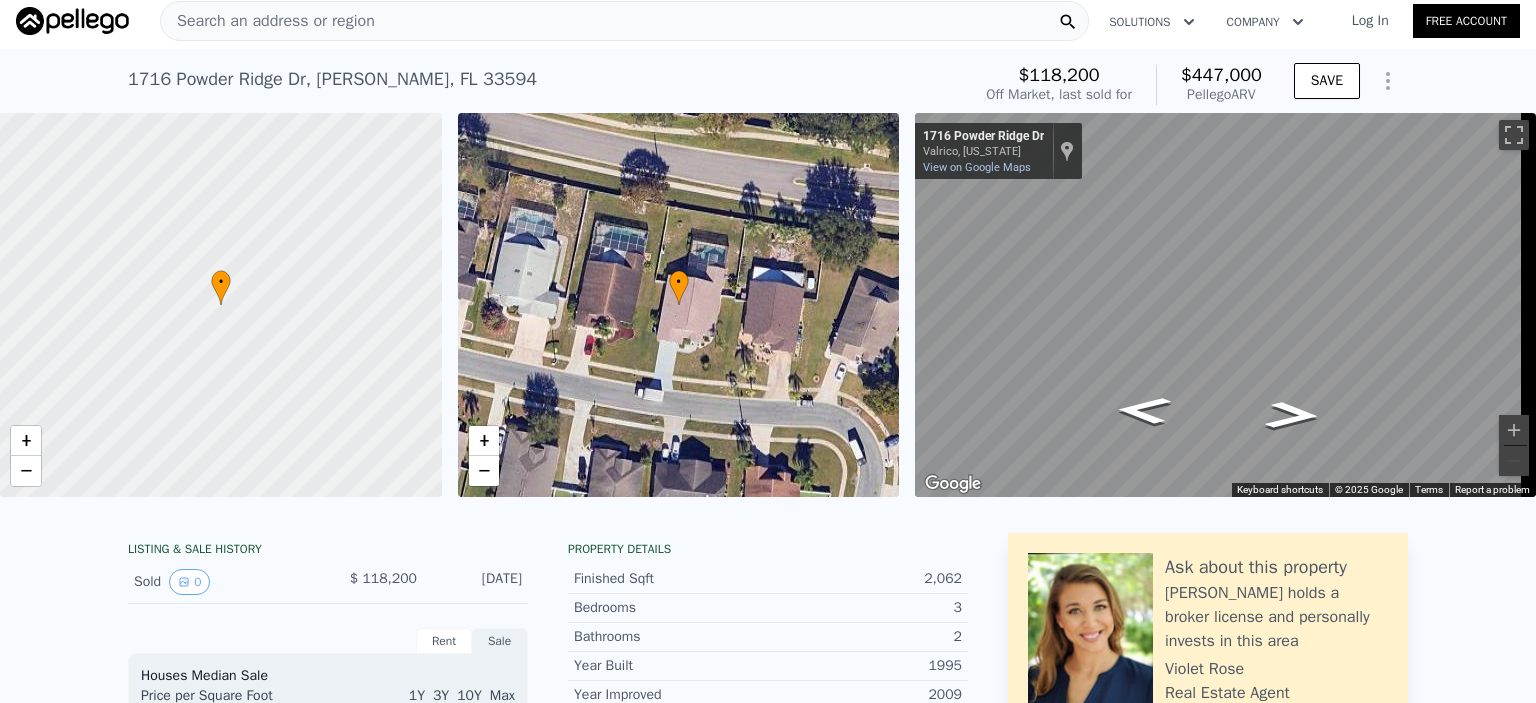 drag, startPoint x: 244, startPoint y: 15, endPoint x: 225, endPoint y: 10, distance: 19.646883 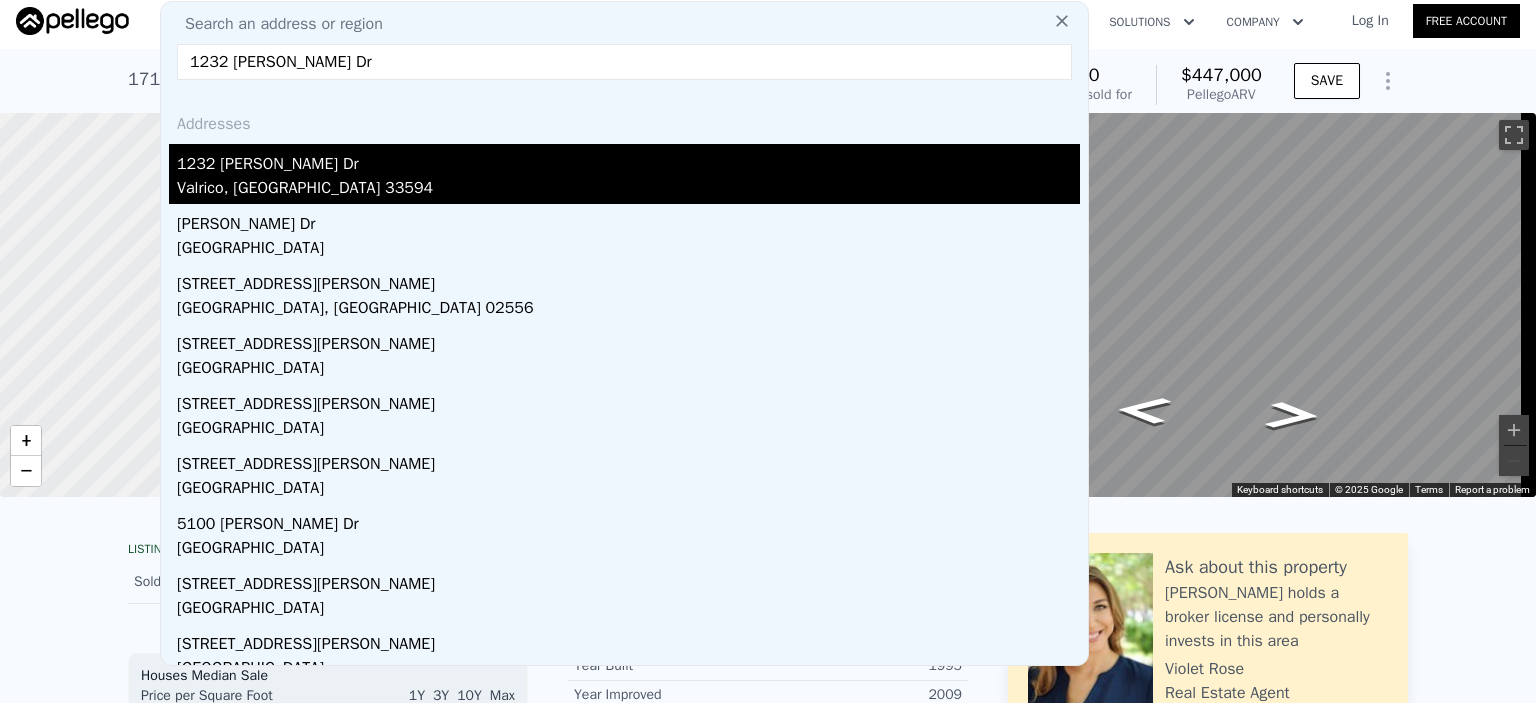 type on "1232 [PERSON_NAME] Dr" 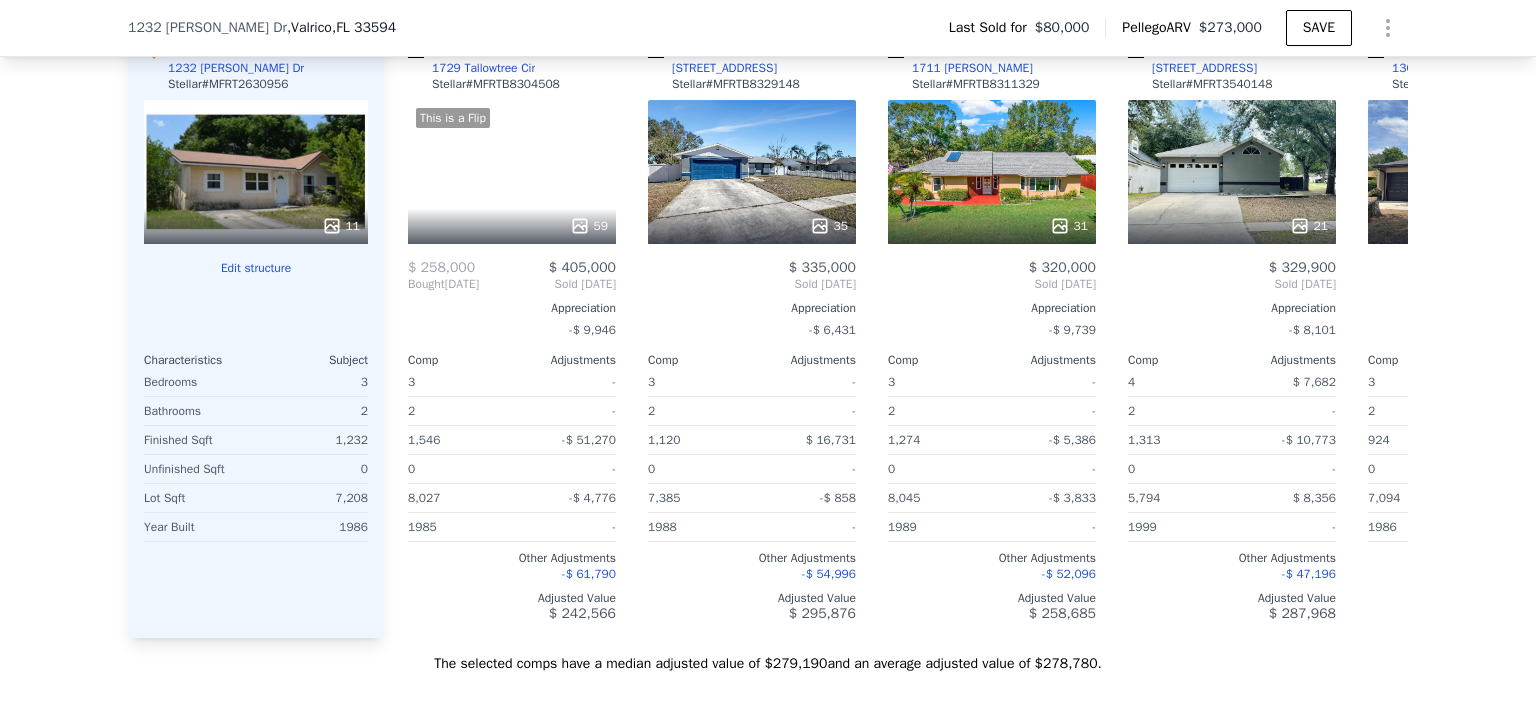 scroll, scrollTop: 2300, scrollLeft: 0, axis: vertical 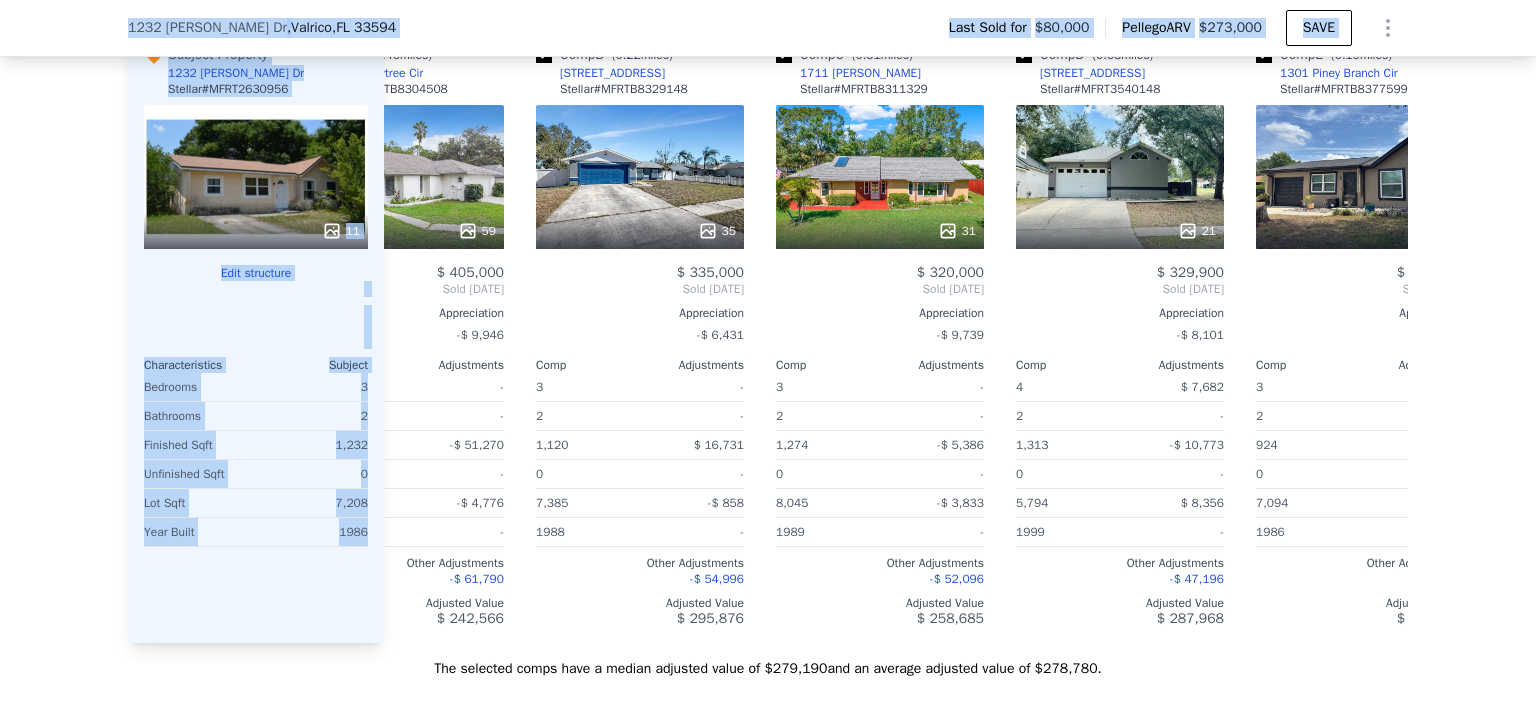 drag, startPoint x: 118, startPoint y: 26, endPoint x: 373, endPoint y: 63, distance: 257.67032 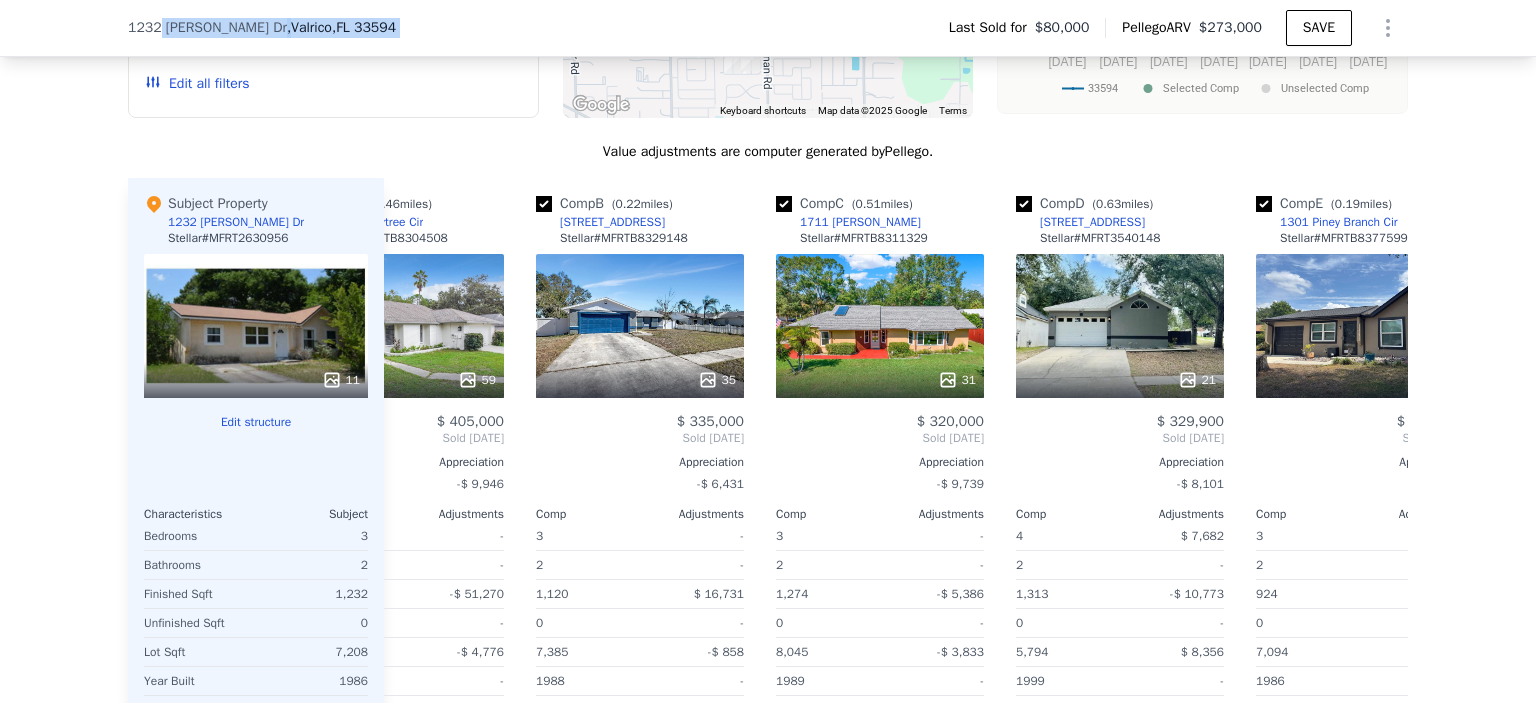 scroll, scrollTop: 2115, scrollLeft: 0, axis: vertical 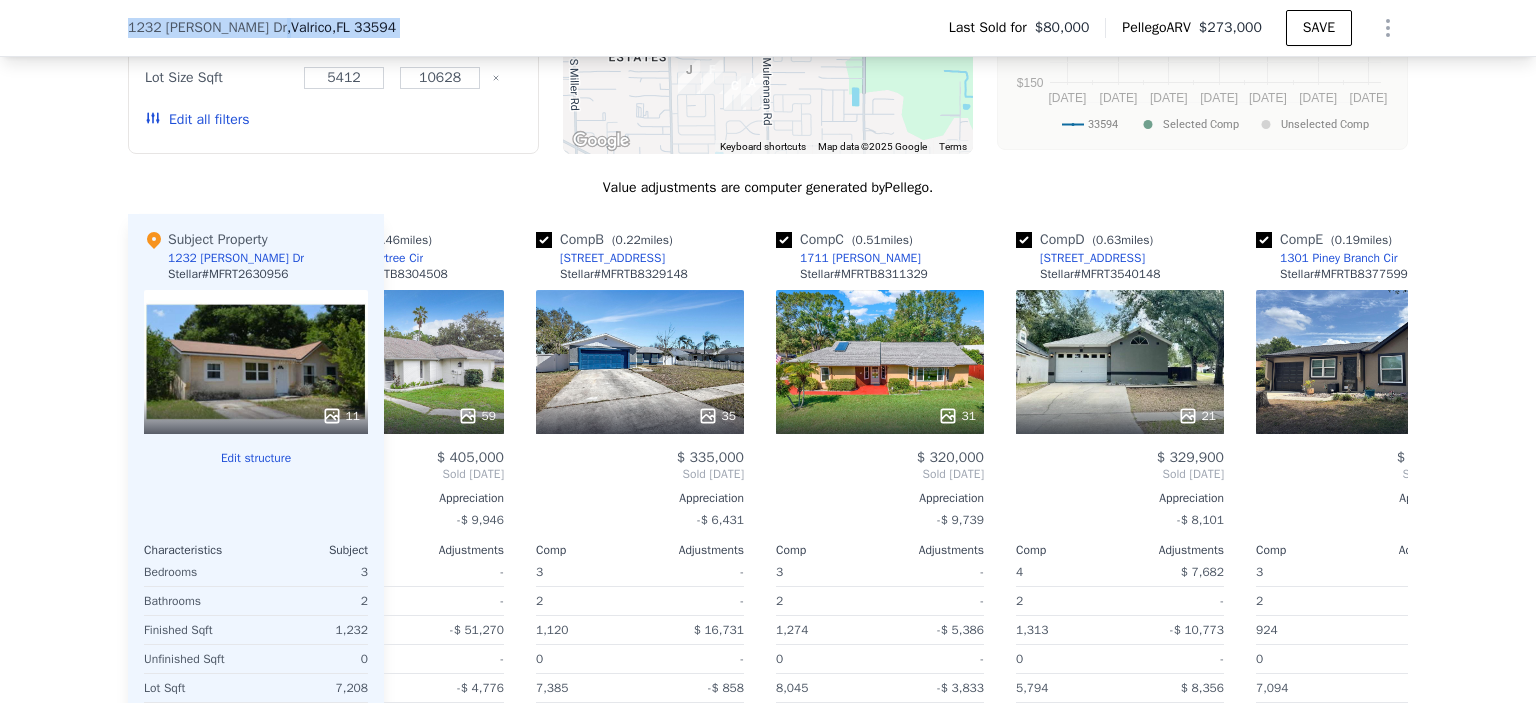 drag, startPoint x: 354, startPoint y: 25, endPoint x: 117, endPoint y: 39, distance: 237.41315 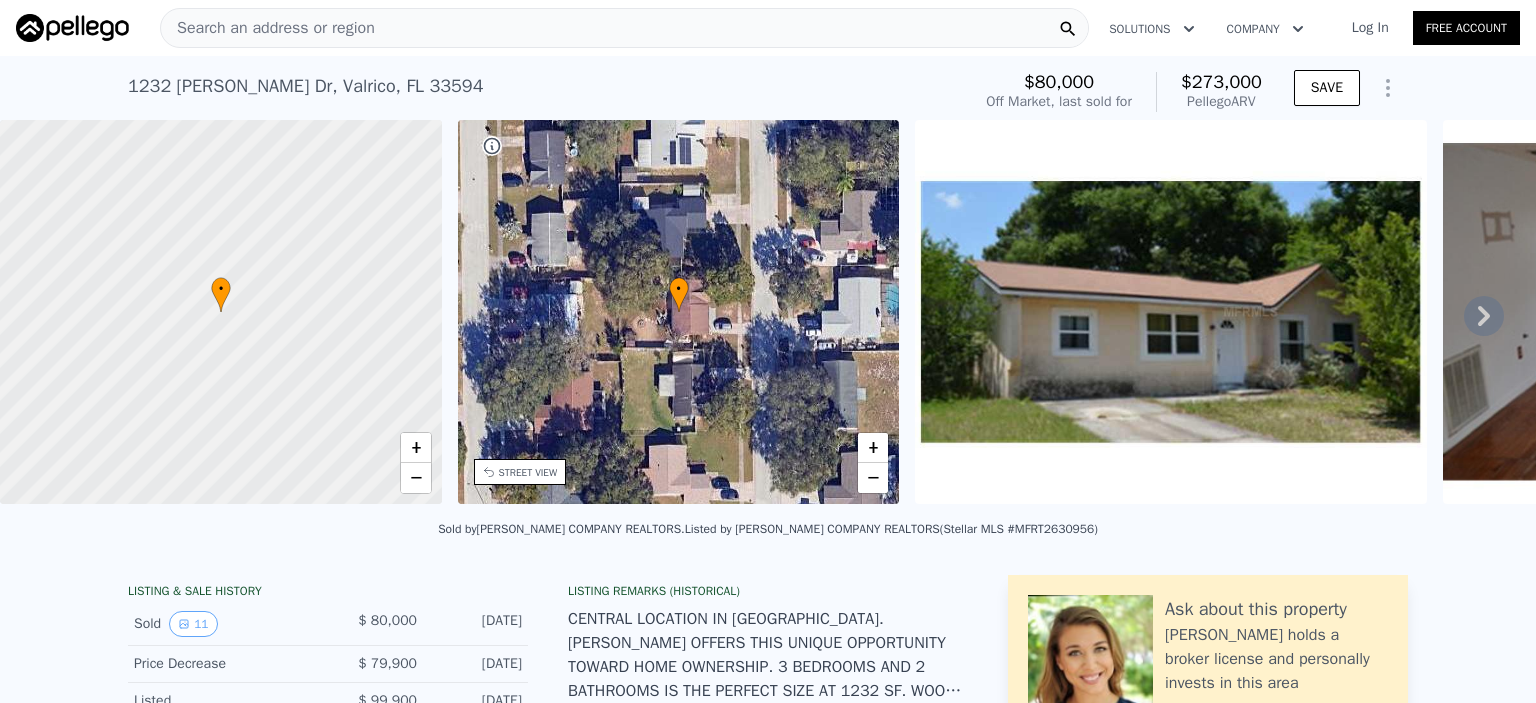 scroll, scrollTop: 0, scrollLeft: 0, axis: both 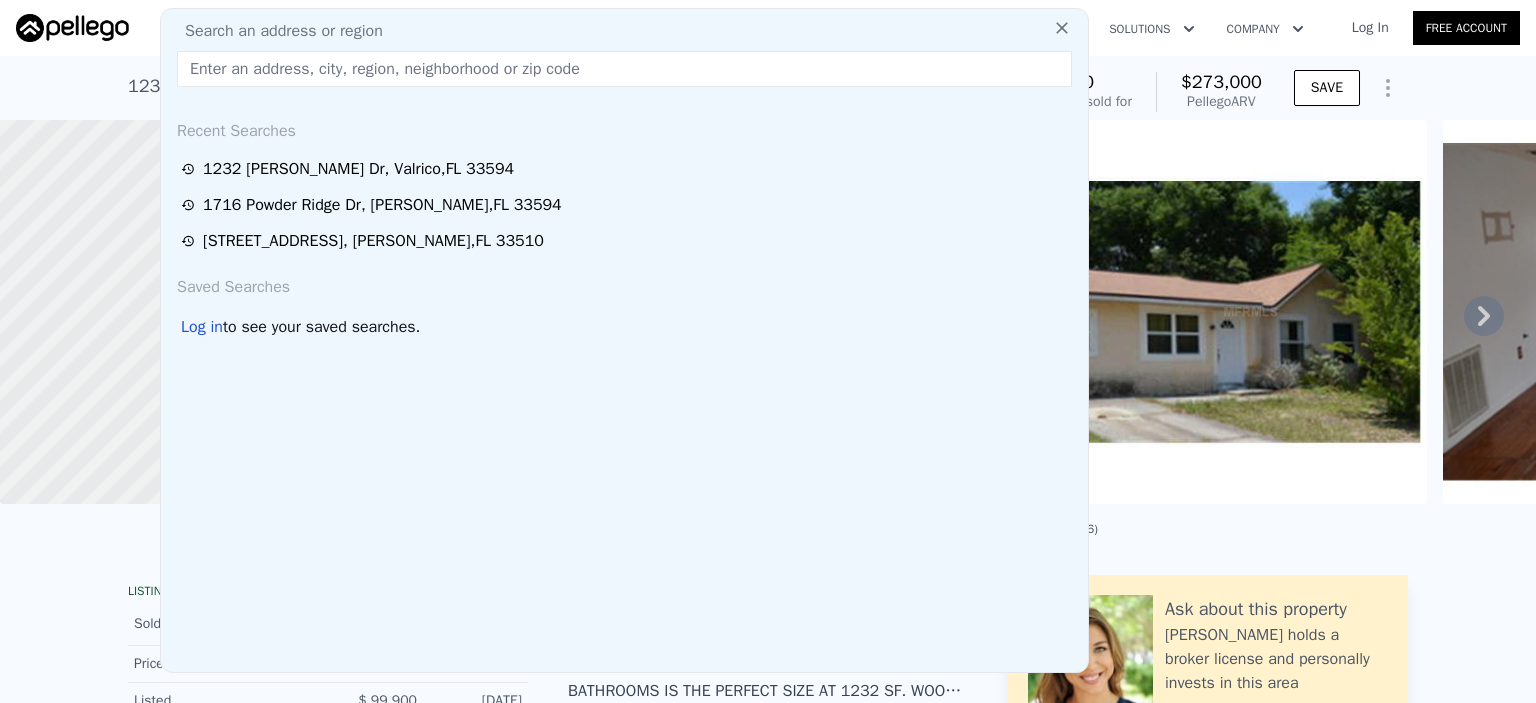 drag, startPoint x: 341, startPoint y: 28, endPoint x: 287, endPoint y: 65, distance: 65.459915 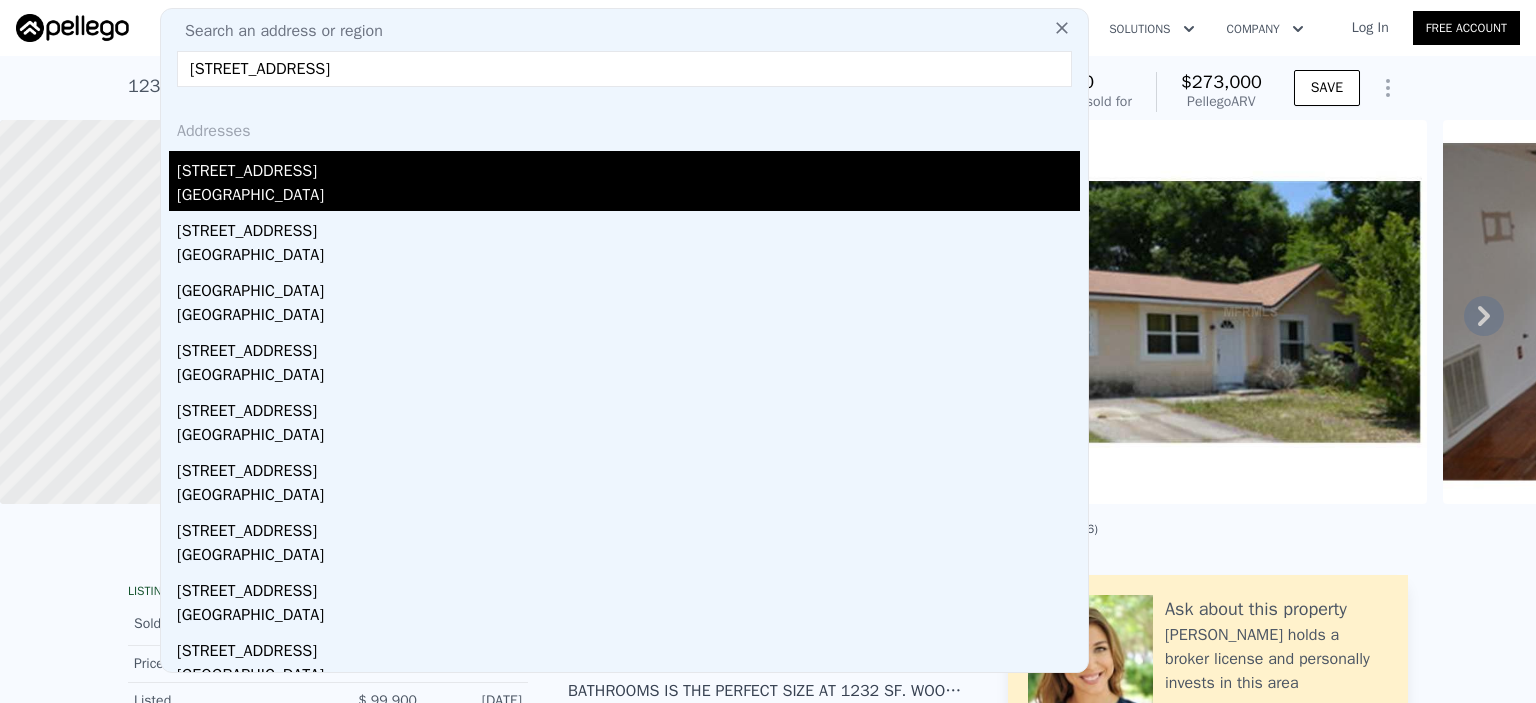 type on "8413 Fantasia Park Way" 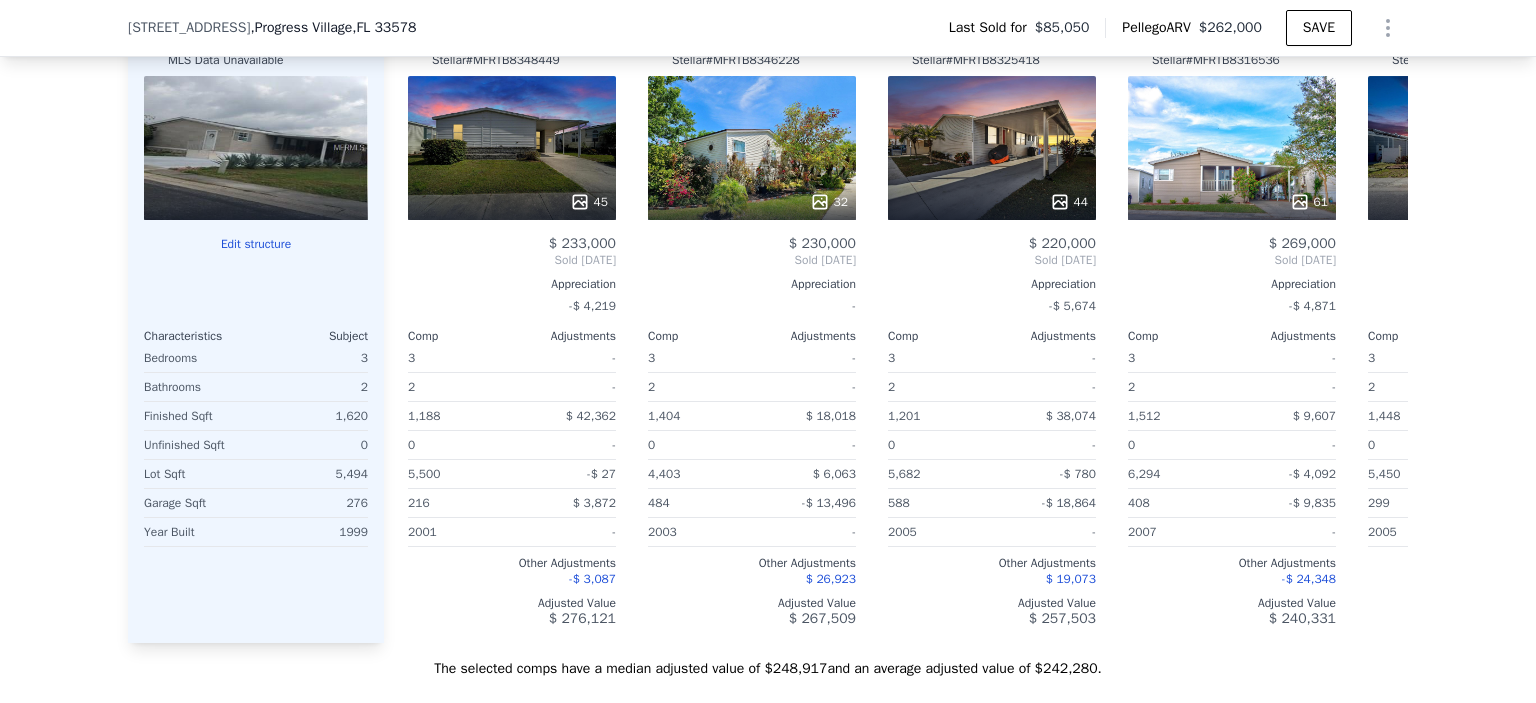 scroll, scrollTop: 2041, scrollLeft: 0, axis: vertical 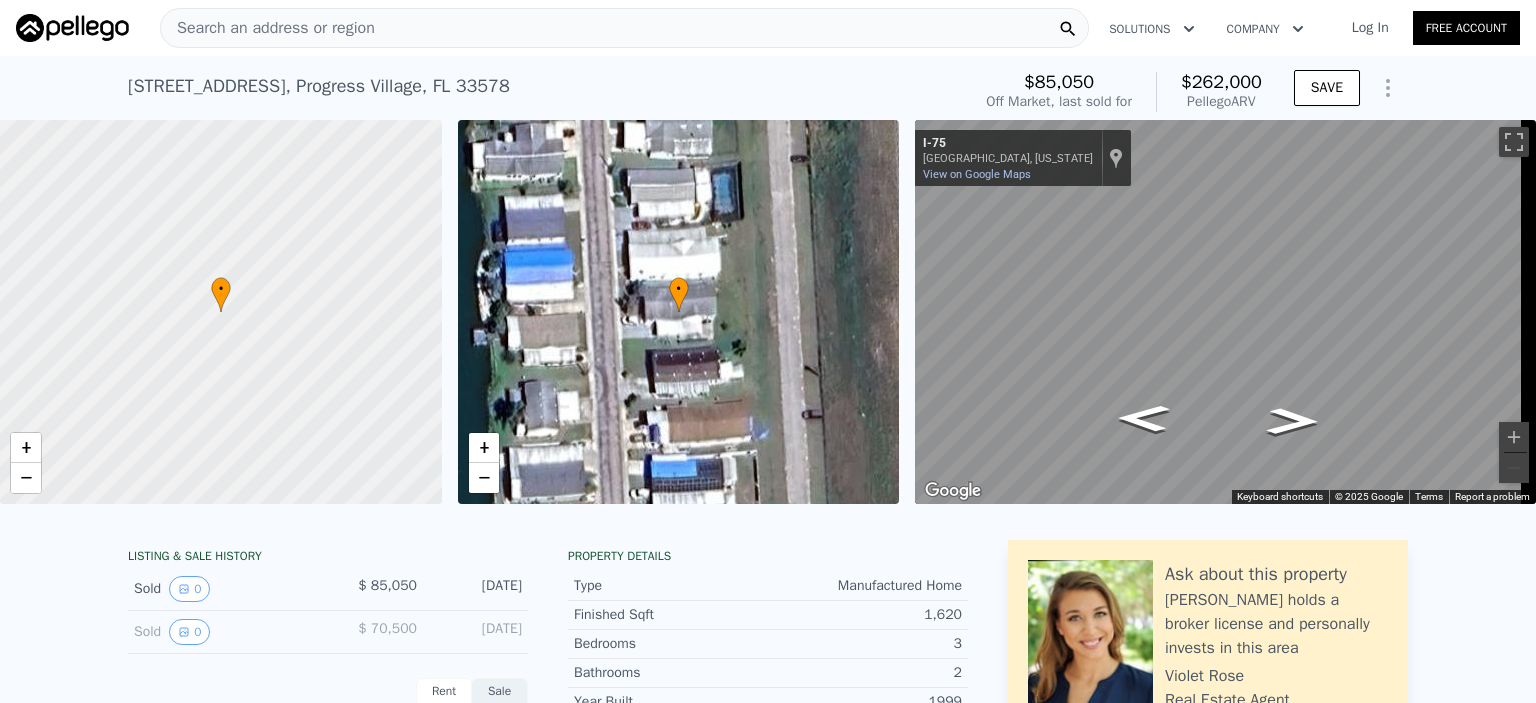 click on "Search an address or region" at bounding box center (268, 28) 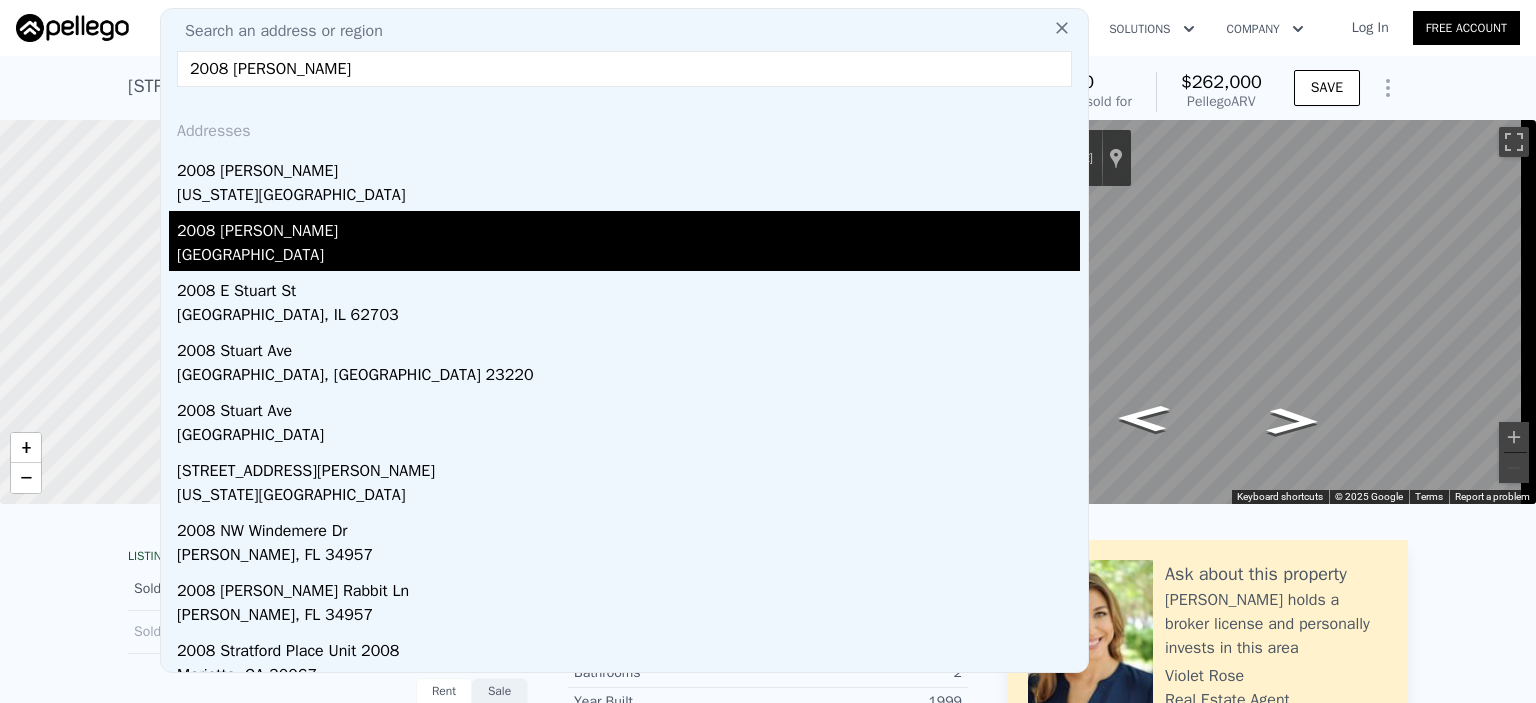 type on "2008 Stuart St" 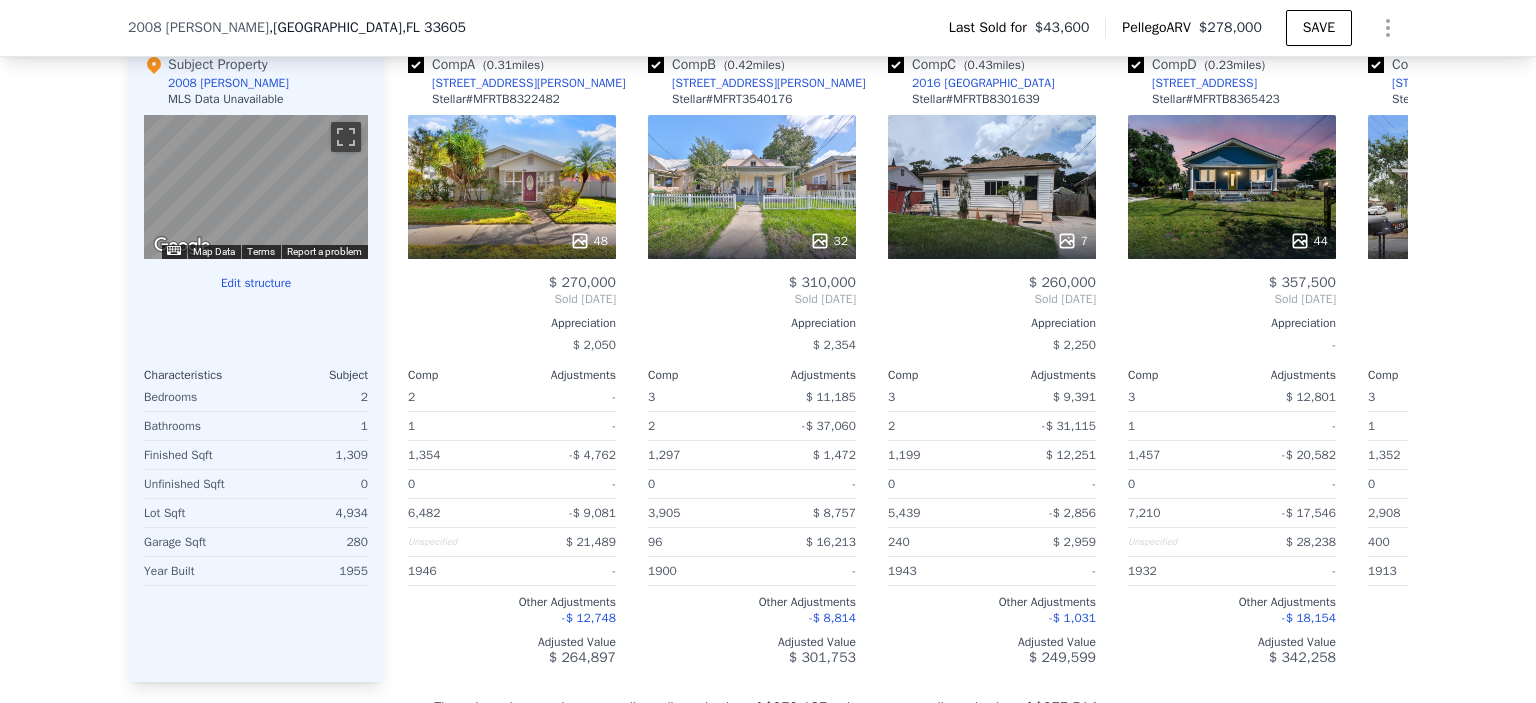 scroll, scrollTop: 2087, scrollLeft: 0, axis: vertical 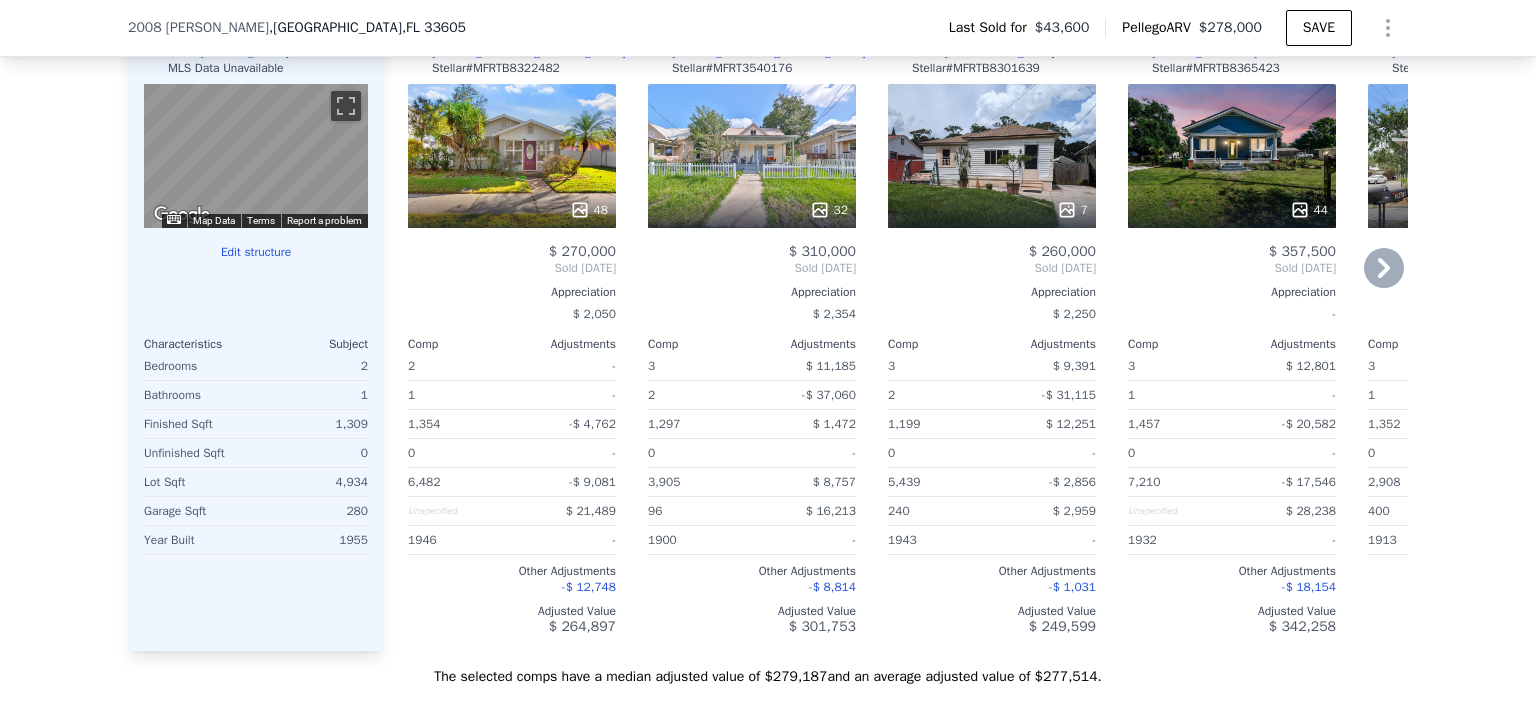 click on "48" at bounding box center (512, 156) 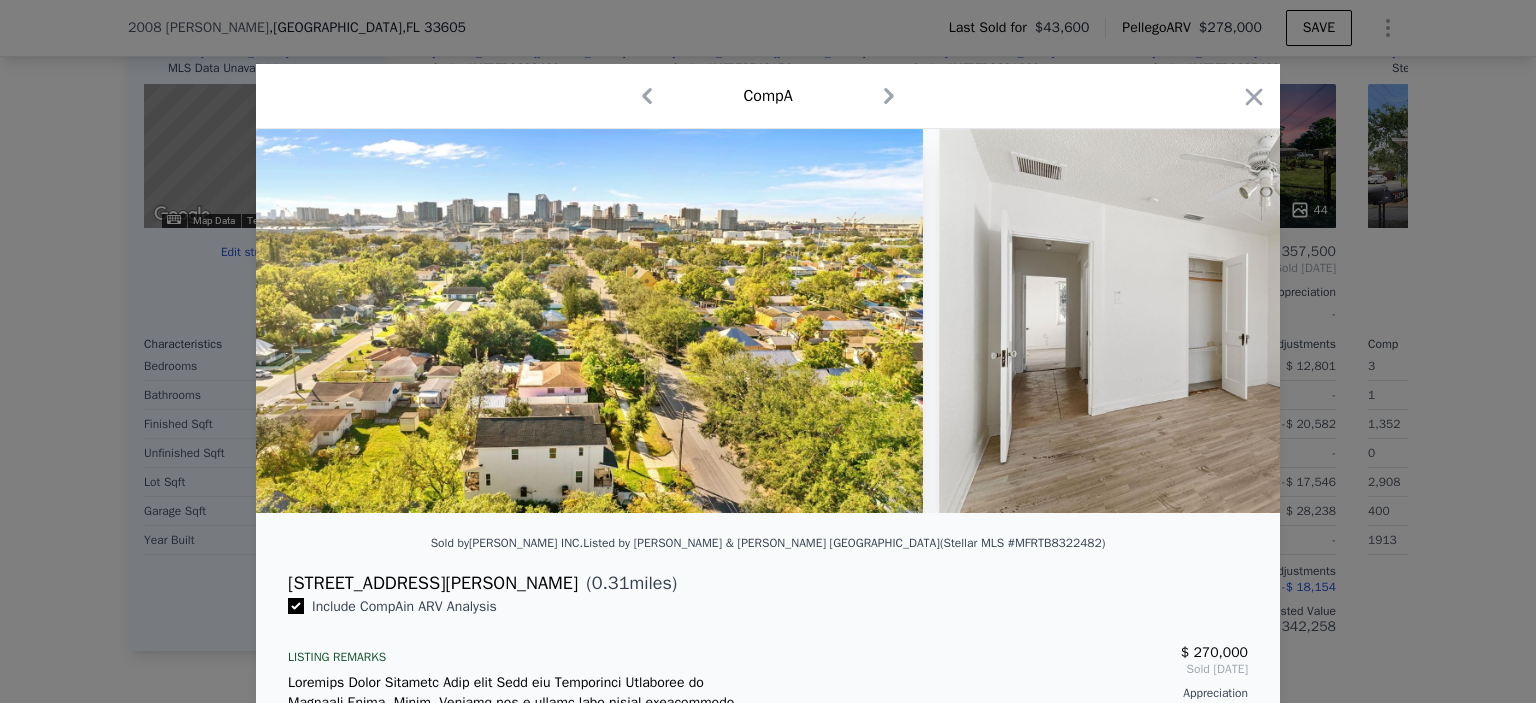 scroll, scrollTop: 0, scrollLeft: 8577, axis: horizontal 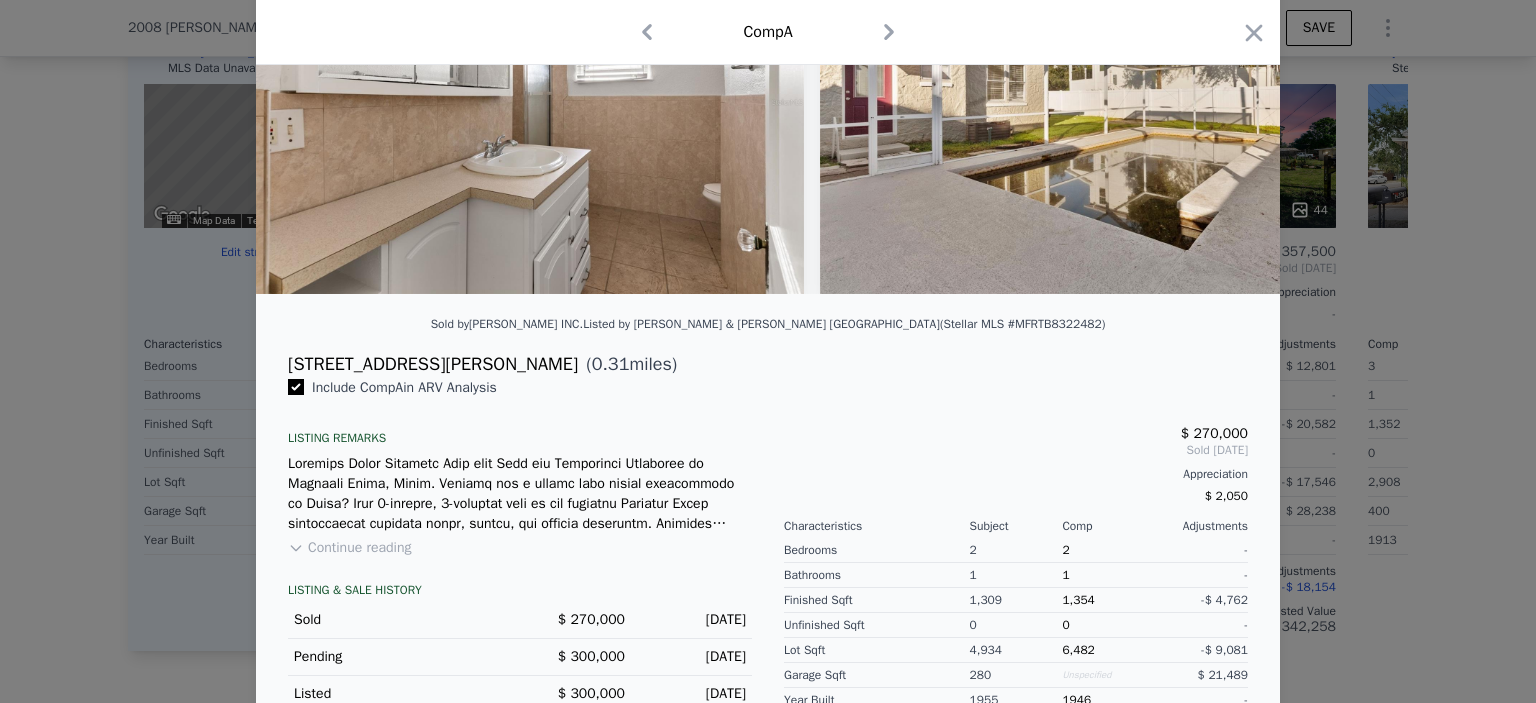 click at bounding box center (768, 351) 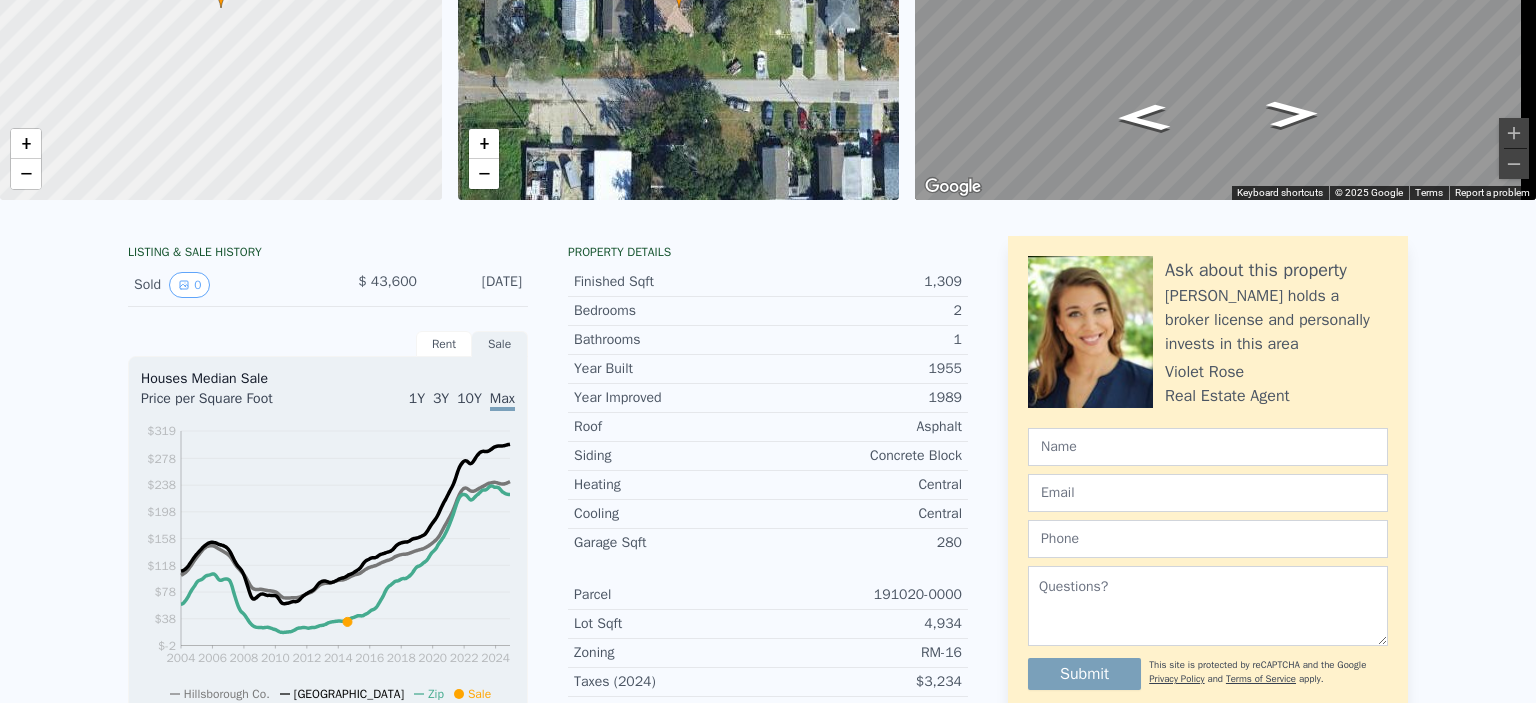 scroll, scrollTop: 7, scrollLeft: 0, axis: vertical 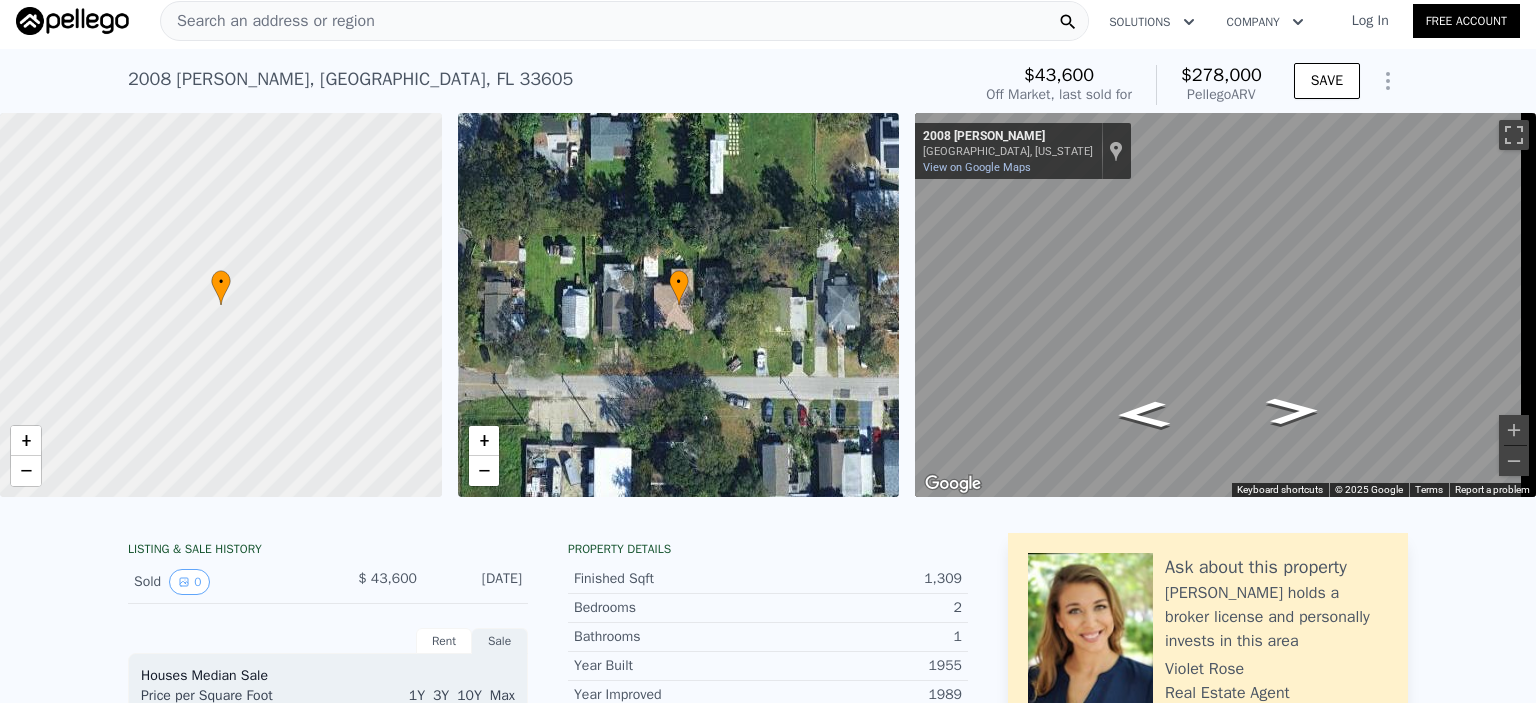 click on "2008 Stuart St ,   Tampa ,   FL   33605 Sold Feb 2015 for  $43,600 (~ARV  $278k ) $43,600 Off Market, last sold for $278,000 Pellego  ARV SAVE" at bounding box center (768, 81) 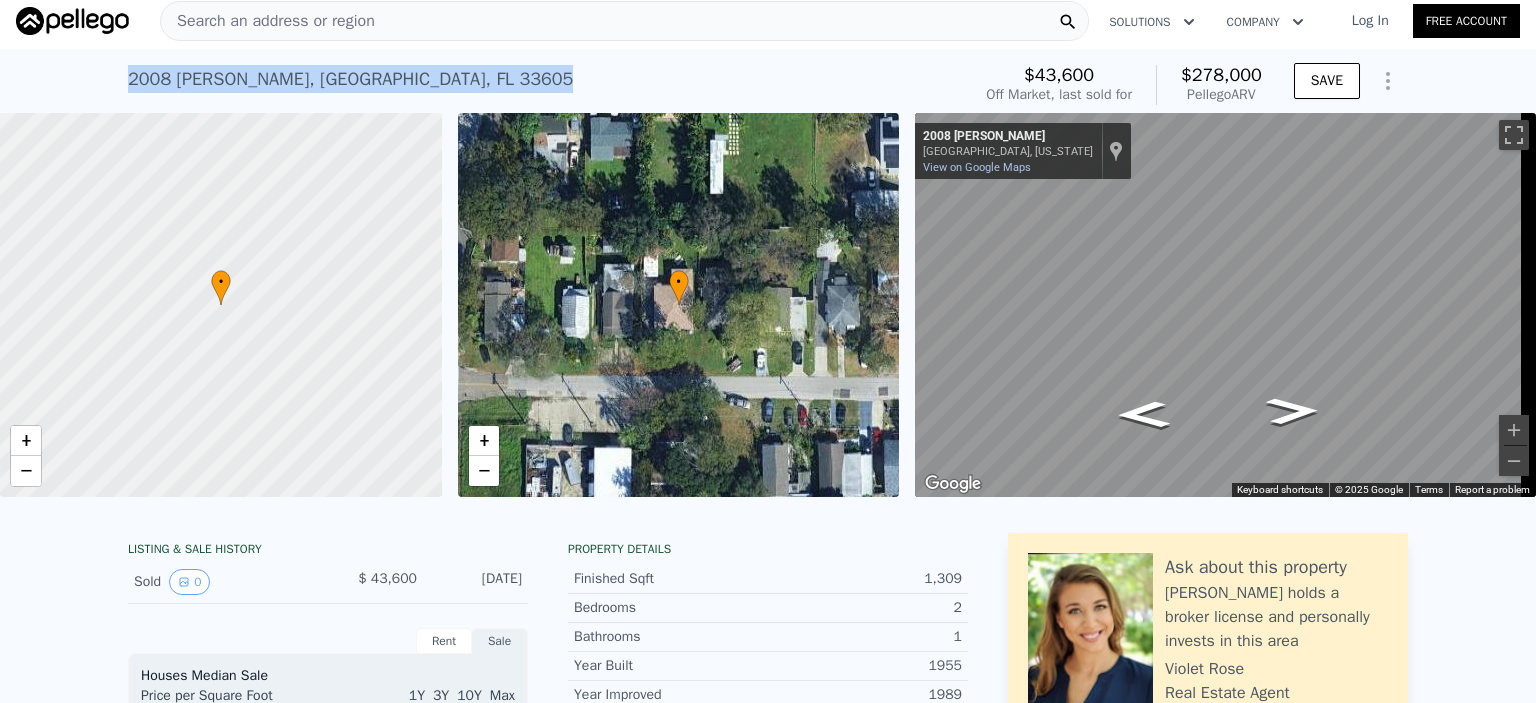 drag, startPoint x: 118, startPoint y: 79, endPoint x: 386, endPoint y: 103, distance: 269.07248 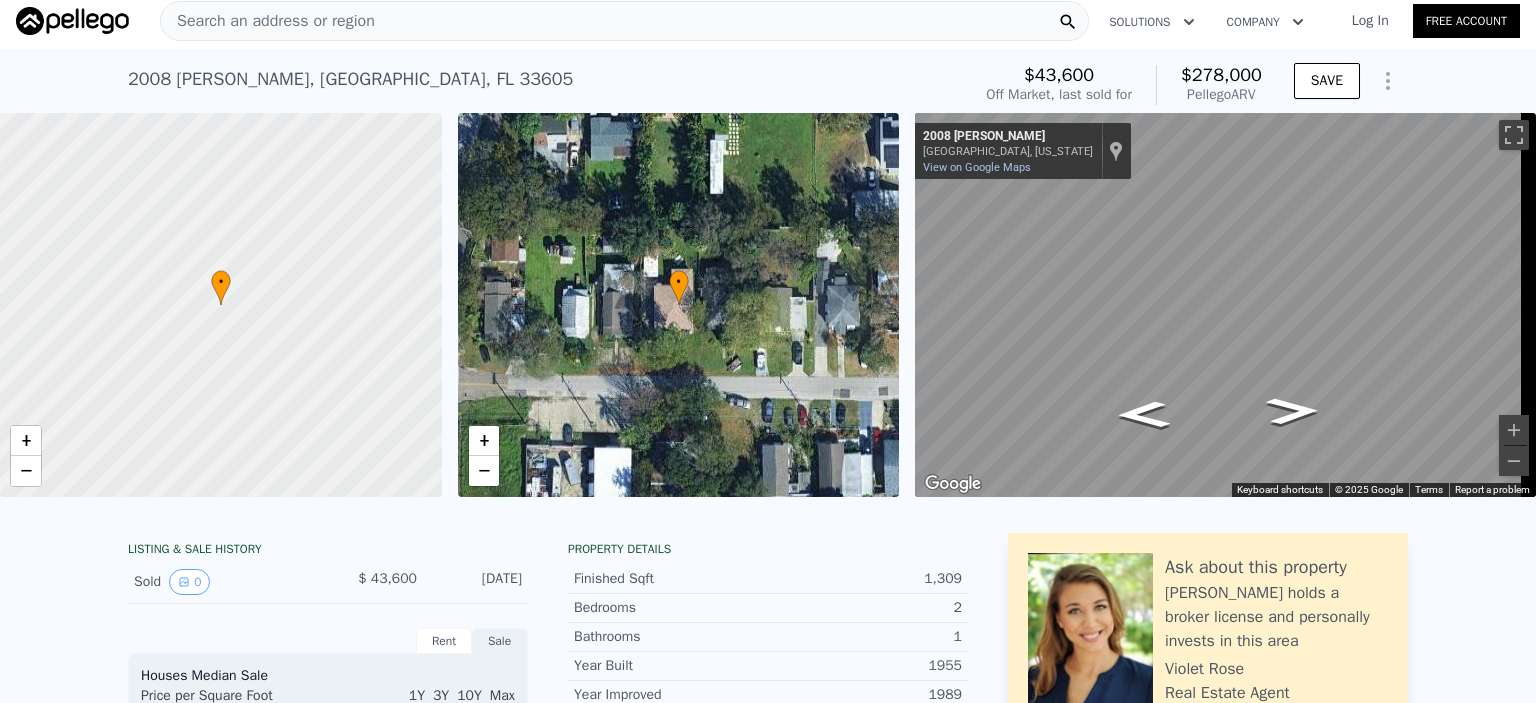 click on "Search an address or region" at bounding box center [268, 21] 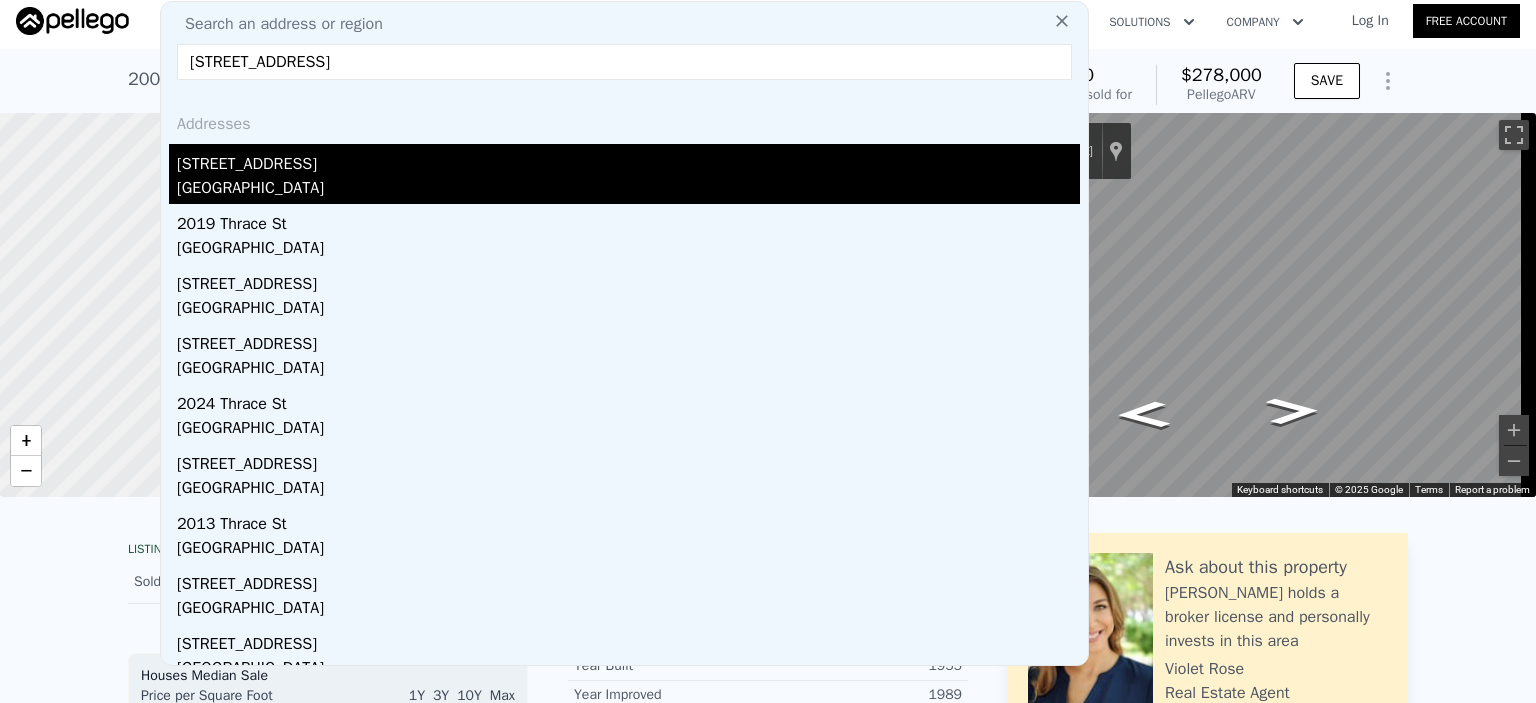 type on "2210 Thrace St" 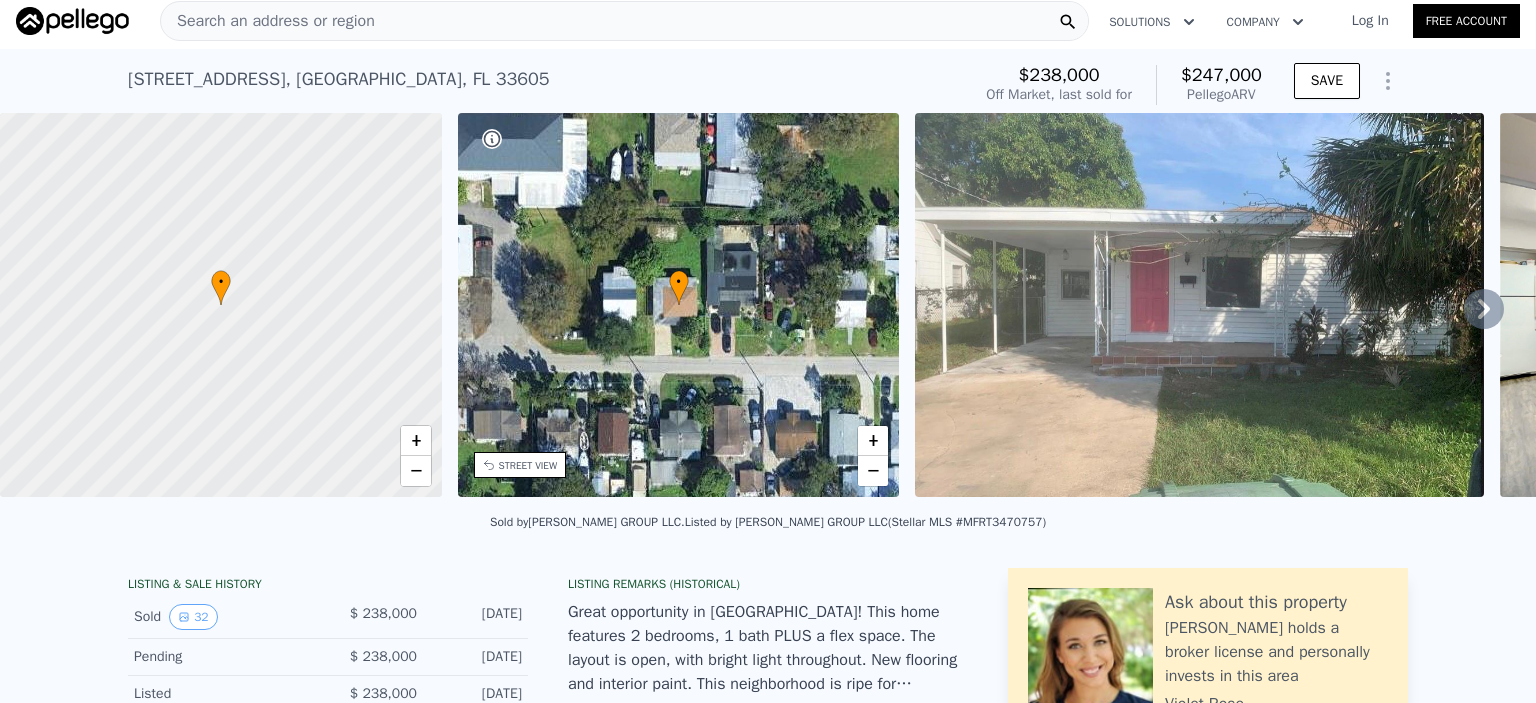 click 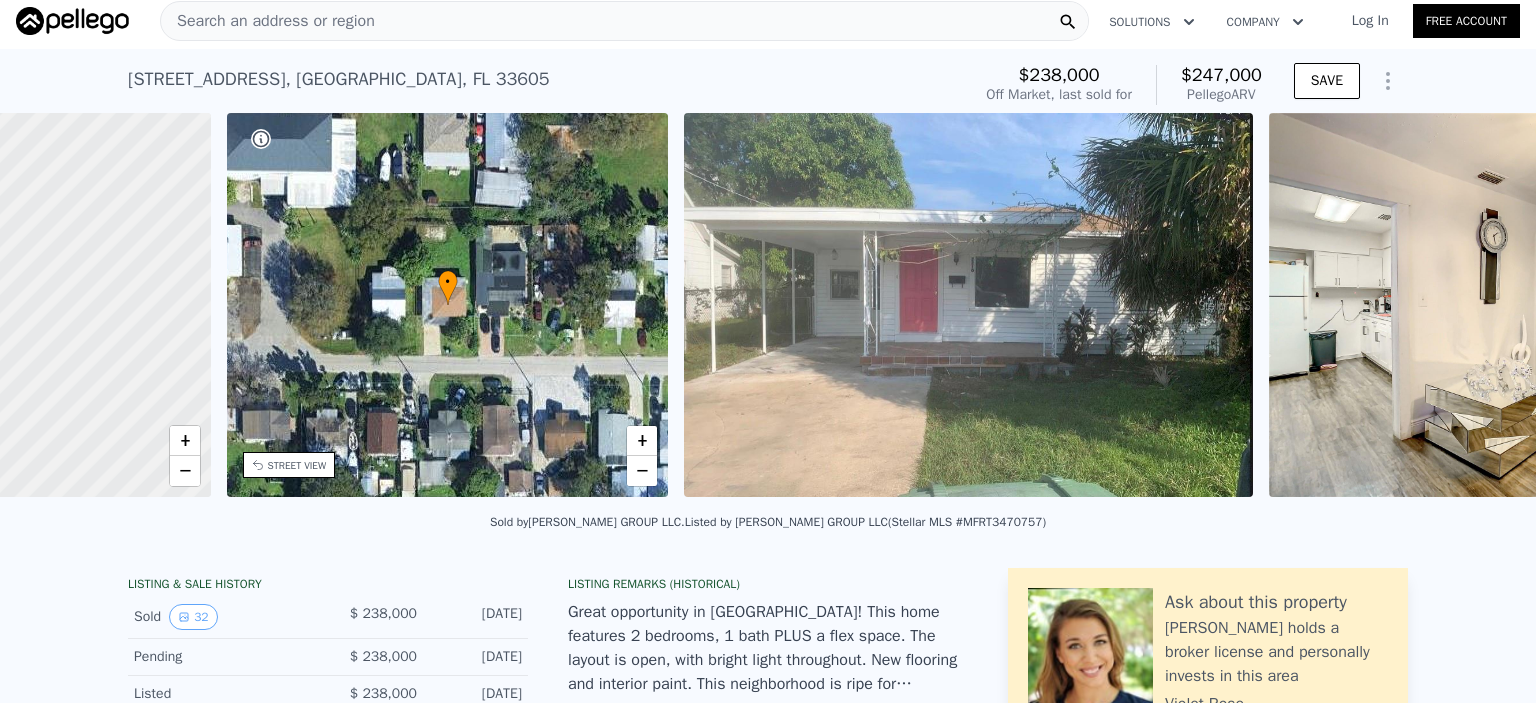 scroll, scrollTop: 0, scrollLeft: 465, axis: horizontal 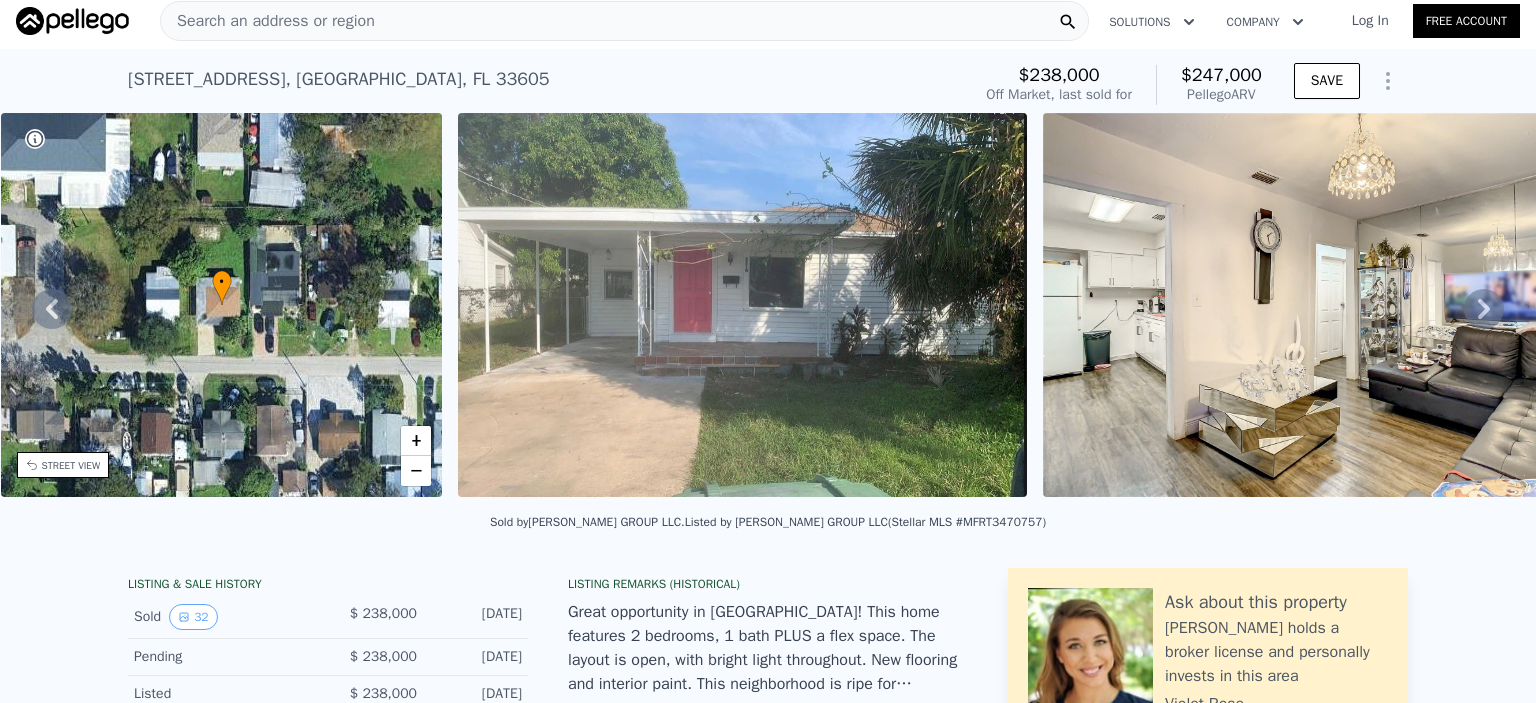 click 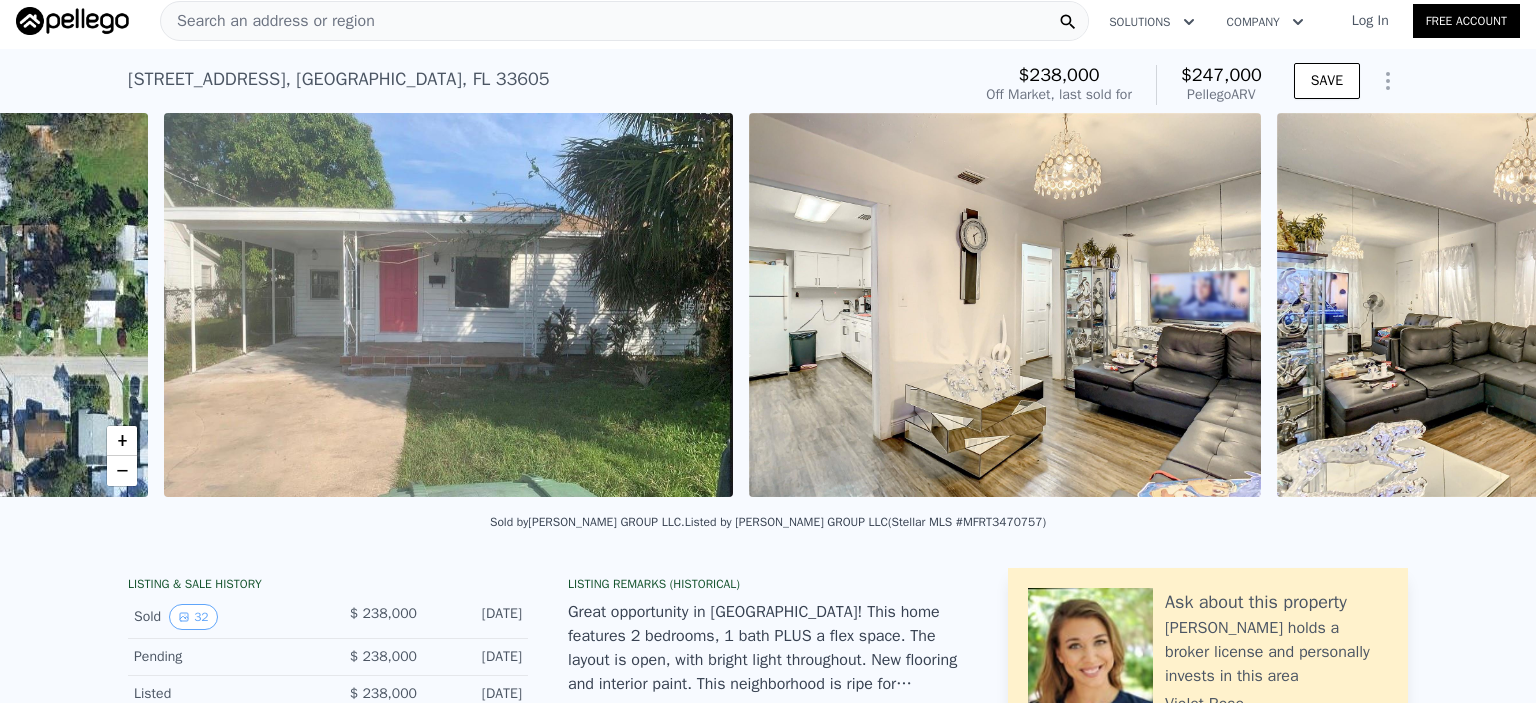 scroll, scrollTop: 0, scrollLeft: 915, axis: horizontal 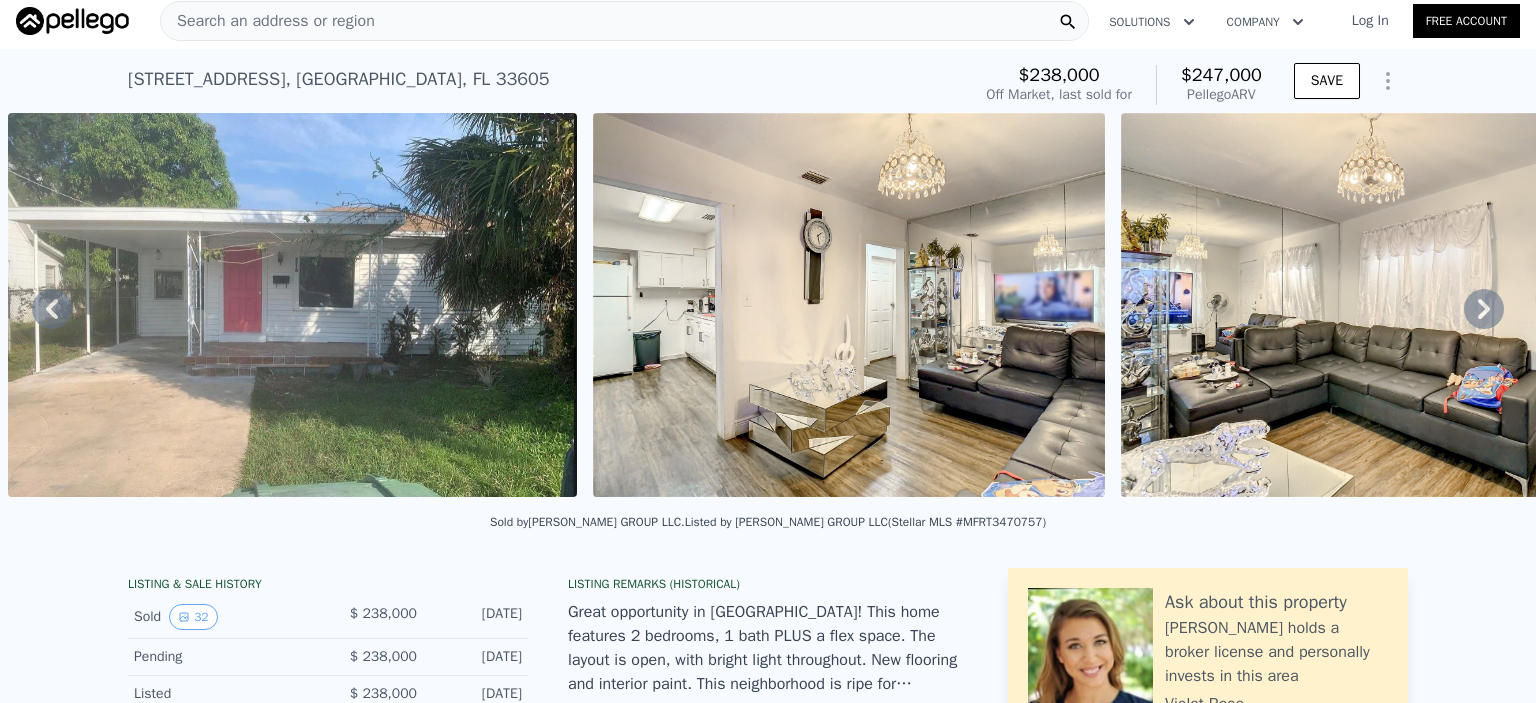 click 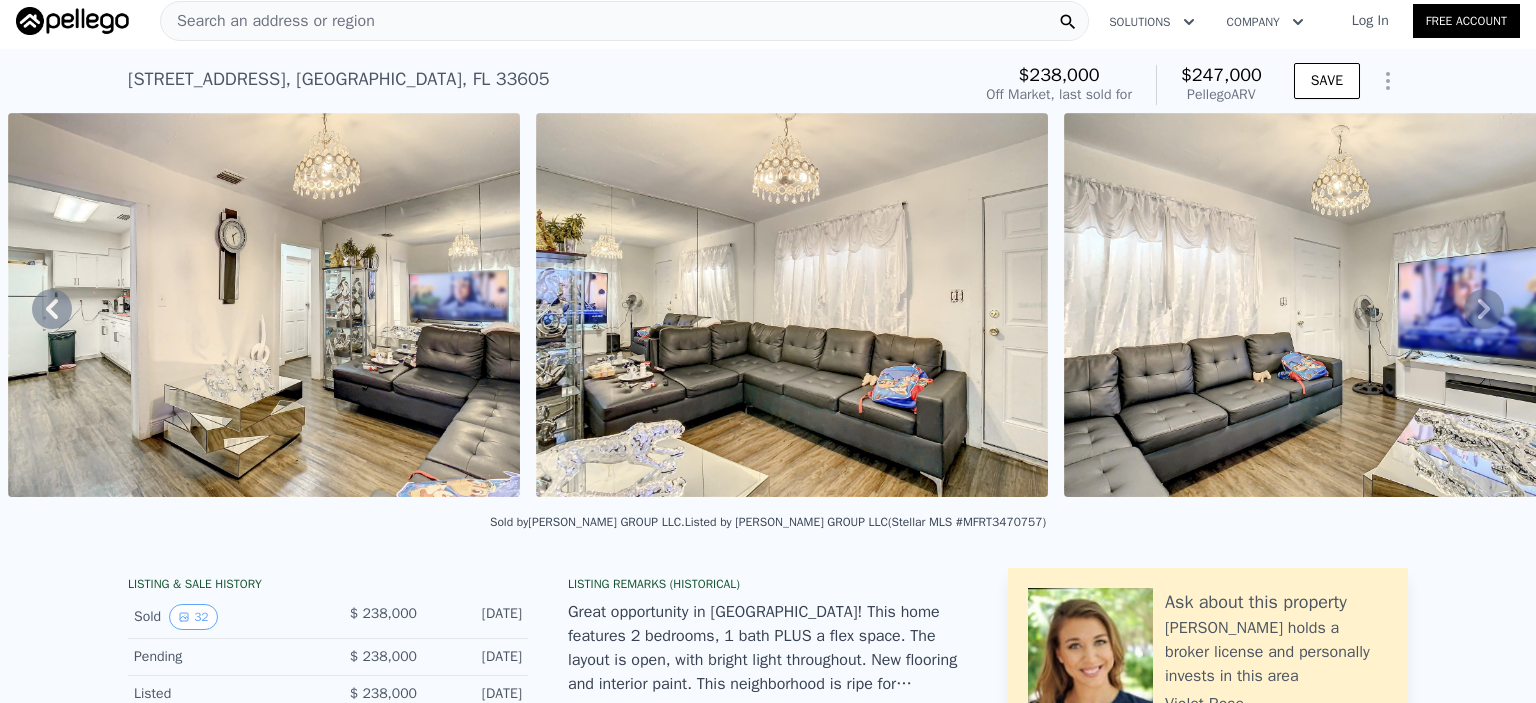 click 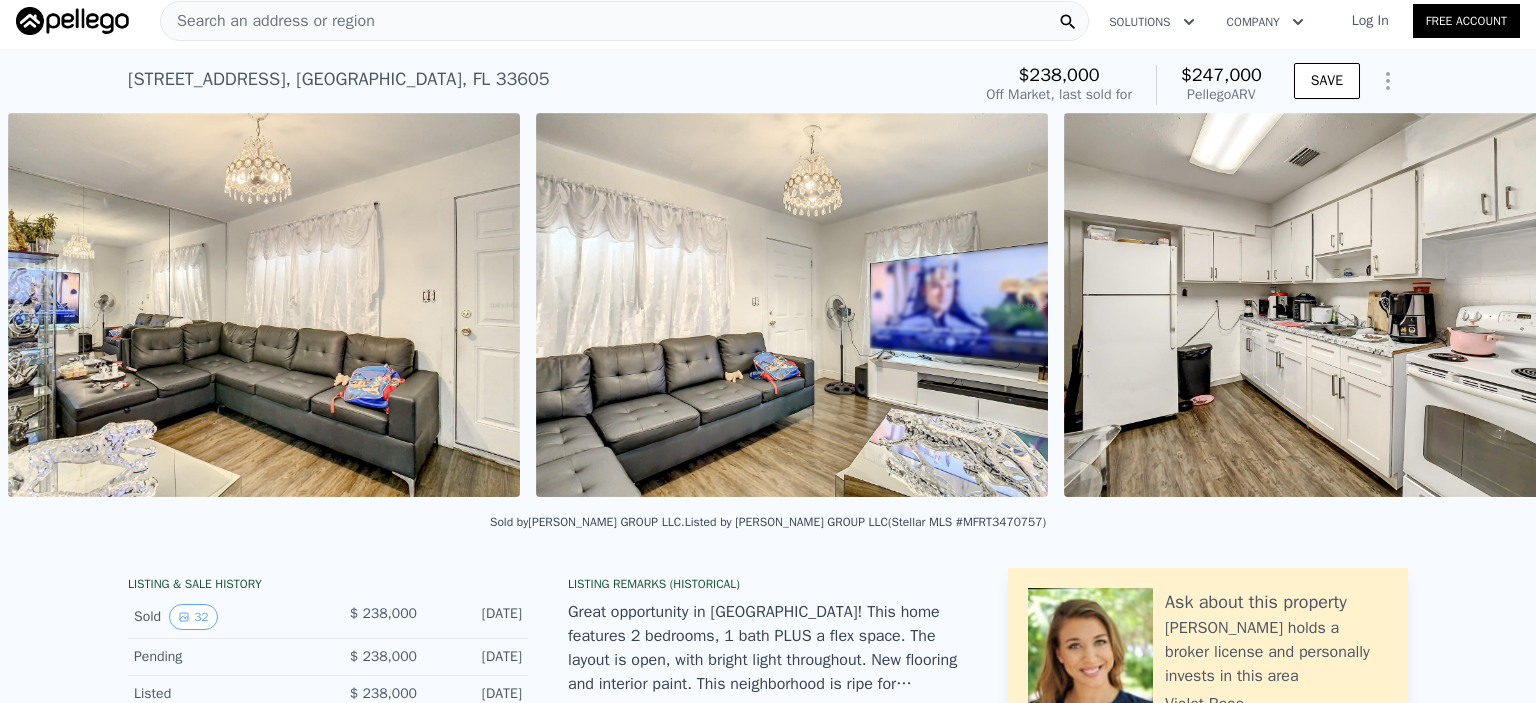 click on "•
+ −
•
+ − STREET VIEW                 ← Move left → Move right ↑ Move up ↓ Move down + Zoom in - Zoom out             1716 Powder Ridge Dr   Valrico, Florida       1716 Powder Ridge Dr            View on Google Maps        Custom Imagery                 This image is no longer available Keyboard shortcuts Map Data © 2025 Google © 2025 Google Terms Report a problem                 ← Move left → Move right ↑ Move up ↓ Move down + Zoom in - Zoom out             1232 Edgerton Dr   Valrico, Florida       1232 Edgerton Dr            View on Google Maps        Custom Imagery                 This image is no longer available Keyboard shortcuts Map Data © 2025 Google © 2025 Google Terms Report a problem                 ← Move left → Move right ↑ Move up ↓ Move down + Zoom in - Zoom out             I-75   Riverview, Florida       I-75            View on Google Maps" at bounding box center [768, 308] 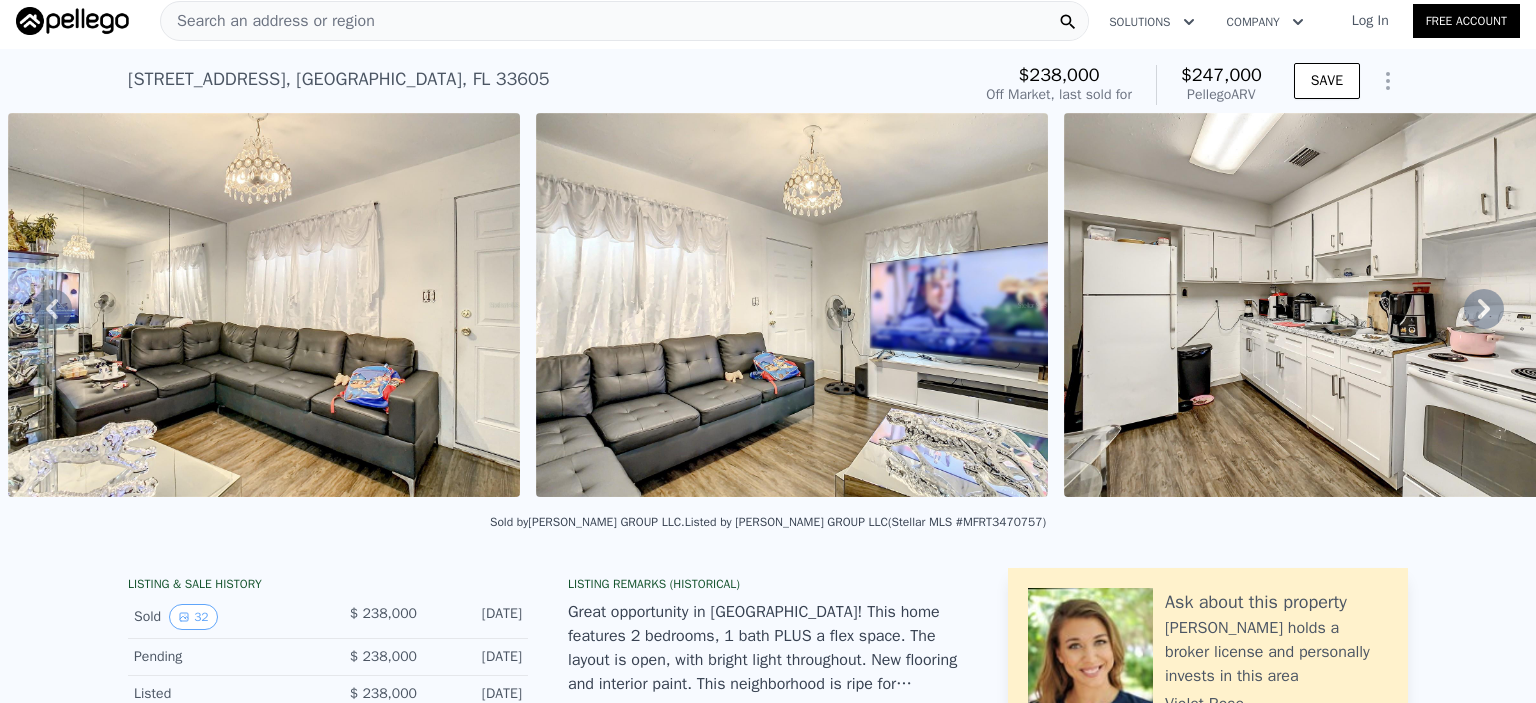 click 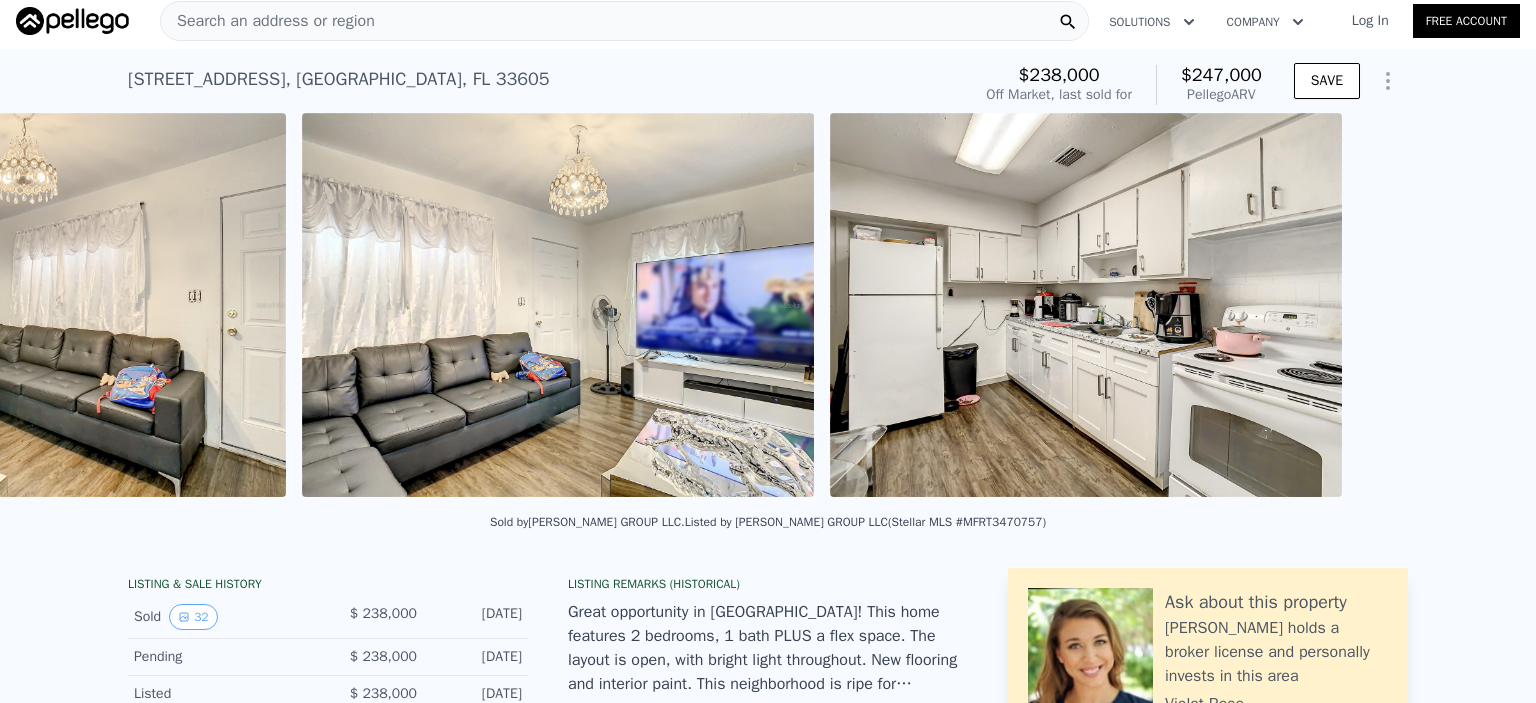 click on "•
+ −
•
+ − STREET VIEW                 ← Move left → Move right ↑ Move up ↓ Move down + Zoom in - Zoom out             1716 Powder Ridge Dr   Valrico, Florida       1716 Powder Ridge Dr            View on Google Maps        Custom Imagery                 This image is no longer available Keyboard shortcuts Map Data © 2025 Google © 2025 Google Terms Report a problem                 ← Move left → Move right ↑ Move up ↓ Move down + Zoom in - Zoom out             1232 Edgerton Dr   Valrico, Florida       1232 Edgerton Dr            View on Google Maps        Custom Imagery                 This image is no longer available Keyboard shortcuts Map Data © 2025 Google © 2025 Google Terms Report a problem                 ← Move left → Move right ↑ Move up ↓ Move down + Zoom in - Zoom out             I-75   Riverview, Florida       I-75            View on Google Maps" at bounding box center (768, 308) 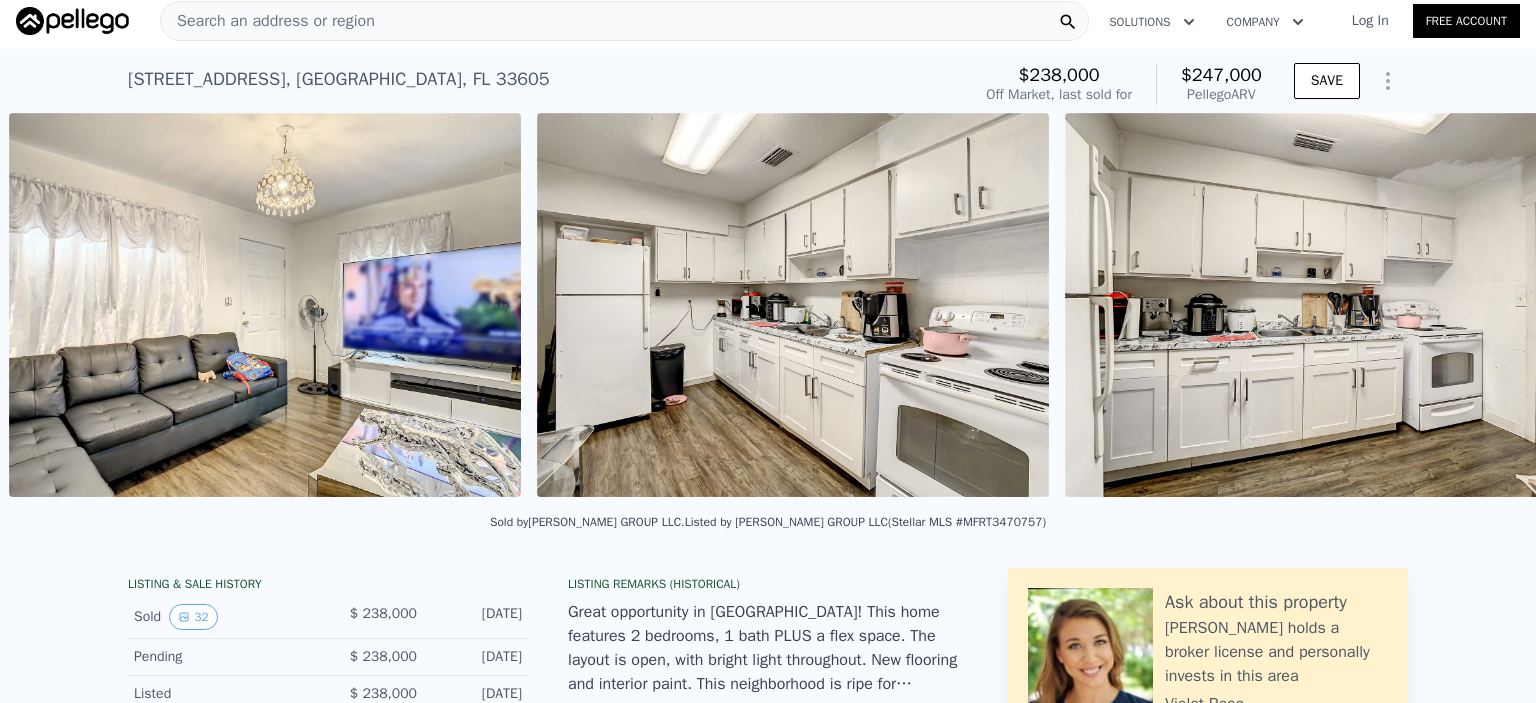scroll, scrollTop: 0, scrollLeft: 2556, axis: horizontal 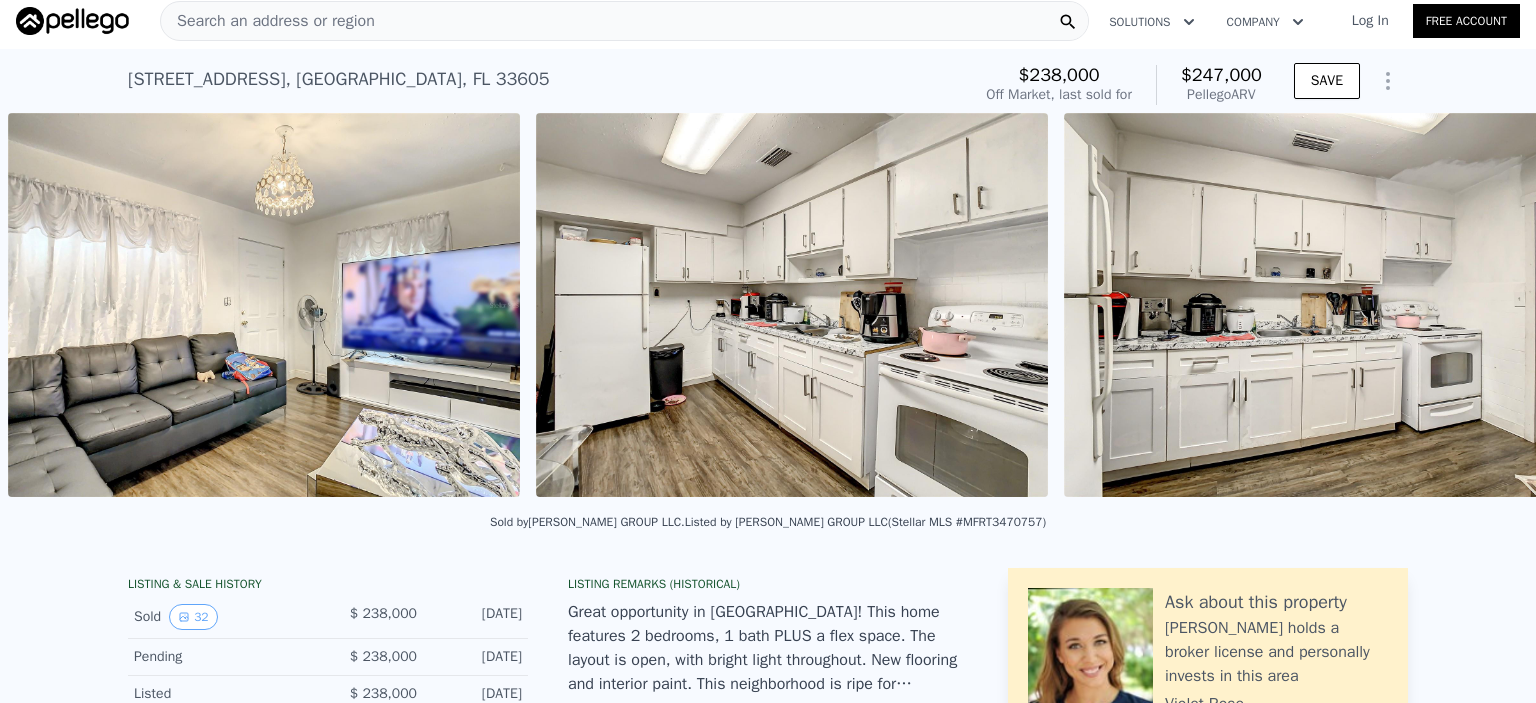 click at bounding box center [1320, 305] 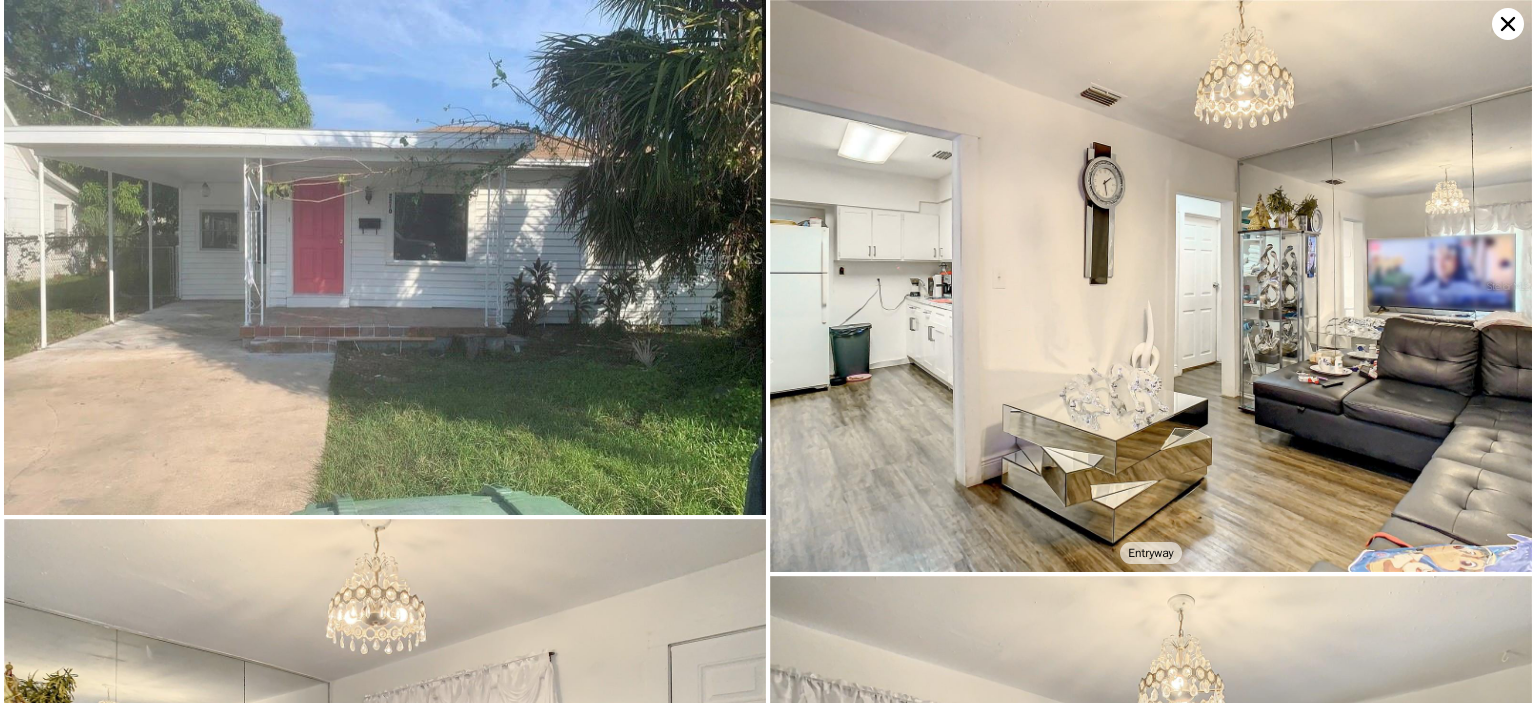 click on "Entryway" at bounding box center (1150, 4242) 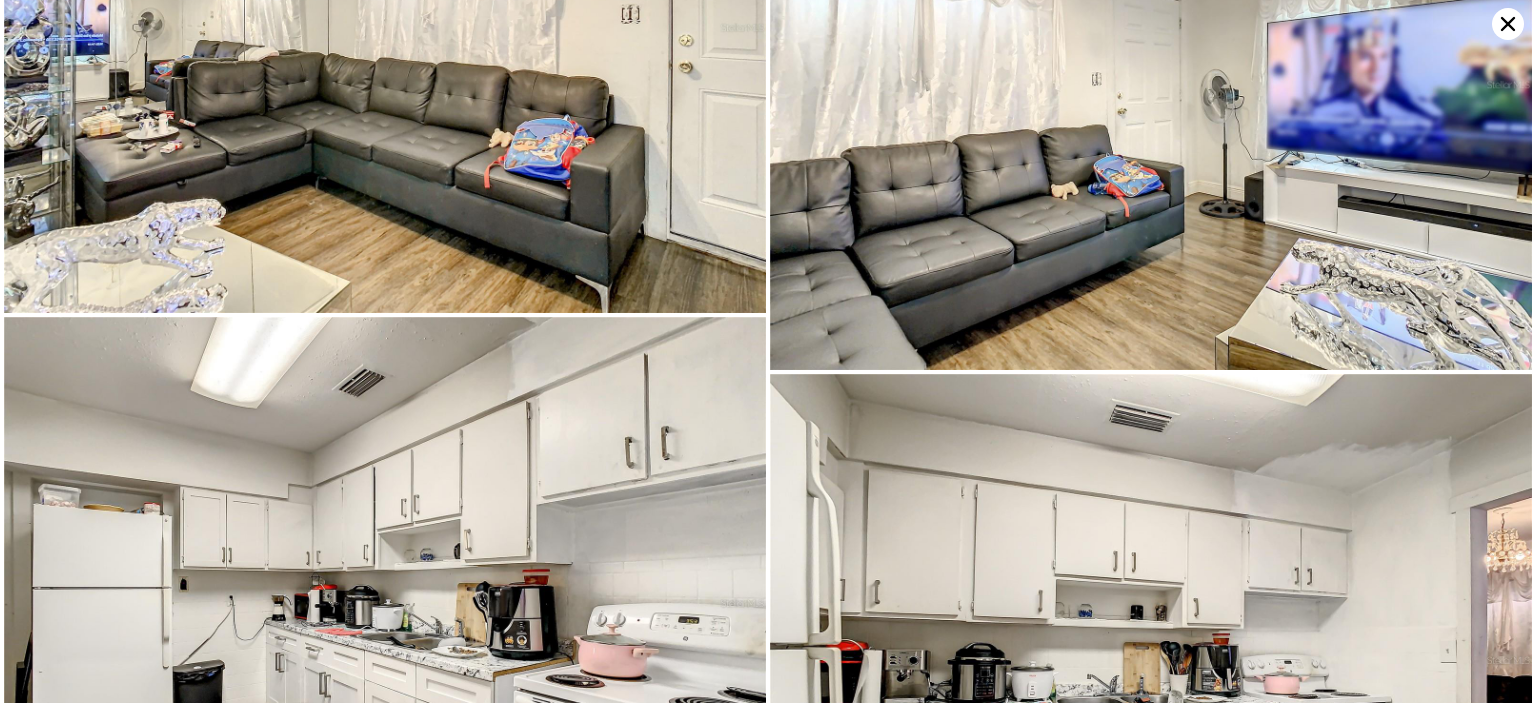 click at bounding box center (1151, 85) 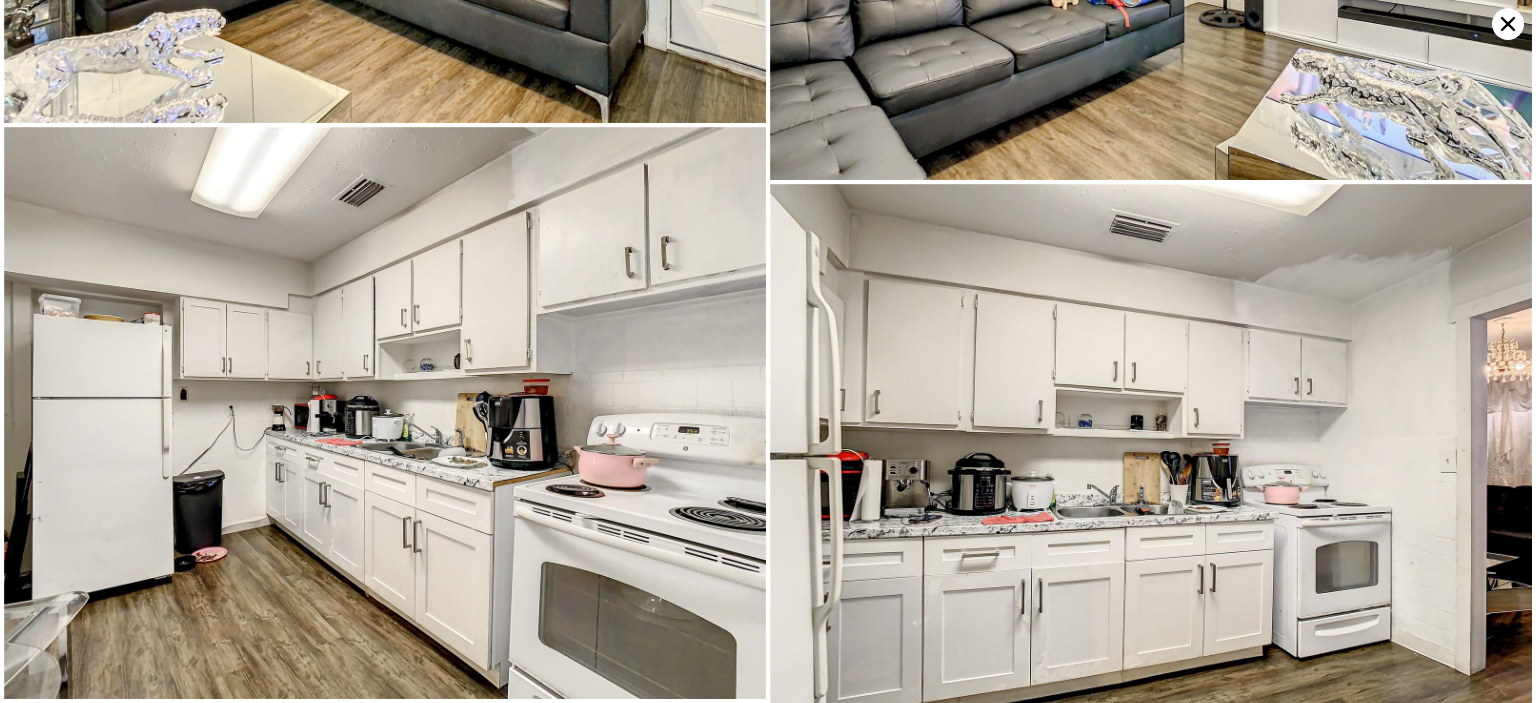 scroll, scrollTop: 1083, scrollLeft: 0, axis: vertical 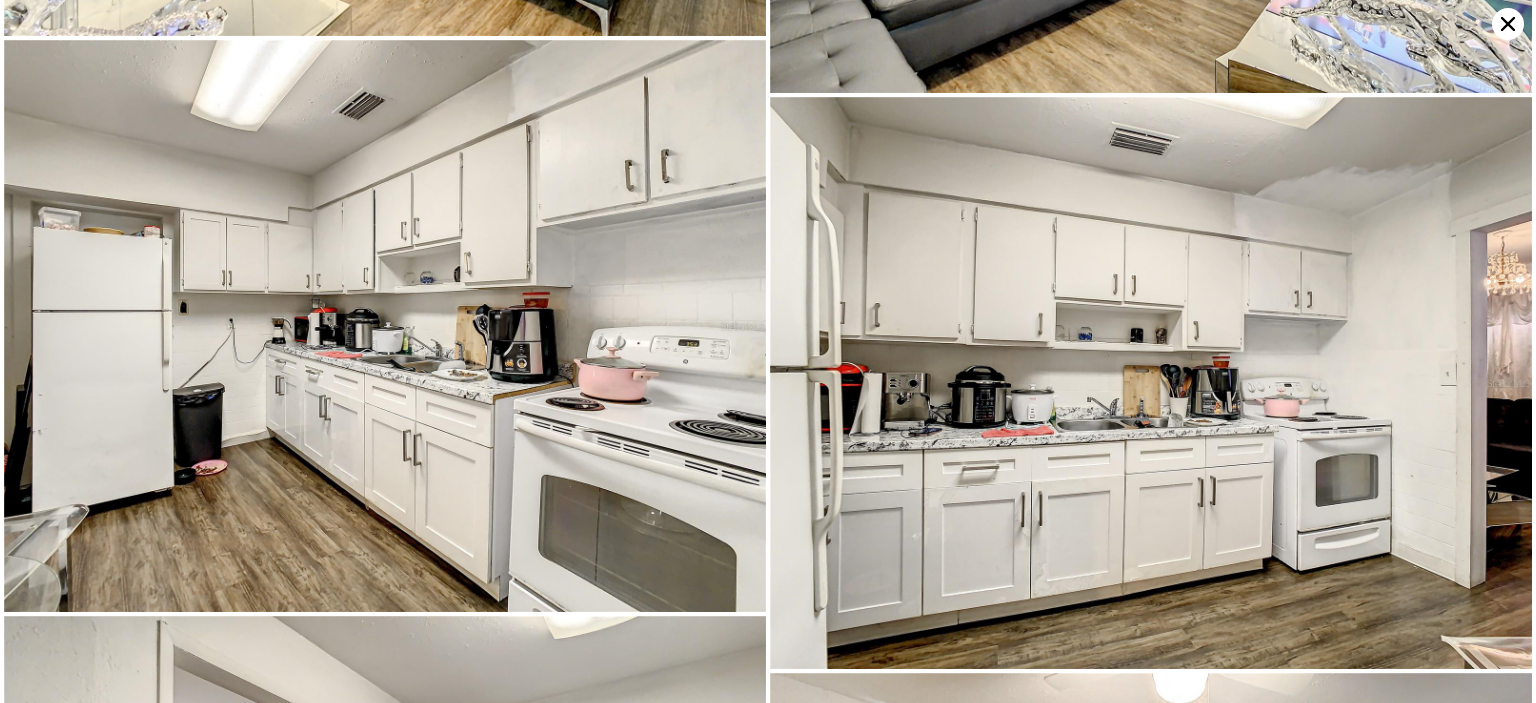 click at bounding box center [1151, 383] 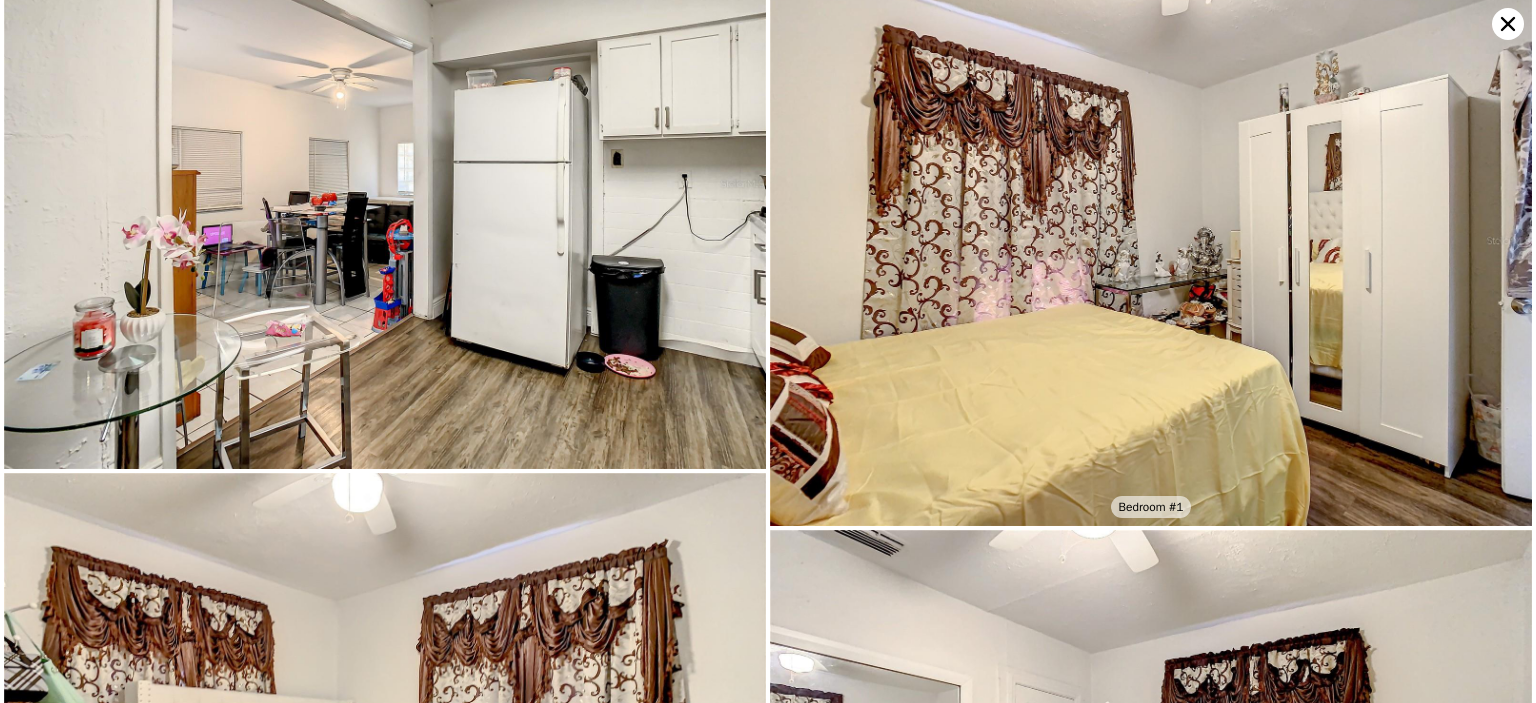 scroll, scrollTop: 2223, scrollLeft: 0, axis: vertical 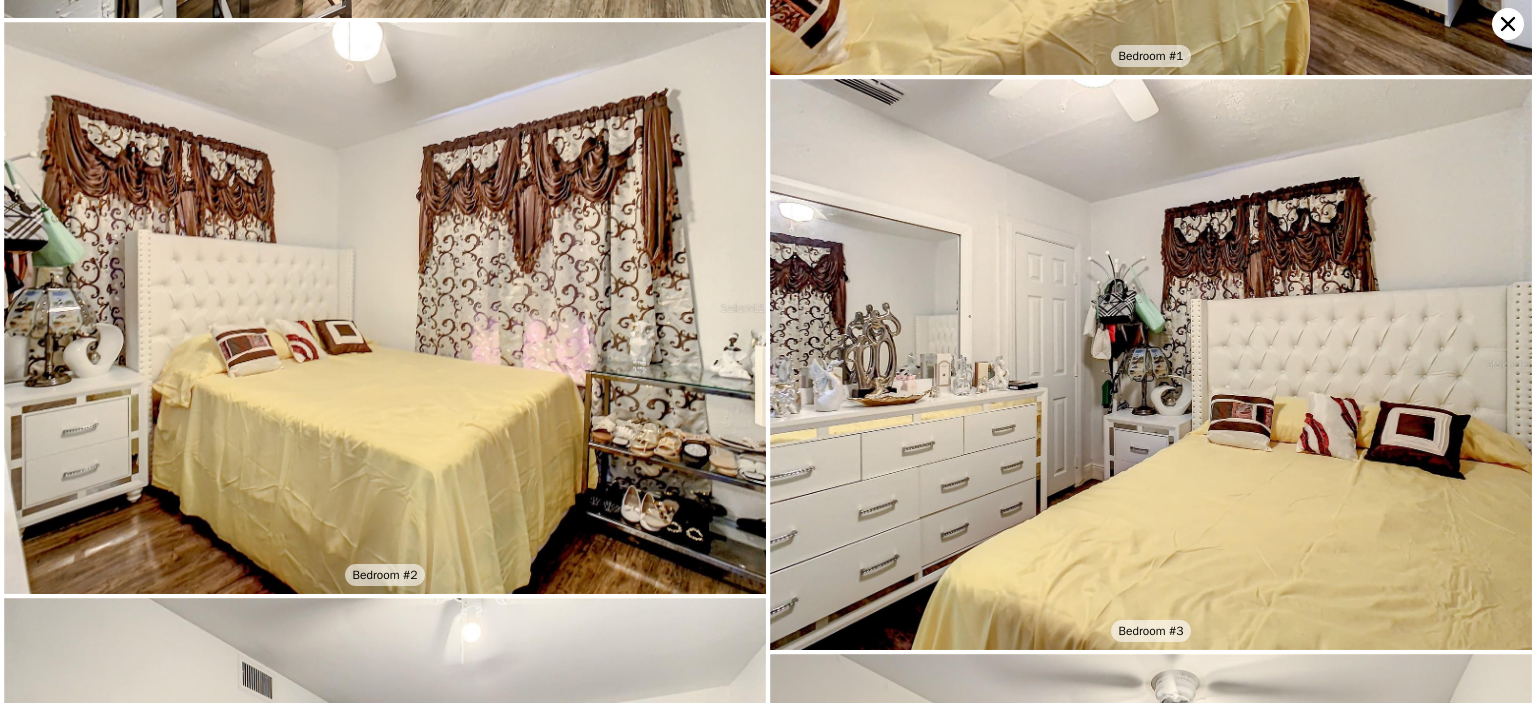 click 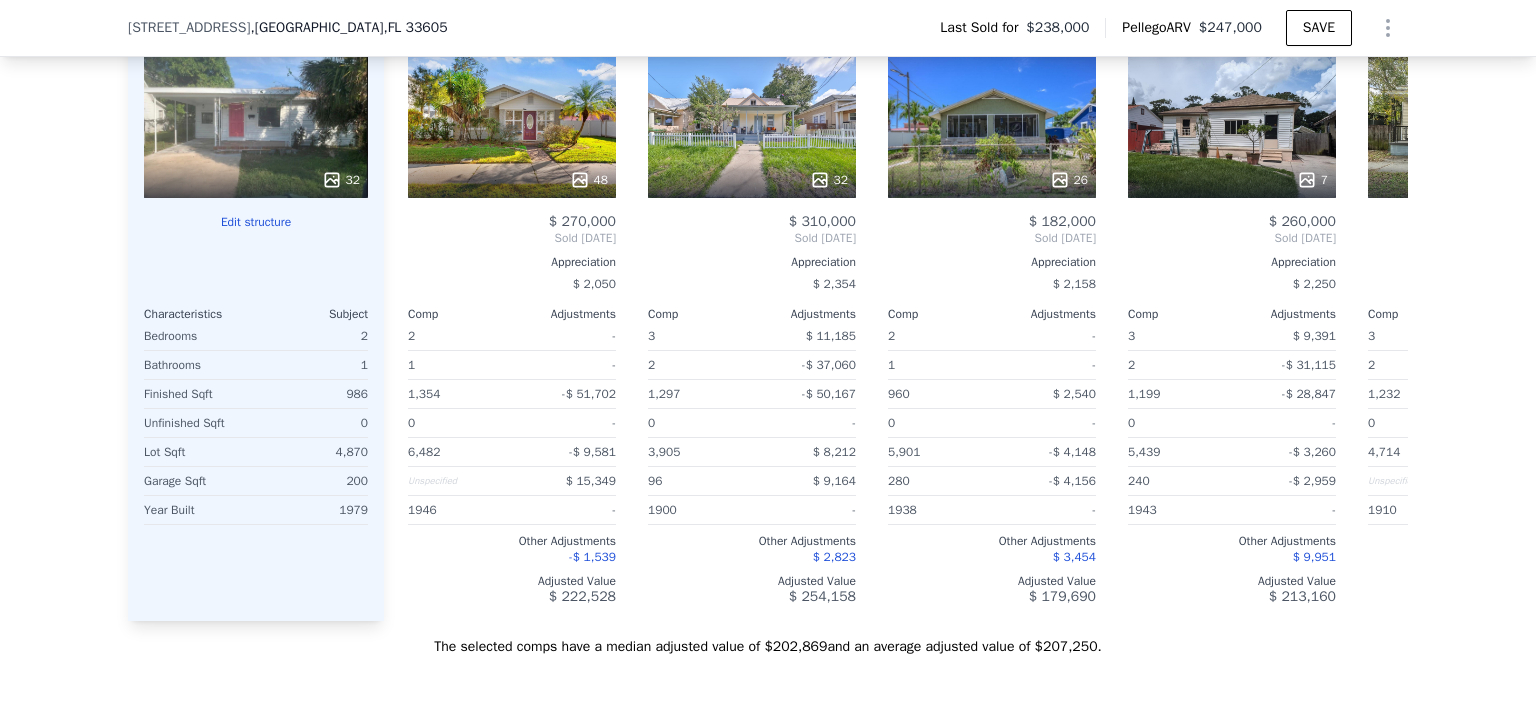 scroll, scrollTop: 2248, scrollLeft: 0, axis: vertical 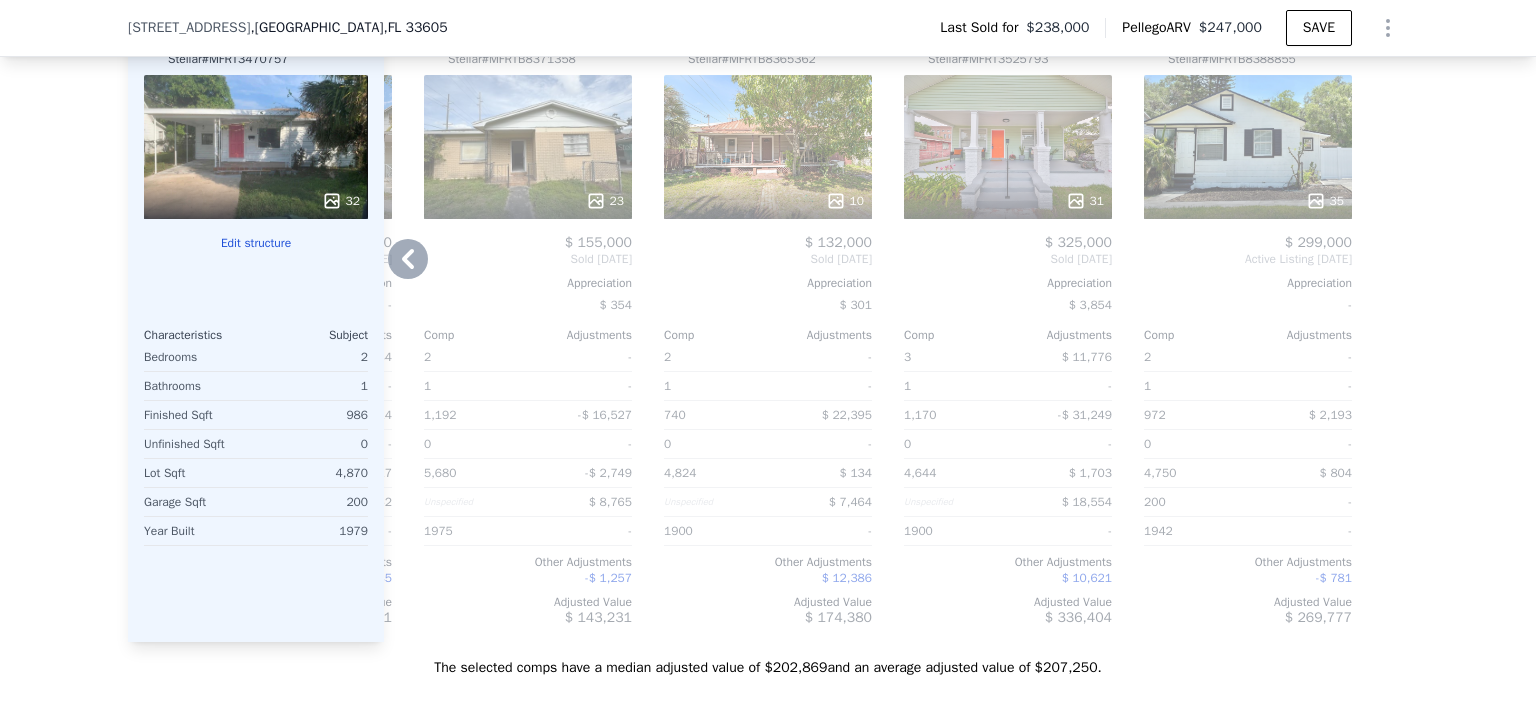 click on "35" at bounding box center (1248, 147) 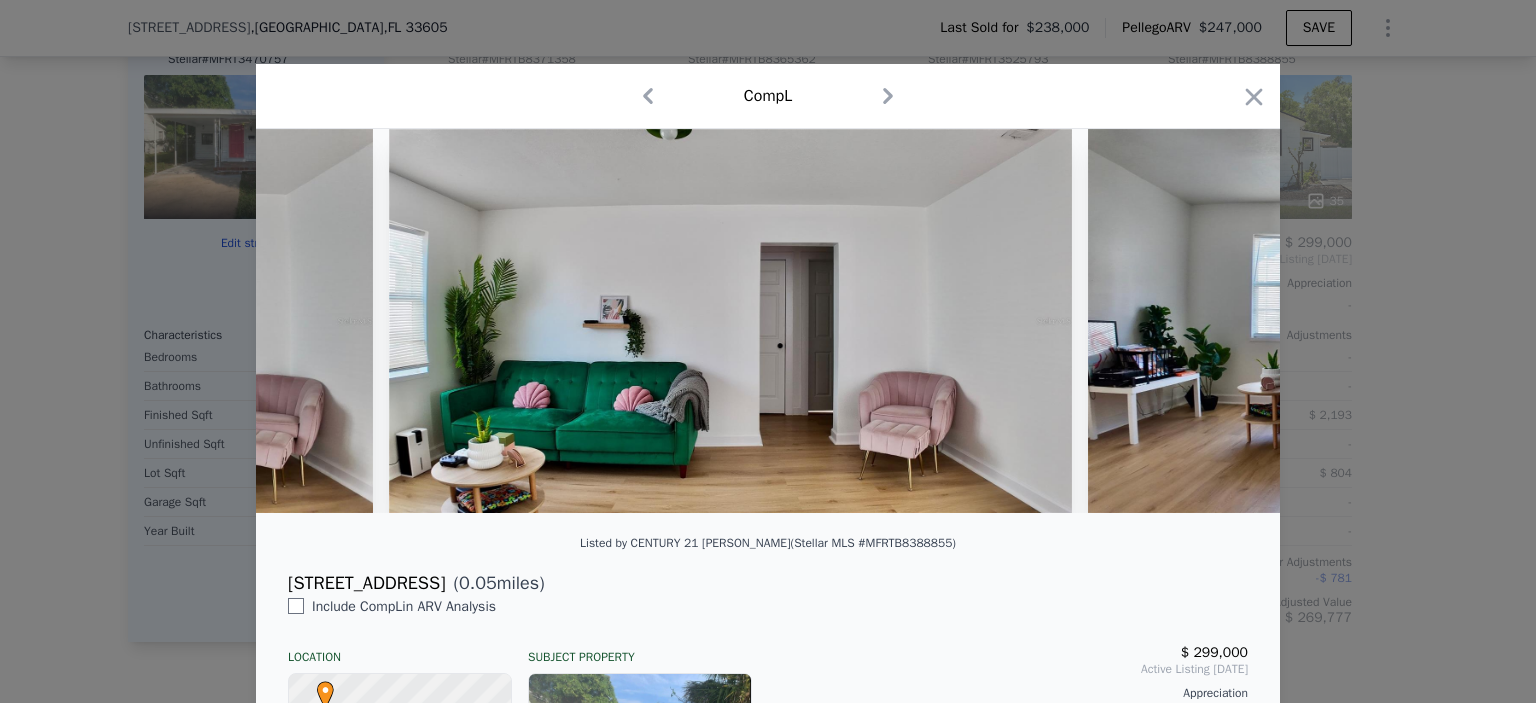 scroll, scrollTop: 0, scrollLeft: 4079, axis: horizontal 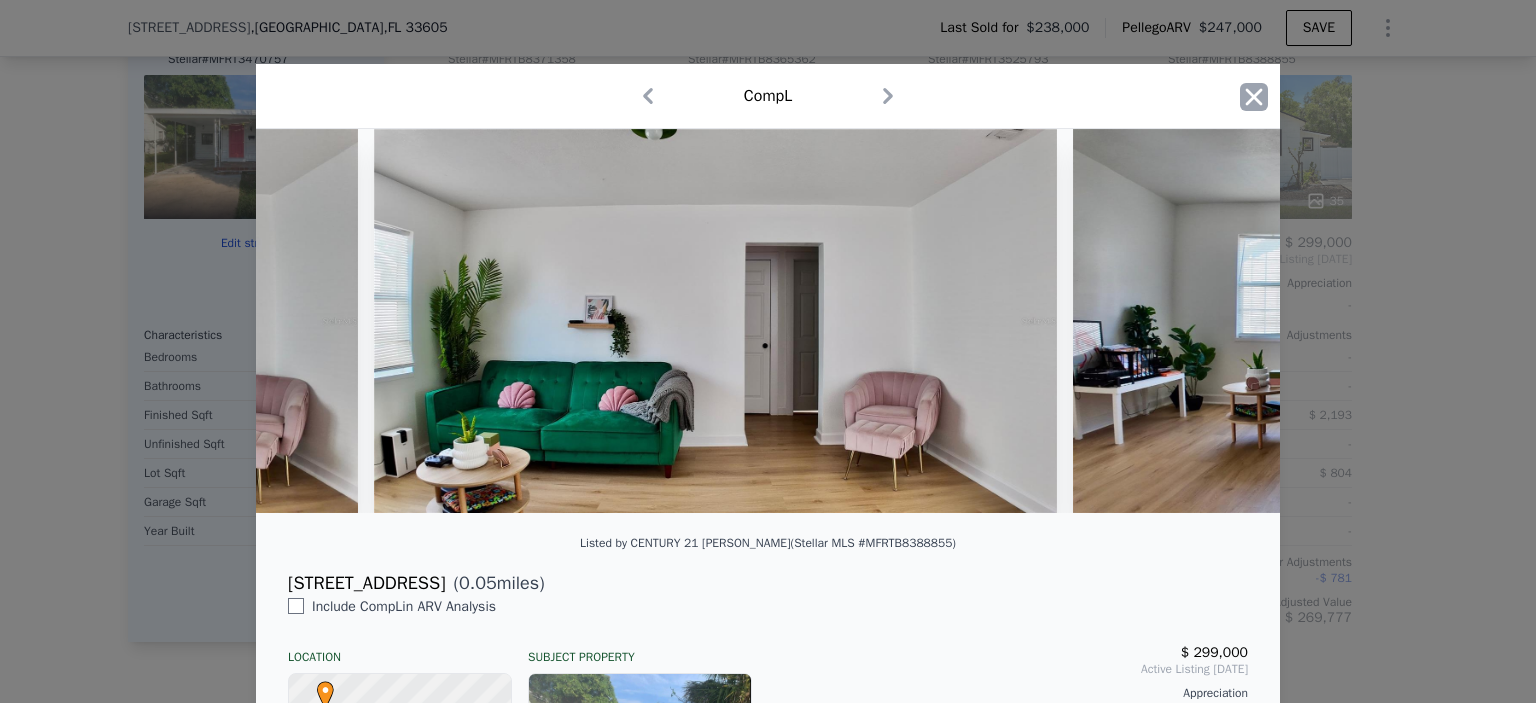 click 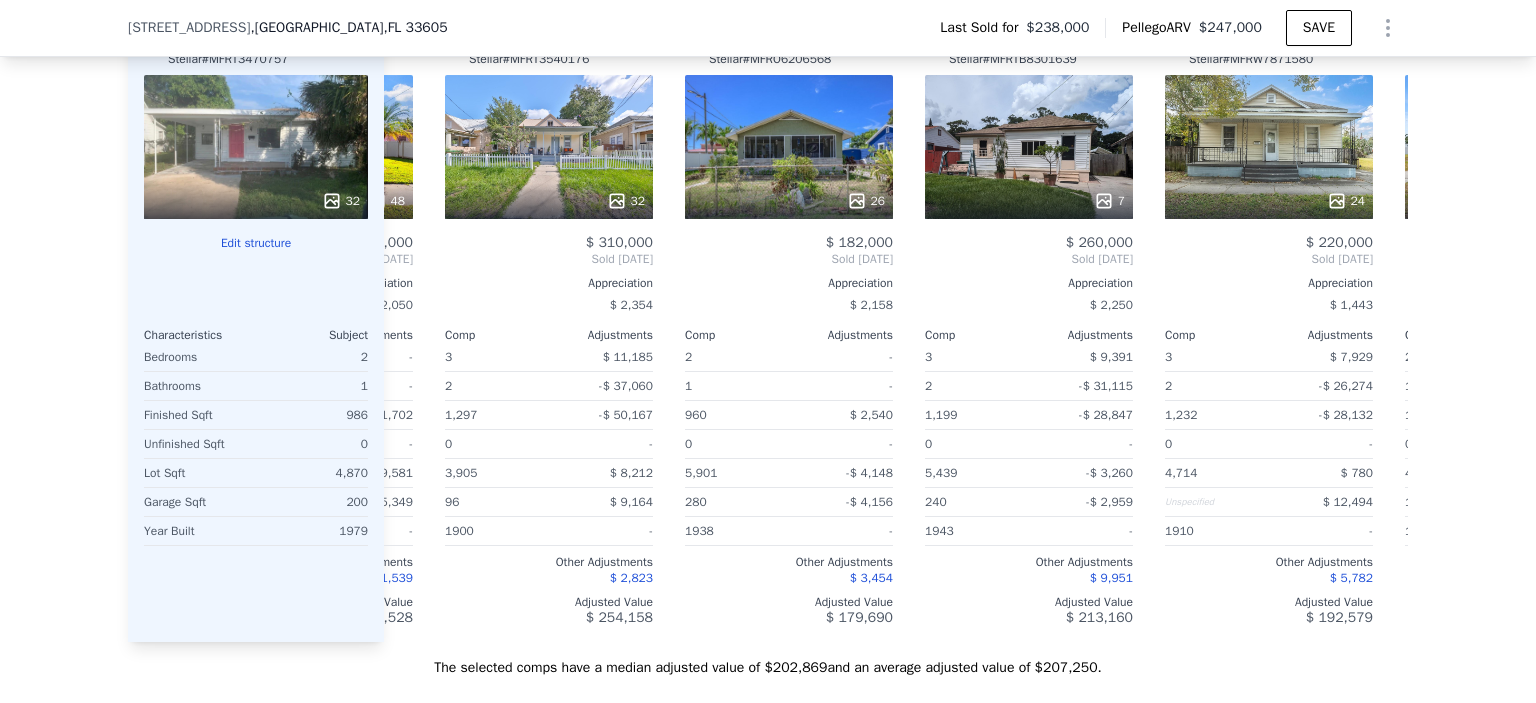 scroll, scrollTop: 0, scrollLeft: 202, axis: horizontal 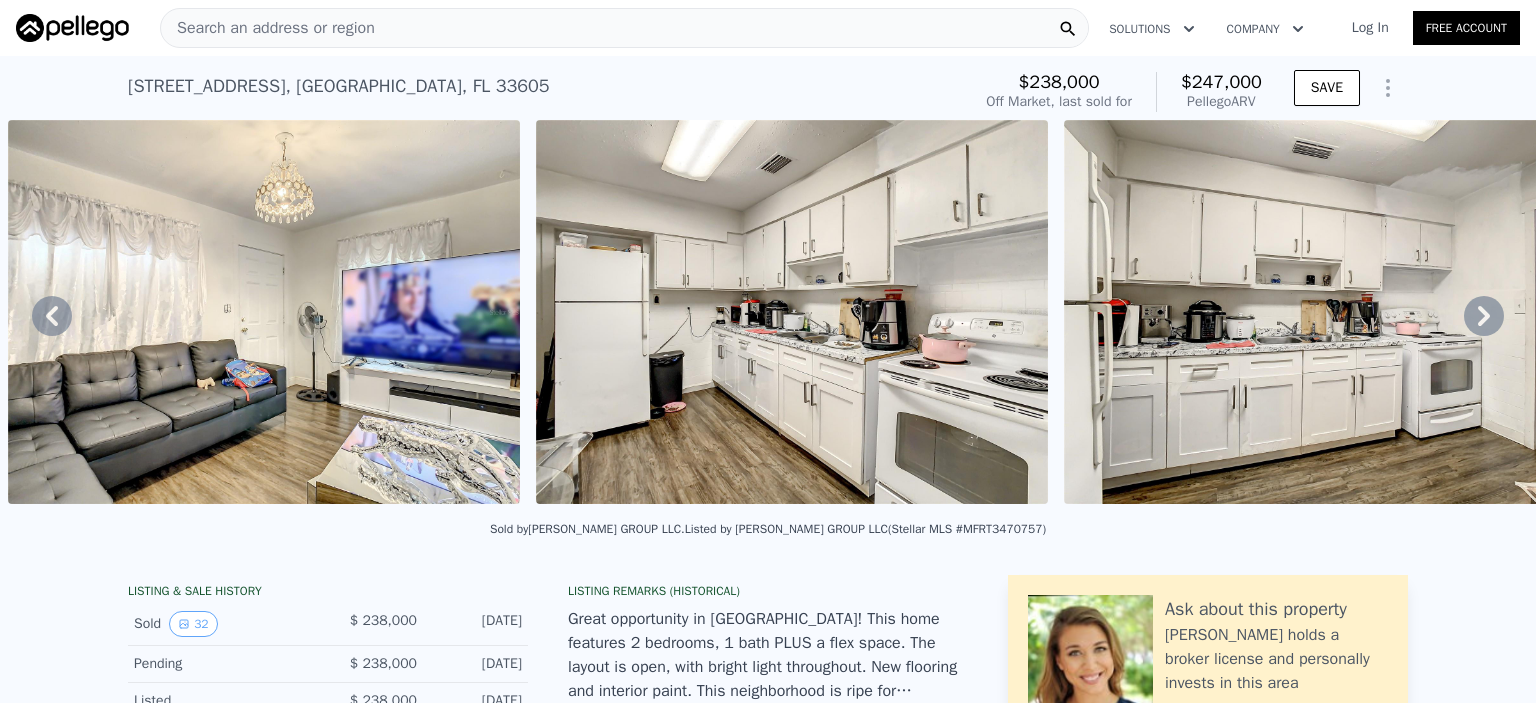 click on "Search an address or region" at bounding box center [268, 28] 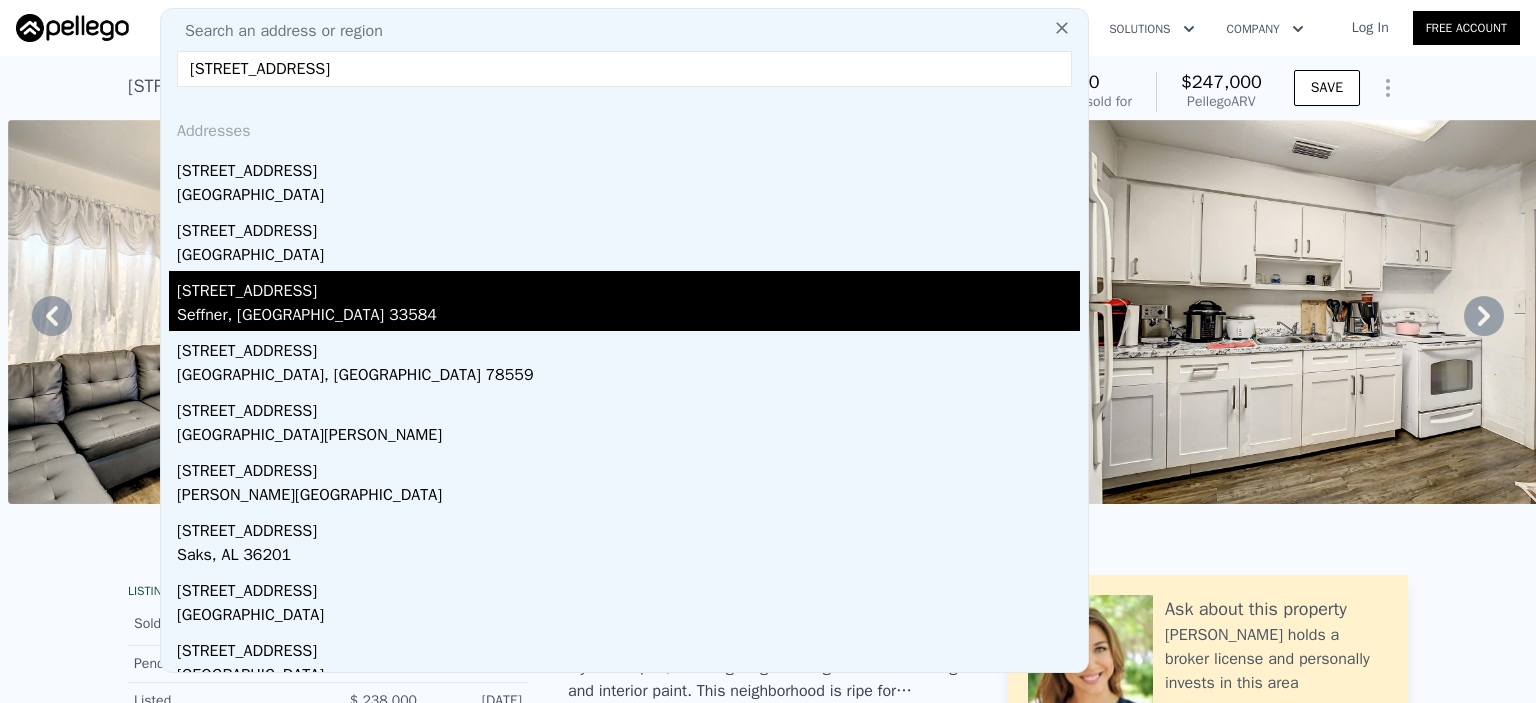 type on "409 Magnolia Ave" 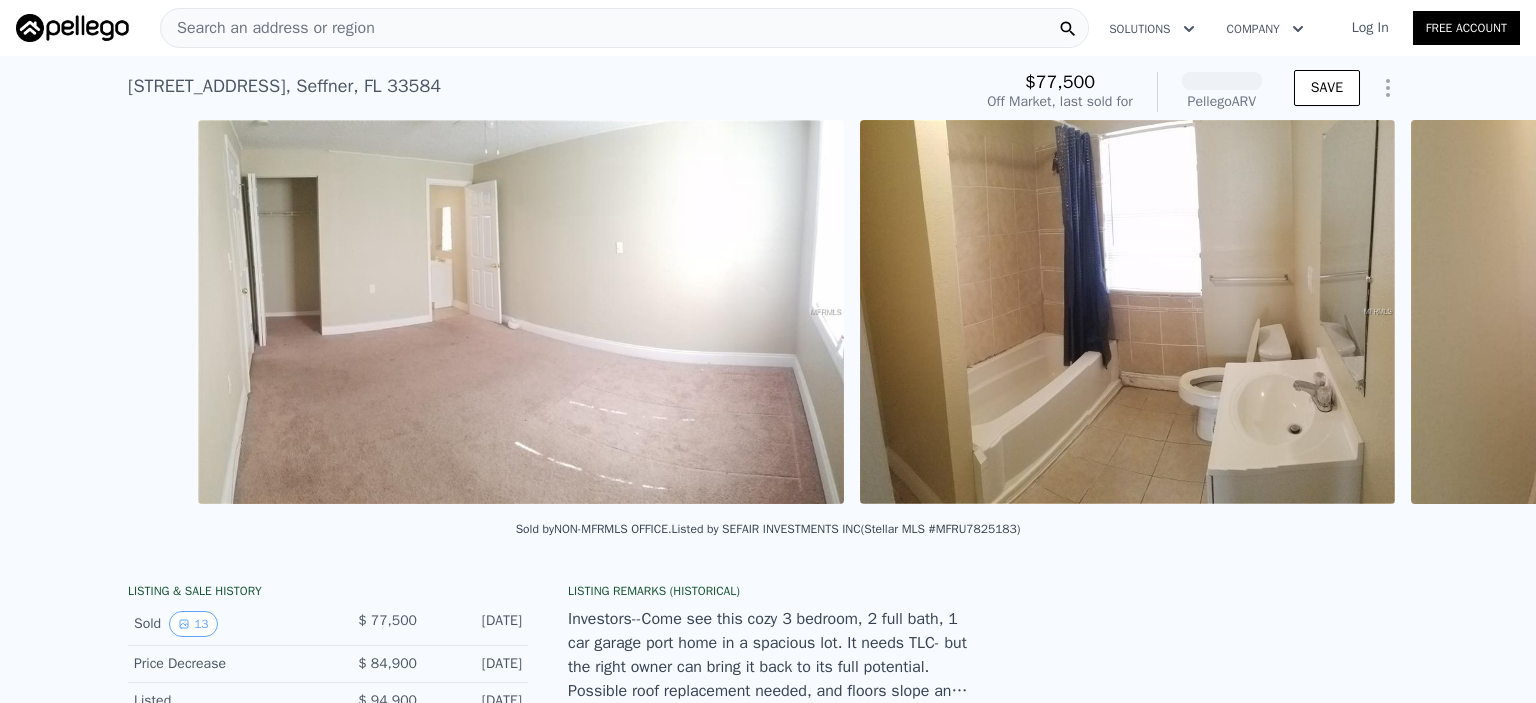 scroll, scrollTop: 0, scrollLeft: 2745, axis: horizontal 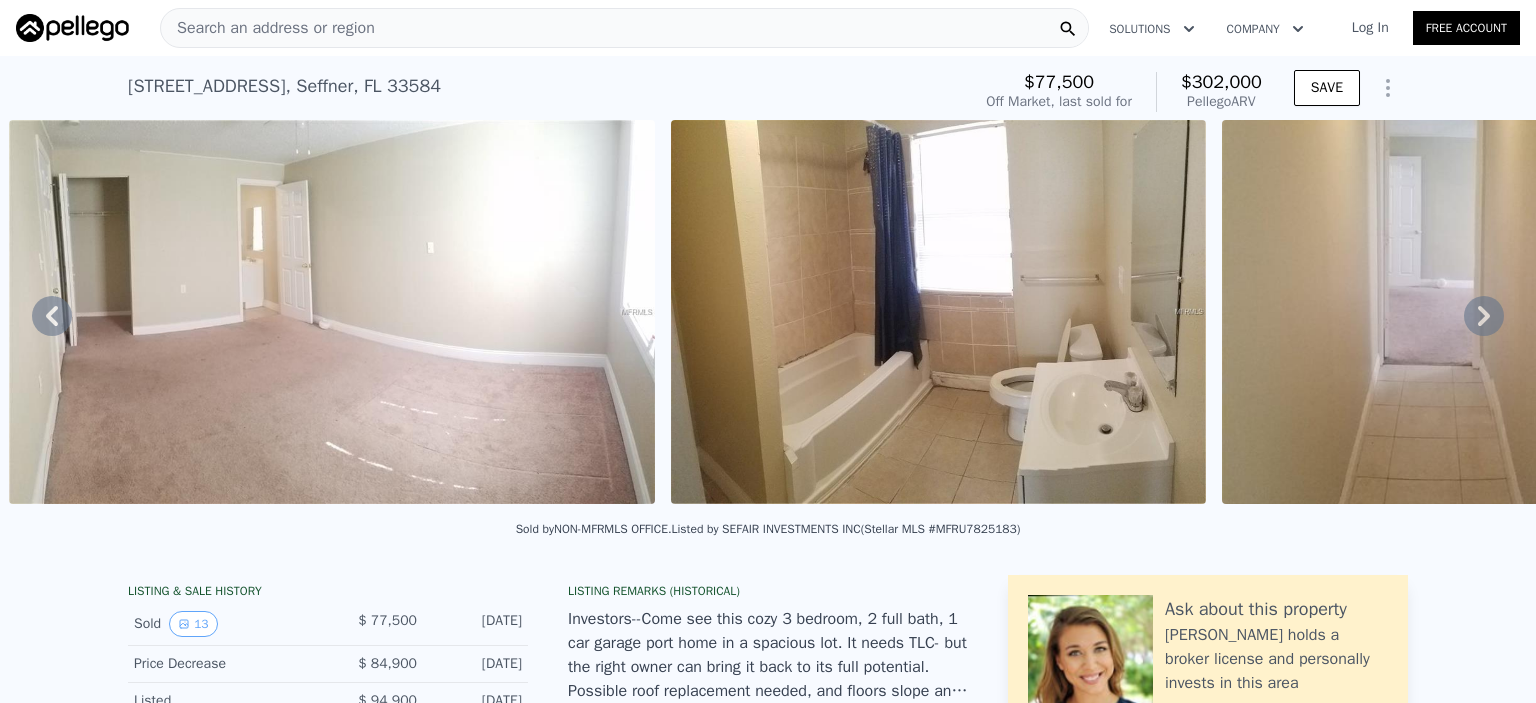 click at bounding box center (1443, 312) 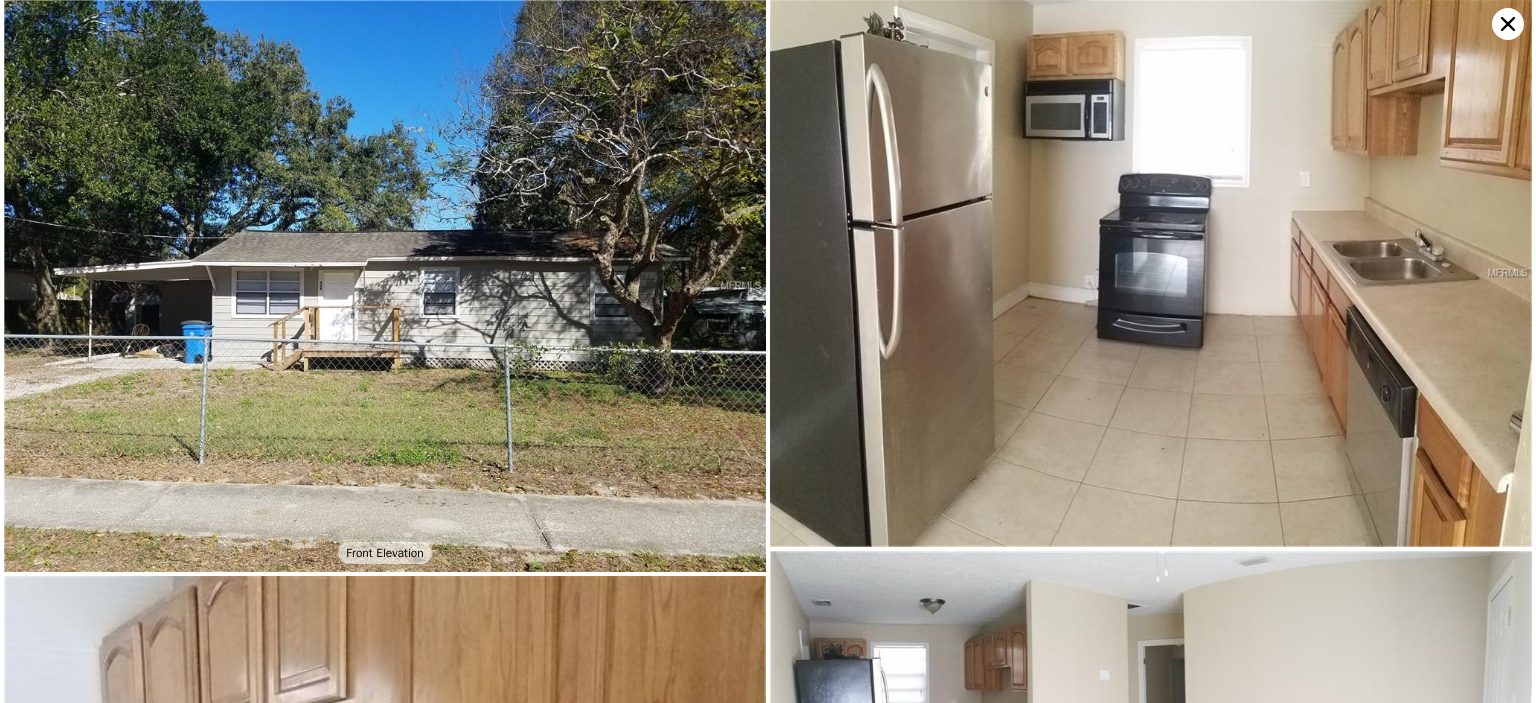 scroll, scrollTop: 3457, scrollLeft: 0, axis: vertical 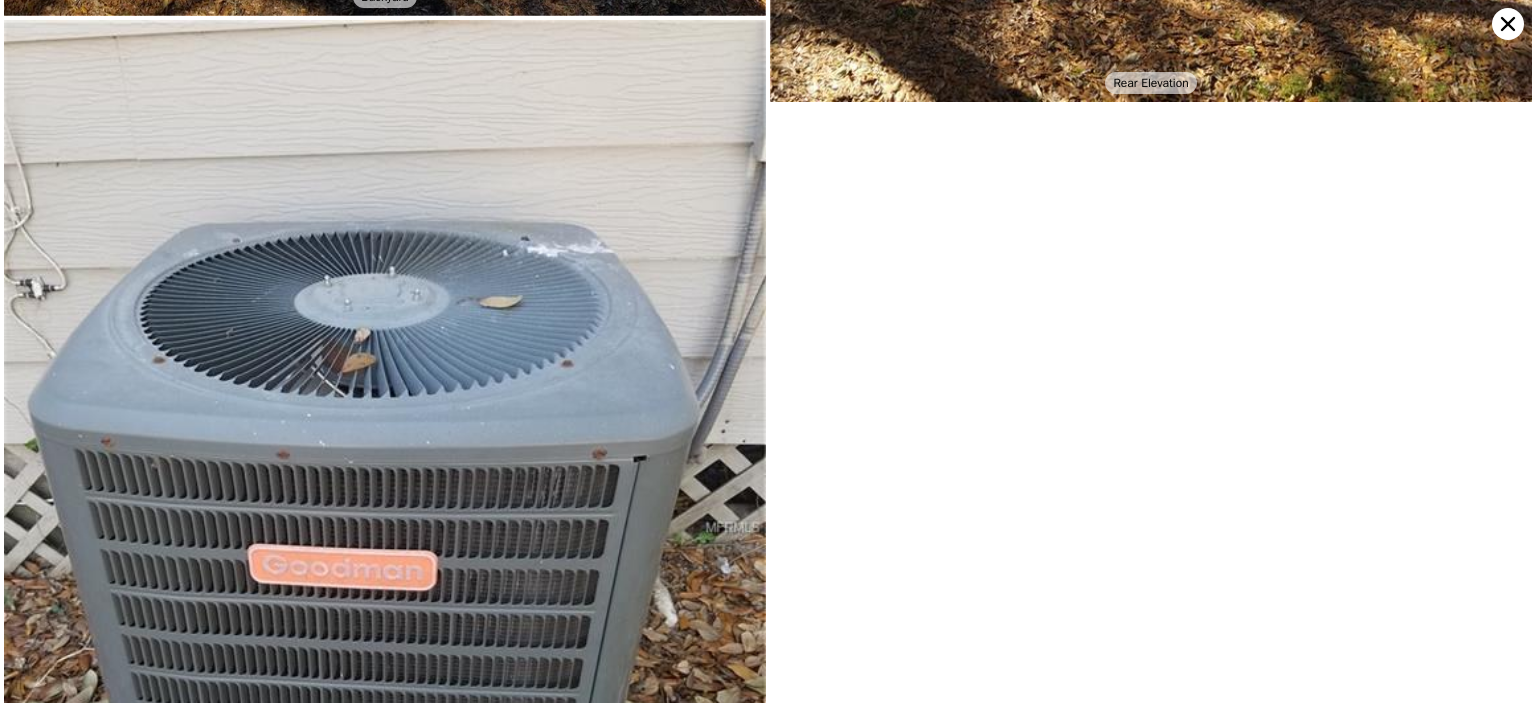 click 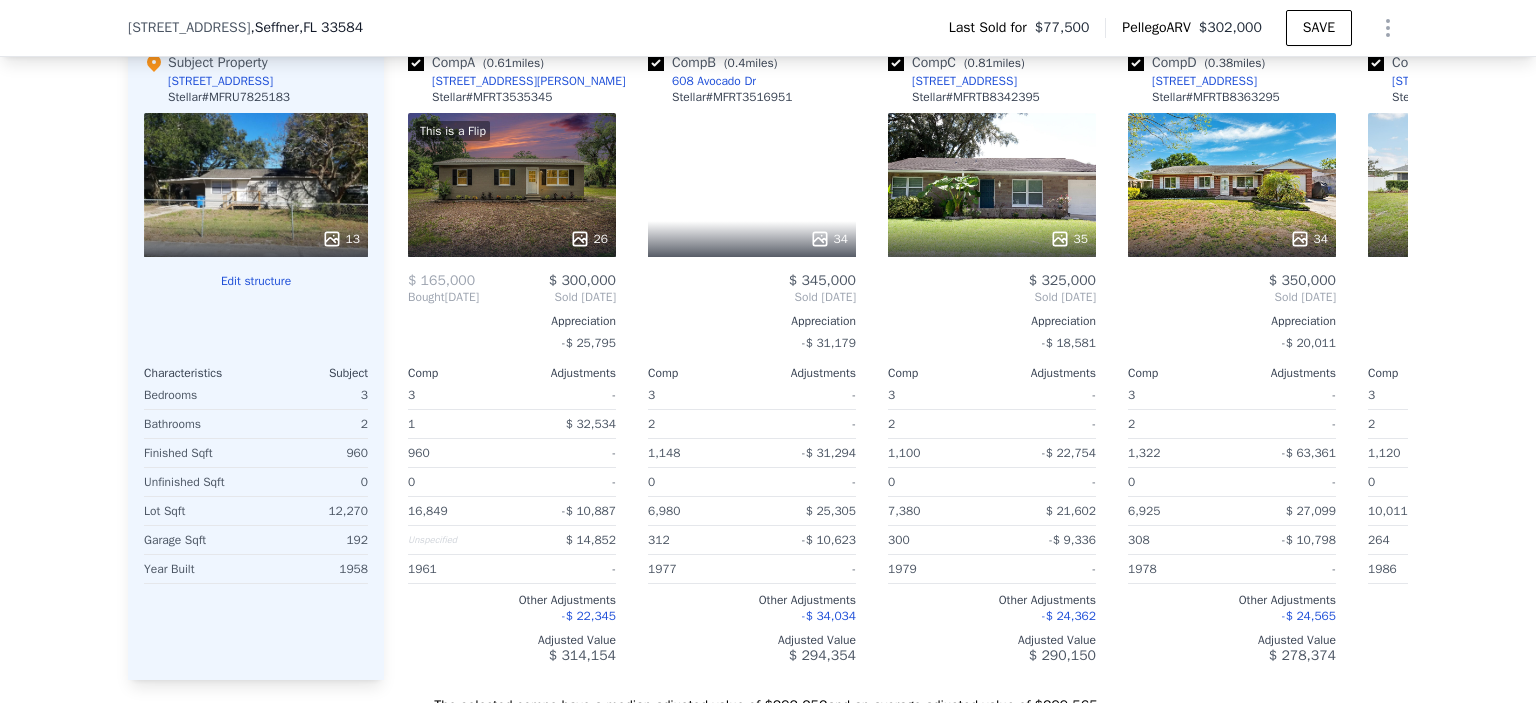 scroll, scrollTop: 2211, scrollLeft: 0, axis: vertical 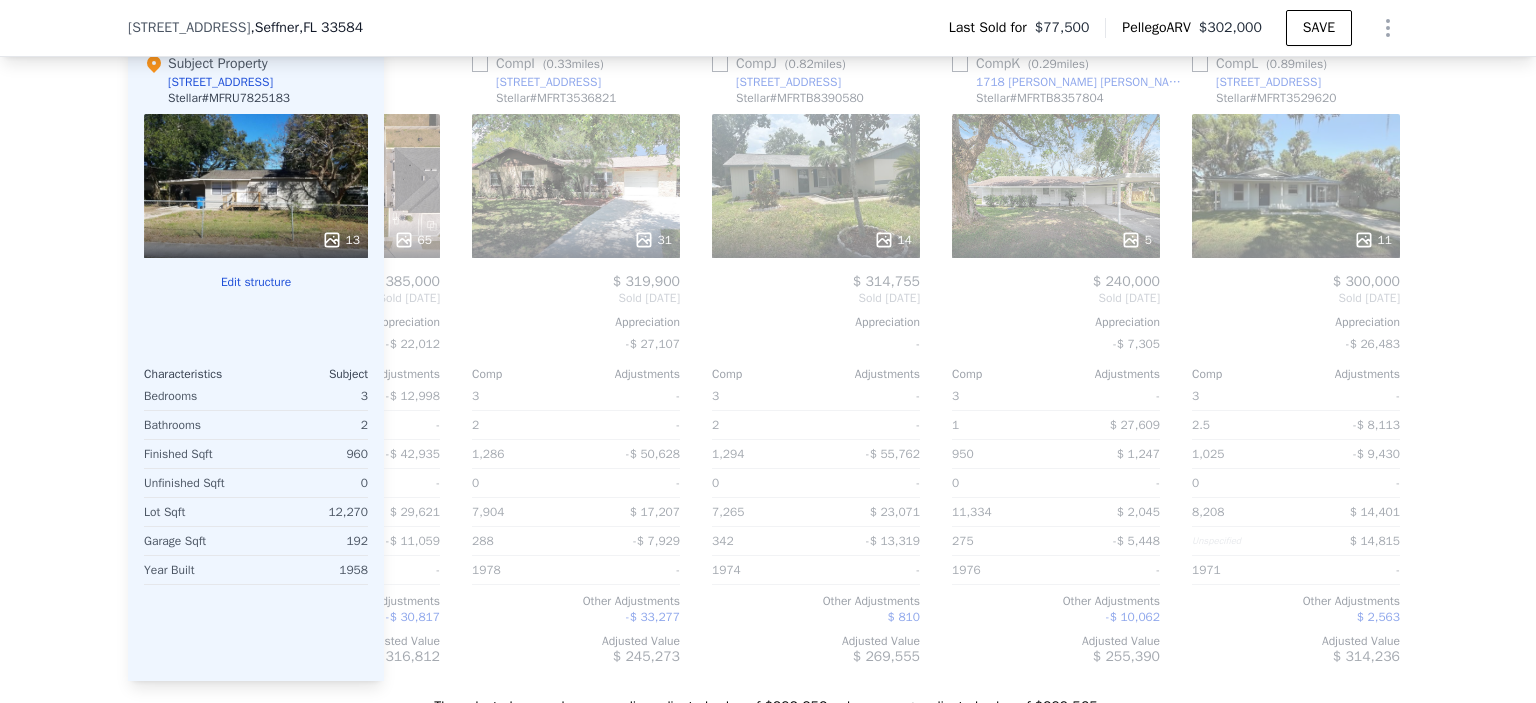 click on "13" at bounding box center (256, 186) 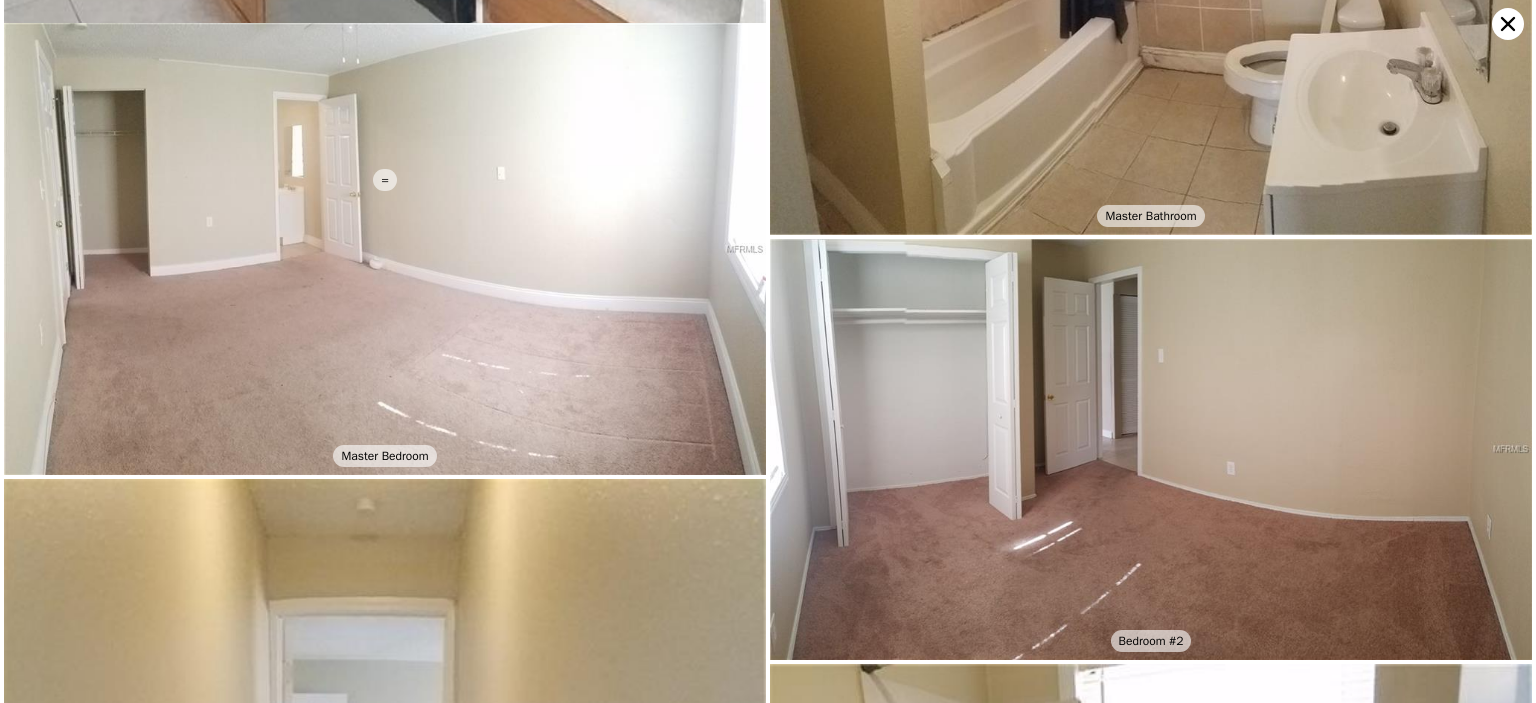 scroll, scrollTop: 1341, scrollLeft: 0, axis: vertical 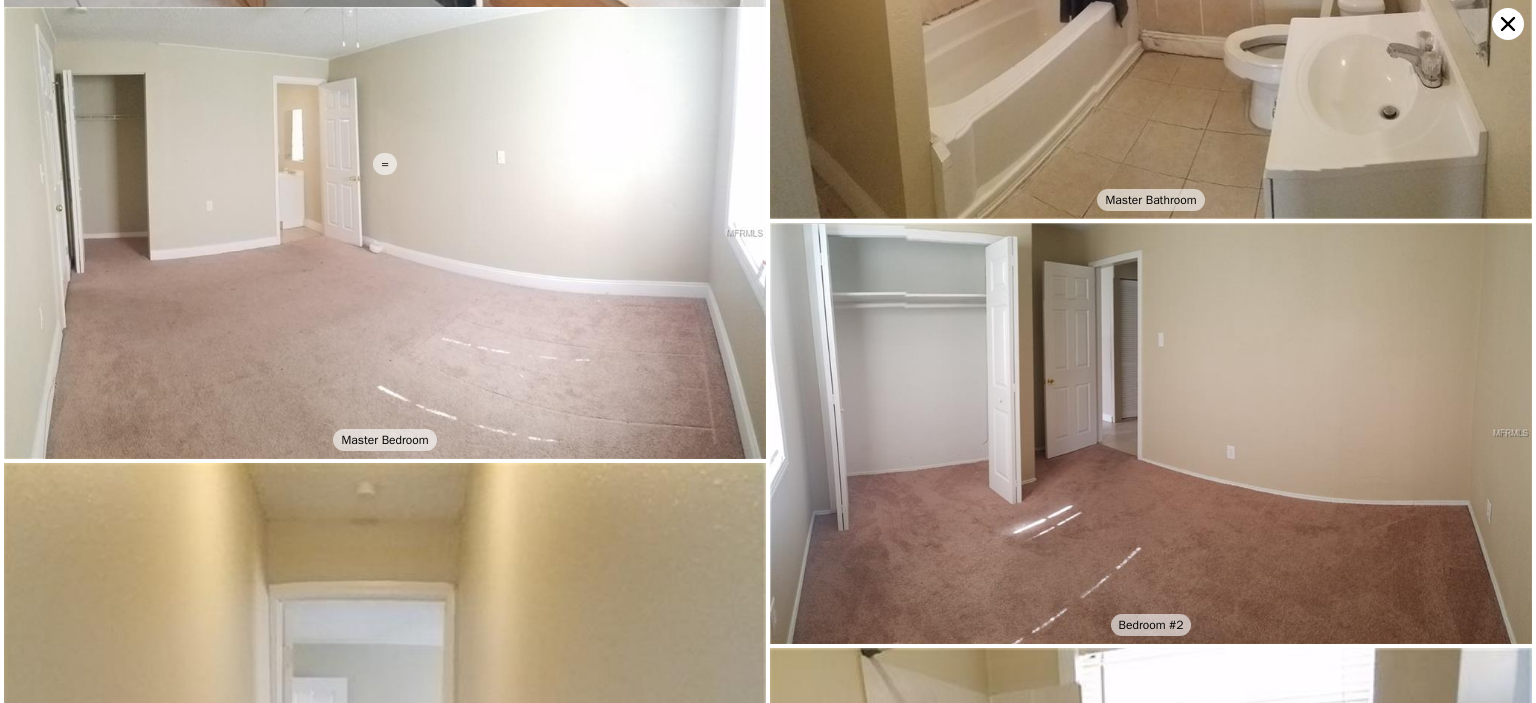 click 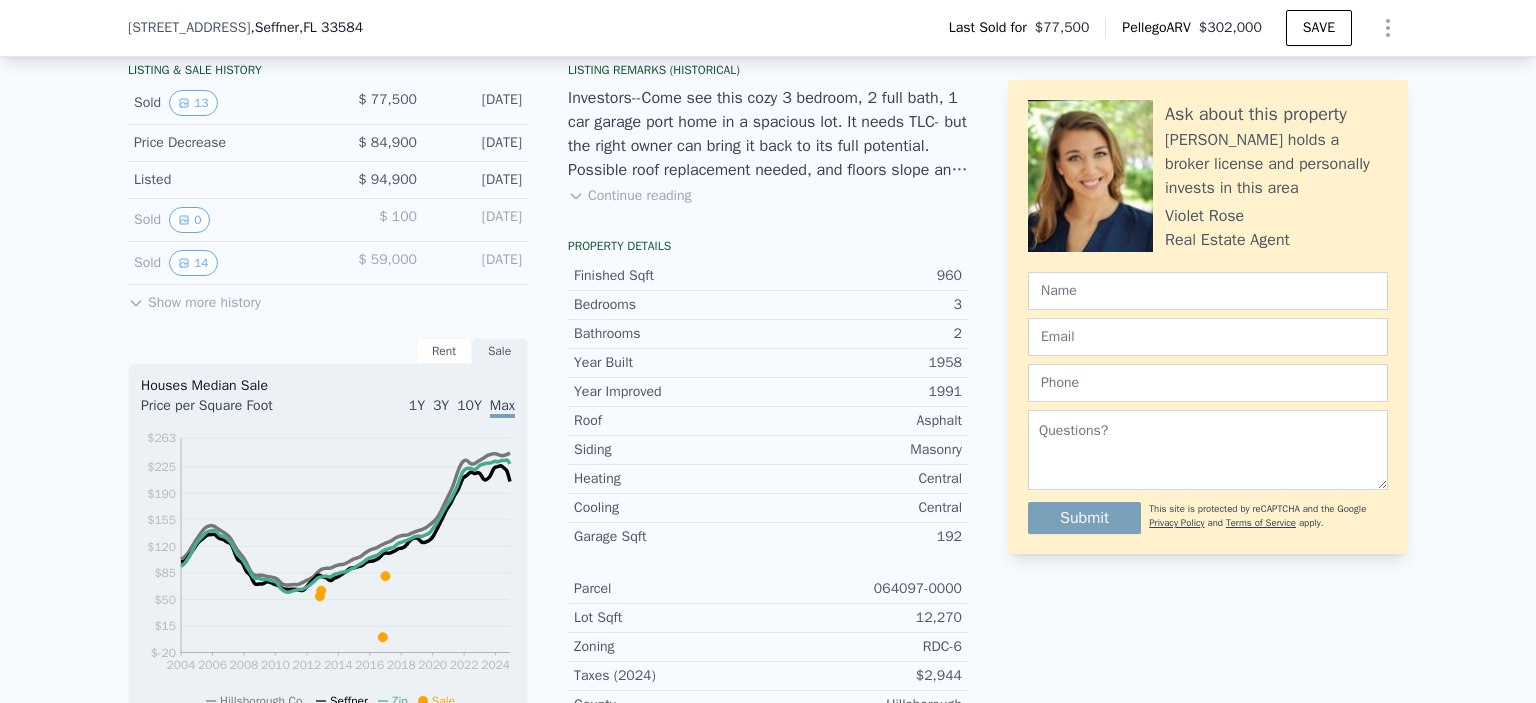 scroll, scrollTop: 314, scrollLeft: 0, axis: vertical 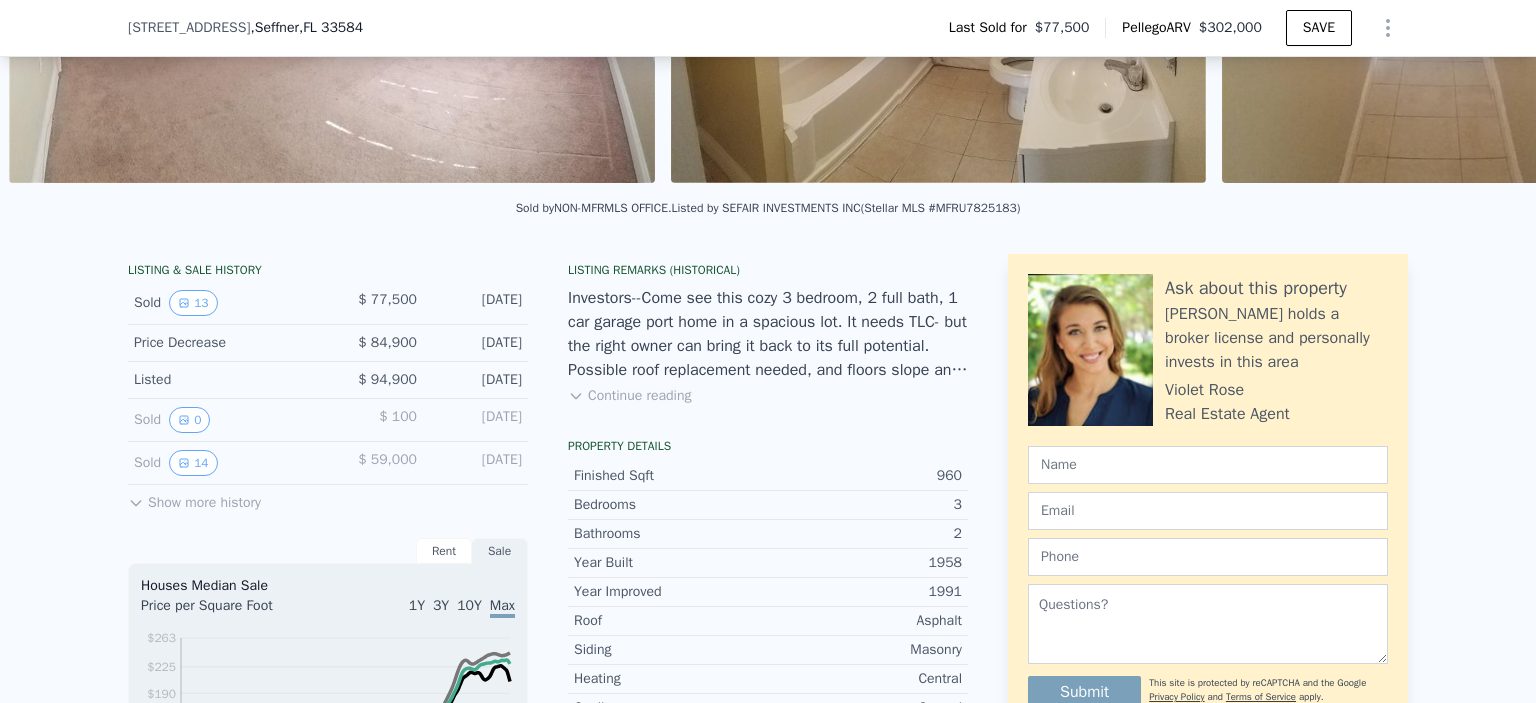 click on "Continue reading" at bounding box center (629, 396) 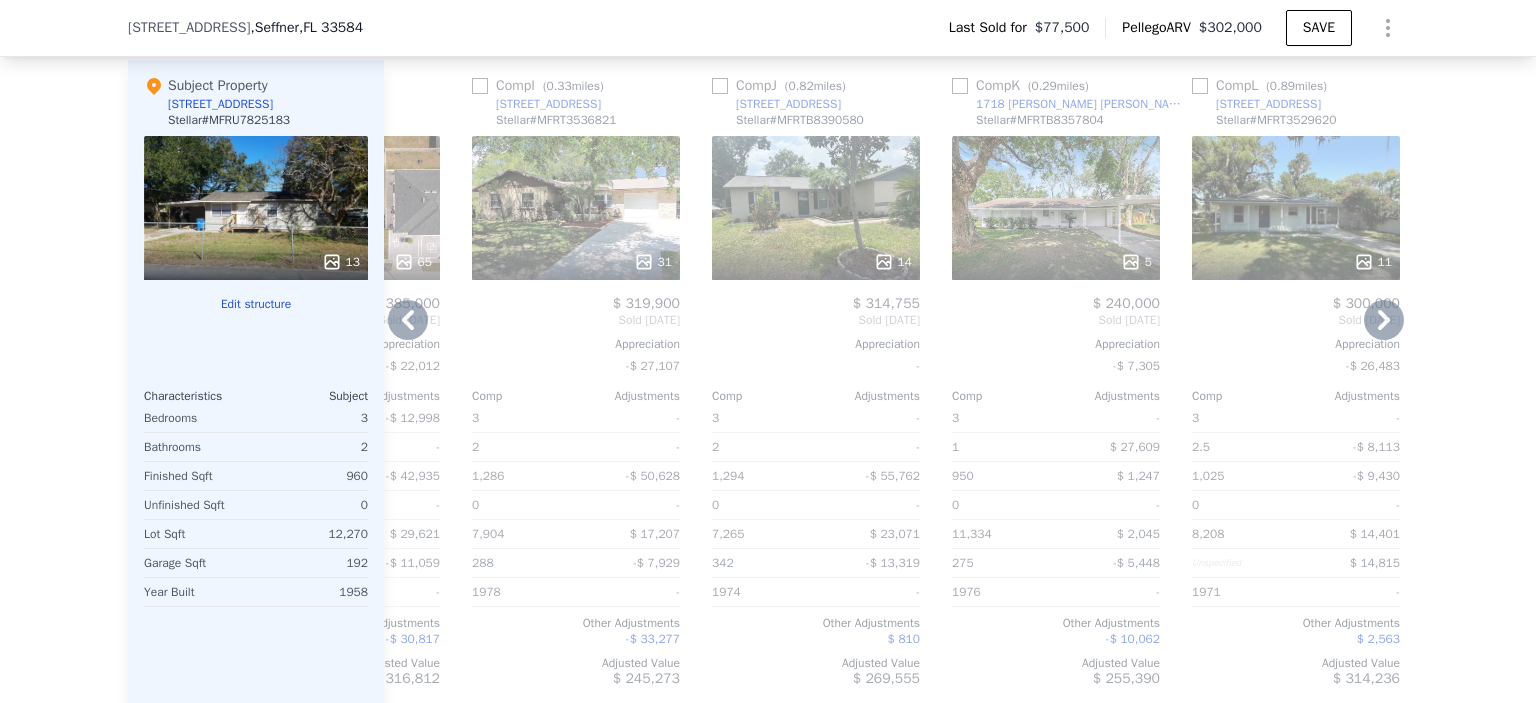 scroll, scrollTop: 2205, scrollLeft: 0, axis: vertical 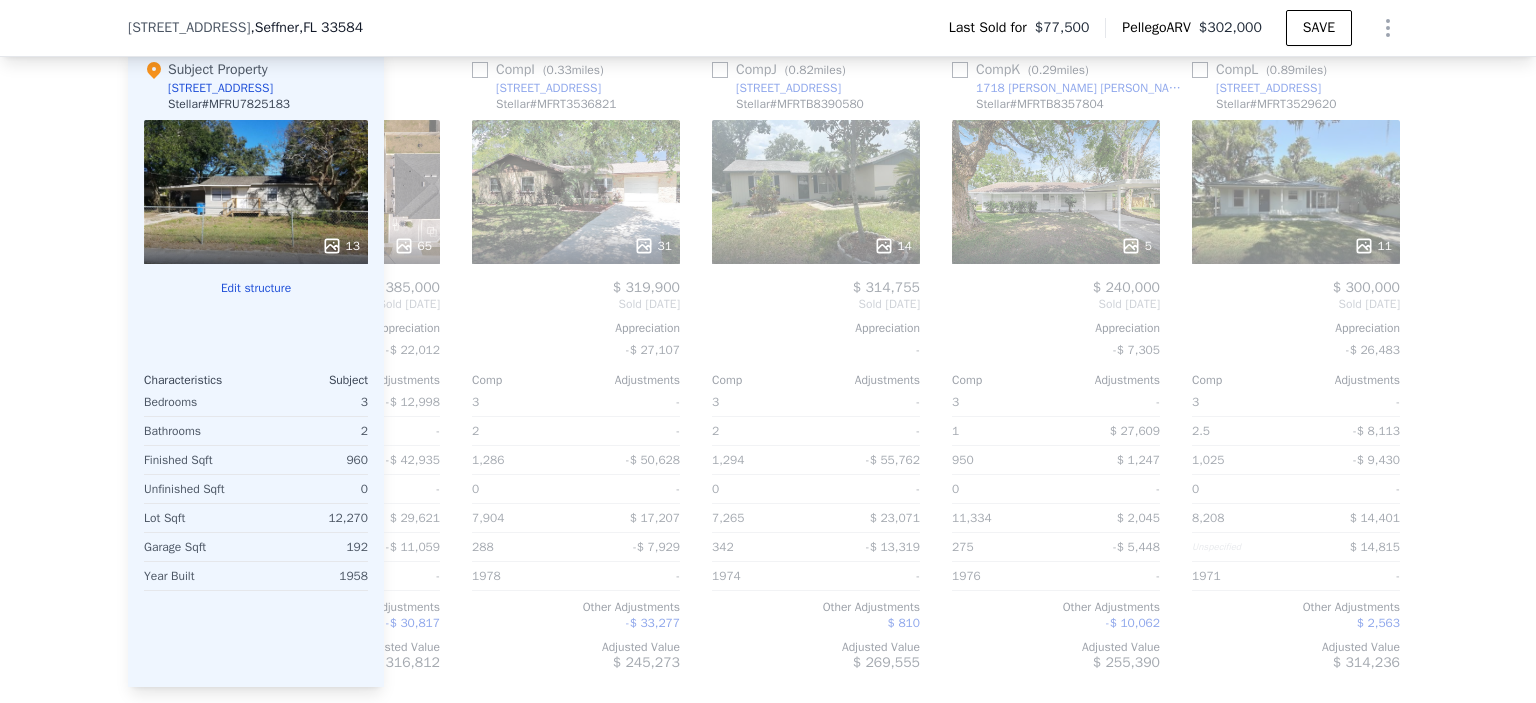 click at bounding box center [256, 246] 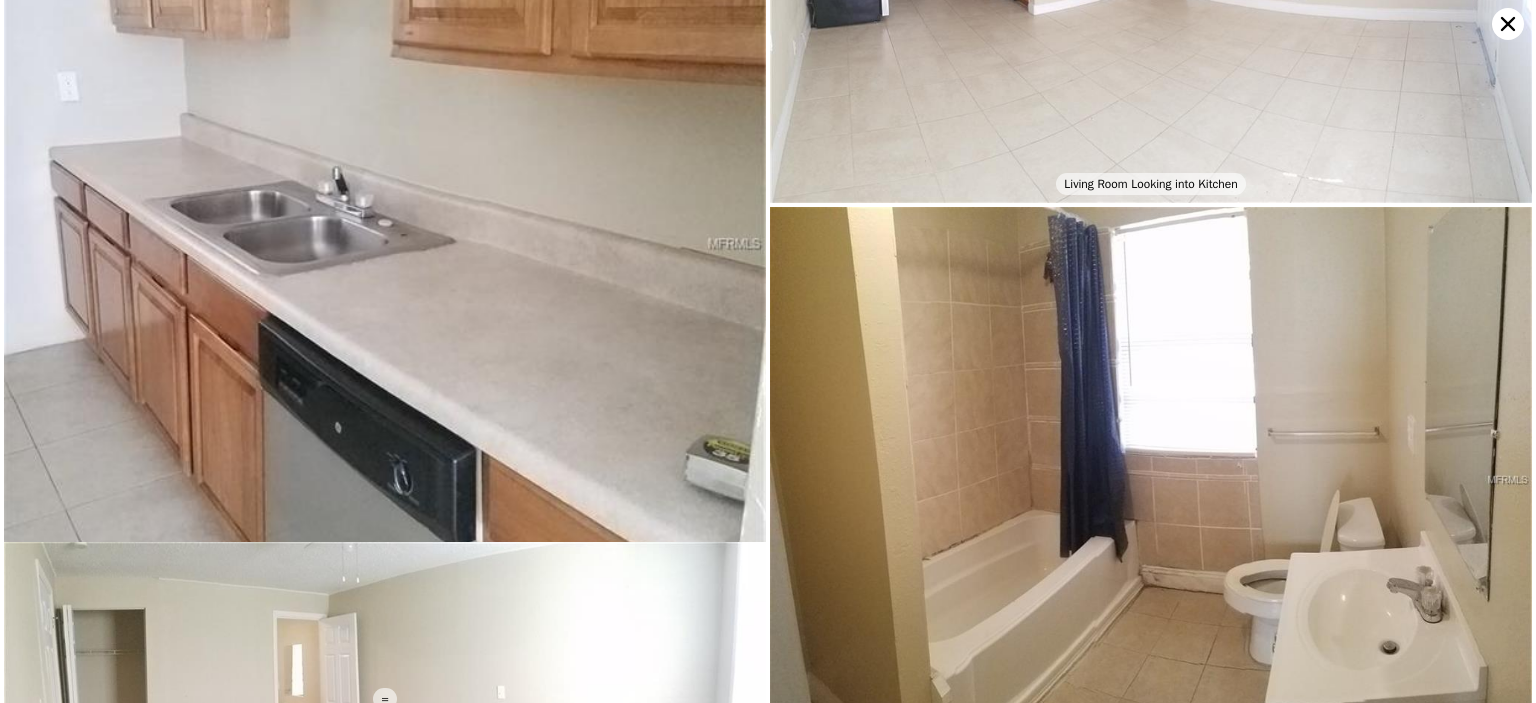 scroll, scrollTop: 1003, scrollLeft: 0, axis: vertical 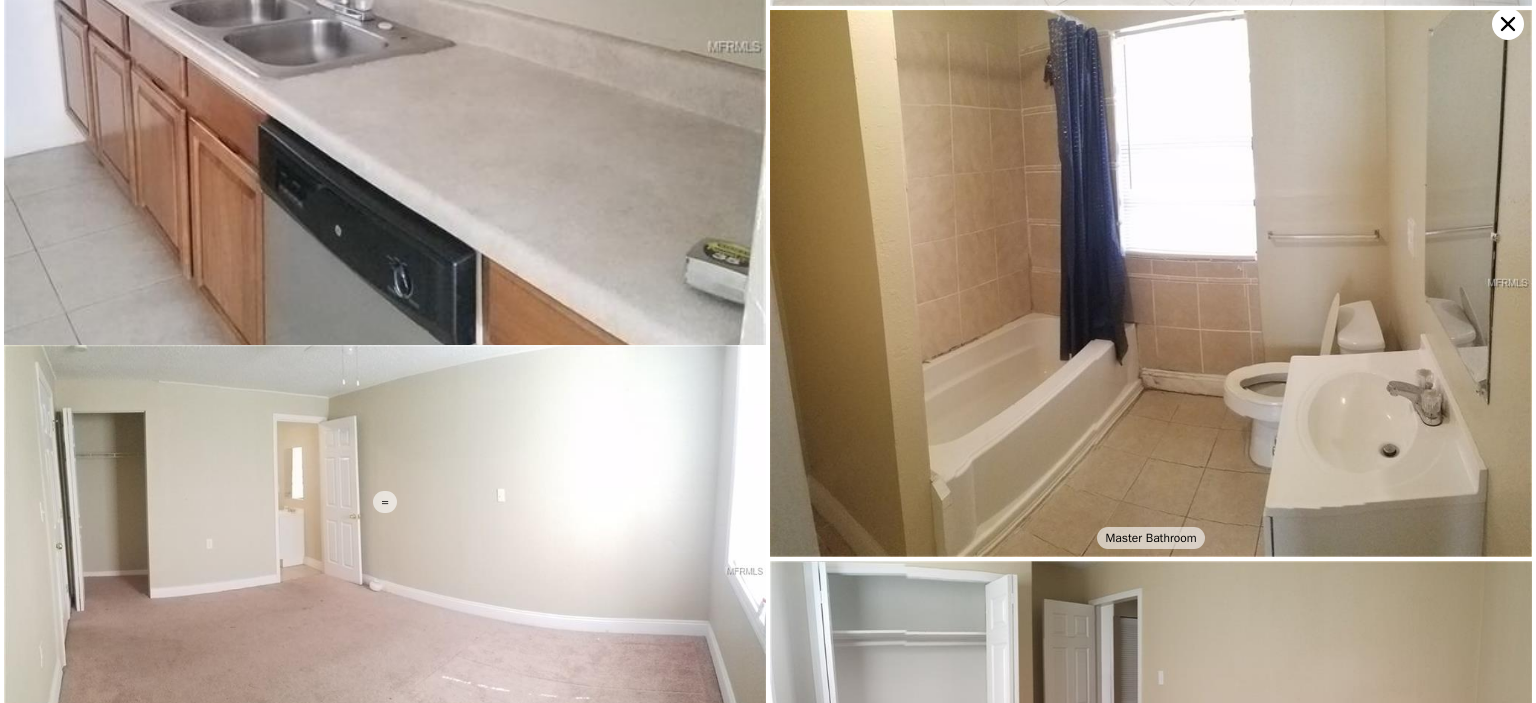 click 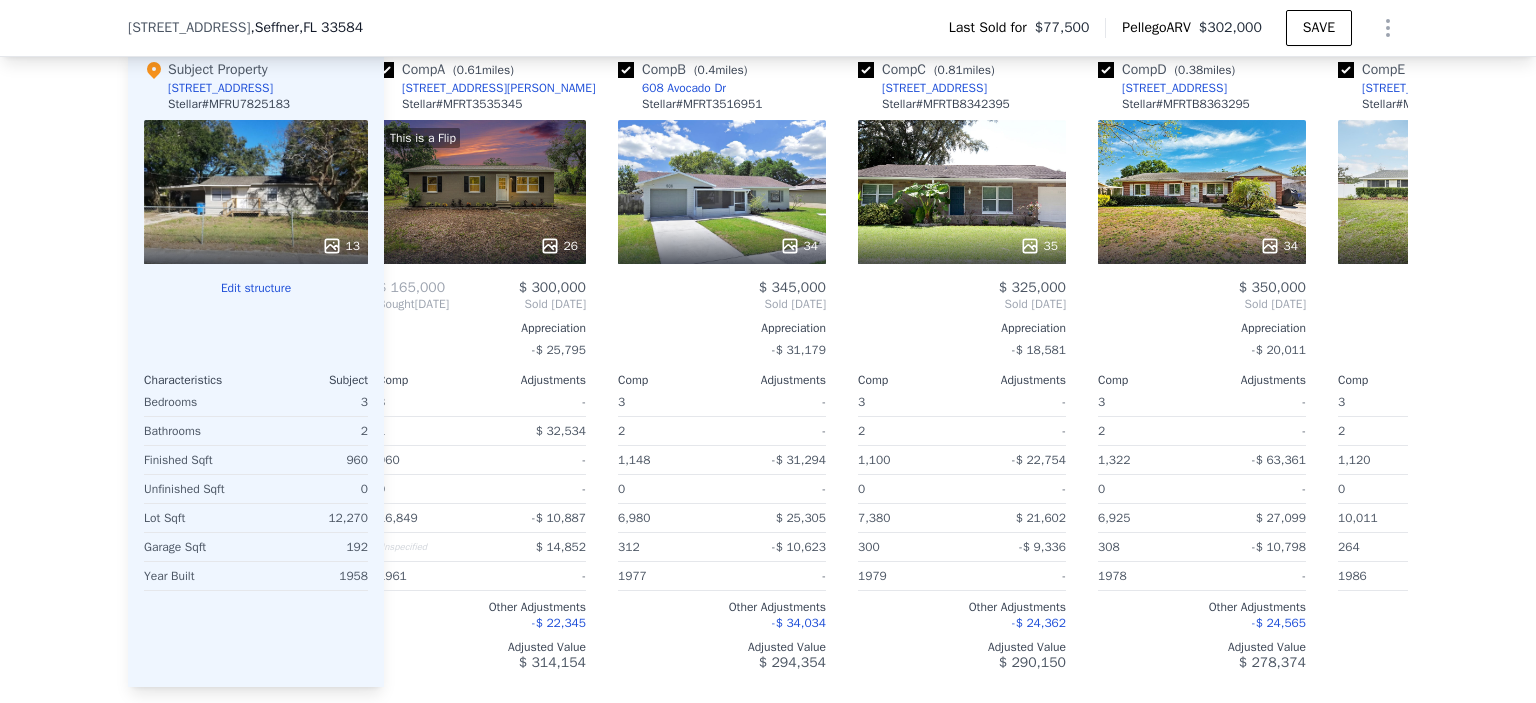 scroll, scrollTop: 0, scrollLeft: 0, axis: both 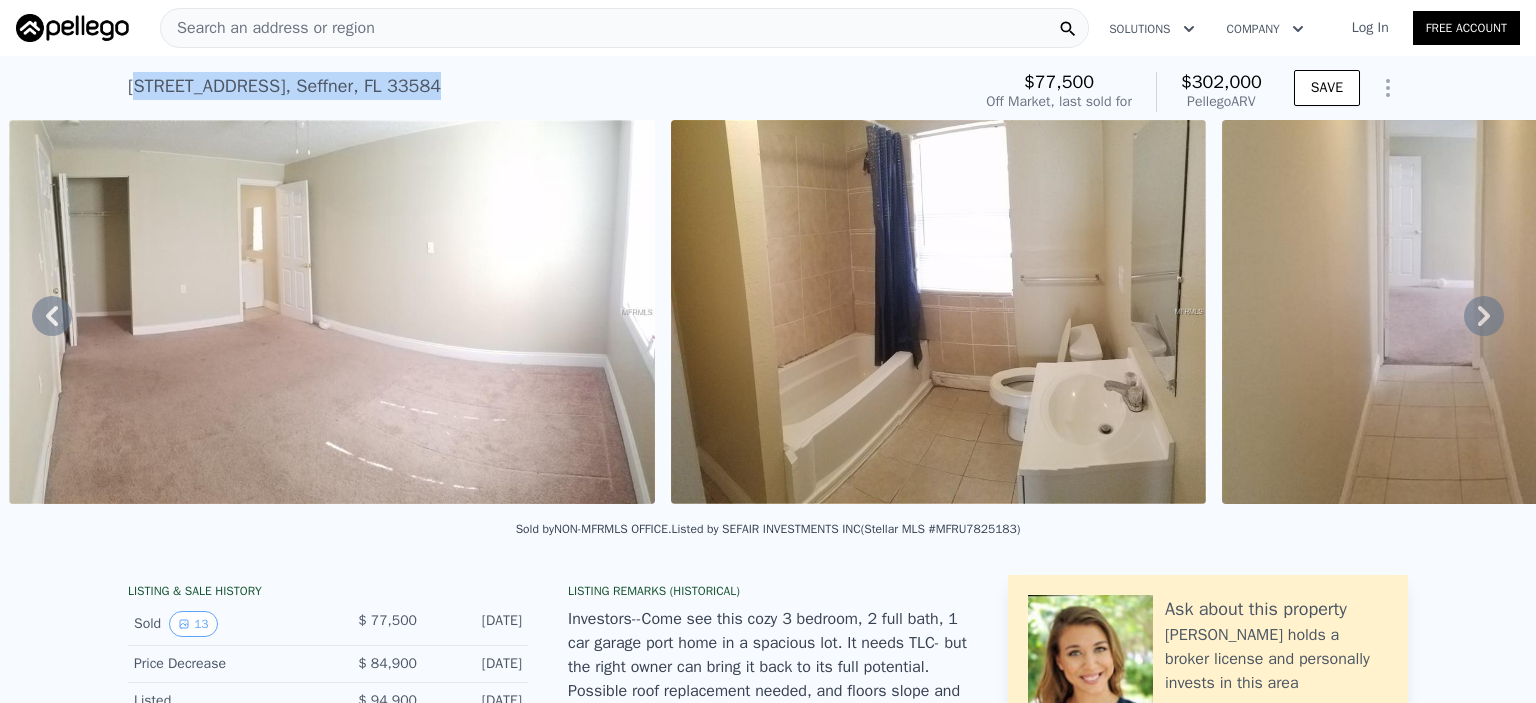 drag, startPoint x: 125, startPoint y: 91, endPoint x: 488, endPoint y: 91, distance: 363 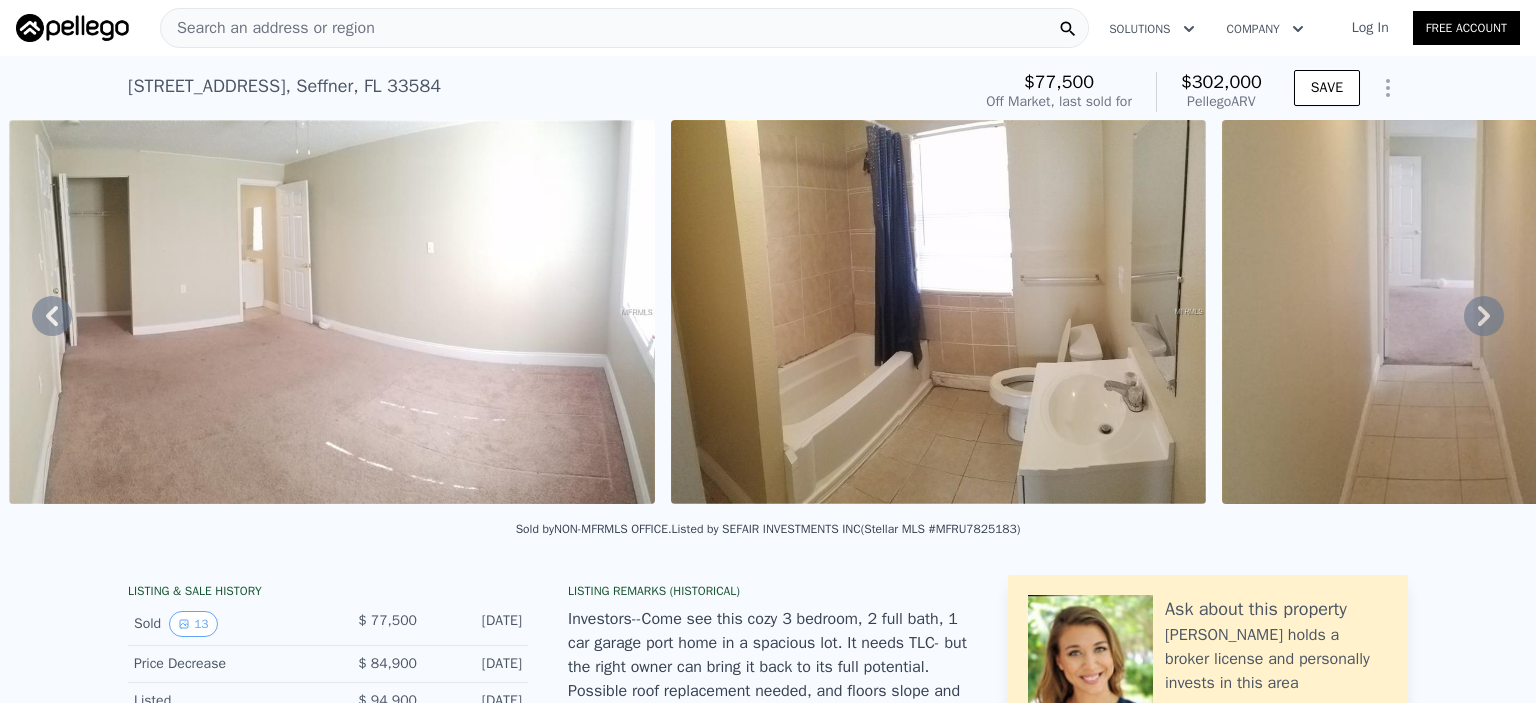 click on "409 Magnolia Ave ,   Seffner ,   FL   33584 Sold Jul 2017 for  $77,500 (~ARV  $302k ) $77,500 Off Market, last sold for $302,000 Pellego  ARV SAVE" at bounding box center [768, 88] 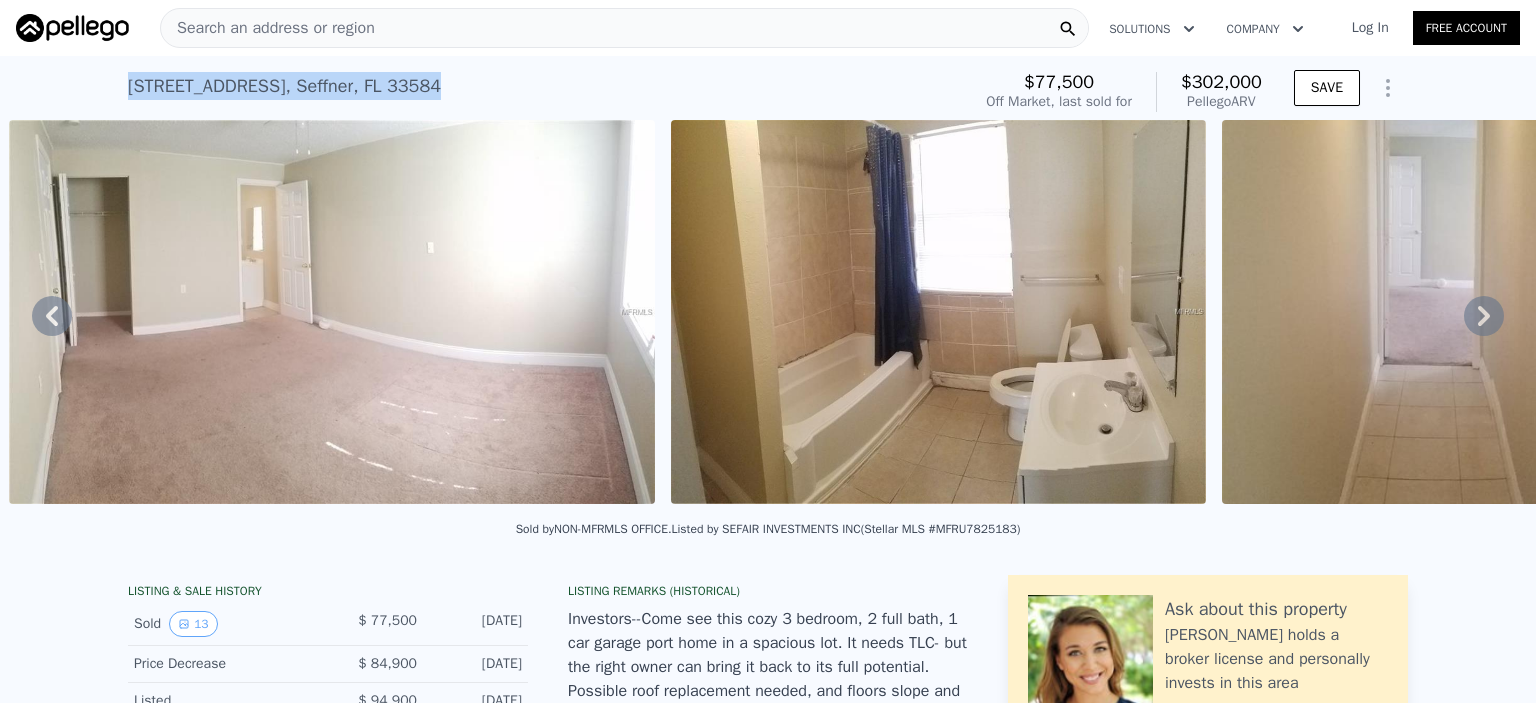 drag, startPoint x: 117, startPoint y: 85, endPoint x: 424, endPoint y: 95, distance: 307.1628 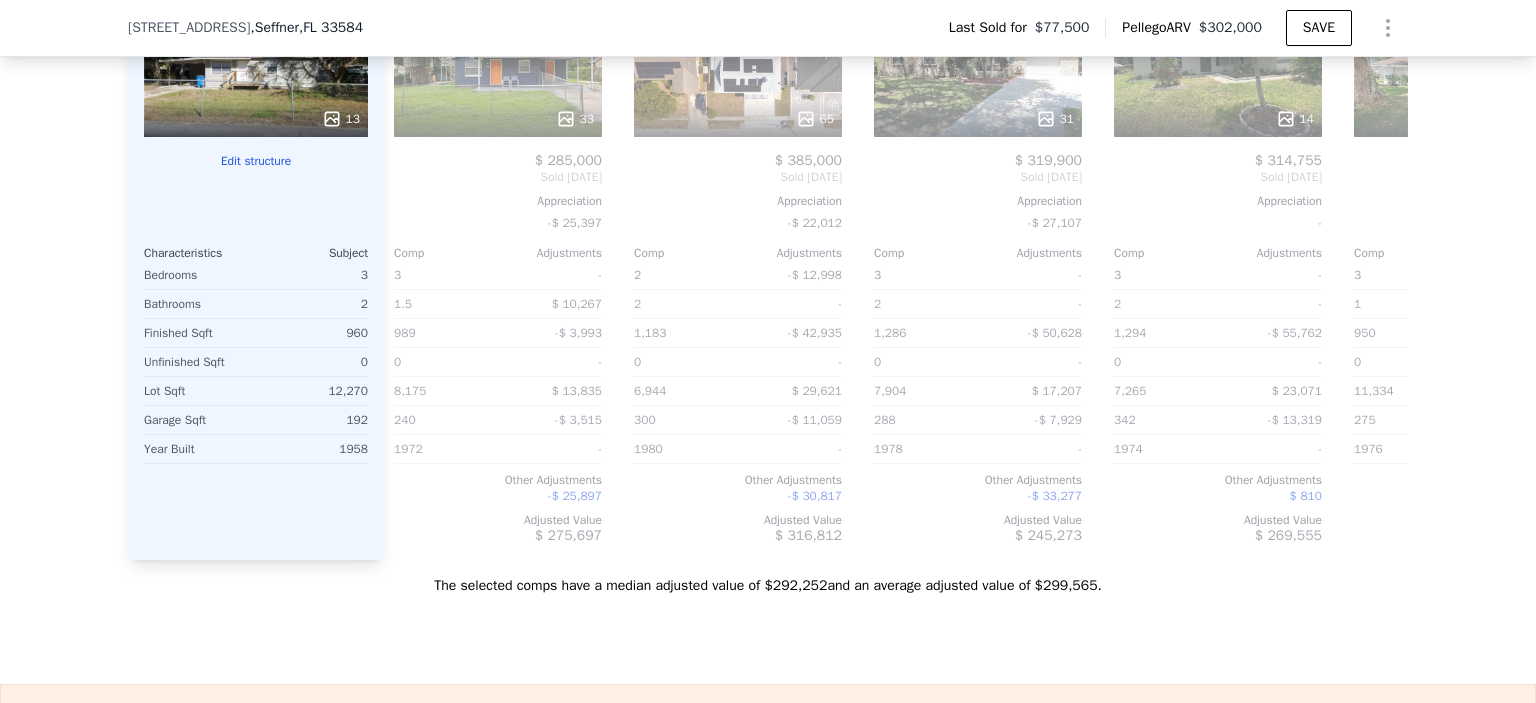 scroll, scrollTop: 2333, scrollLeft: 0, axis: vertical 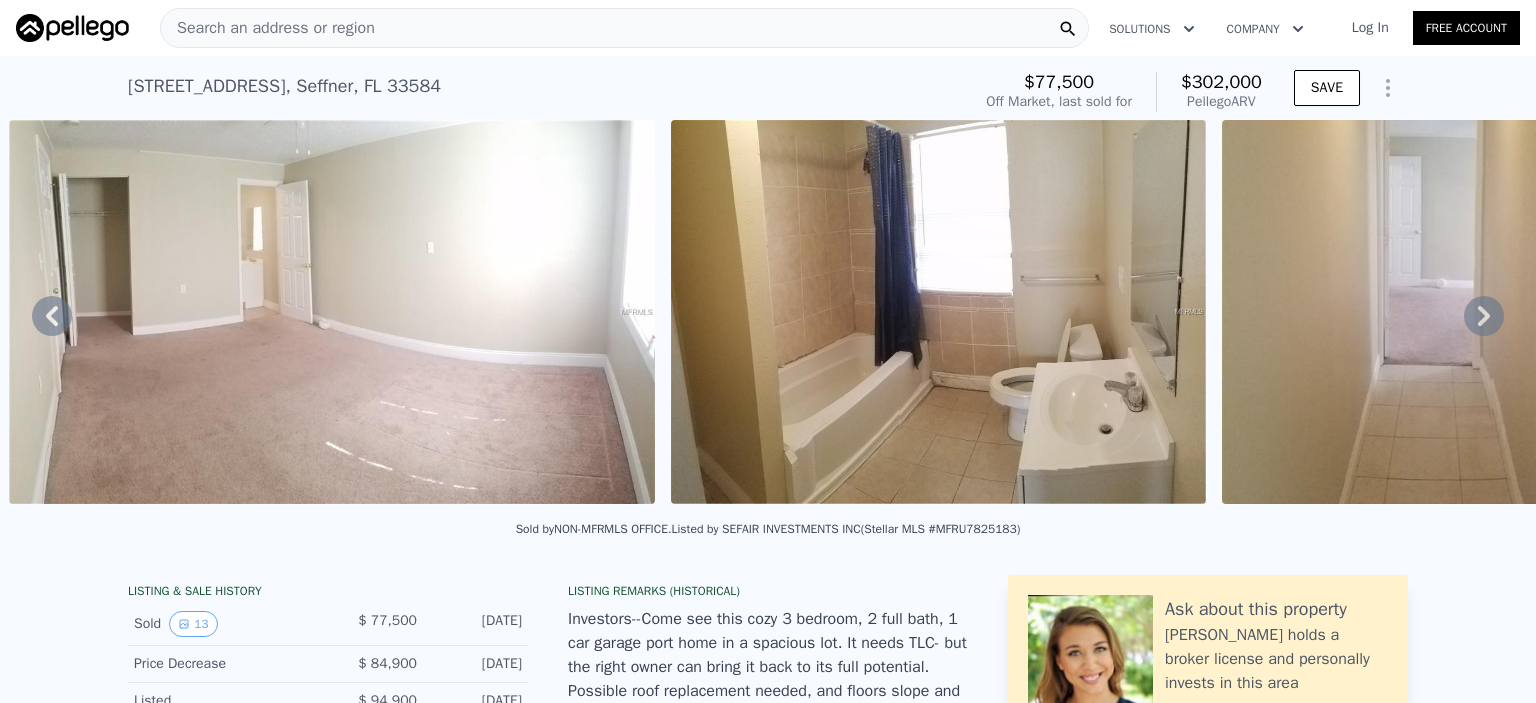 click on "Search an address or region" at bounding box center (624, 28) 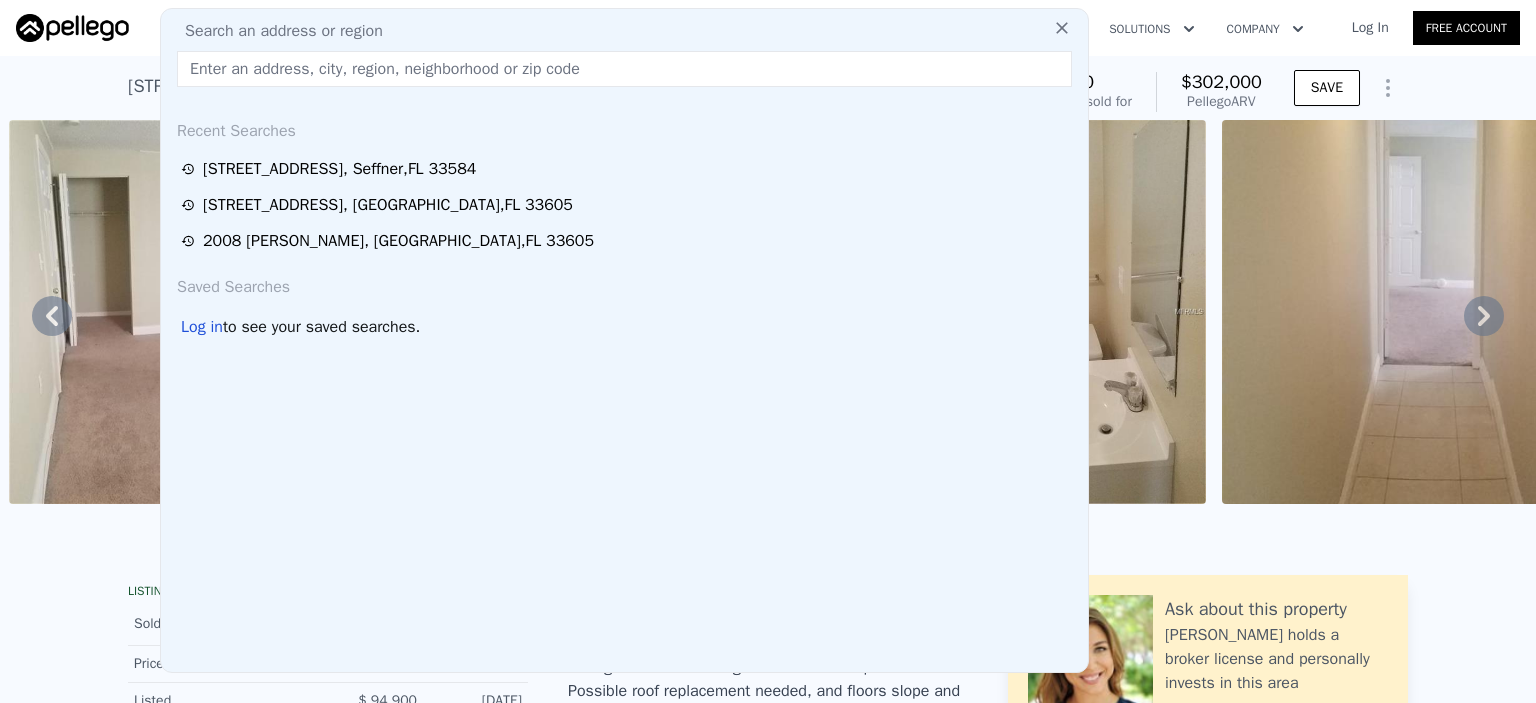 click on "Search an address or region" at bounding box center (624, 31) 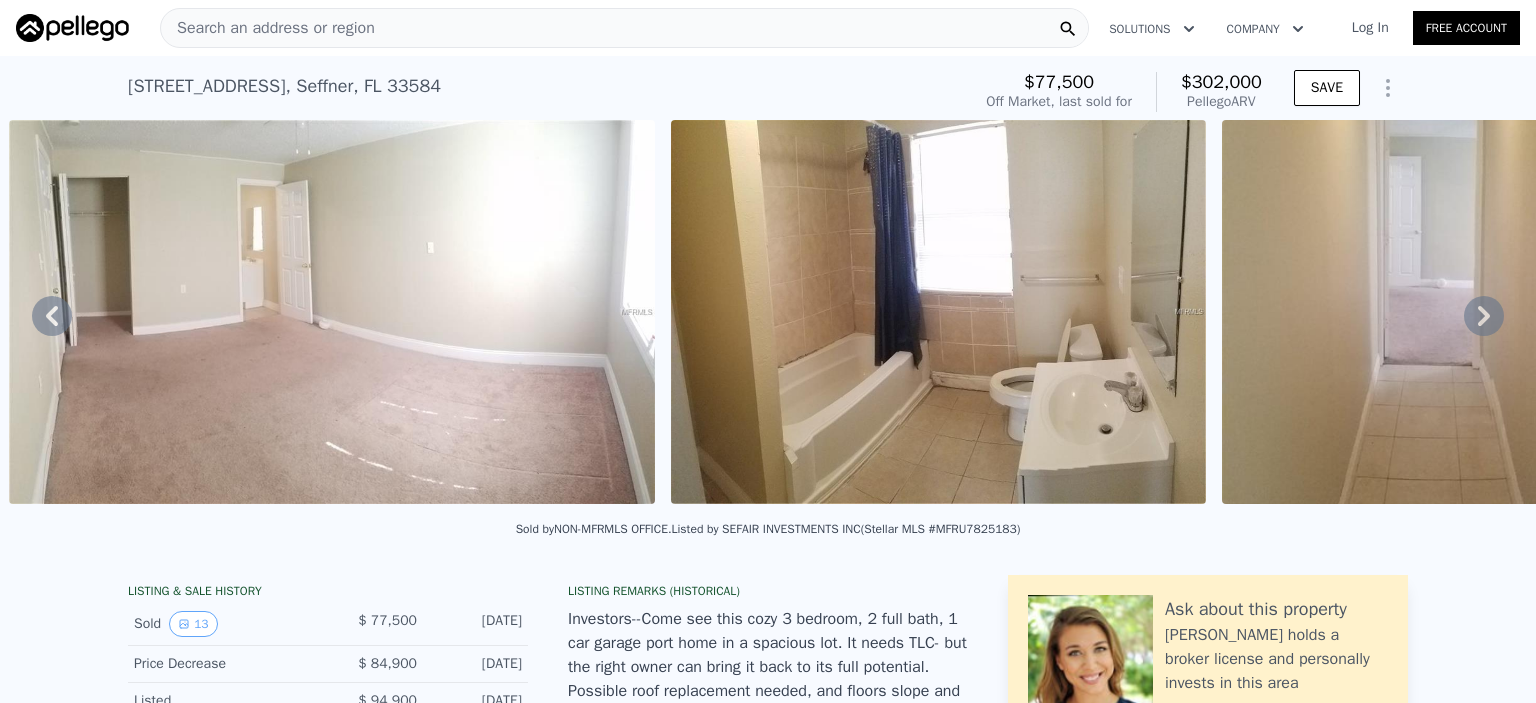click at bounding box center (332, 312) 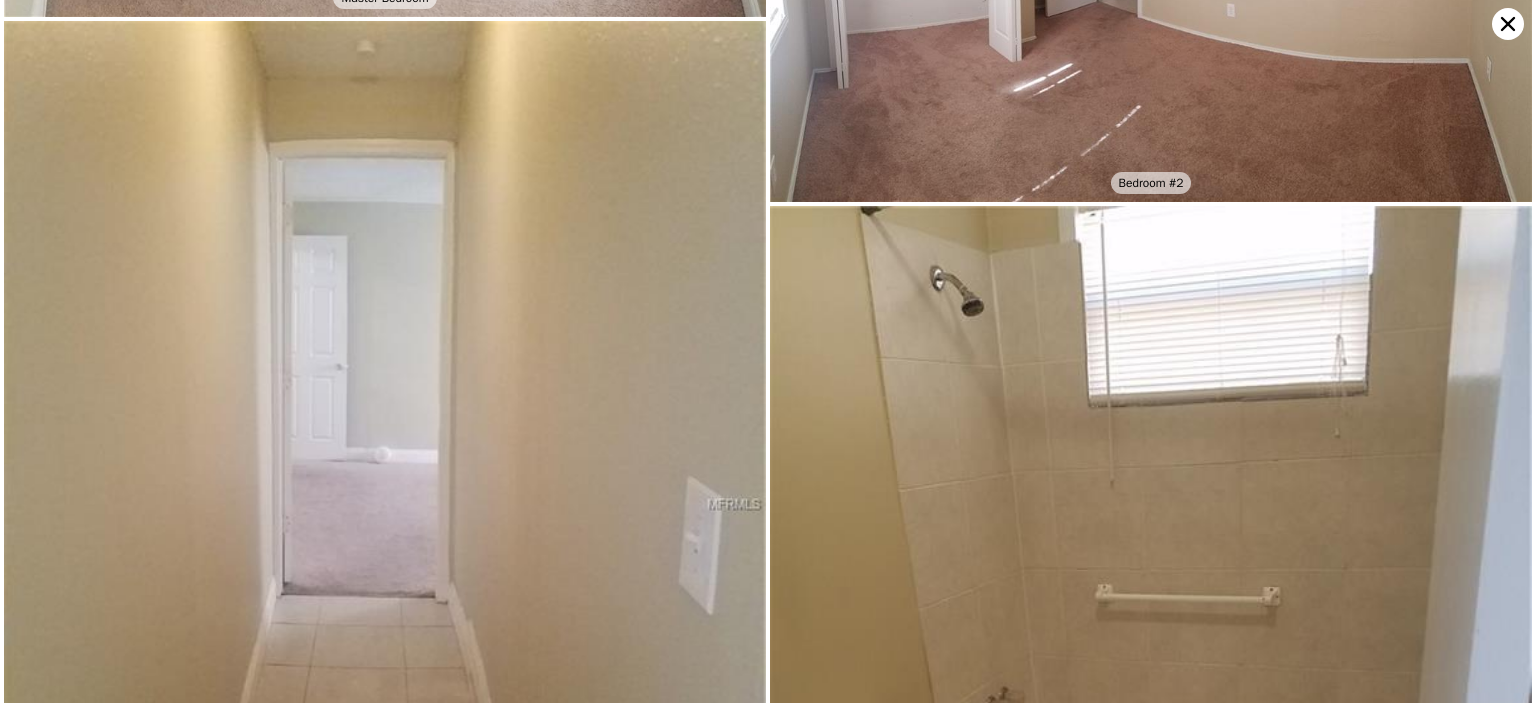 scroll, scrollTop: 1793, scrollLeft: 0, axis: vertical 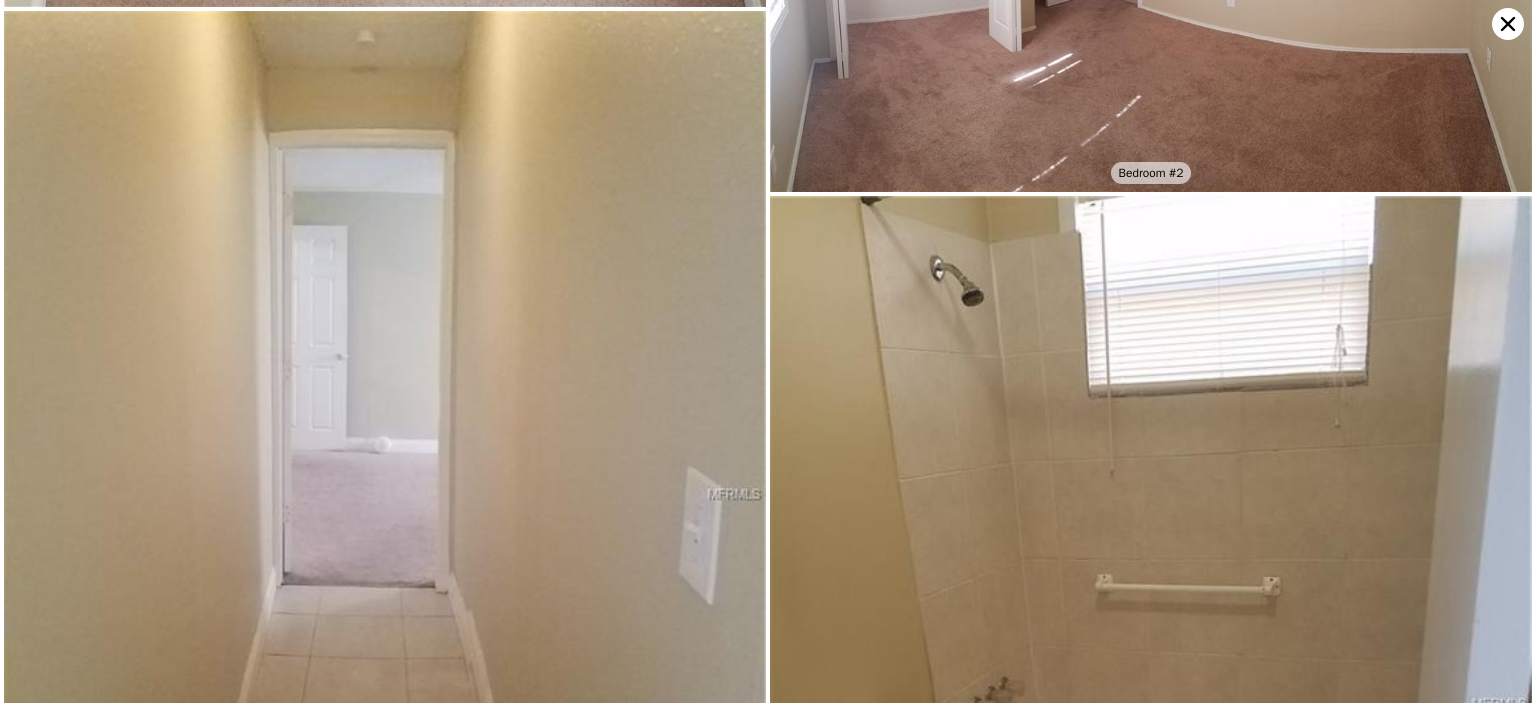 click 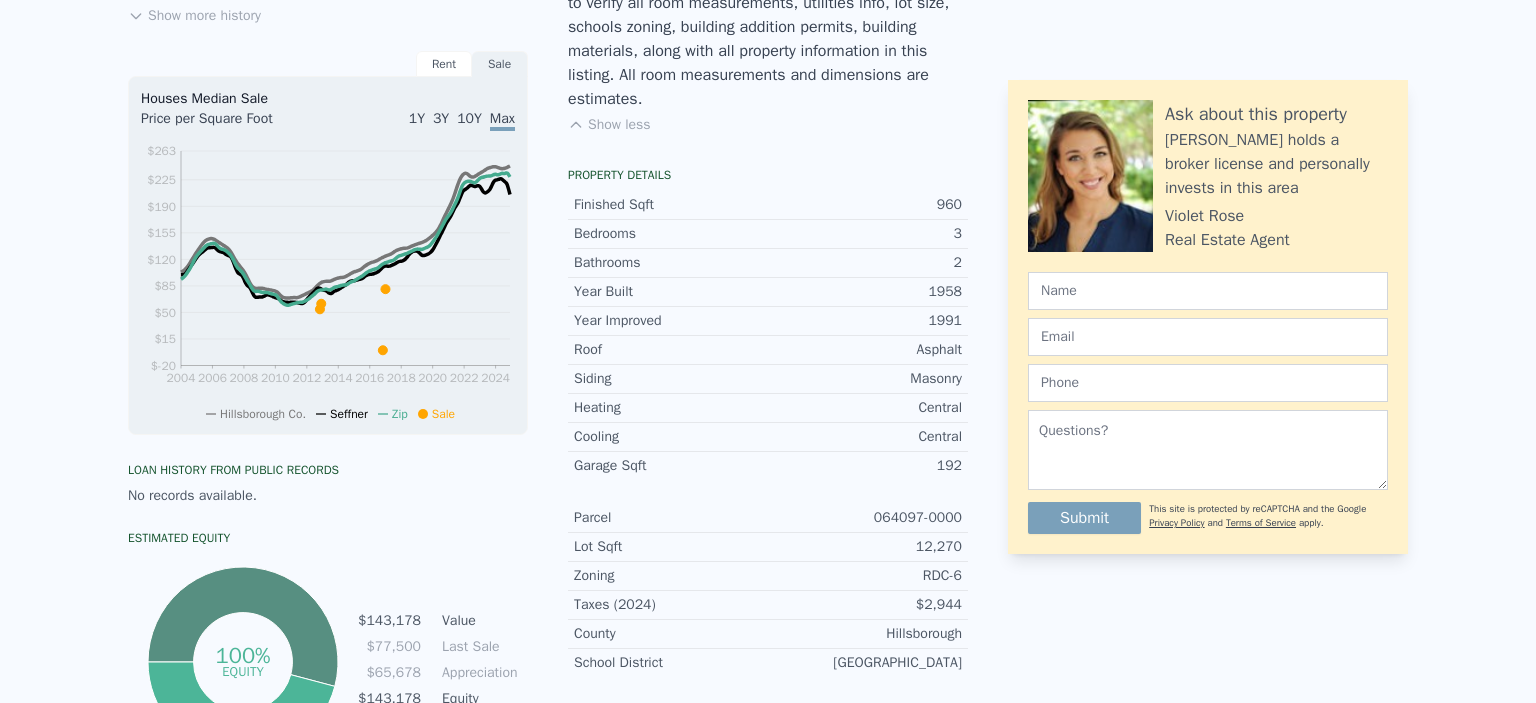 scroll, scrollTop: 7, scrollLeft: 0, axis: vertical 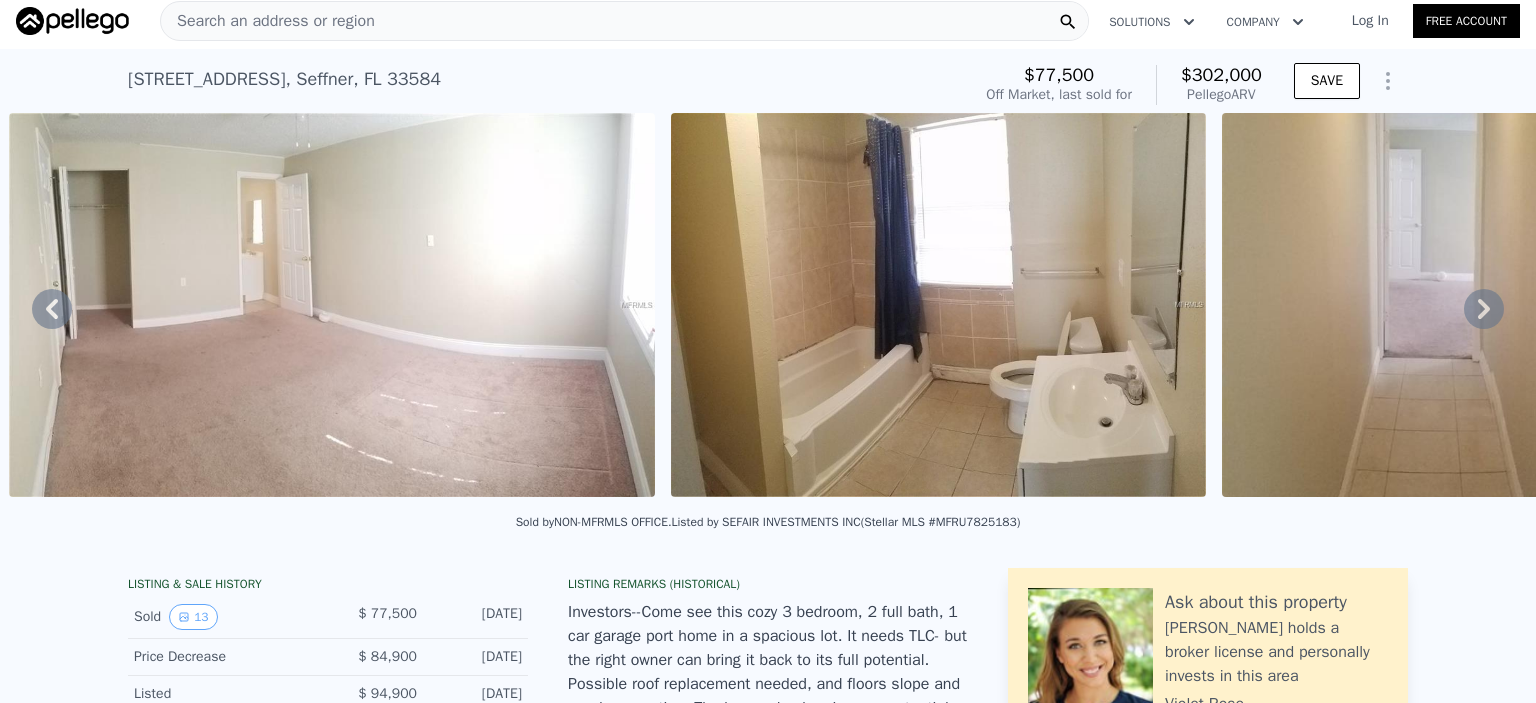 click on "Search an address or region" at bounding box center (268, 21) 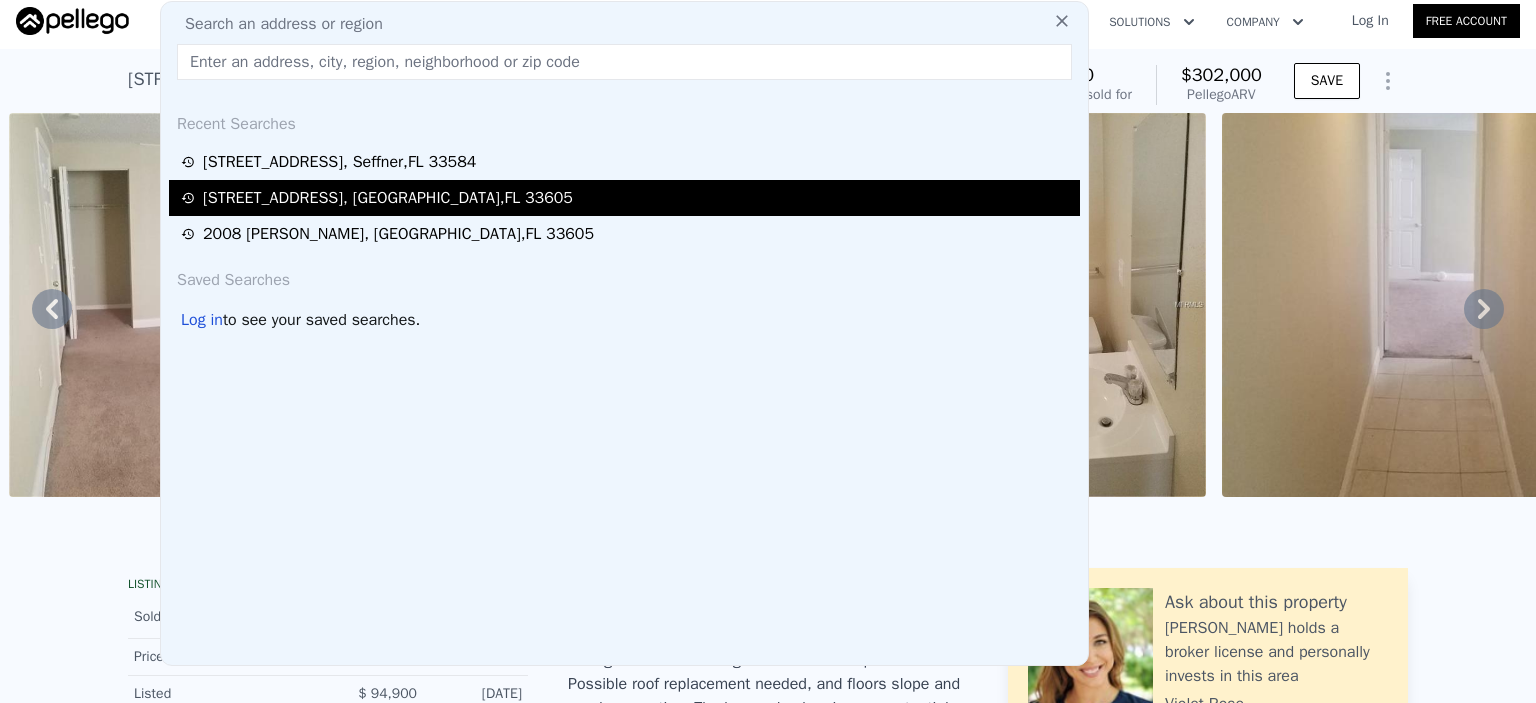 click on "2210 Thrace St ,   Tampa ,  FL   33605" at bounding box center (388, 198) 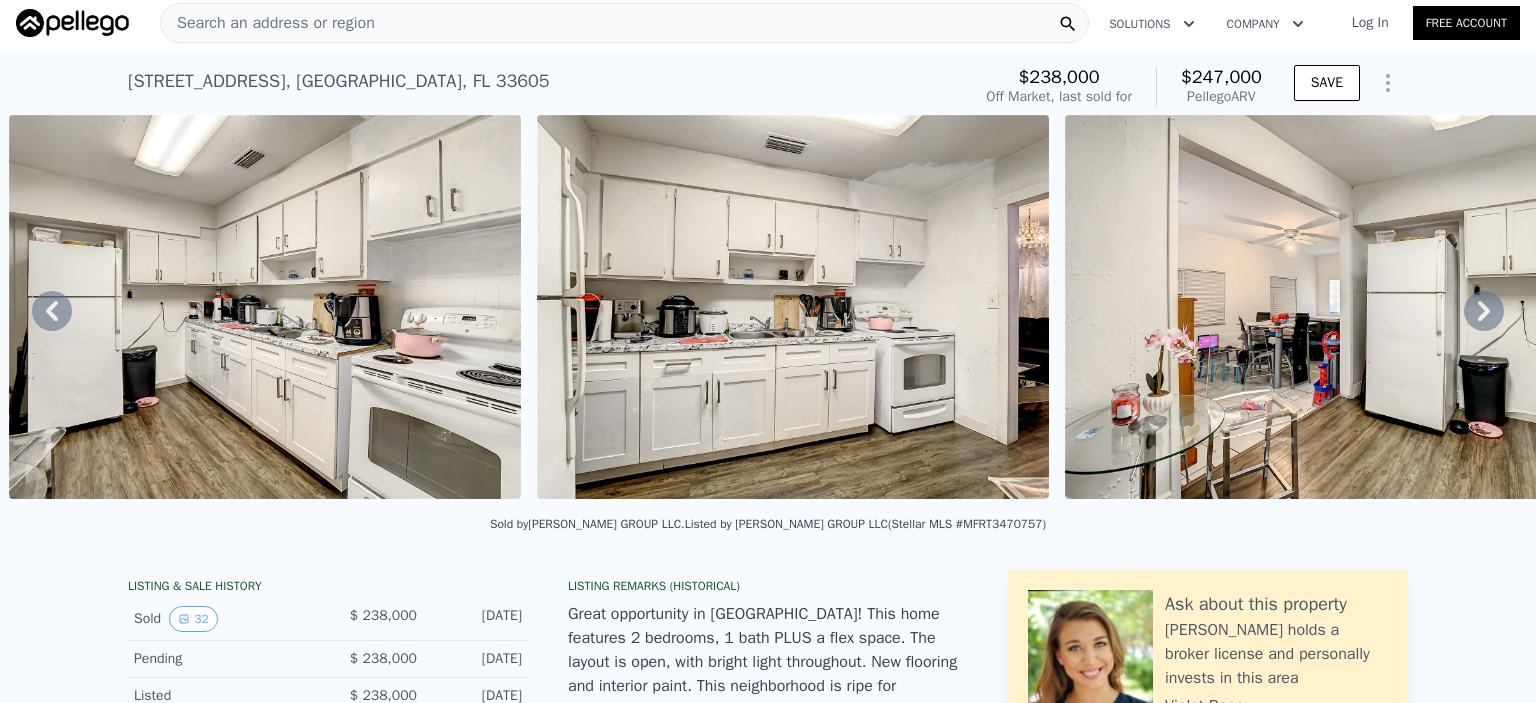 scroll, scrollTop: 0, scrollLeft: 0, axis: both 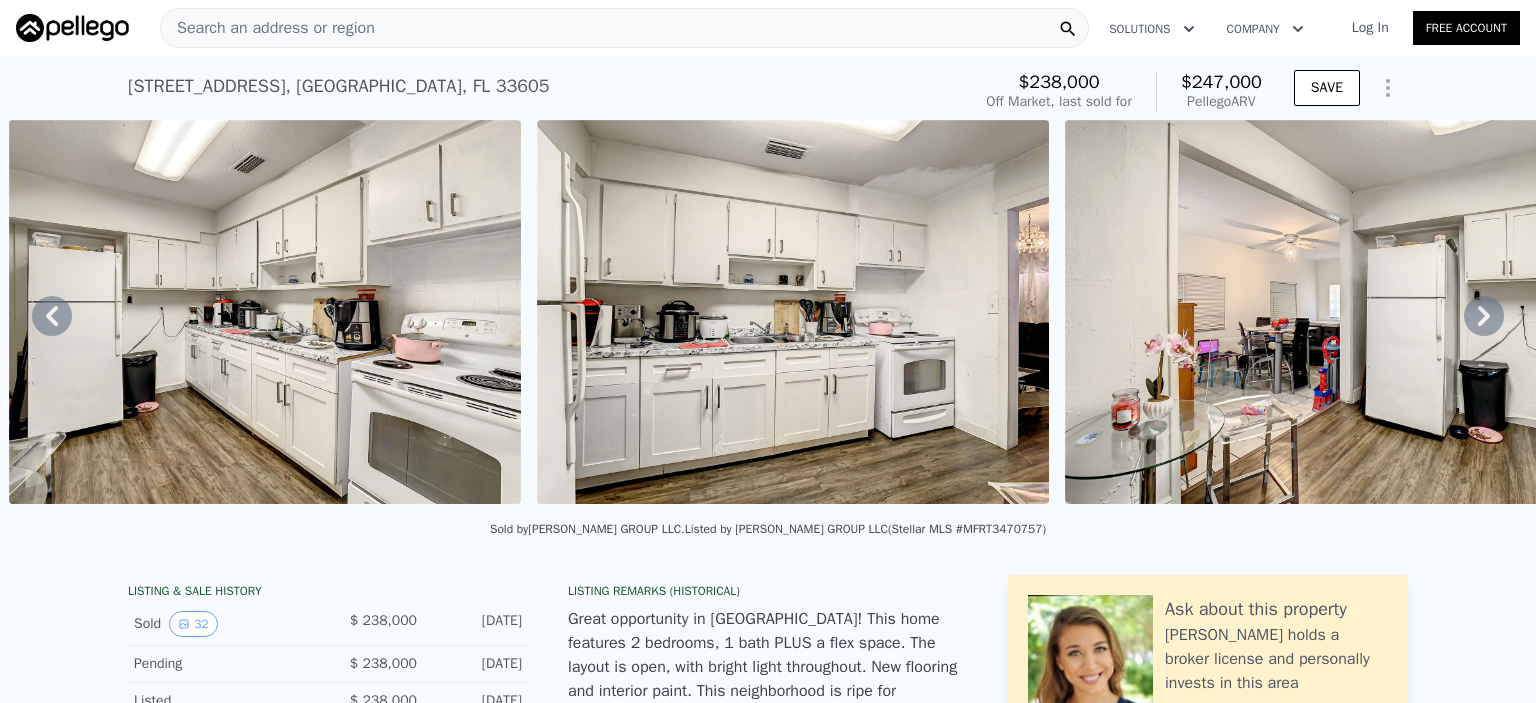 click on "Search an address or region" at bounding box center (268, 28) 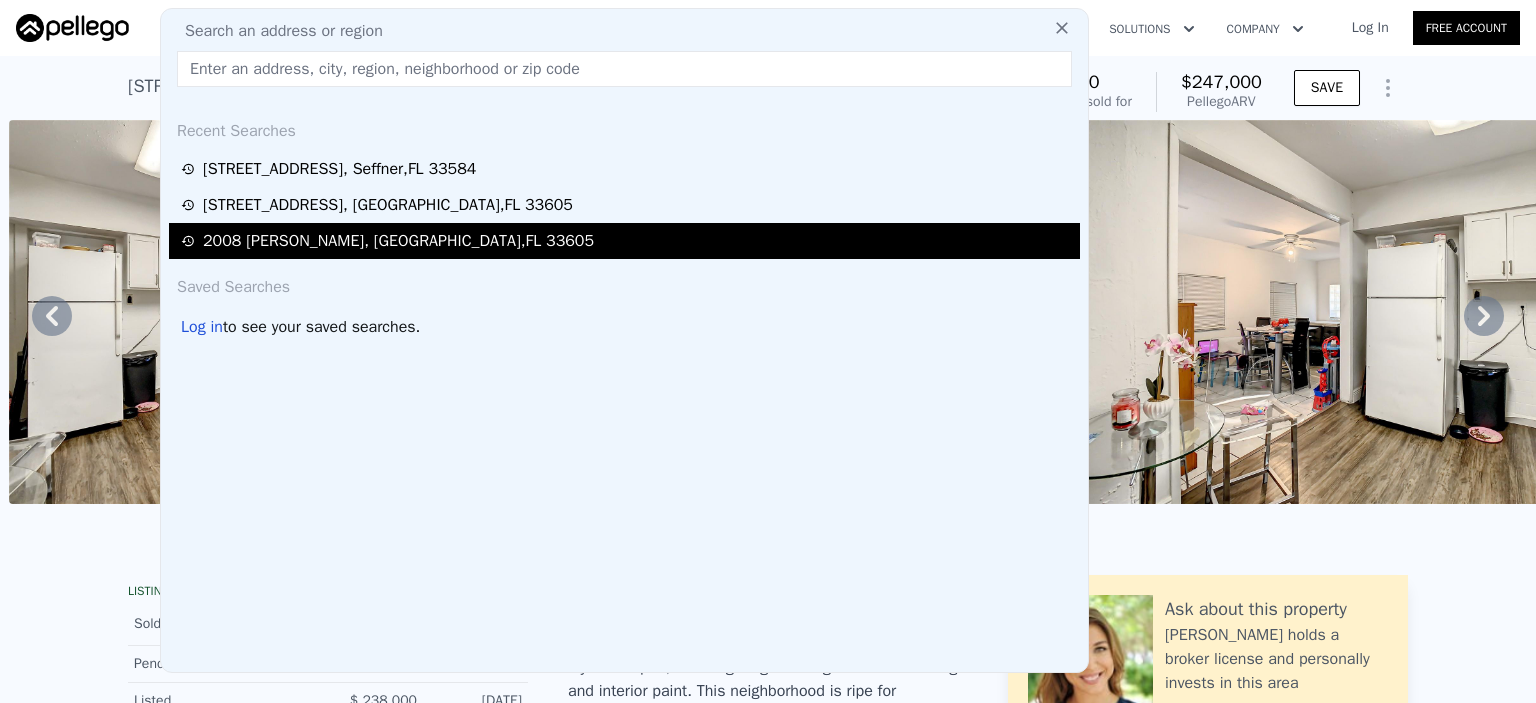 click on "2008 Stuart St ,   Tampa ,  FL   33605" at bounding box center [398, 241] 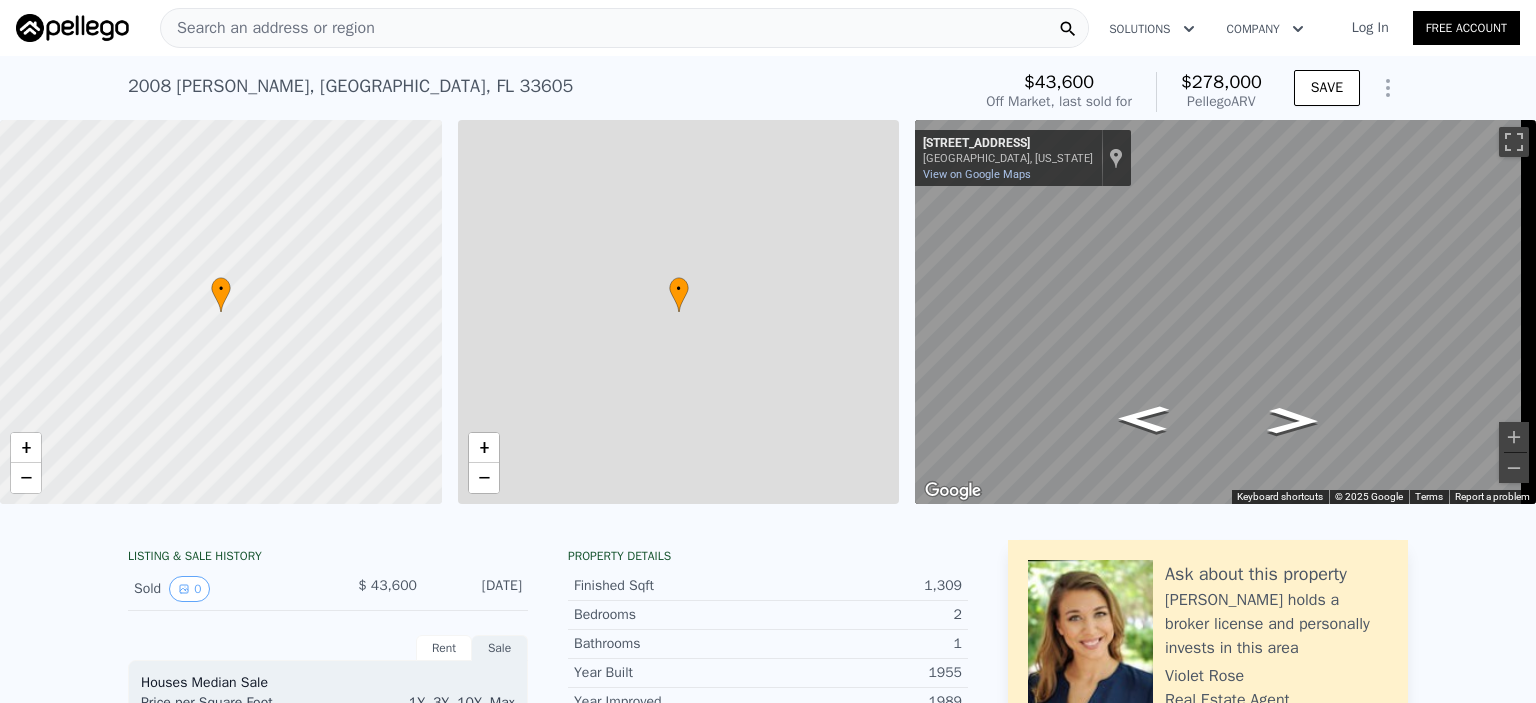 scroll, scrollTop: 0, scrollLeft: 8, axis: horizontal 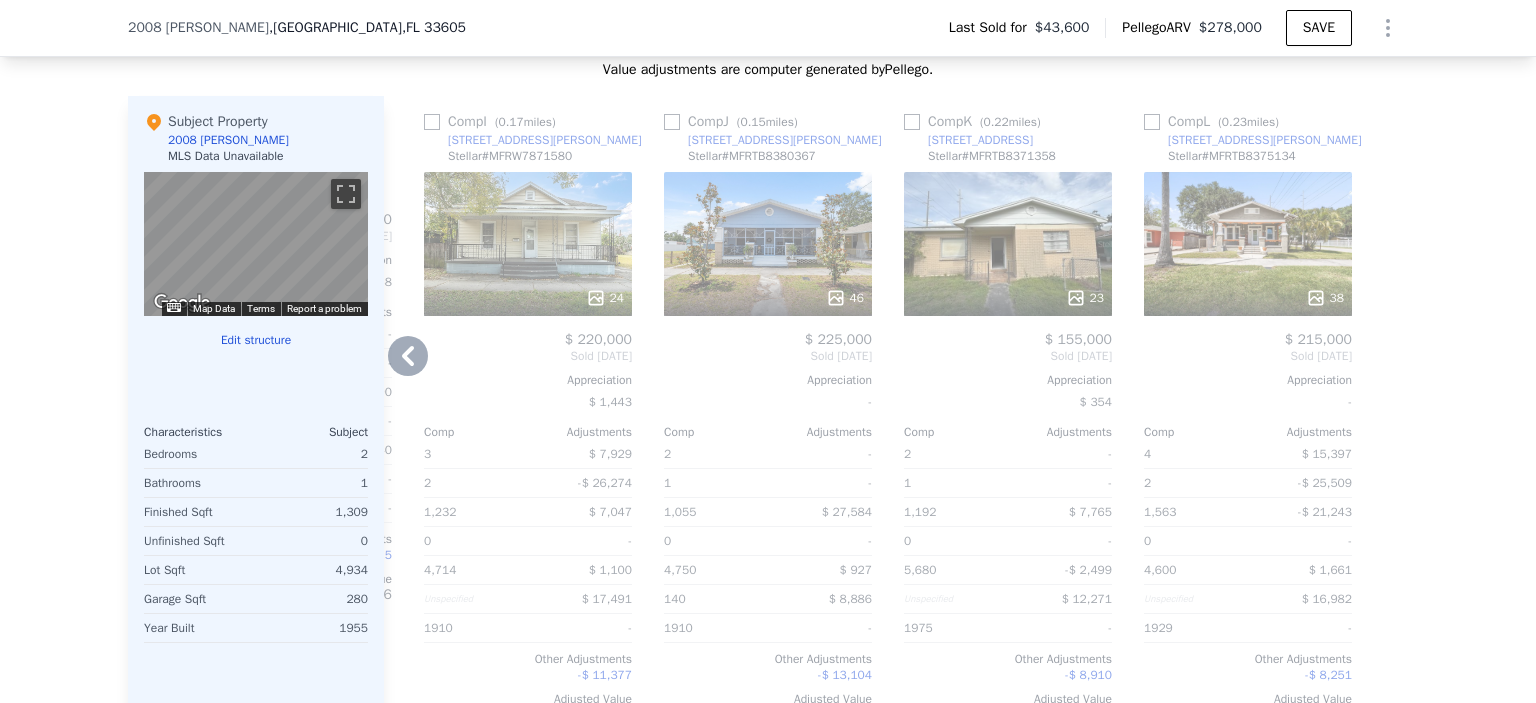 click on "Comp  K ( 0.22  miles) 2402 Thrace St Stellar  # MFRTB8371358 23 $ 155,000 Sold   Apr 2025 Appreciation $ 354 Comp Adjustments 2 - 1 - 1,192 $ 7,765 0 - 5,680 -$ 2,499 Unspecified $ 12,271 1975 - Other Adjustments -$ 8,910 Adjusted Value $ 163,627" at bounding box center (1008, 417) 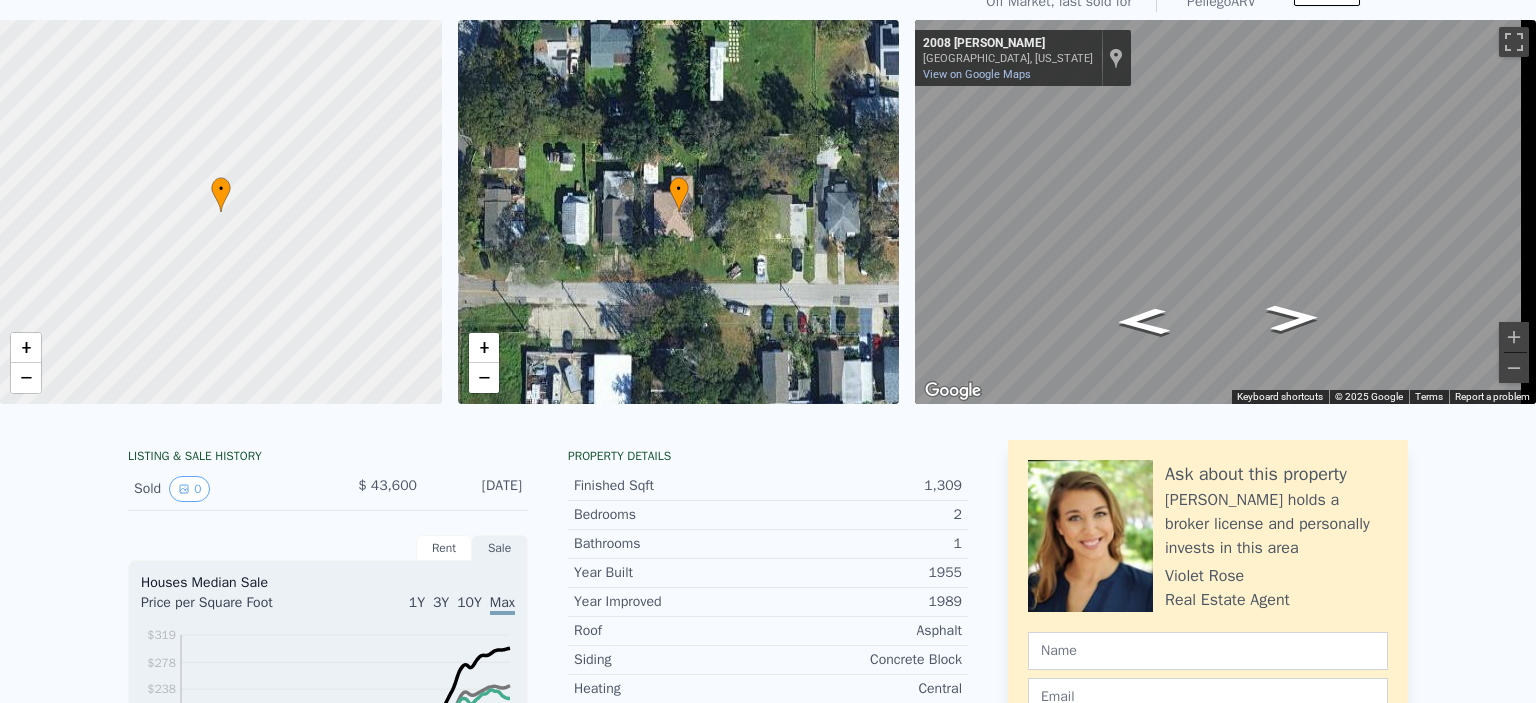 scroll, scrollTop: 0, scrollLeft: 0, axis: both 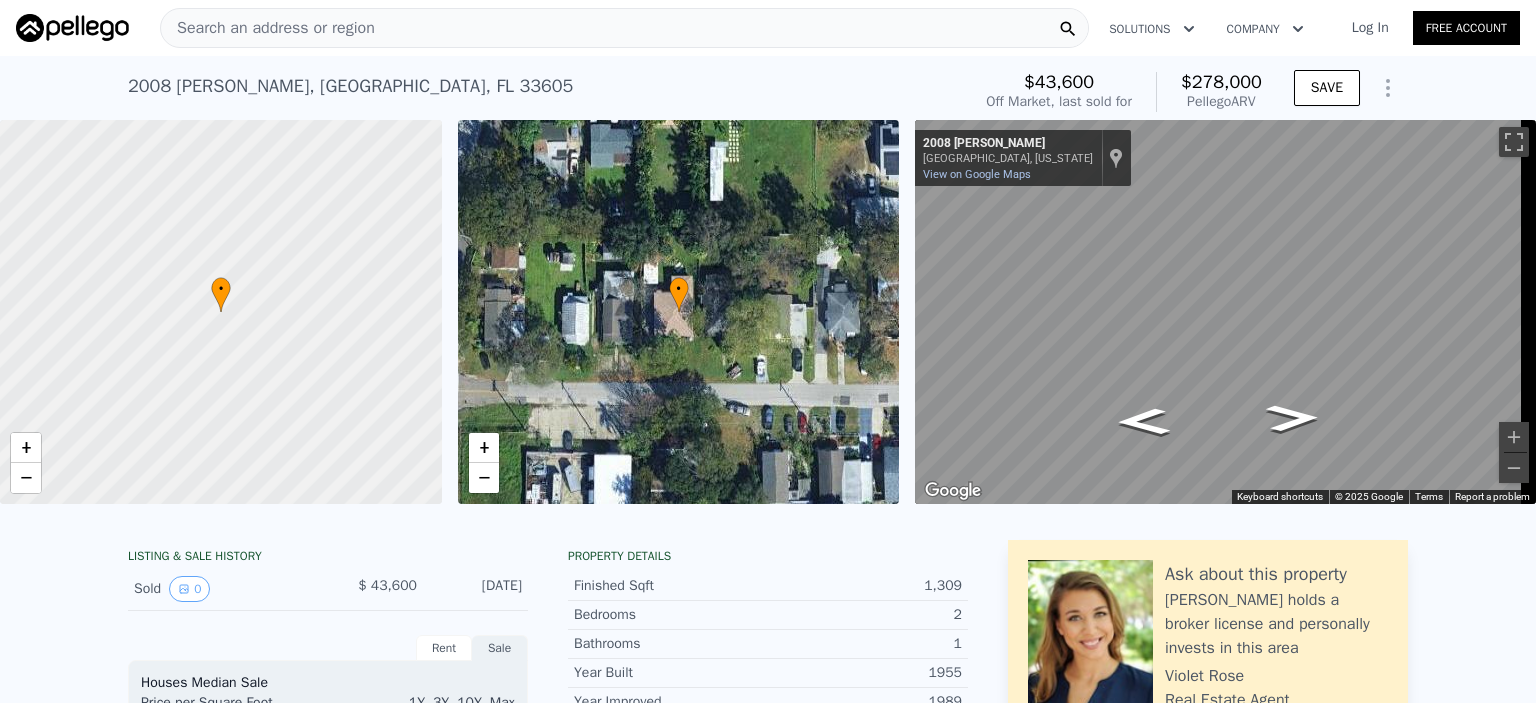 click on "Search an address or region" at bounding box center (268, 28) 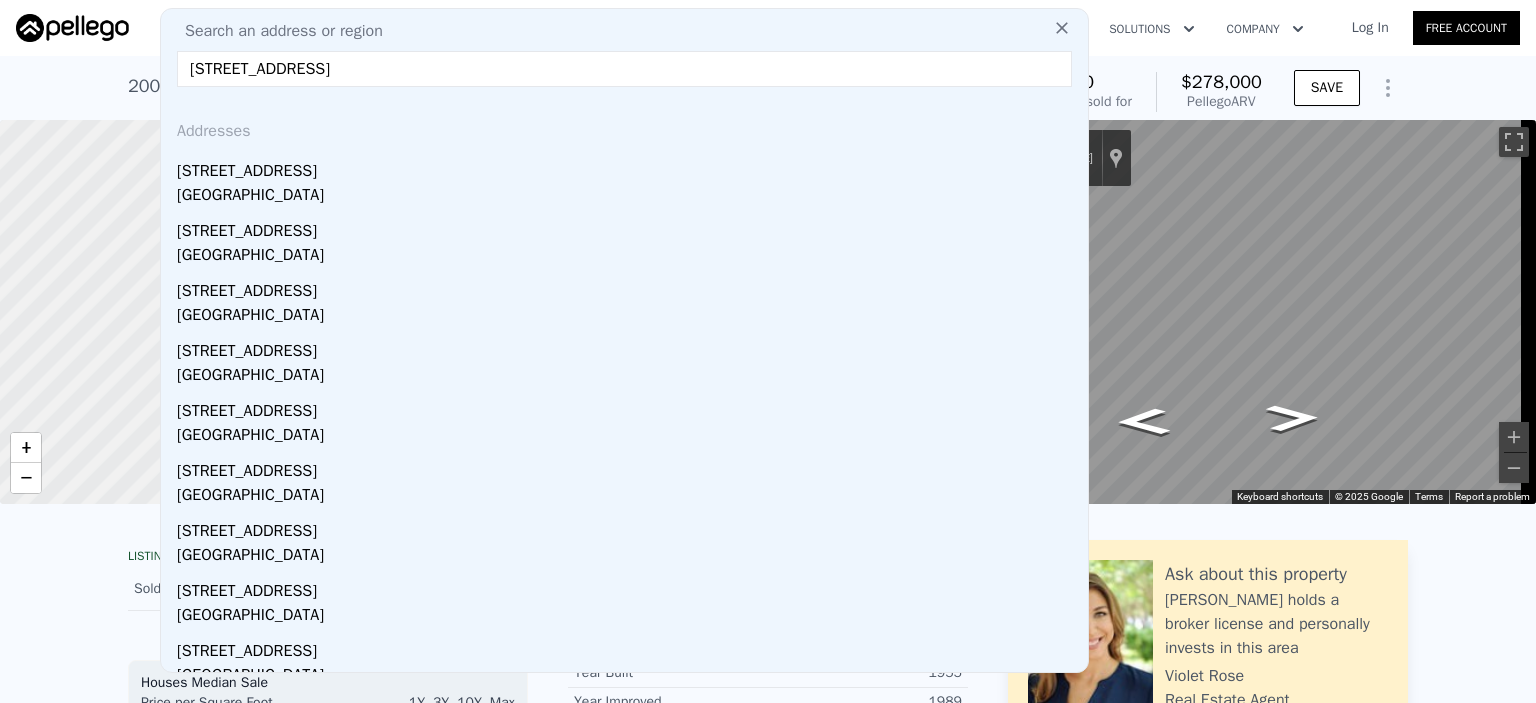 type on "8413 fantasia park" 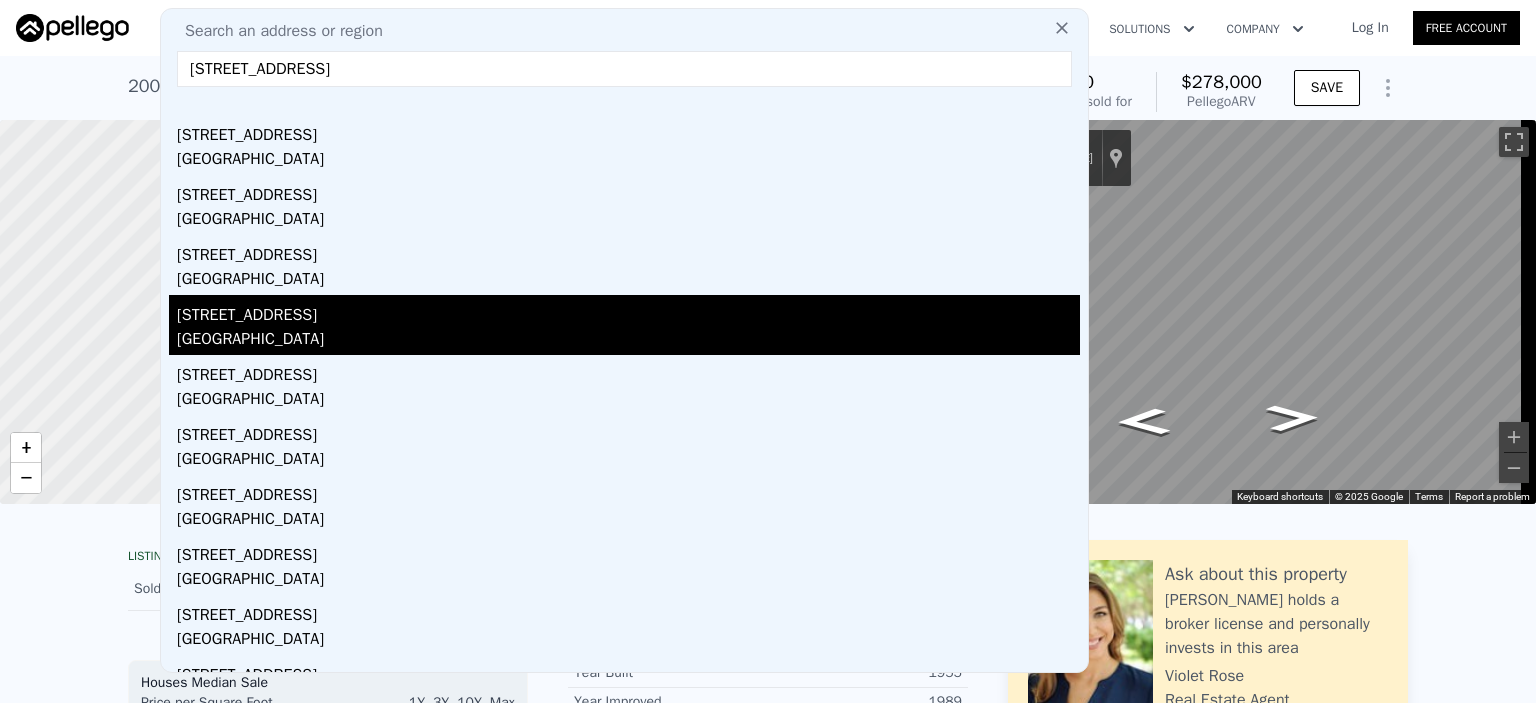 scroll, scrollTop: 0, scrollLeft: 0, axis: both 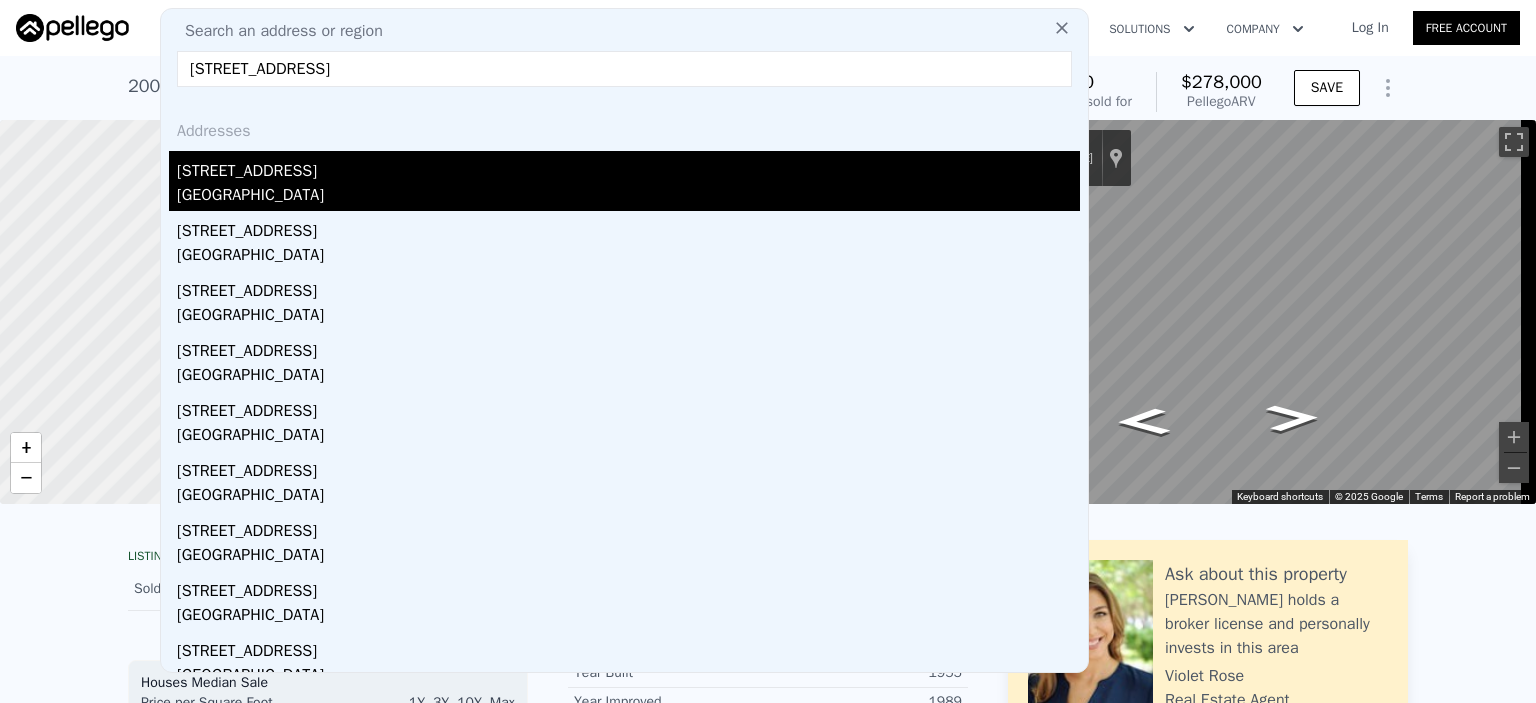 click on "8413 Fantasia Park Way" at bounding box center (628, 167) 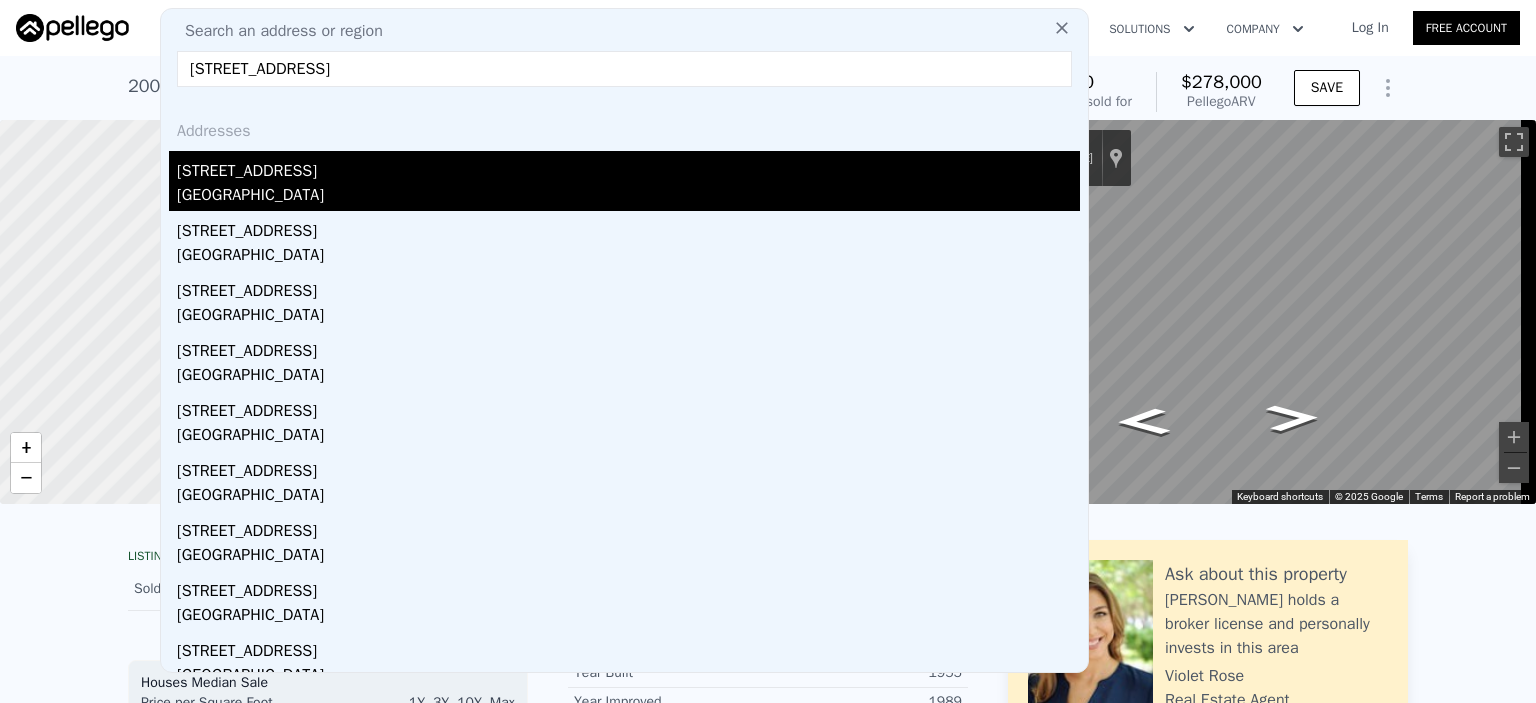 type on "3" 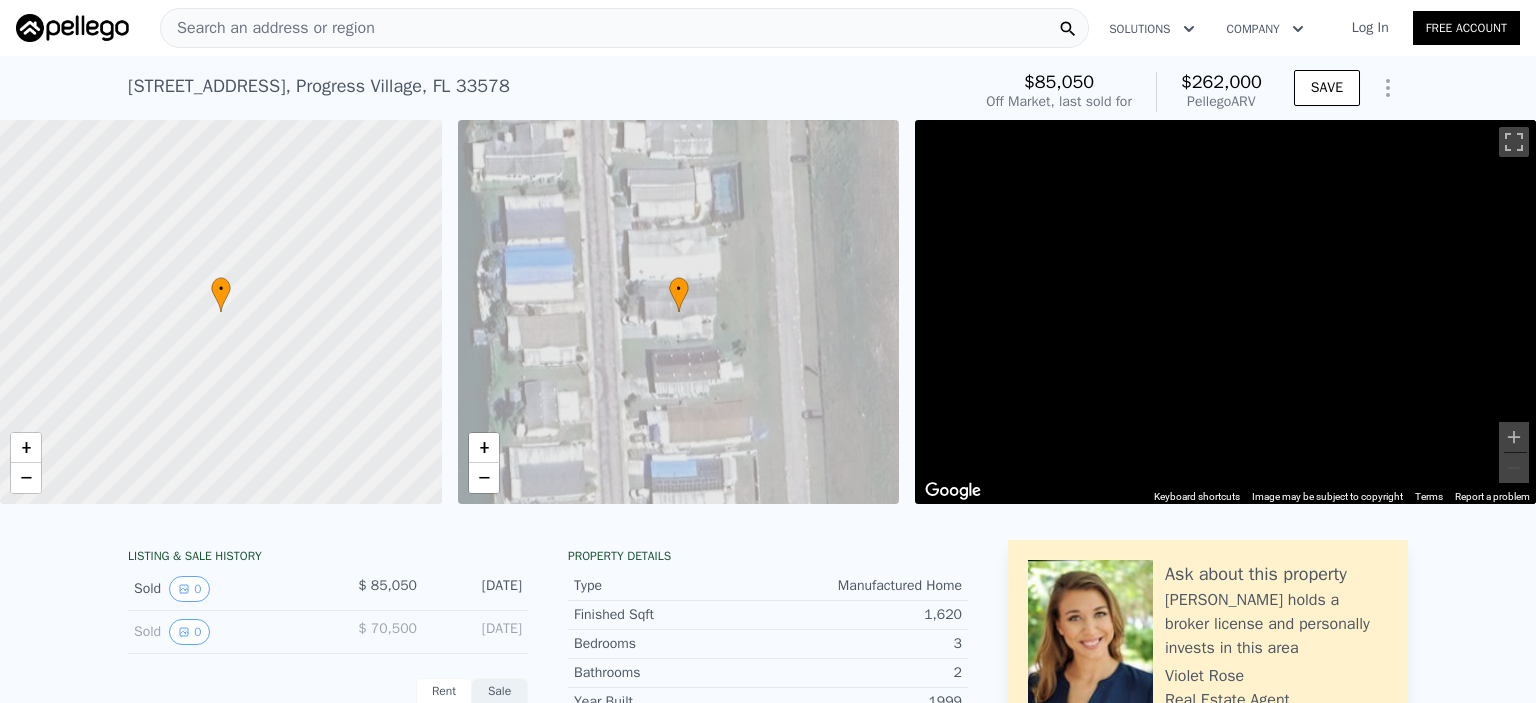 scroll, scrollTop: 0, scrollLeft: 1424, axis: horizontal 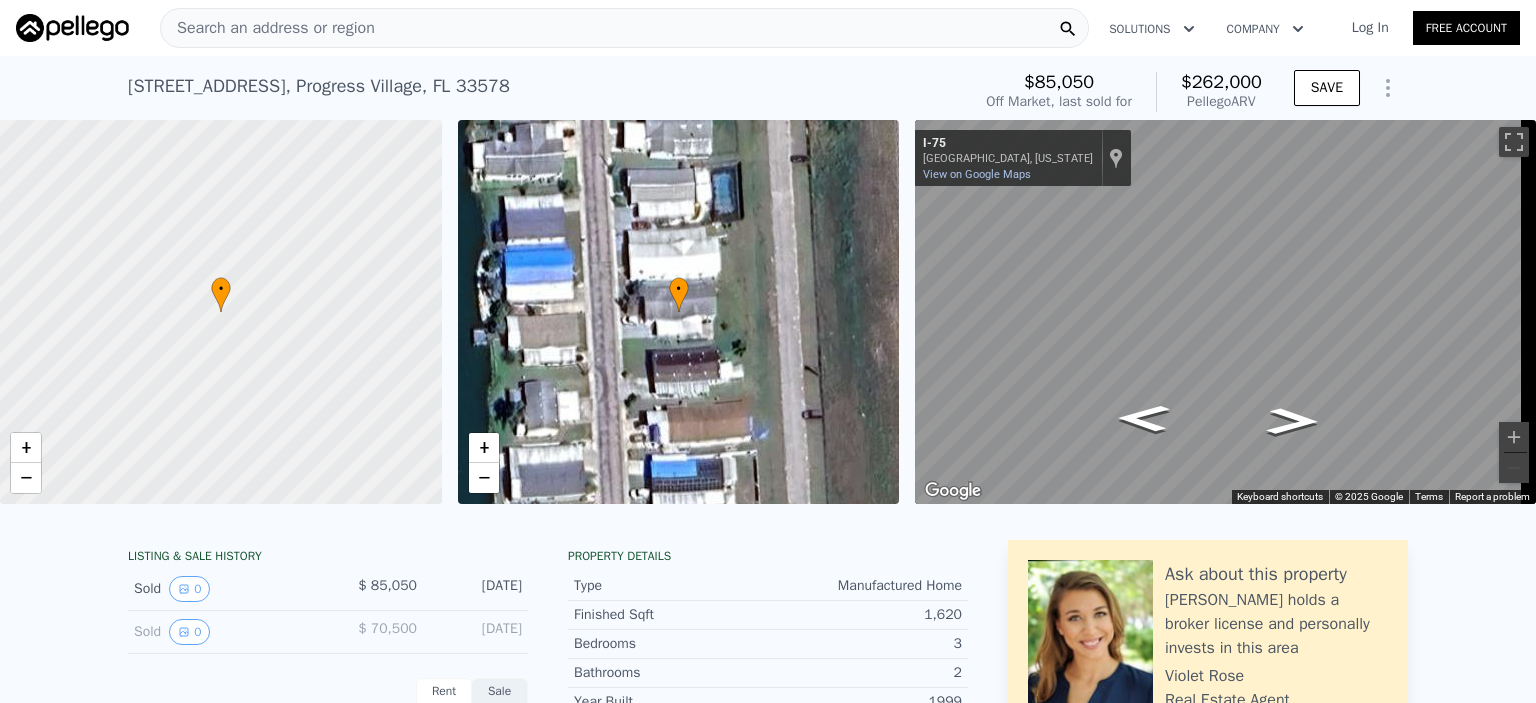 click on "Search an address or region" at bounding box center [268, 28] 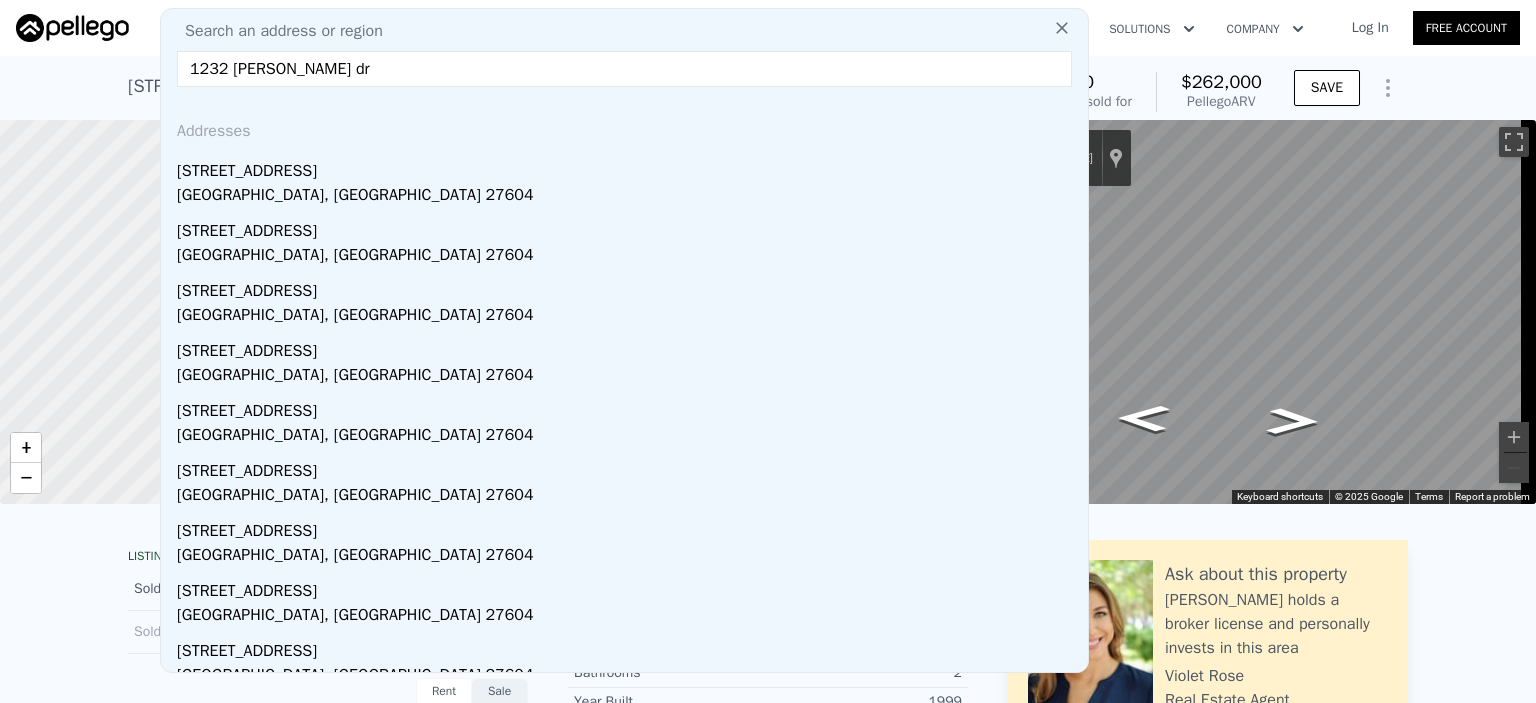 click on "1232 edgeton dr" at bounding box center (624, 69) 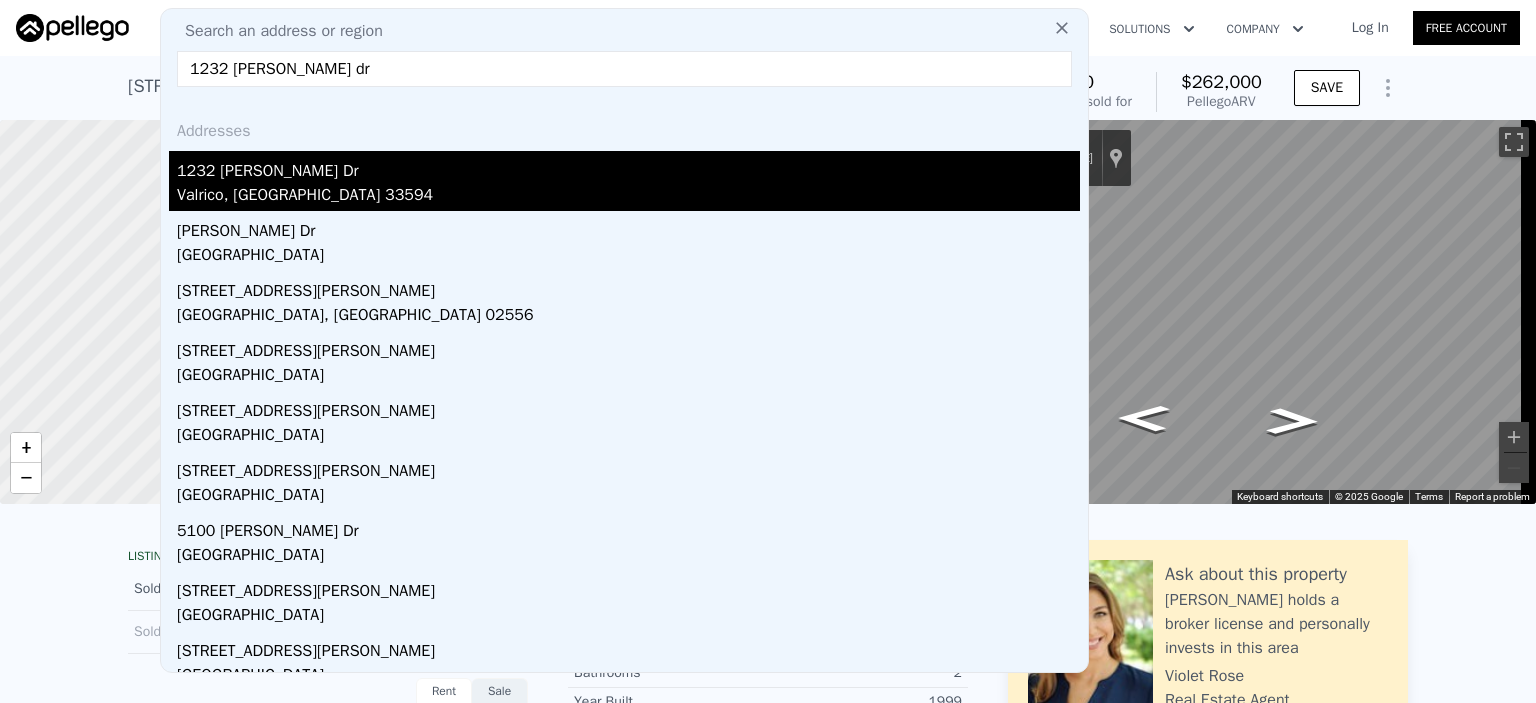 type on "1232 edgerton dr" 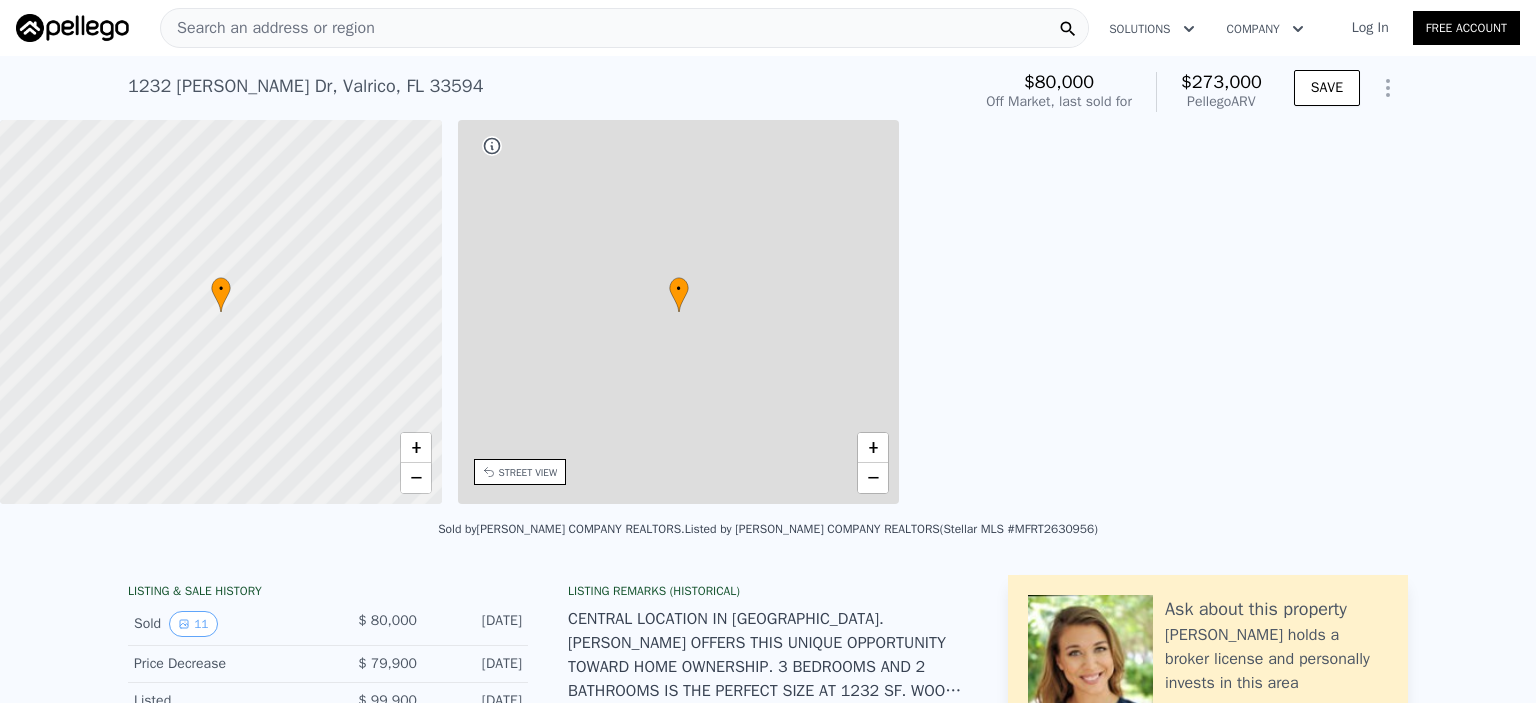 type on "4" 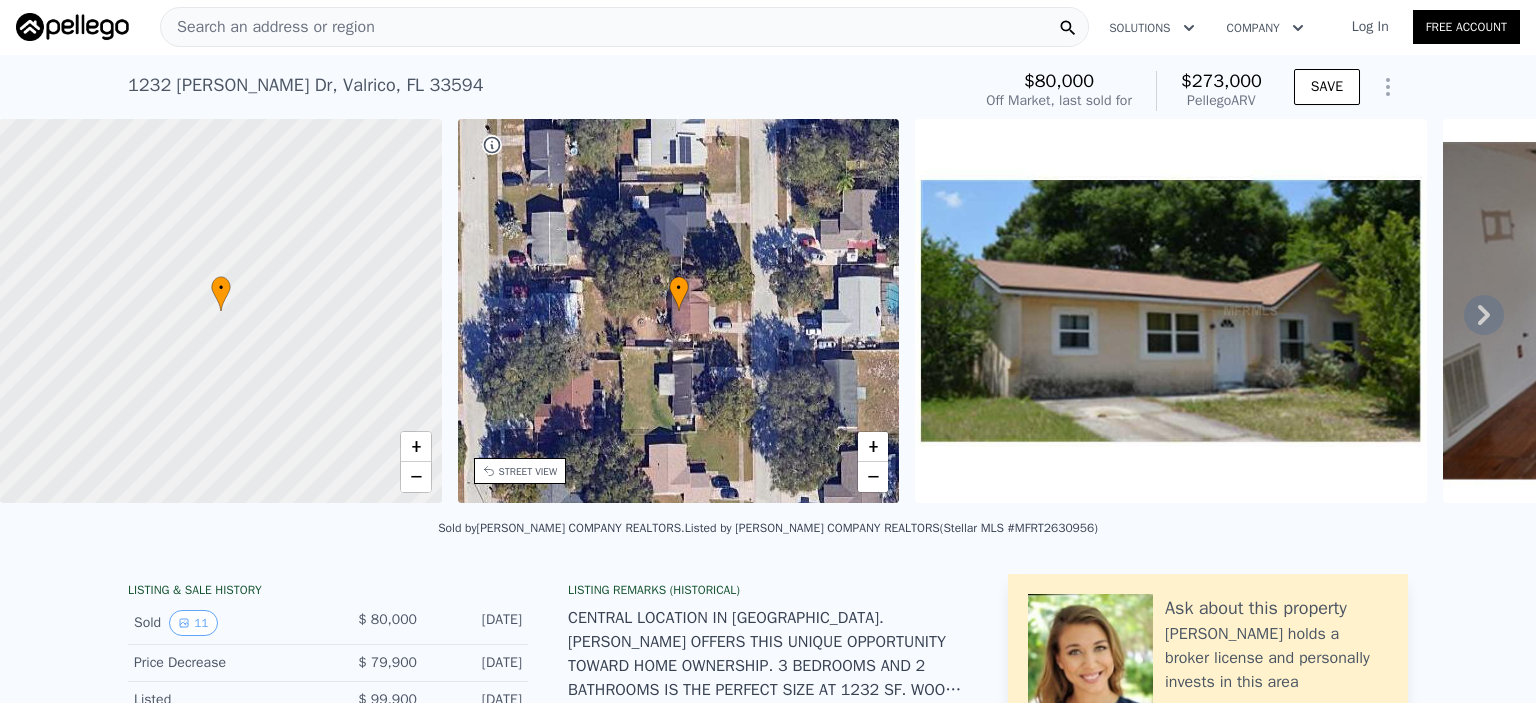 scroll, scrollTop: 0, scrollLeft: 0, axis: both 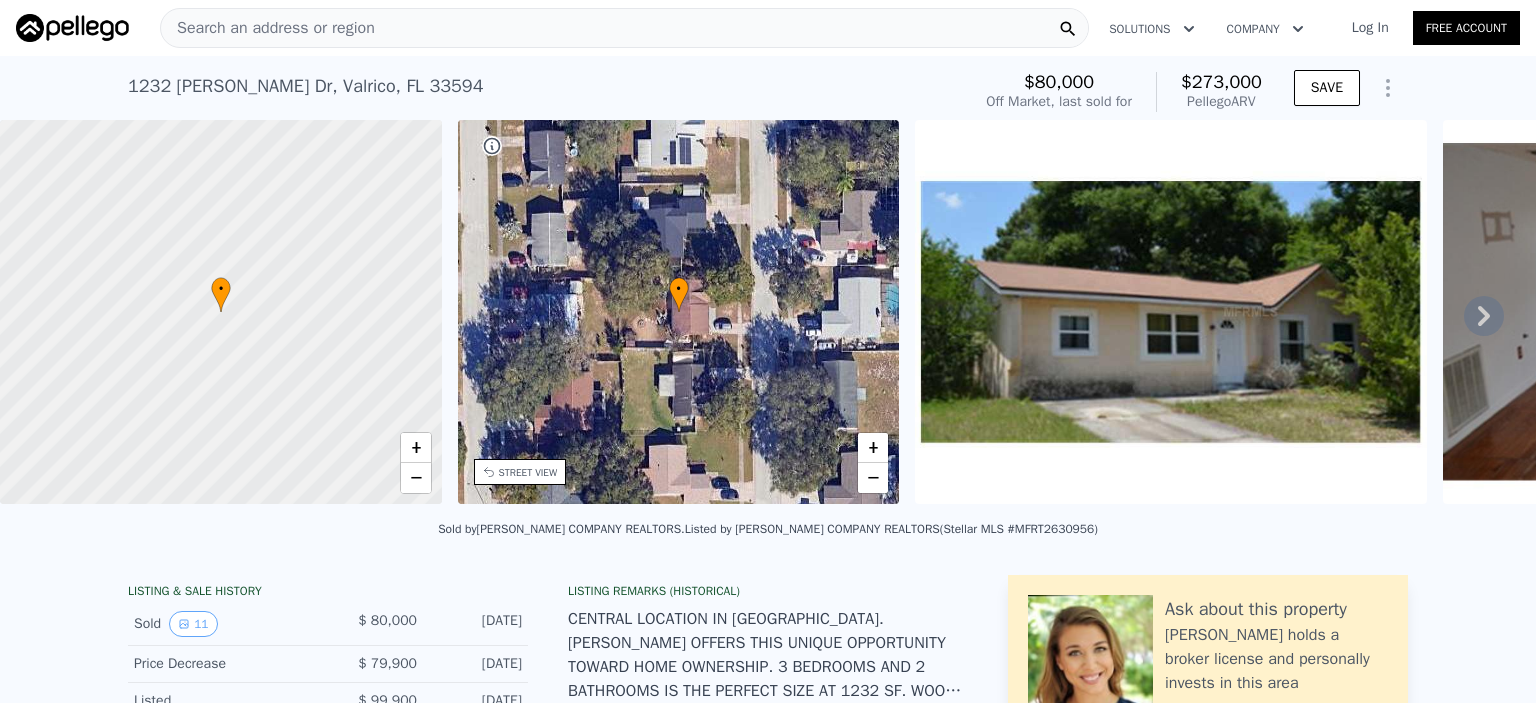 click on "Search an address or region" at bounding box center [268, 28] 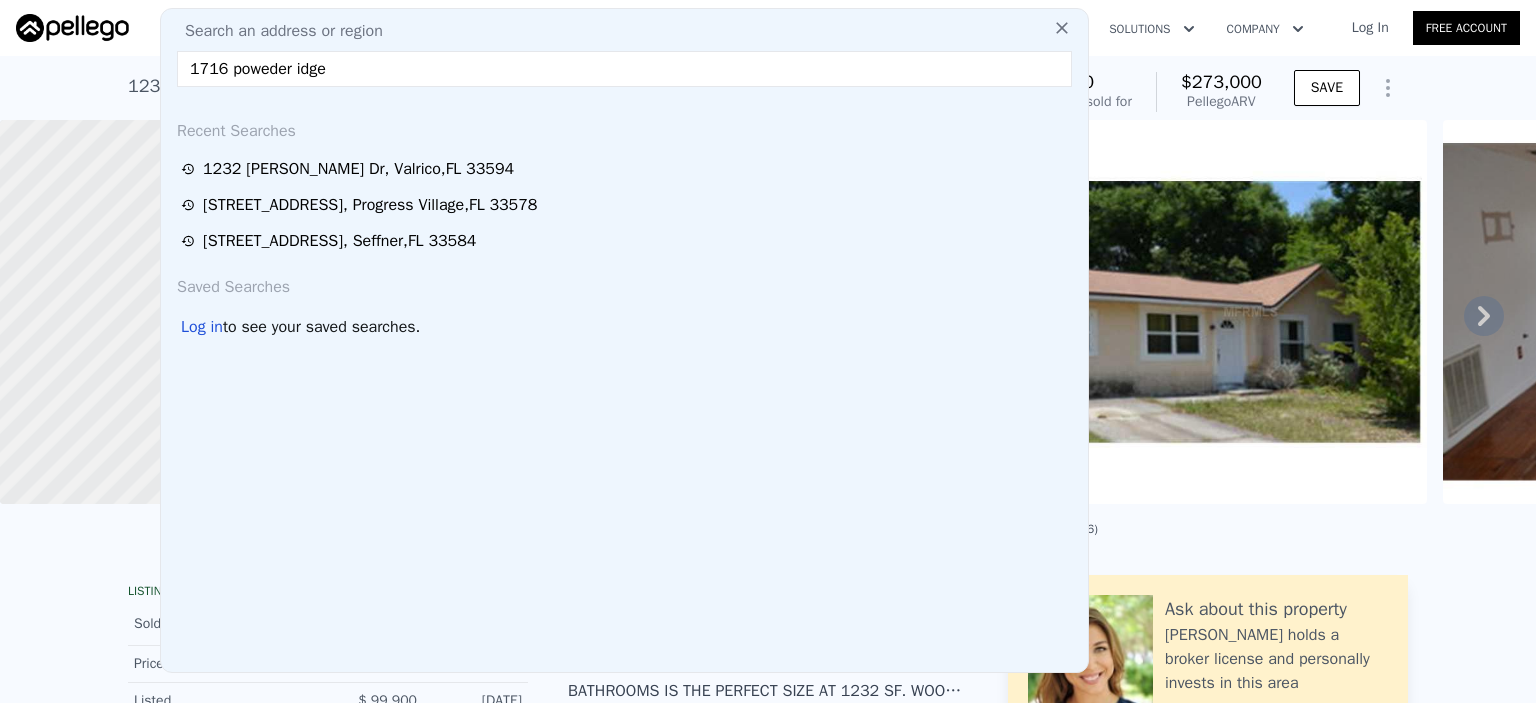 click on "1716 poweder idge" at bounding box center (624, 69) 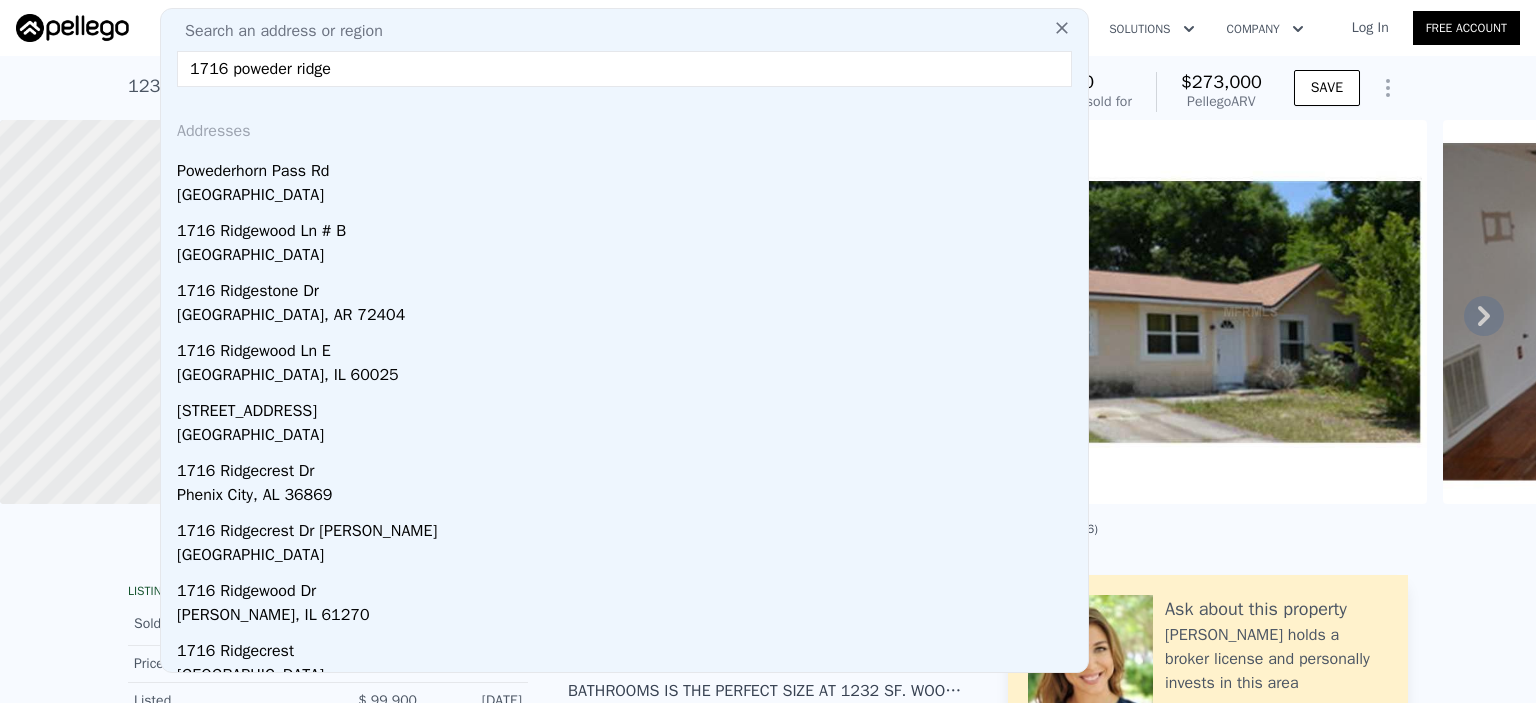 click on "1716 poweder ridge" at bounding box center [624, 69] 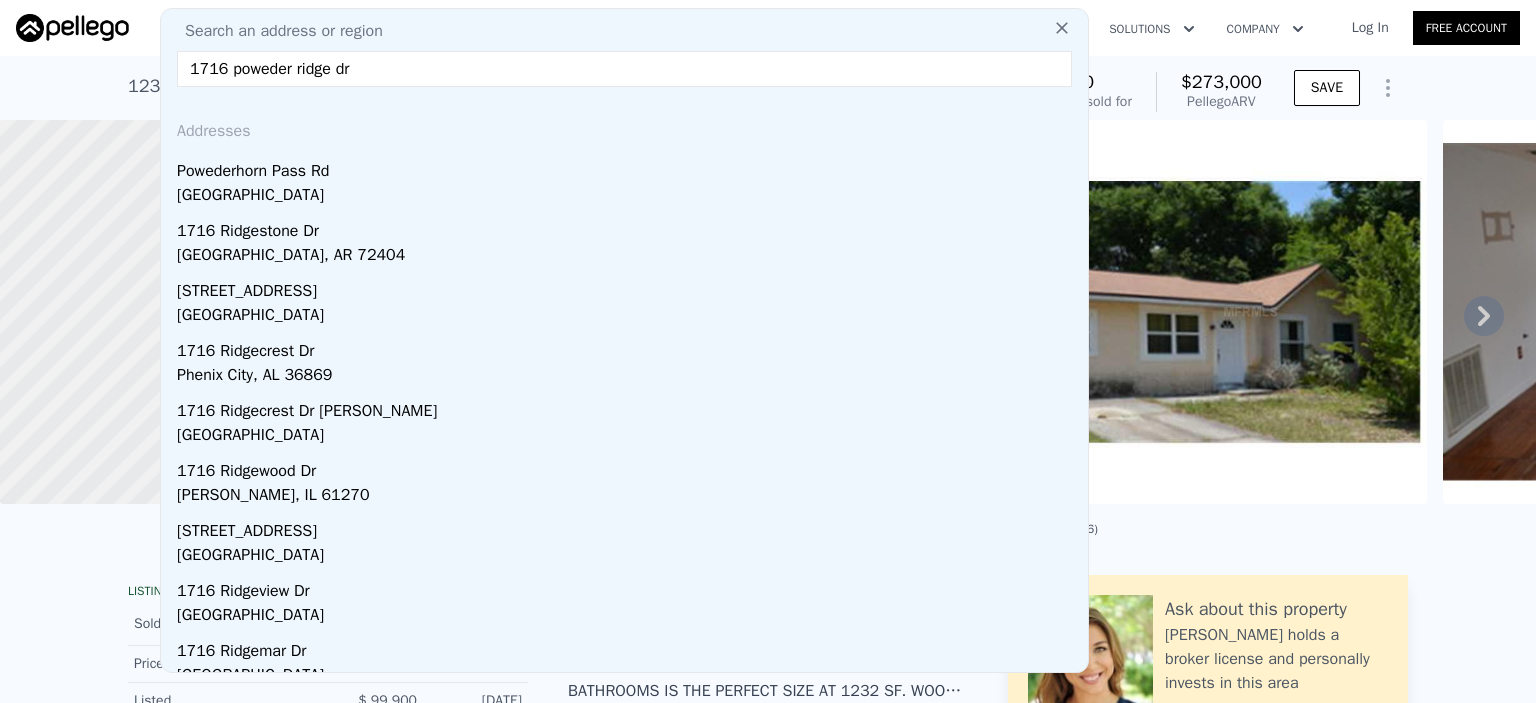 click on "1716 poweder ridge dr" at bounding box center [624, 69] 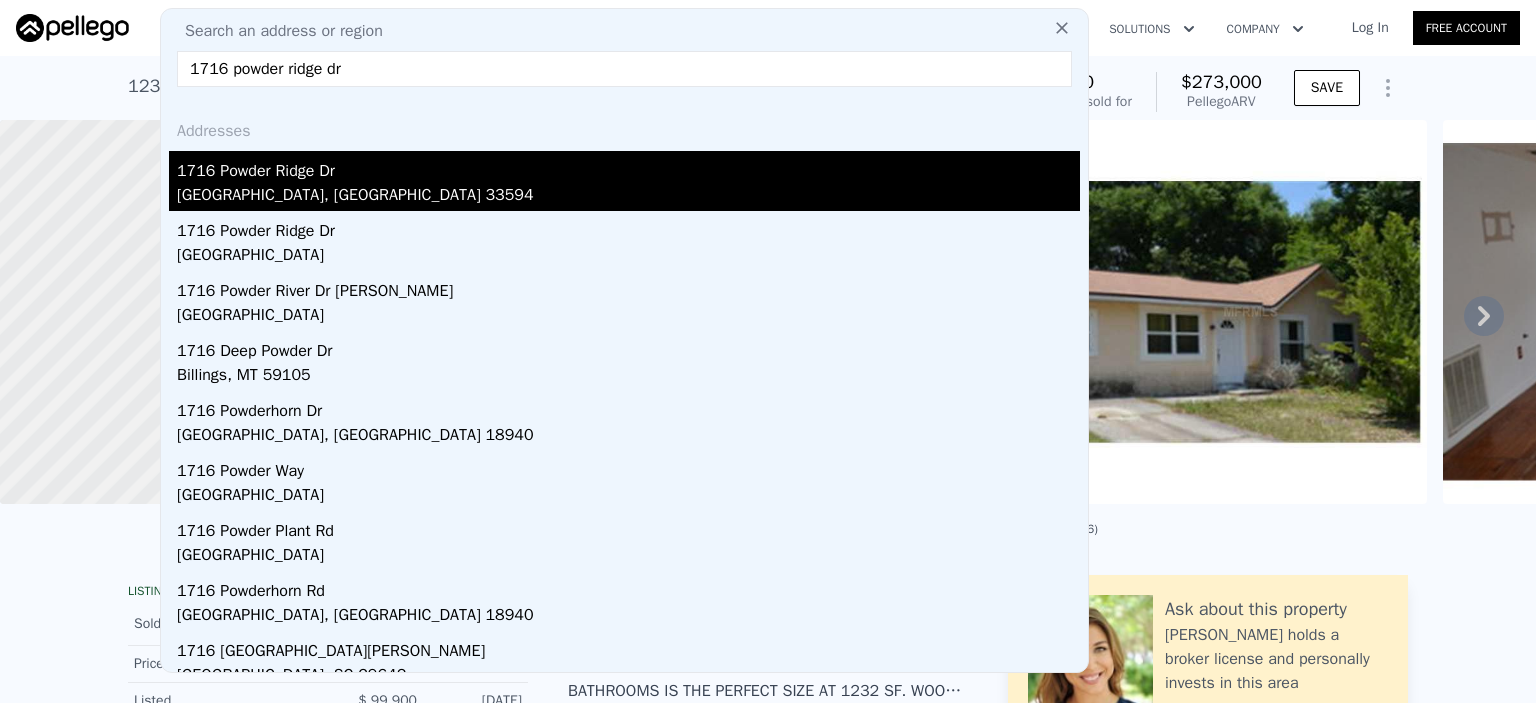 type on "1716 powder ridge dr" 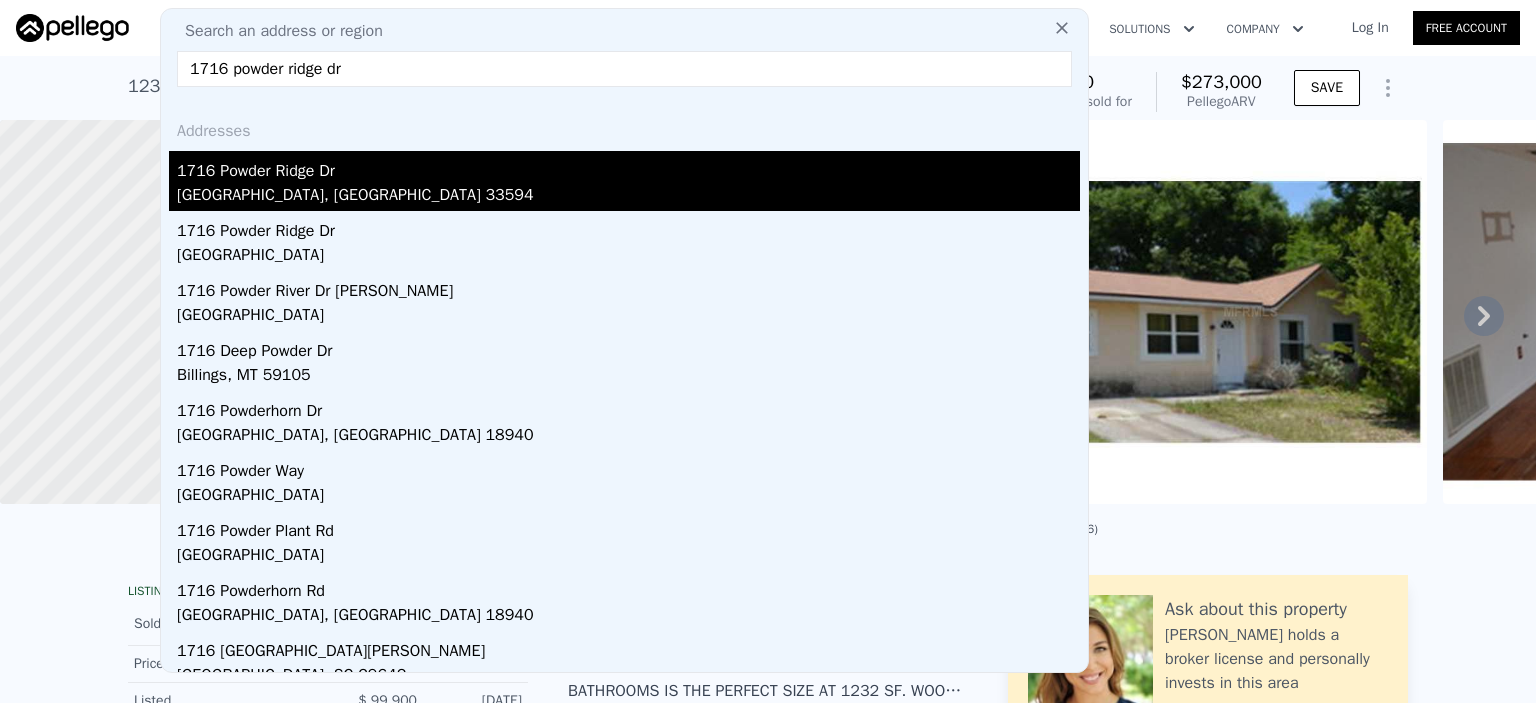 type on "1695" 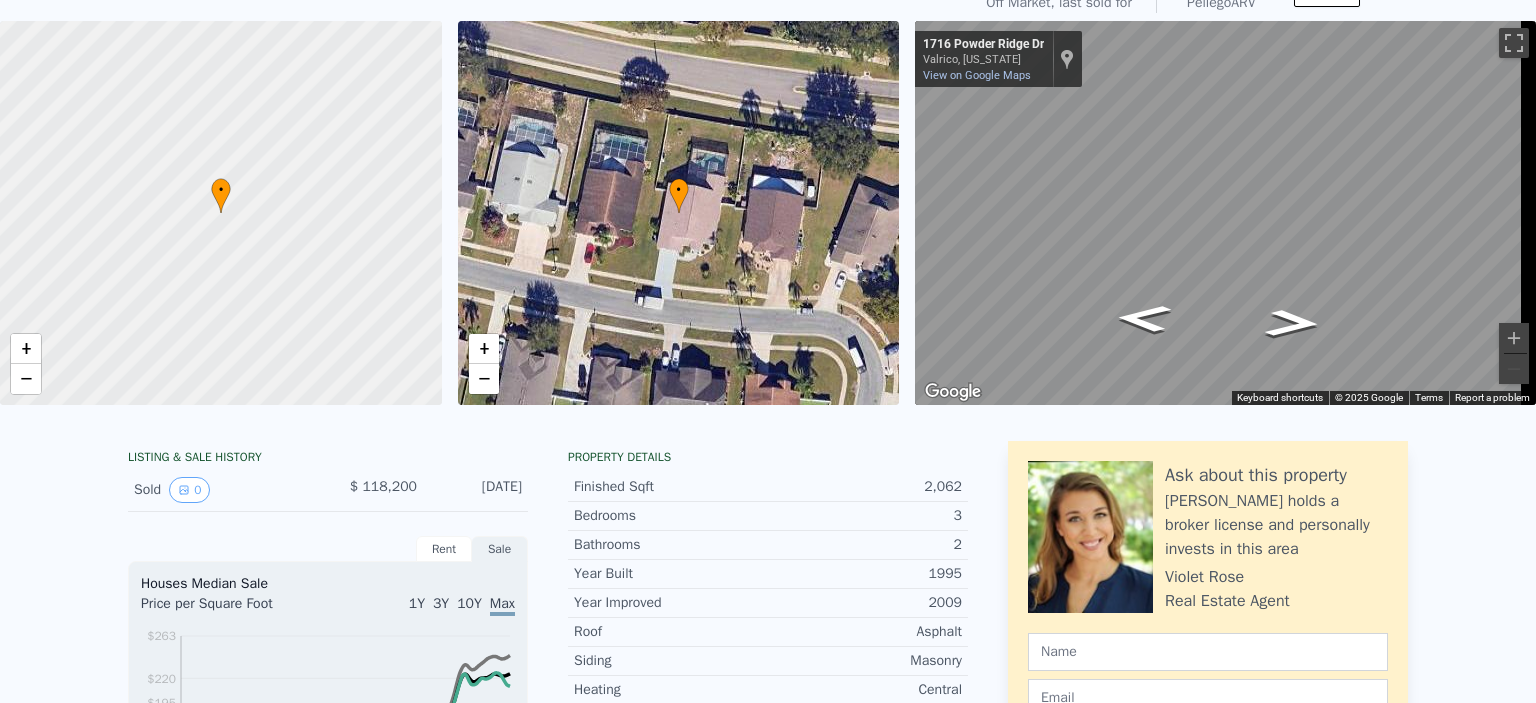 scroll, scrollTop: 0, scrollLeft: 0, axis: both 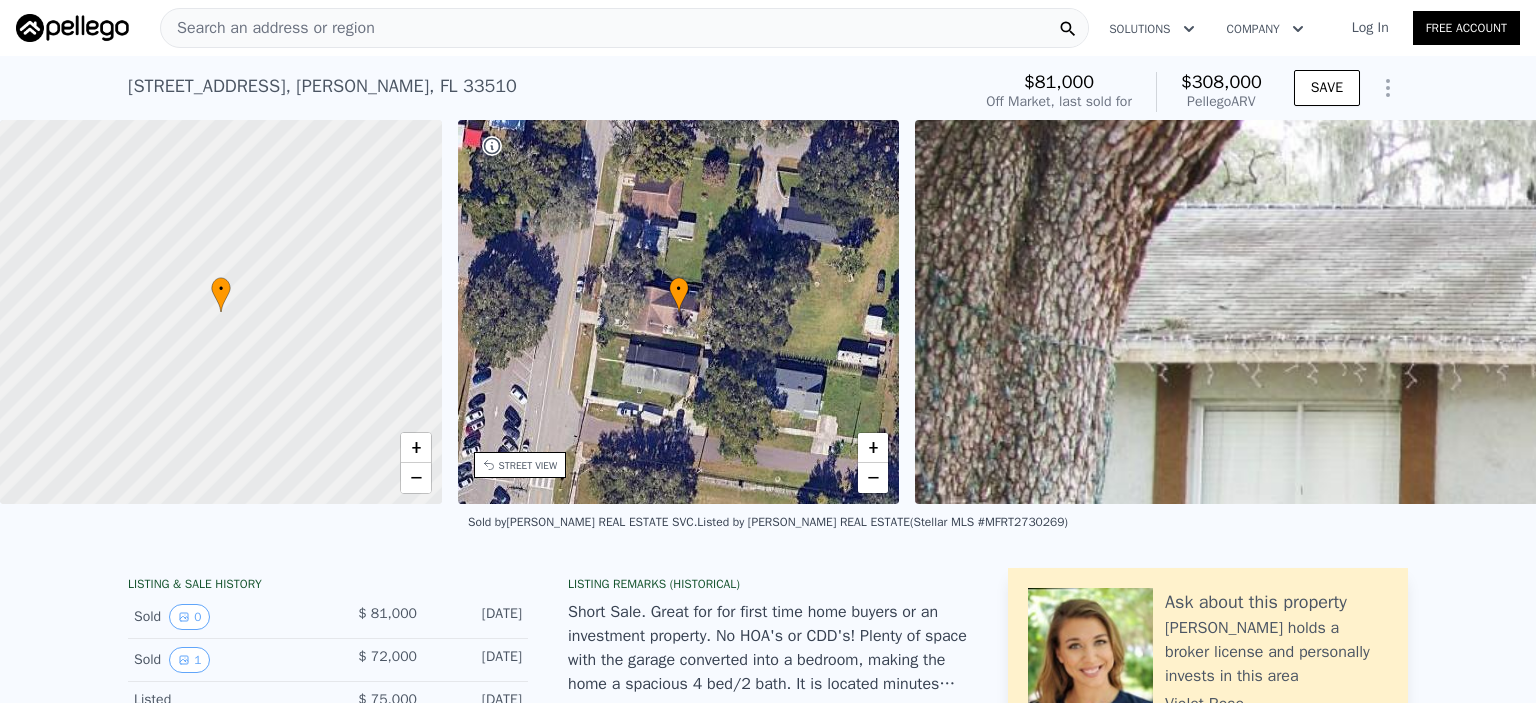 click on "Search an address or region" at bounding box center [268, 28] 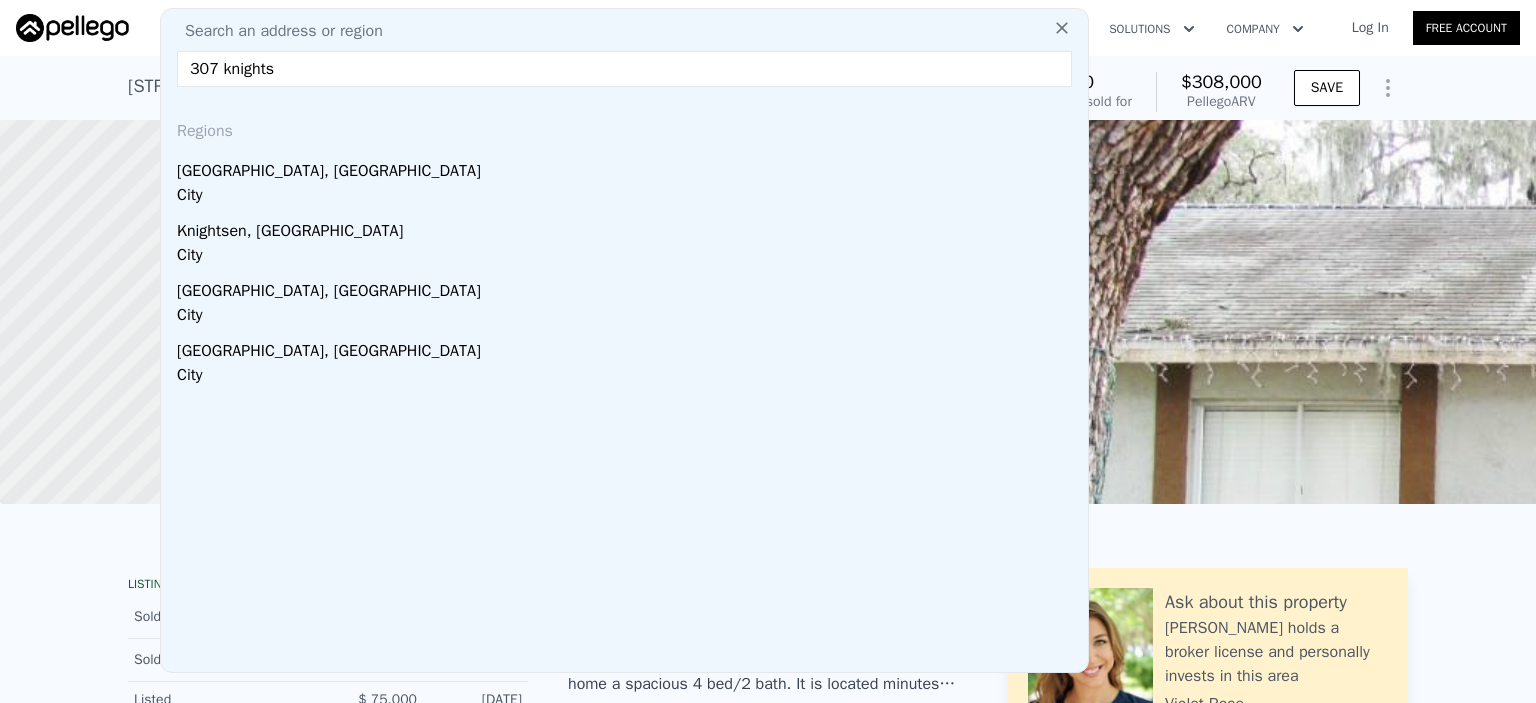 click on "307 knights" at bounding box center (624, 69) 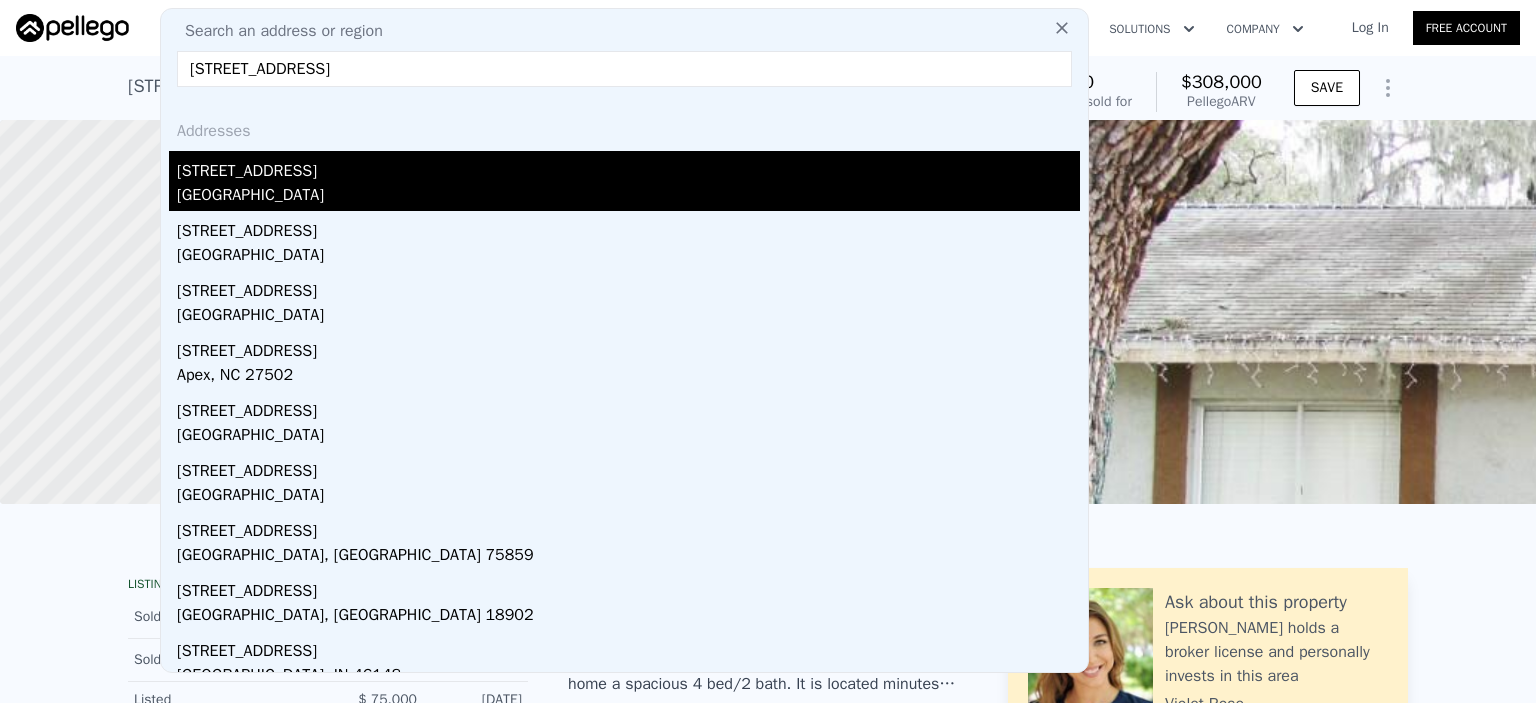 type on "[STREET_ADDRESS]" 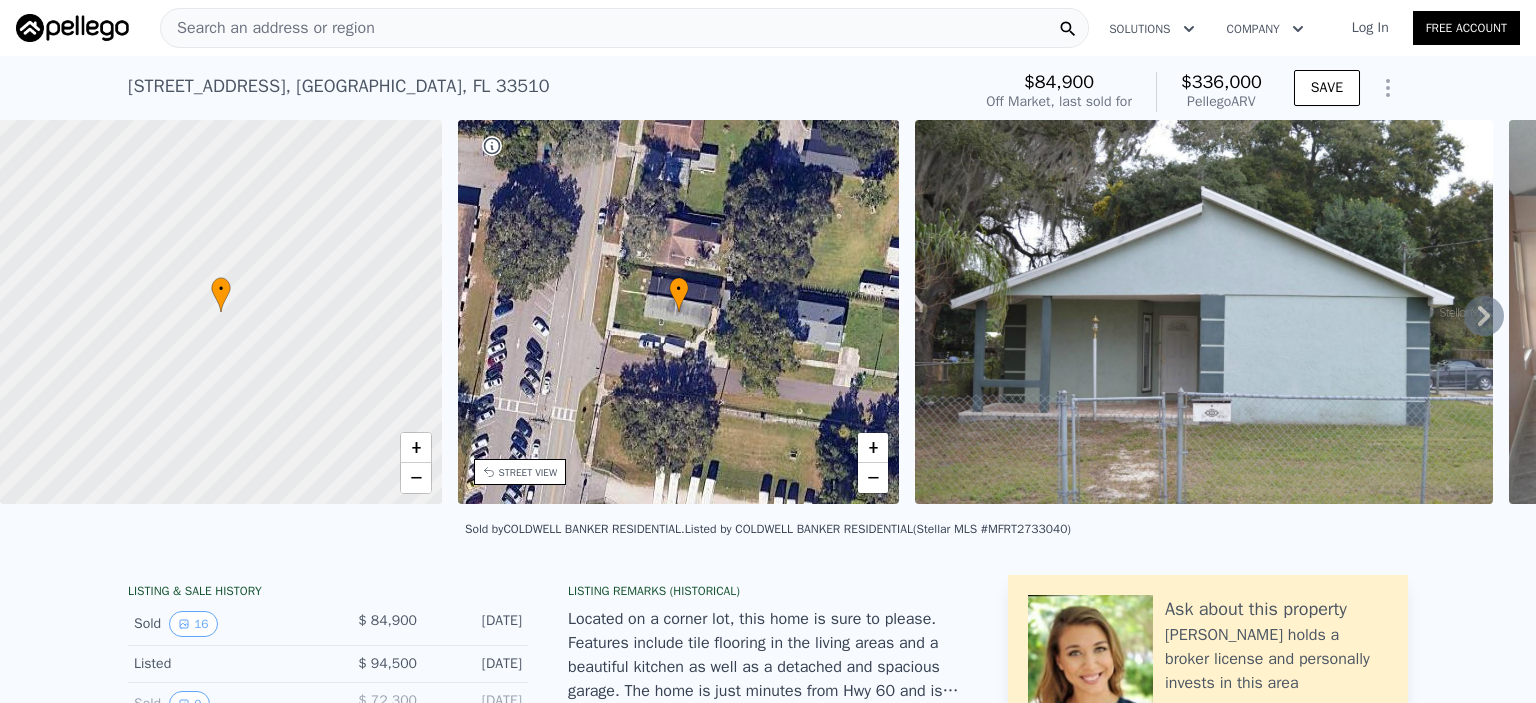 scroll, scrollTop: 8, scrollLeft: 0, axis: vertical 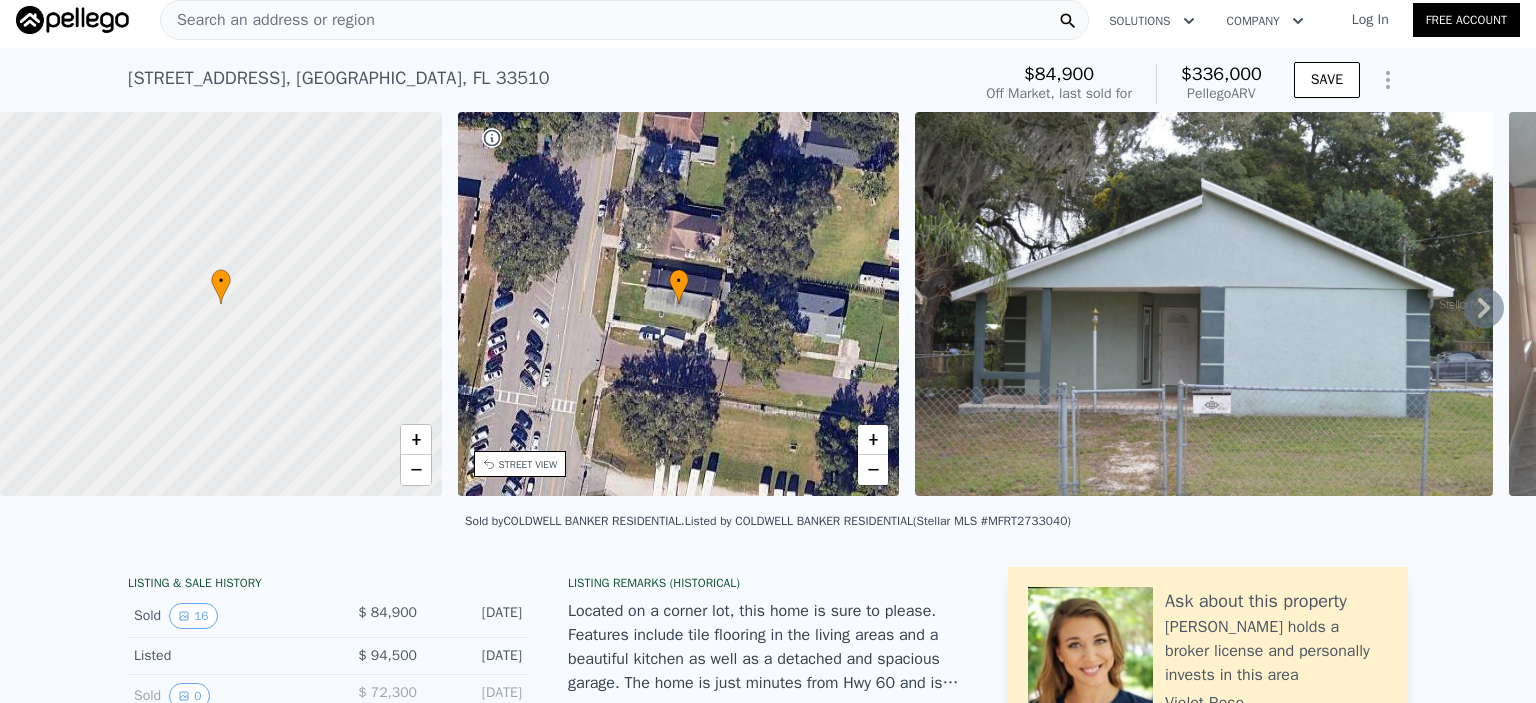 click 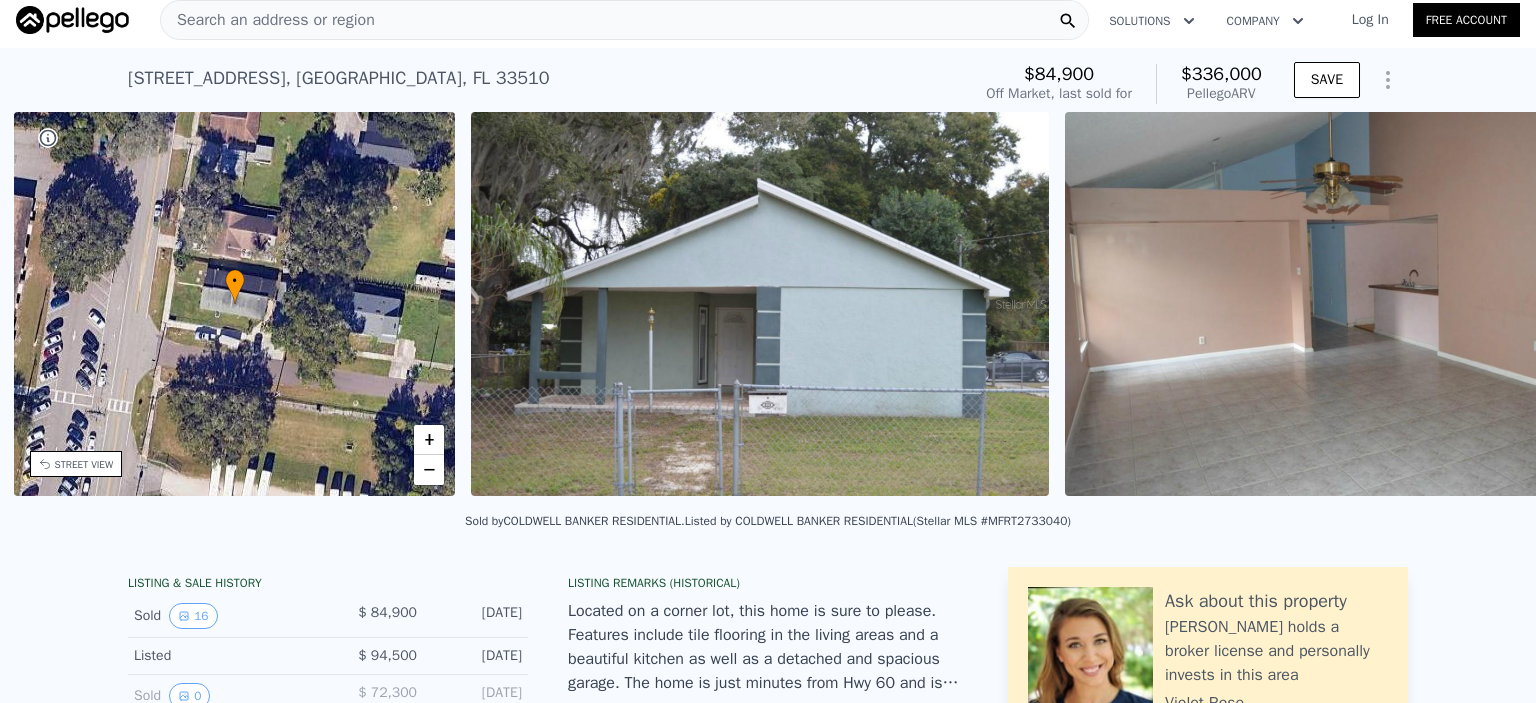 scroll, scrollTop: 0, scrollLeft: 465, axis: horizontal 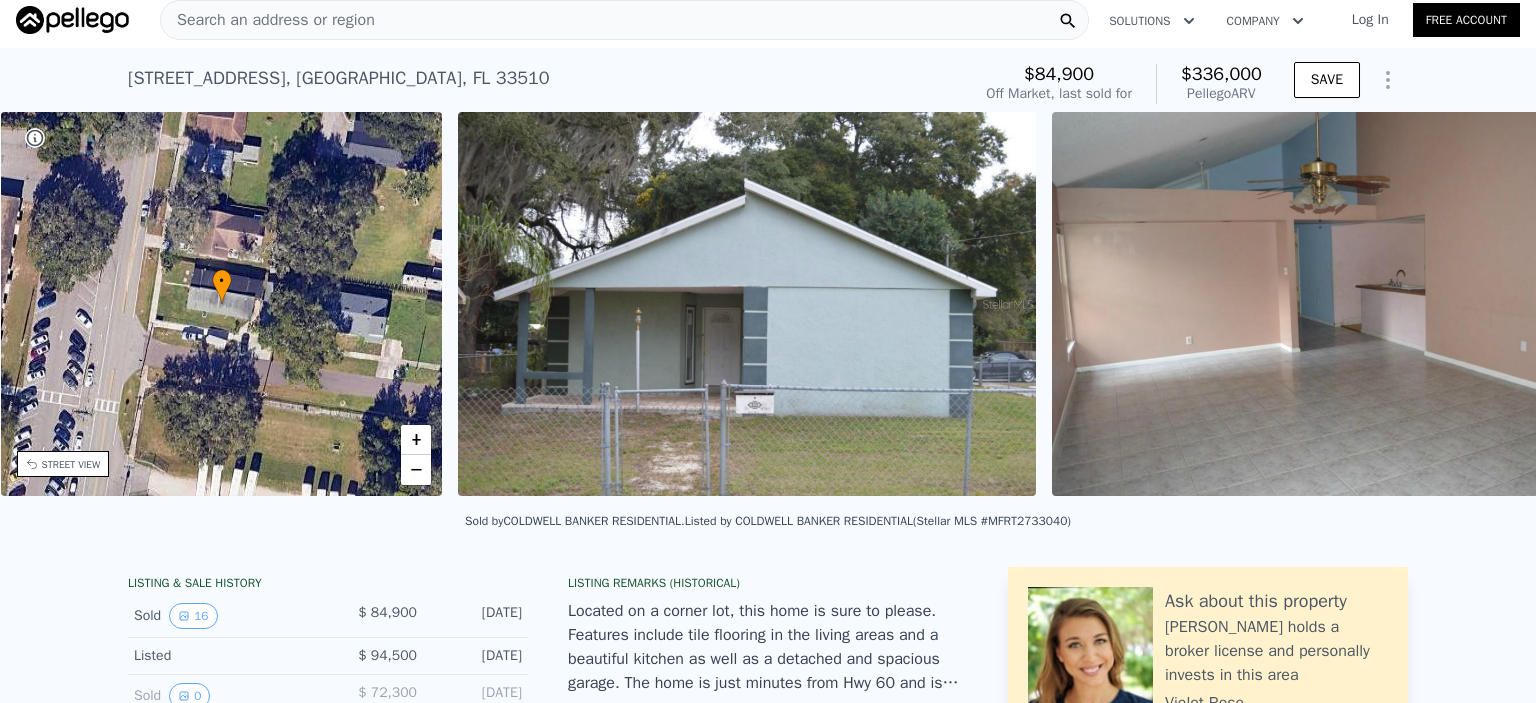 click on "•
+ −
•
+ − STREET VIEW Loading...   SATELLITE VIEW" at bounding box center (768, 307) 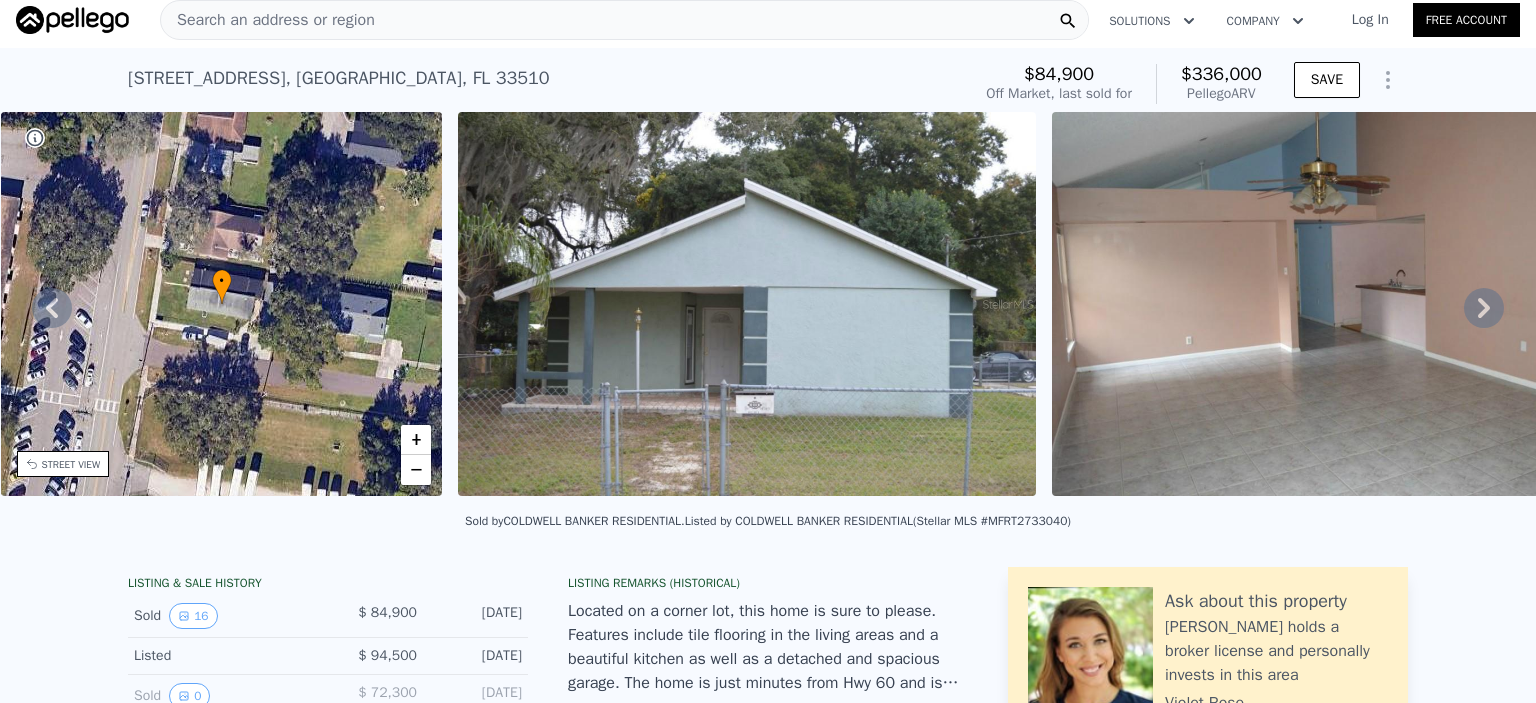 click 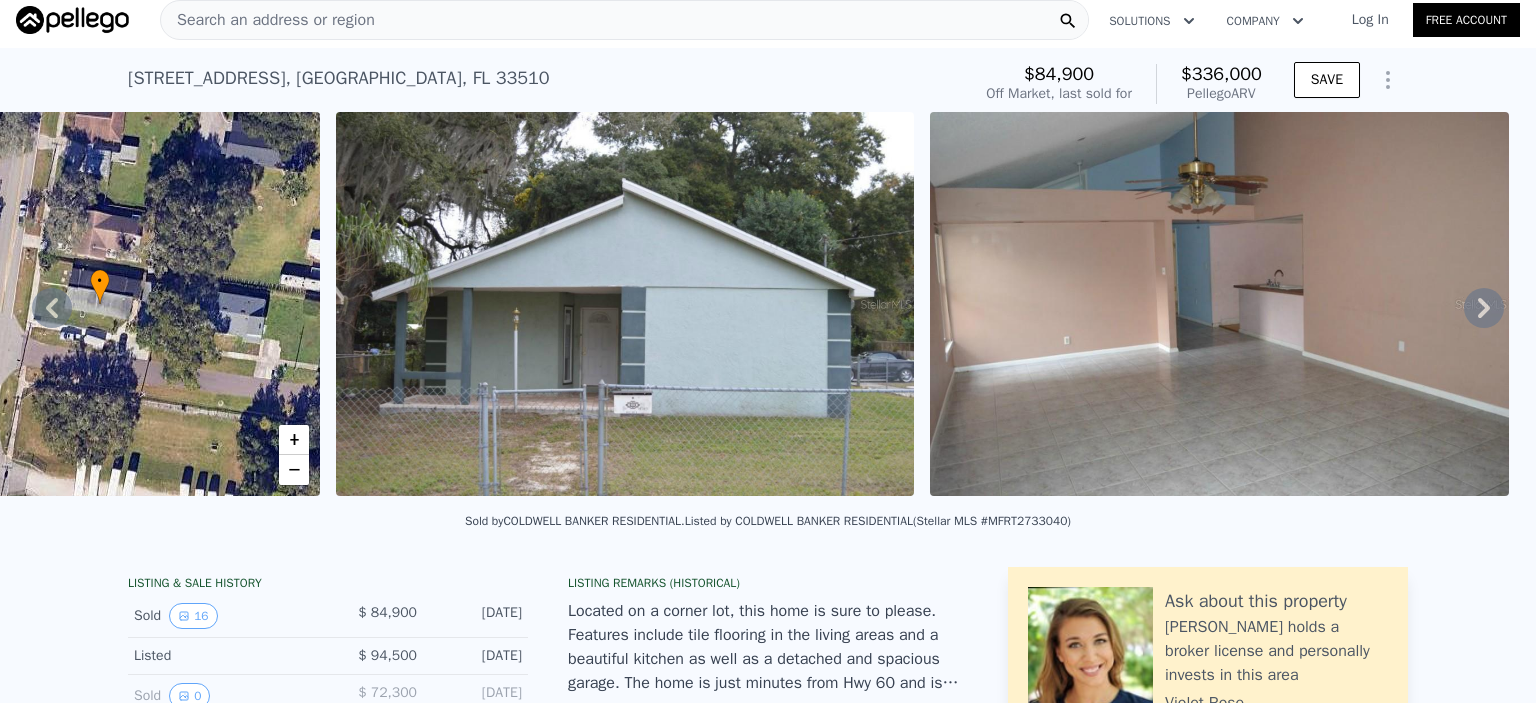 click at bounding box center [1219, 304] 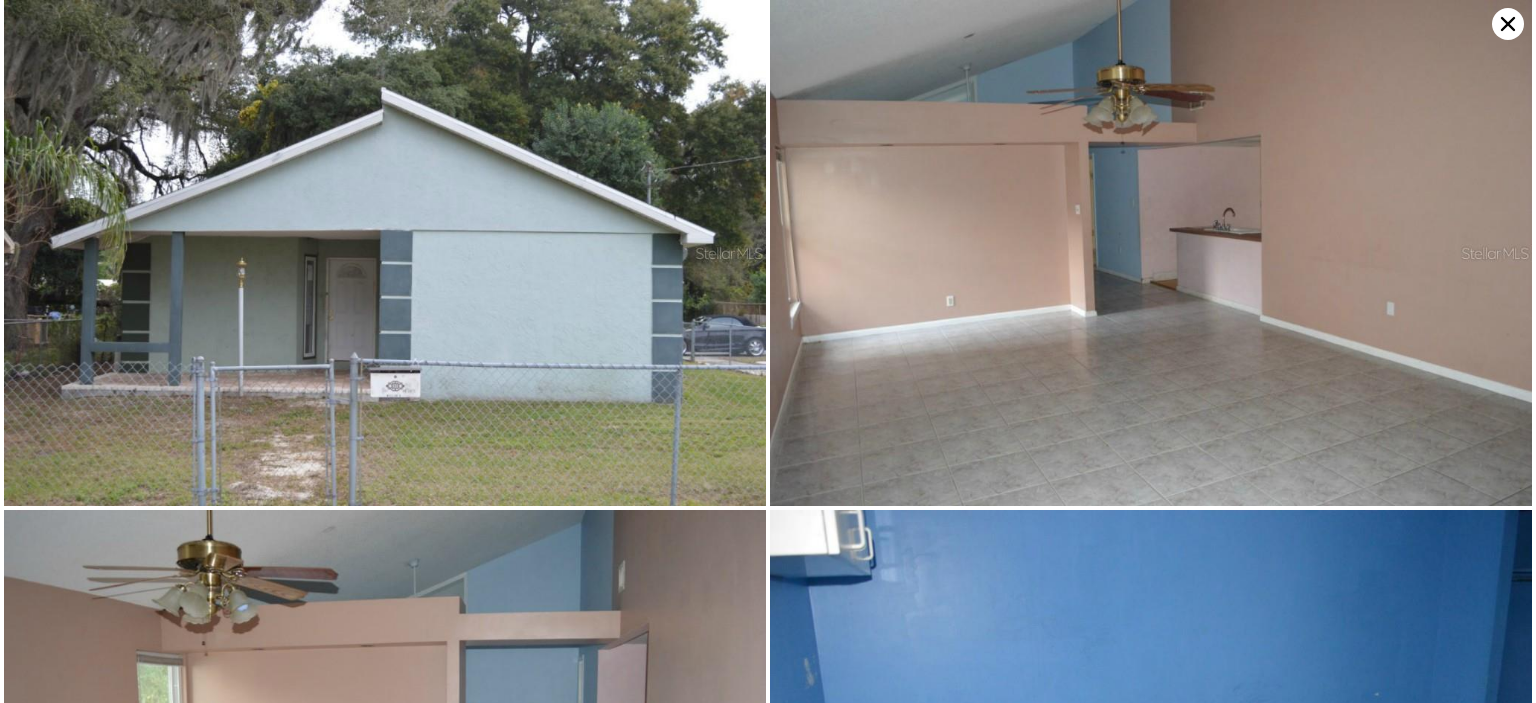 scroll, scrollTop: 0, scrollLeft: 915, axis: horizontal 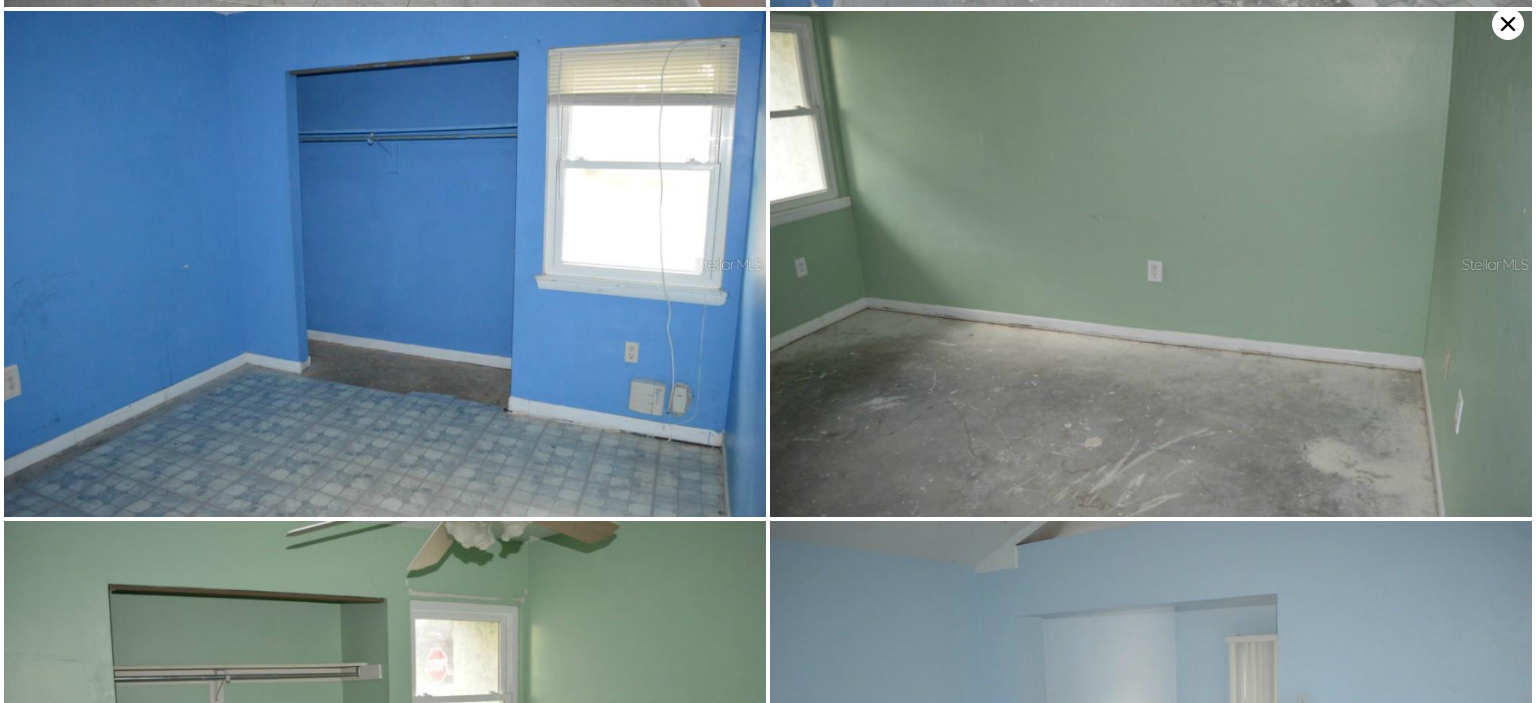 click 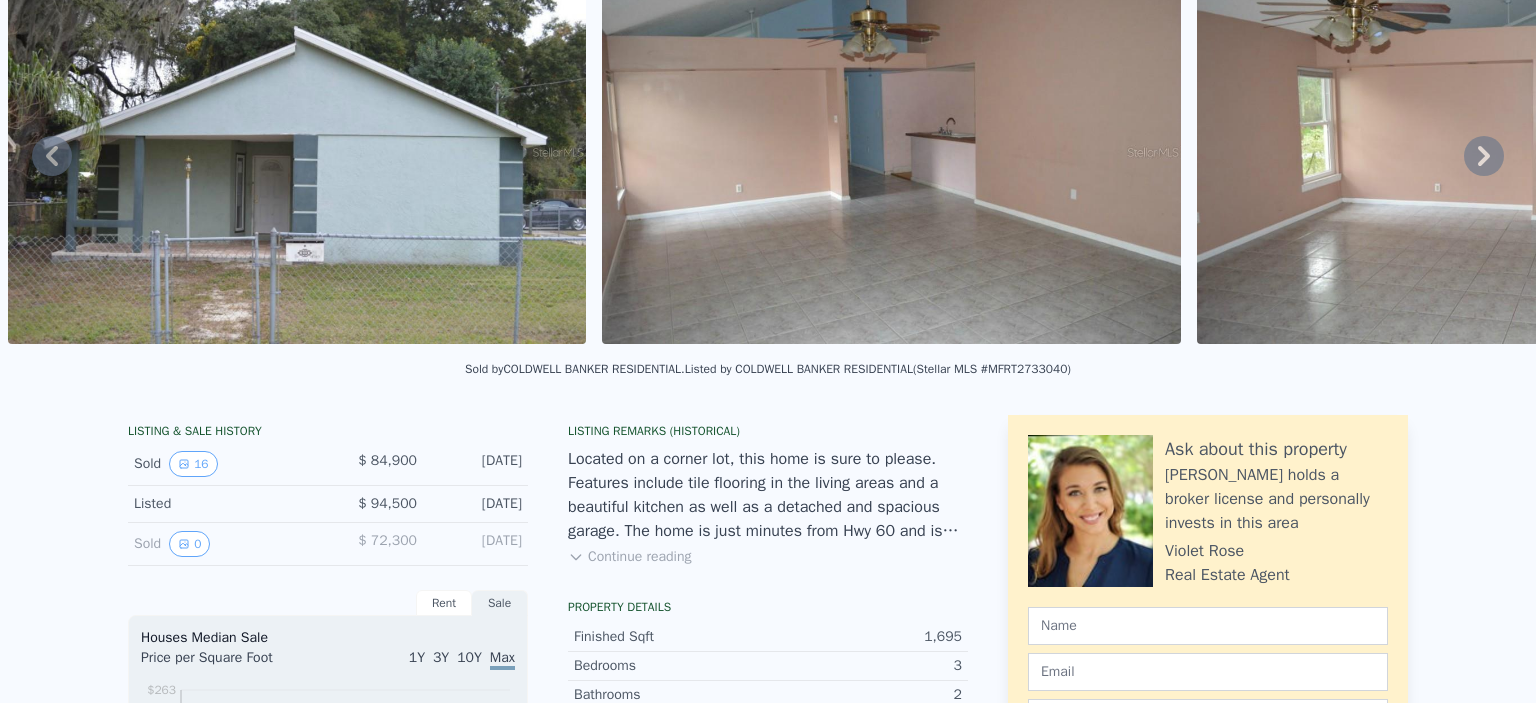 scroll, scrollTop: 7, scrollLeft: 0, axis: vertical 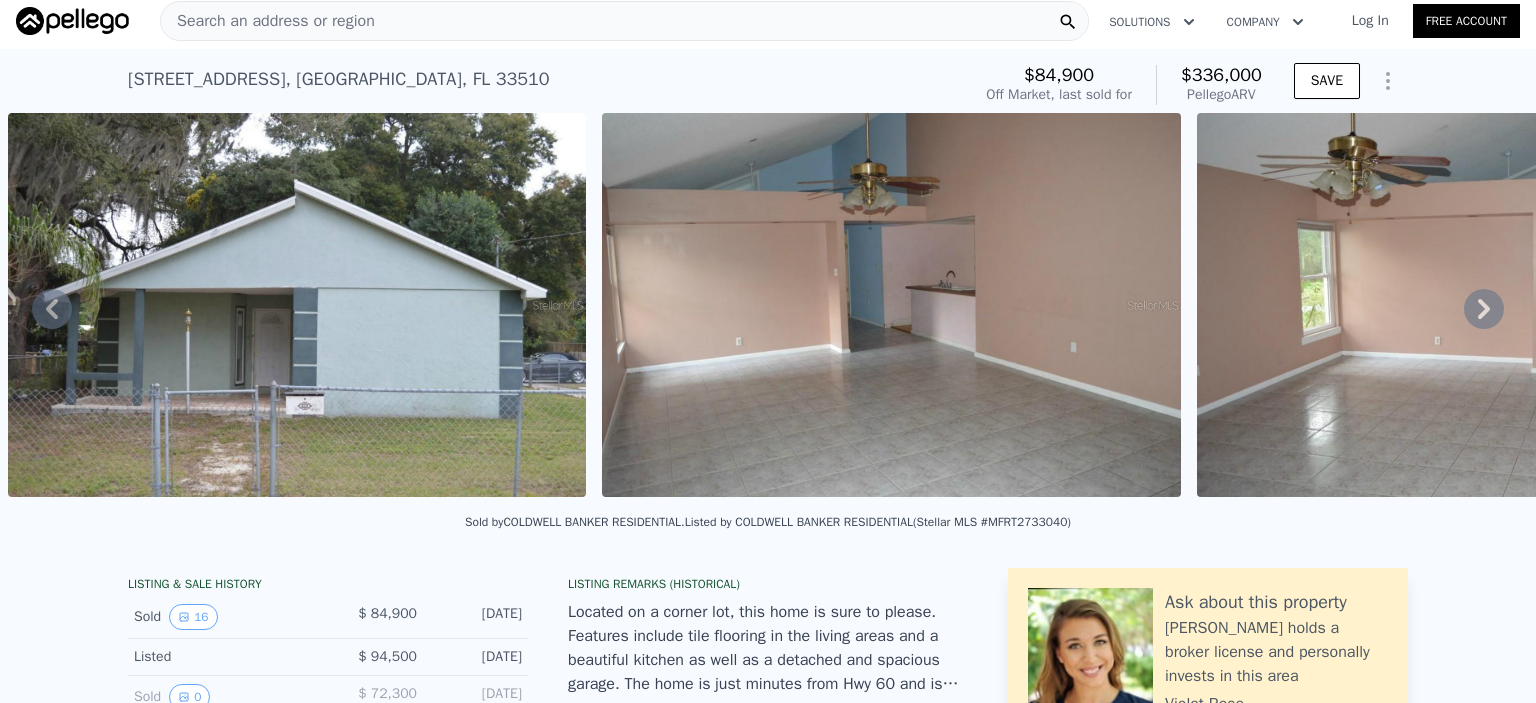 click on "Search an address or region" at bounding box center (268, 21) 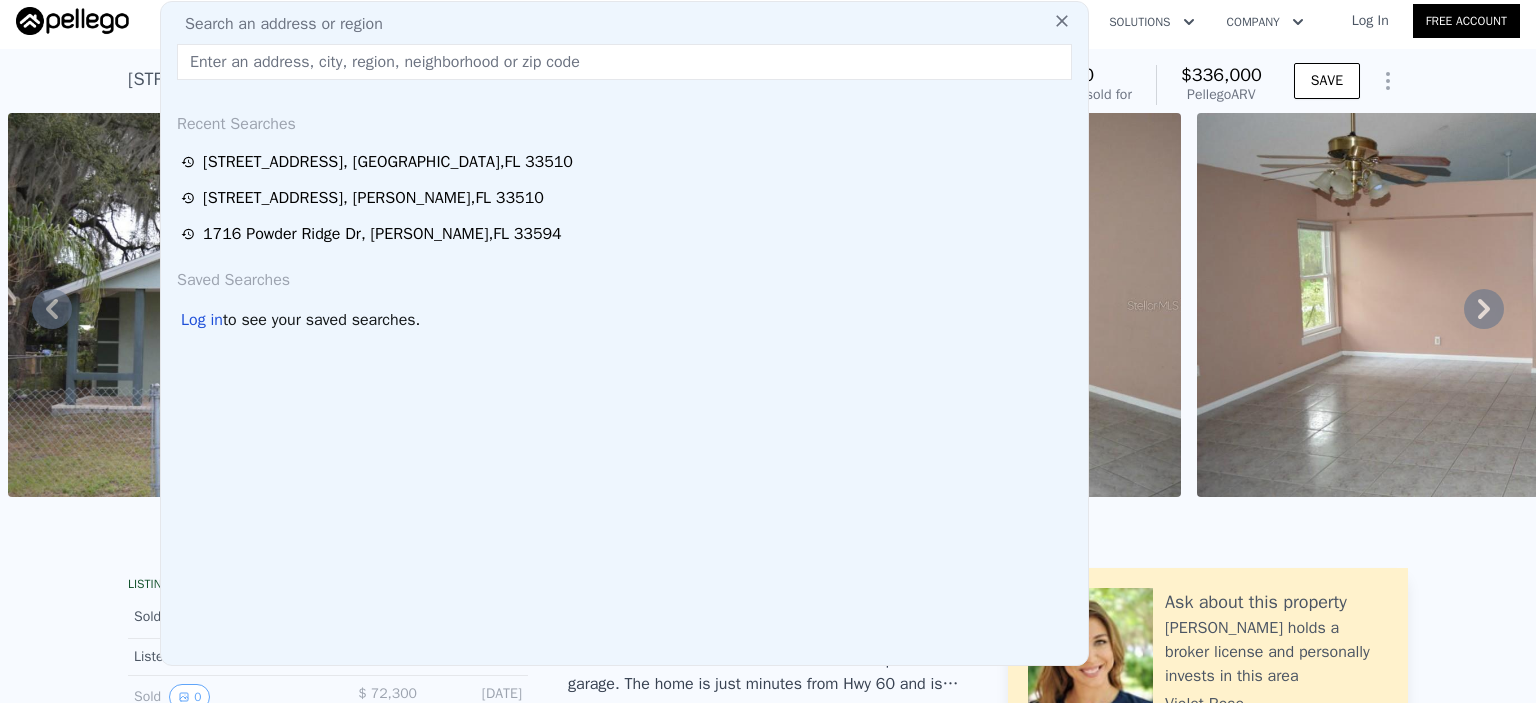 scroll, scrollTop: 0, scrollLeft: 0, axis: both 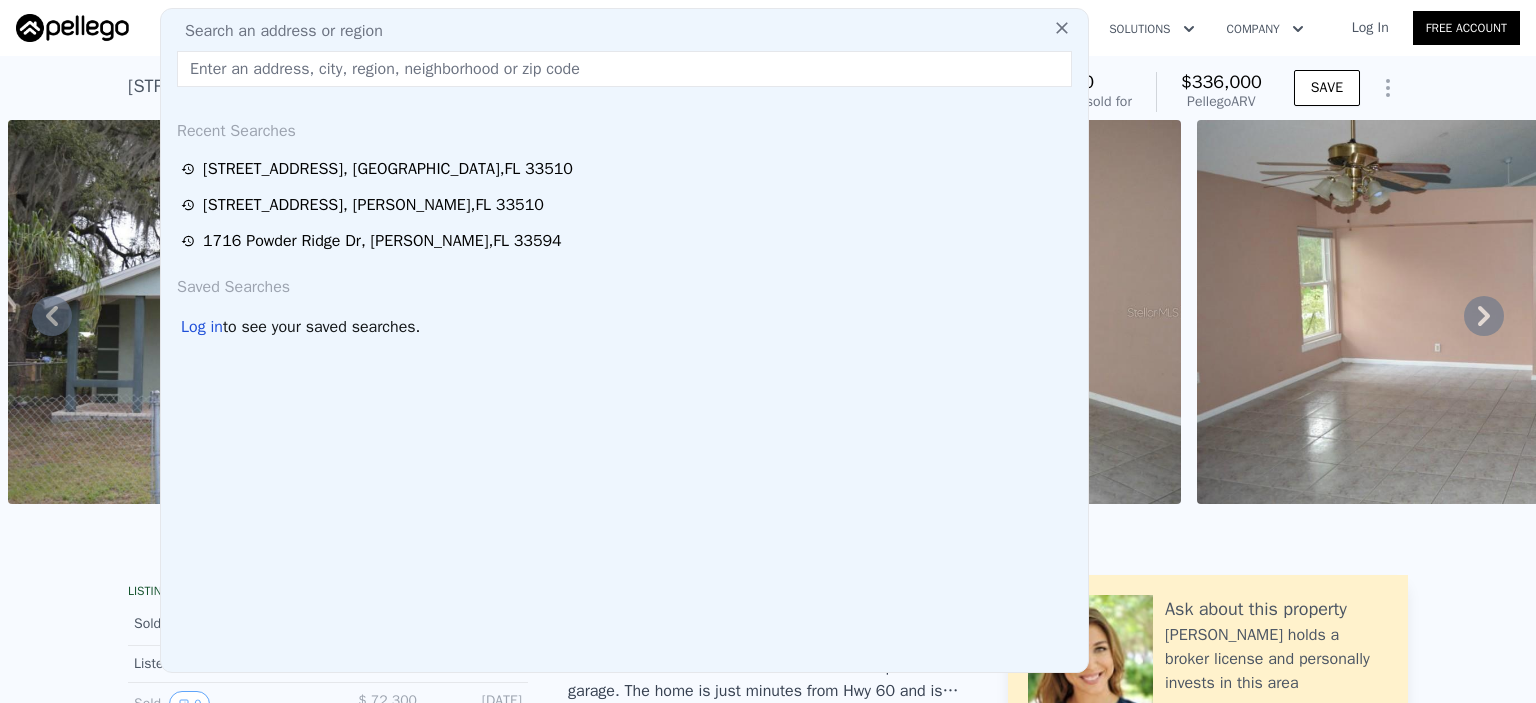 click at bounding box center [624, 69] 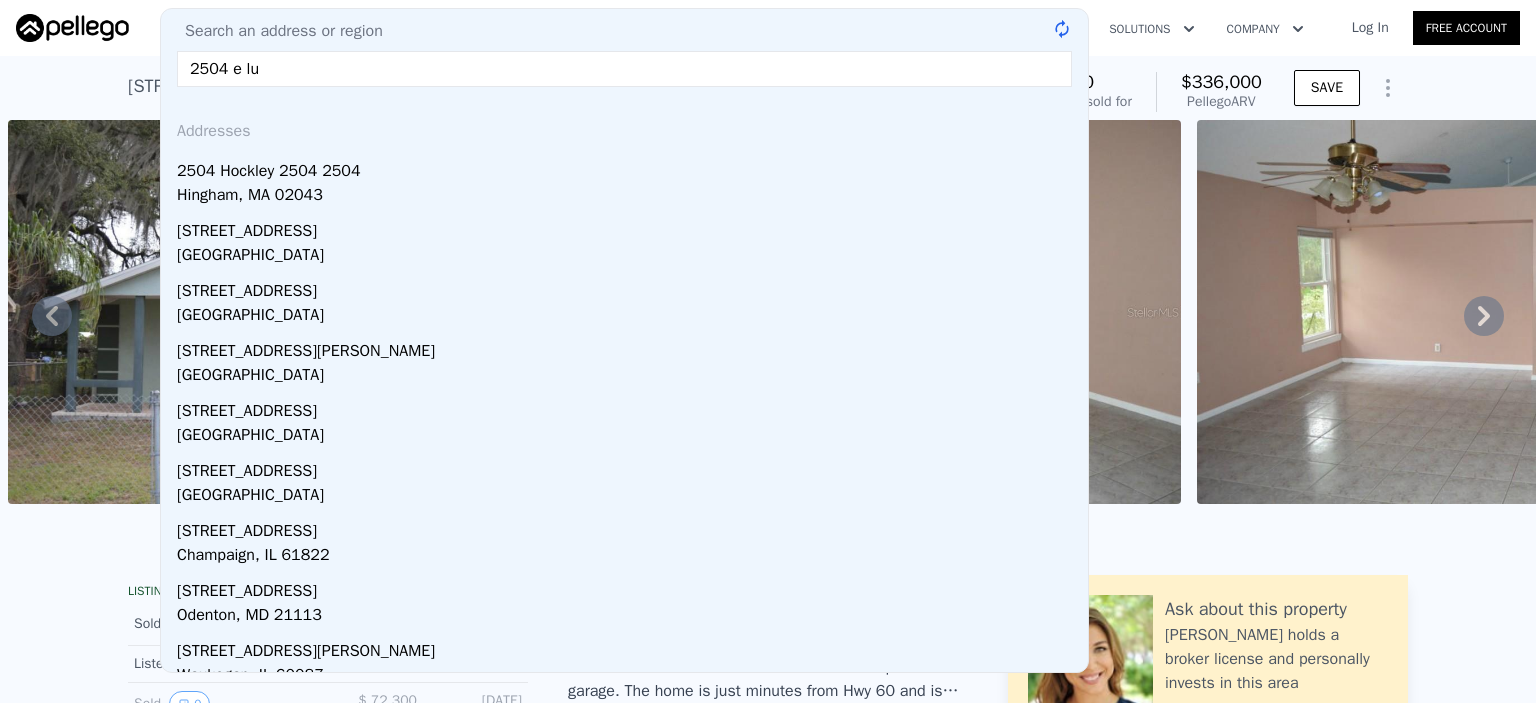 type on "2504 e [PERSON_NAME]" 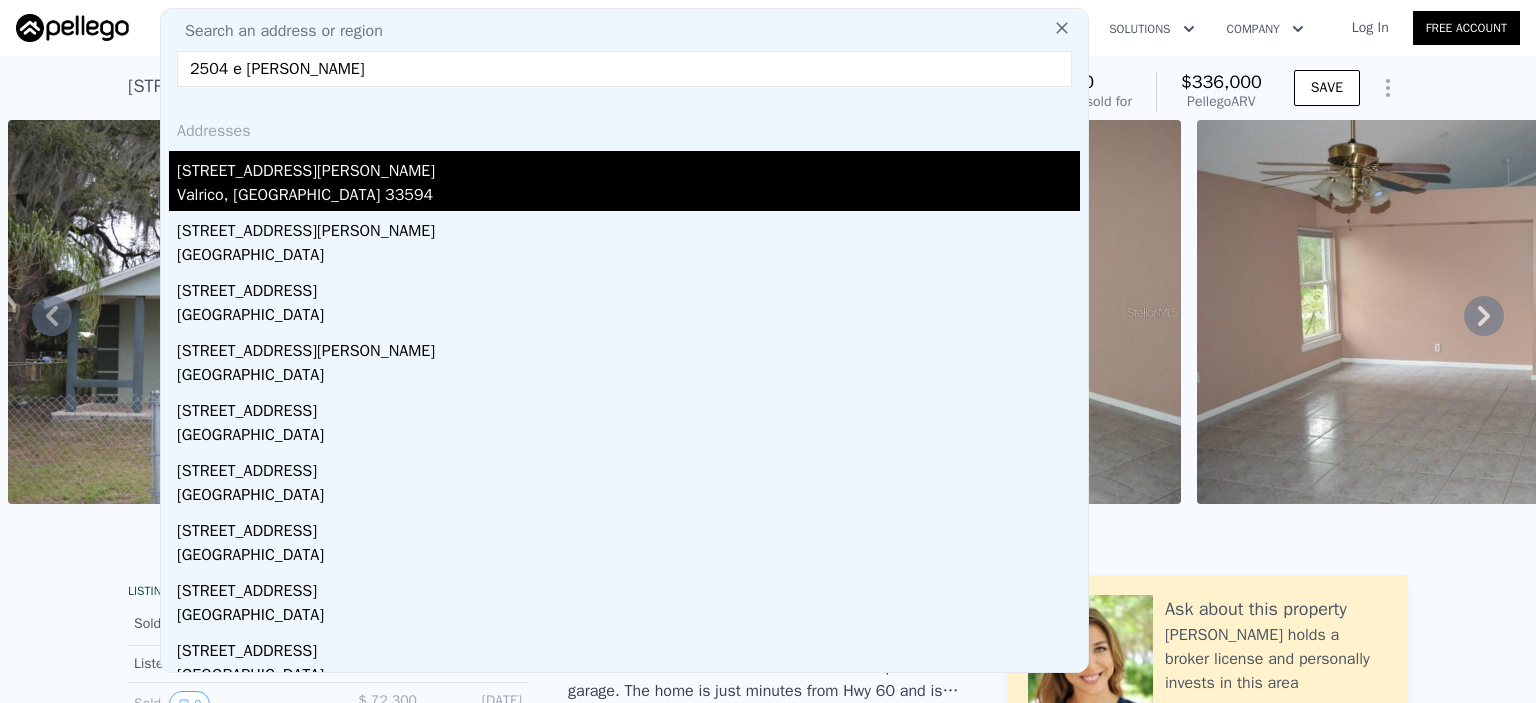 click on "[STREET_ADDRESS][PERSON_NAME]" at bounding box center (628, 167) 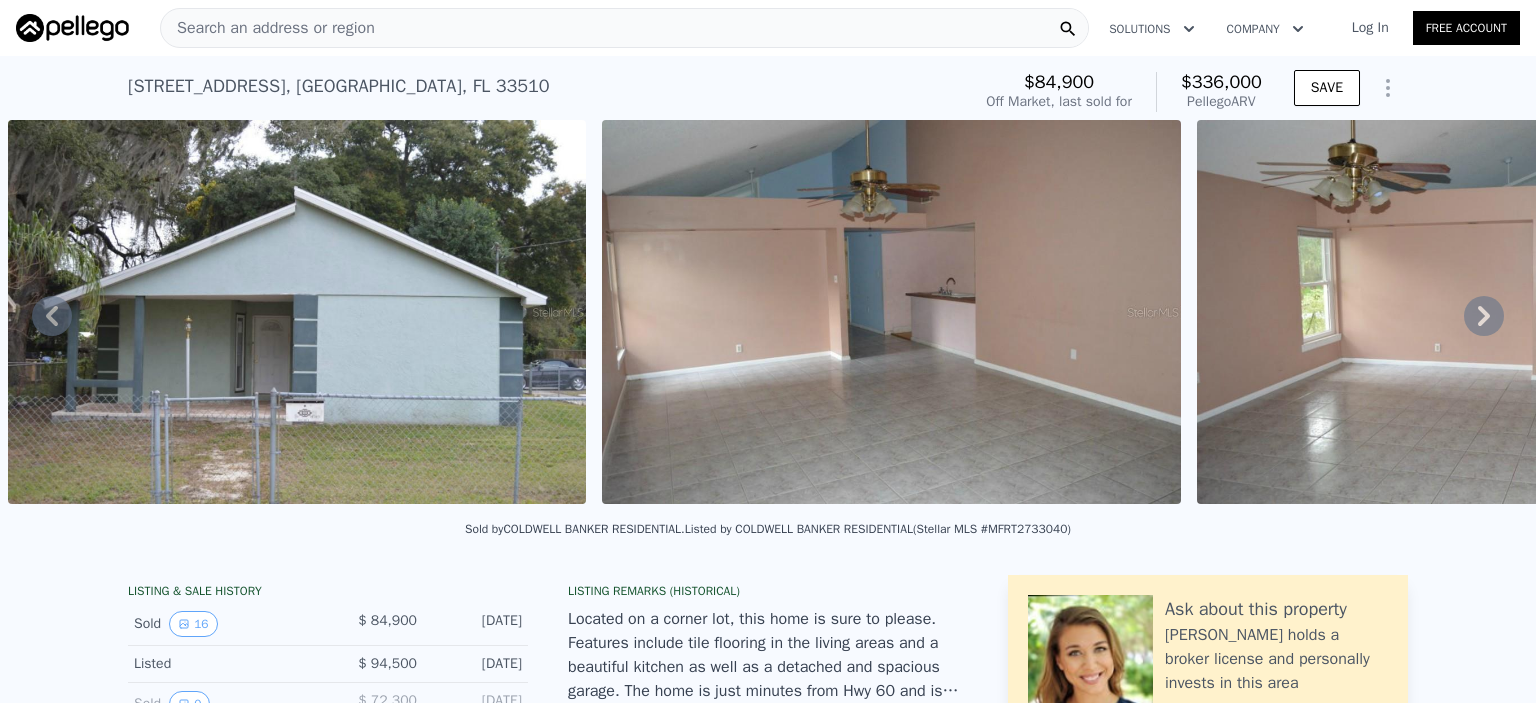 click at bounding box center (297, 312) 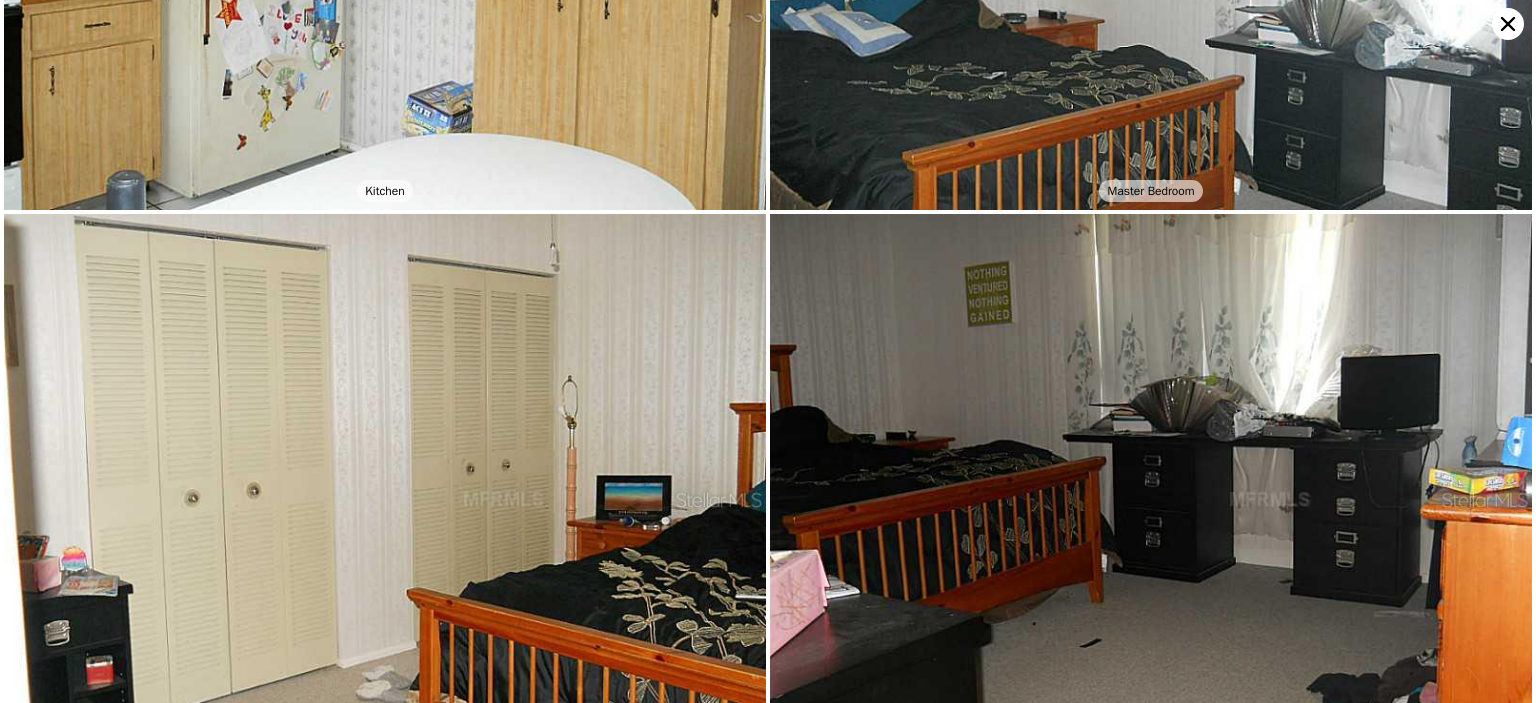 scroll, scrollTop: 1709, scrollLeft: 0, axis: vertical 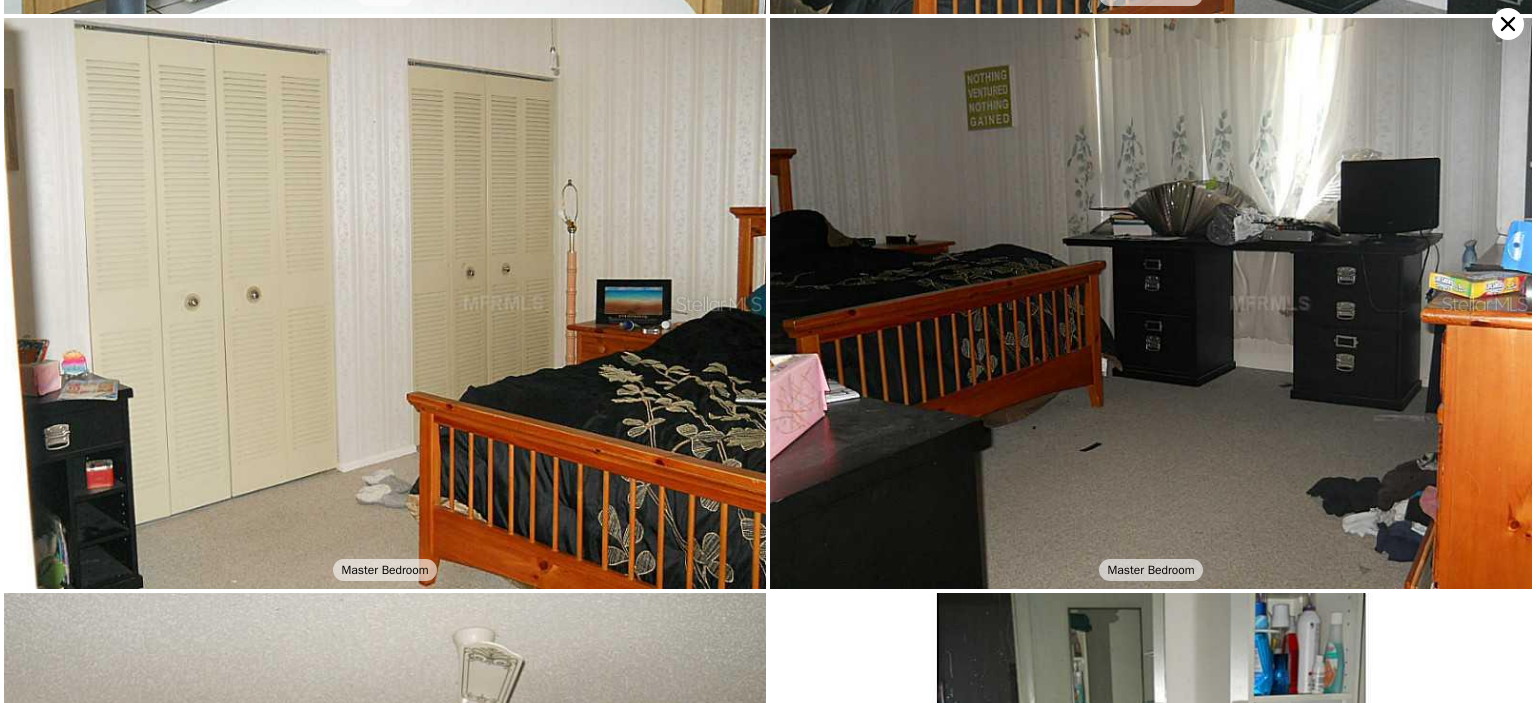 click 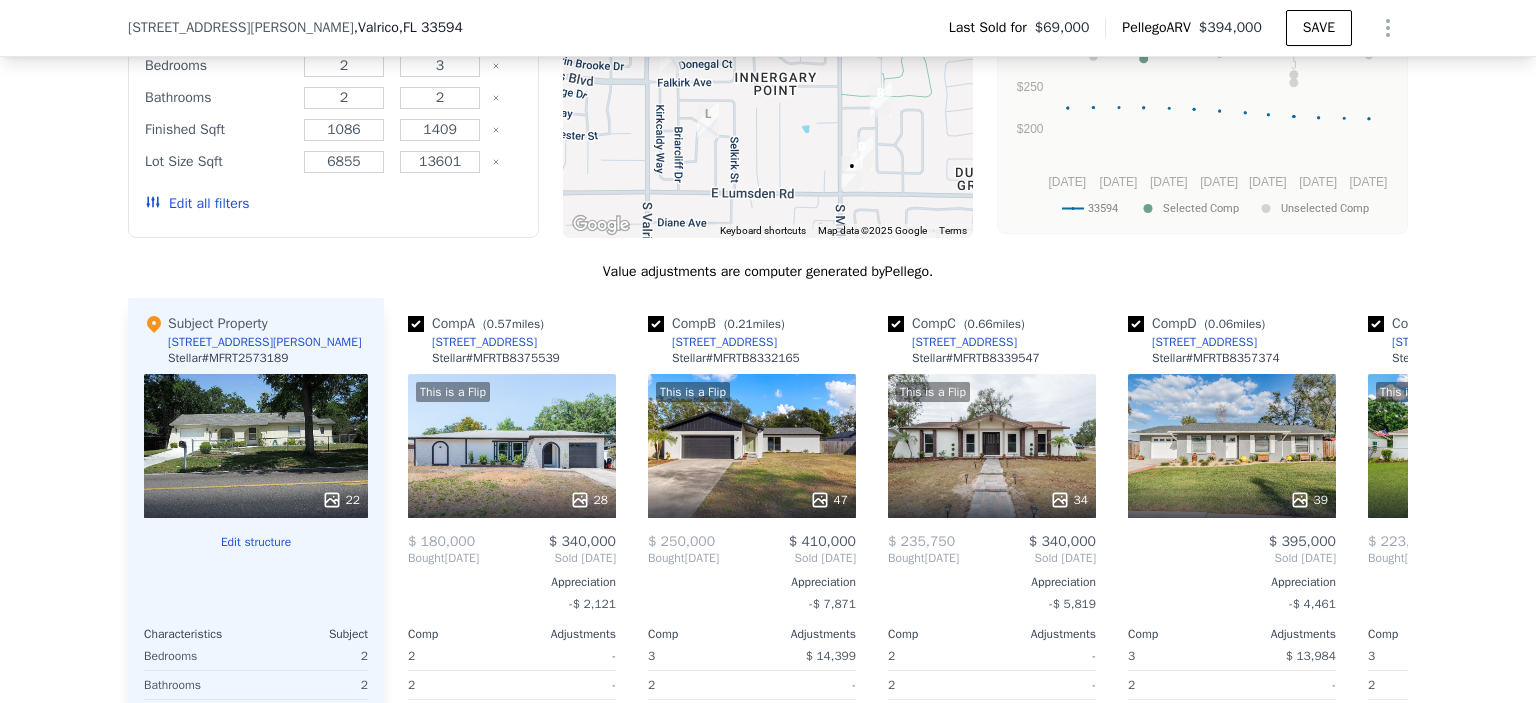 scroll, scrollTop: 2065, scrollLeft: 0, axis: vertical 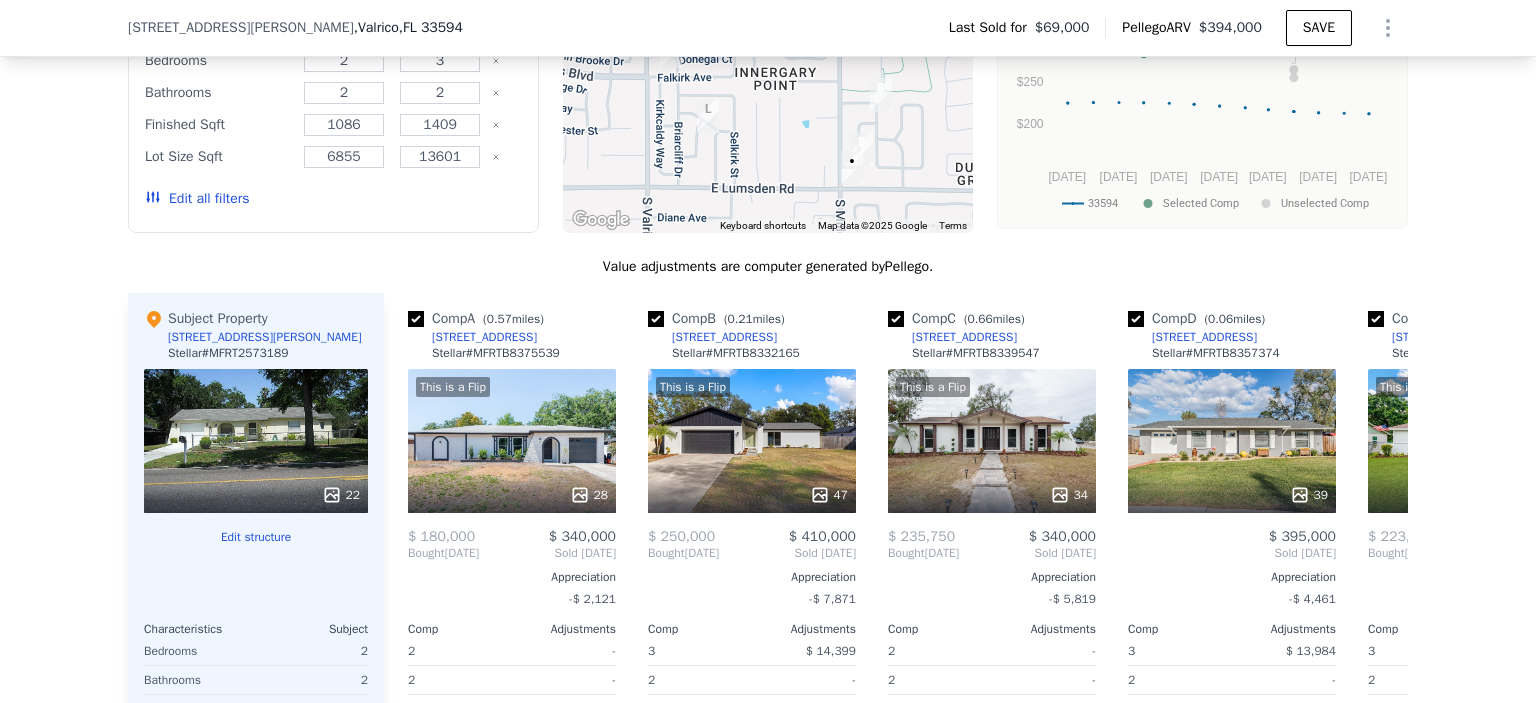 click on "Subject Property [STREET_ADDRESS][PERSON_NAME] Stellar  # MFRT2573189 22 Edit structure       Characteristics Subject Bedrooms 2 Bathrooms 2 Finished Sqft 1,060 Unfinished Sqft 0 Lot Sqft 11,488 Garage Sqft 392 Year Built 1980" at bounding box center [256, 614] 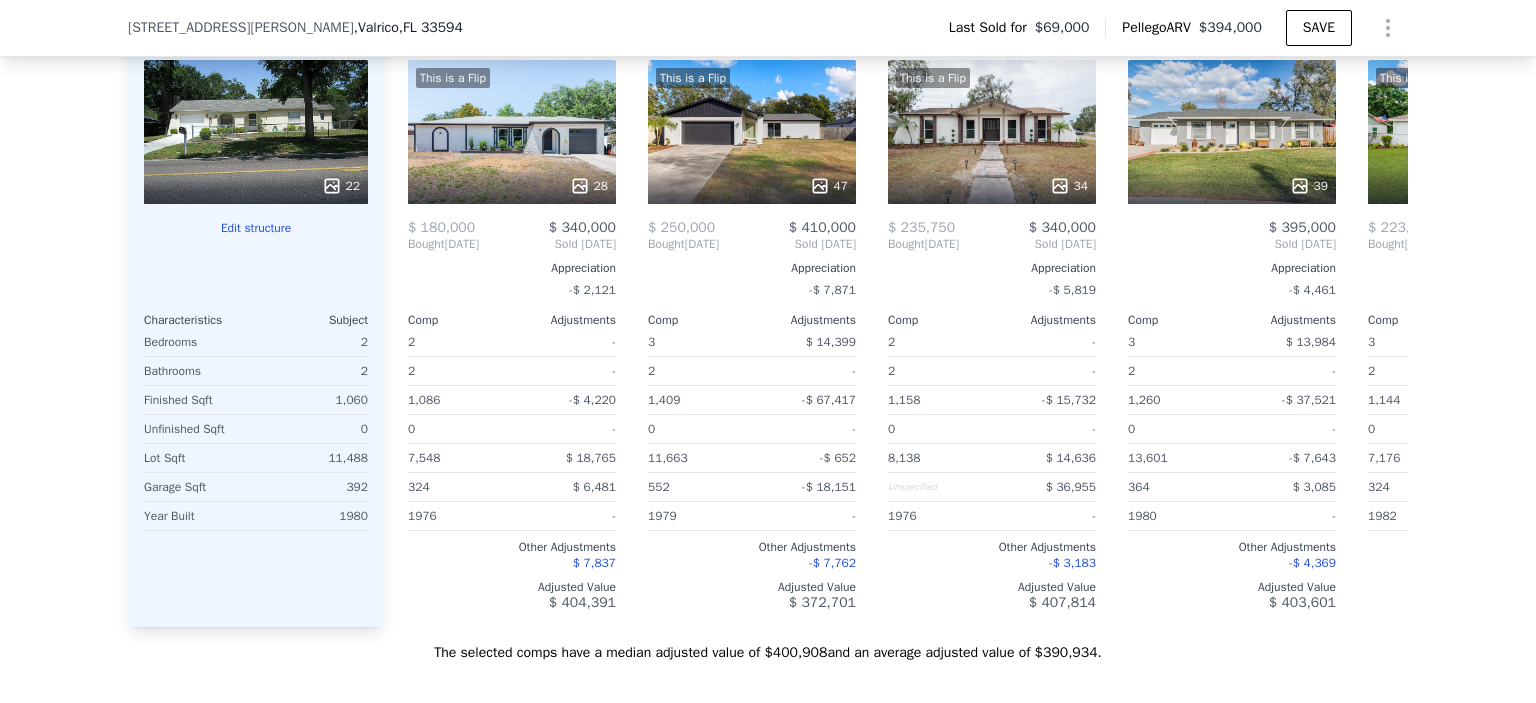 scroll, scrollTop: 2376, scrollLeft: 0, axis: vertical 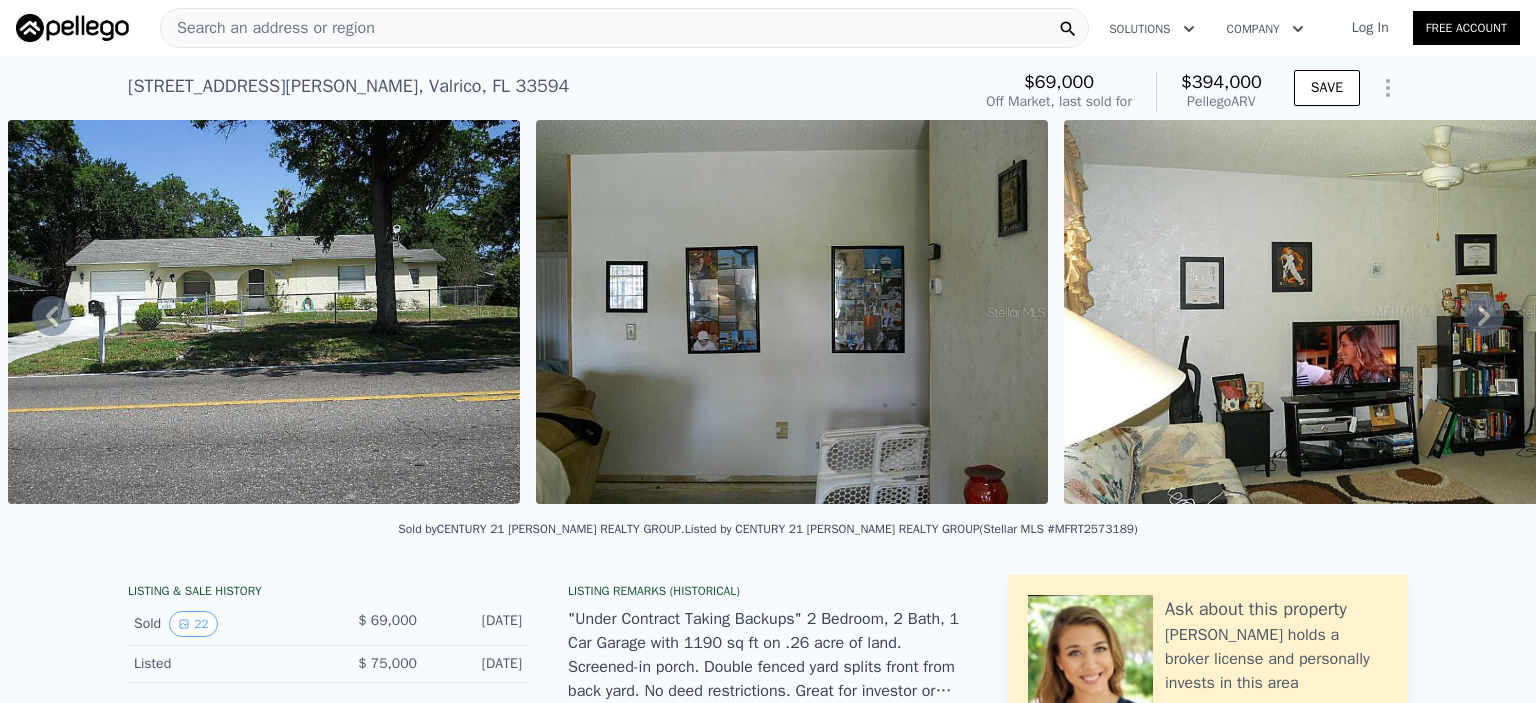 click on "Search an address or region" at bounding box center [268, 28] 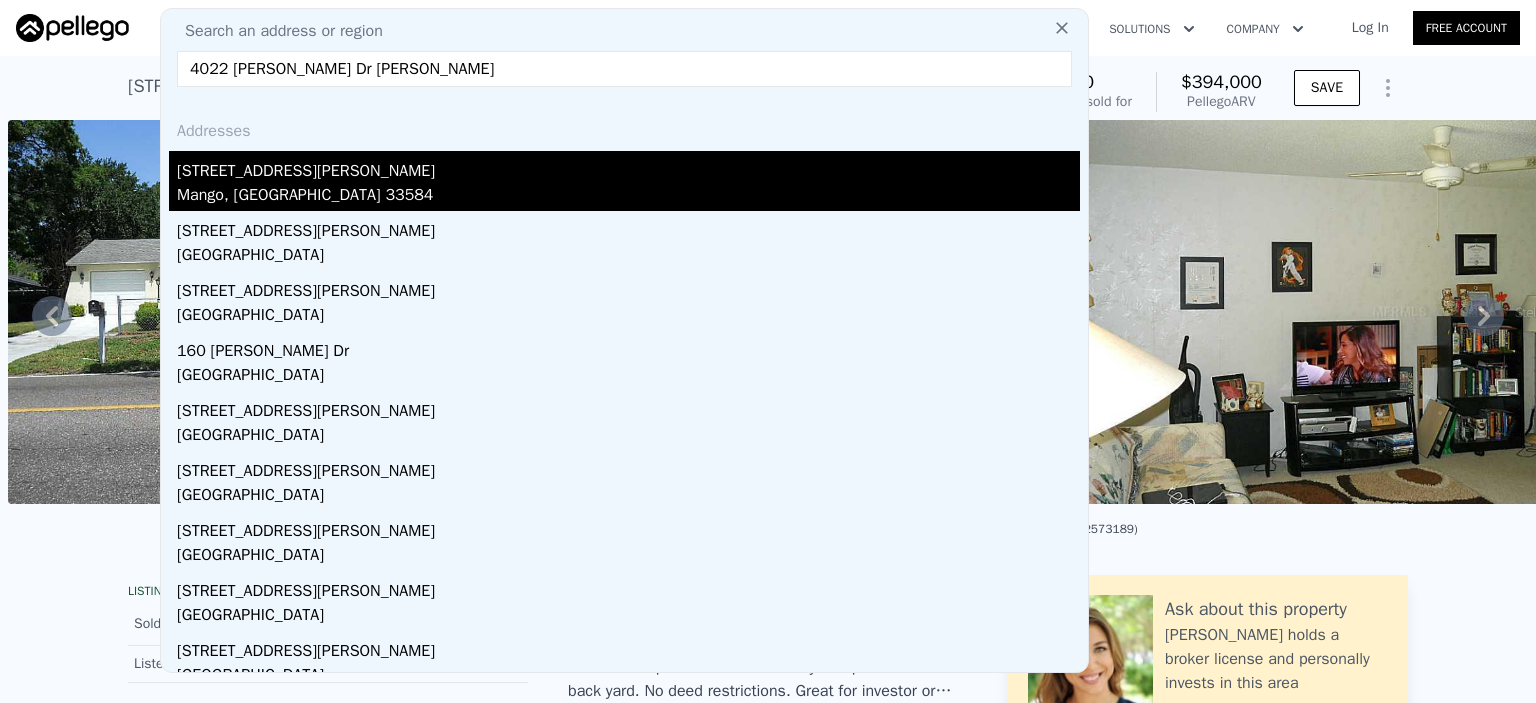 type on "4022 [PERSON_NAME] Dr [PERSON_NAME]" 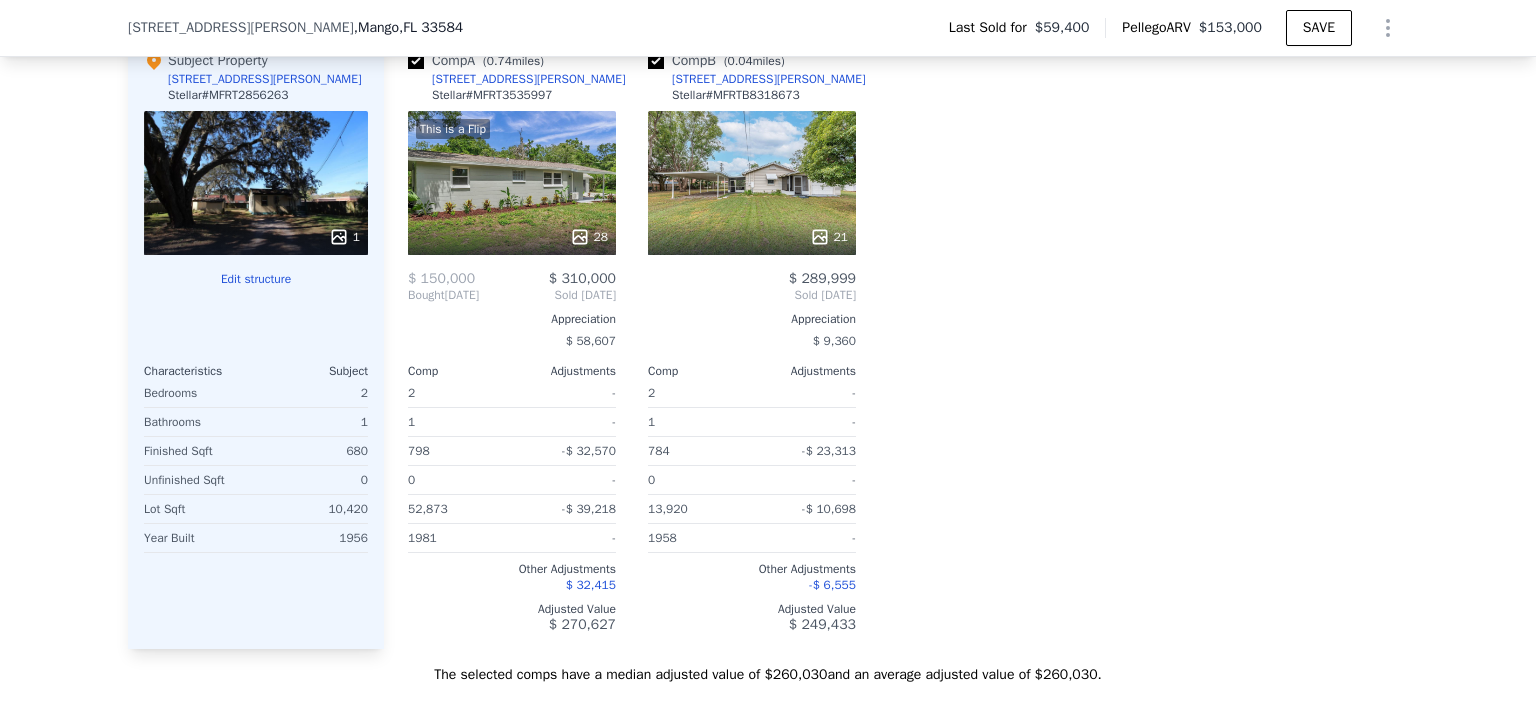 scroll, scrollTop: 2288, scrollLeft: 0, axis: vertical 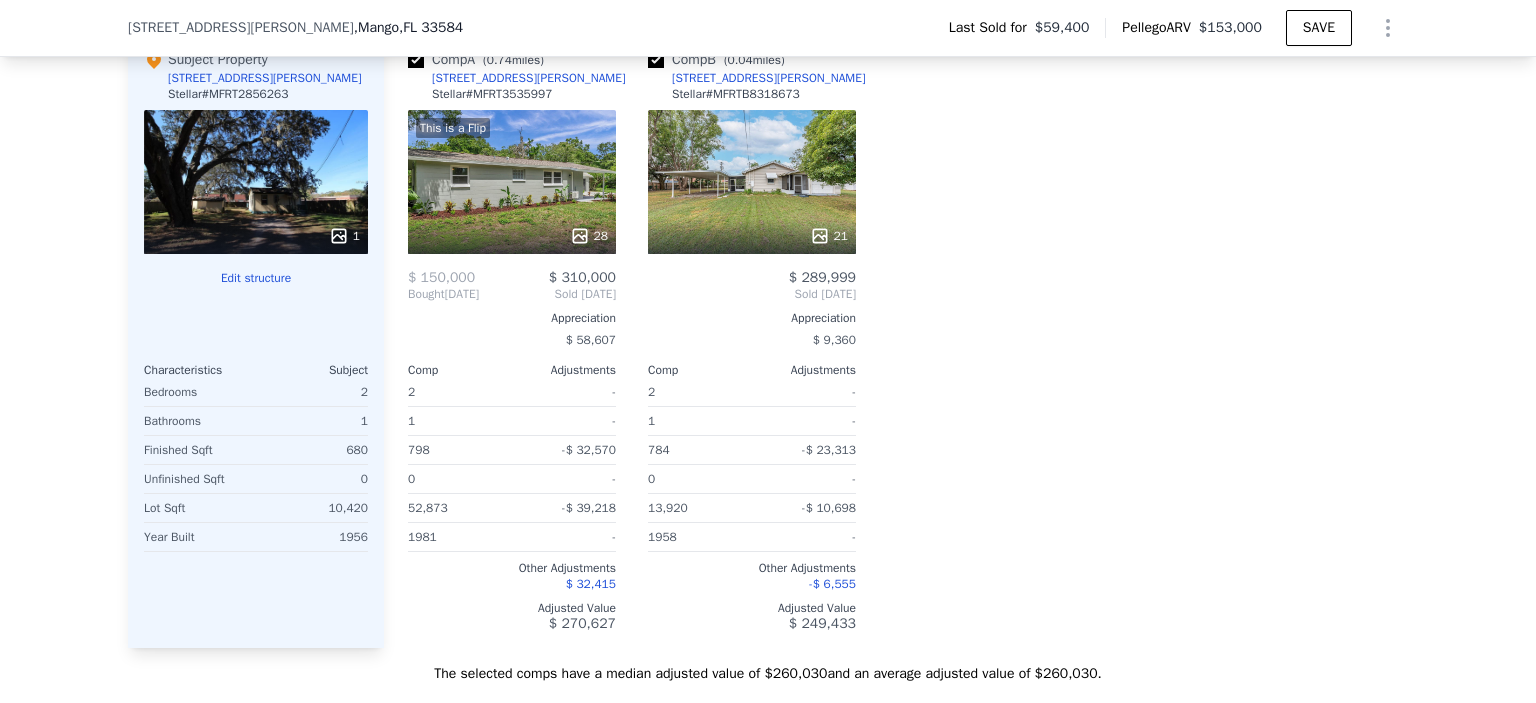 click on "1" at bounding box center [256, 182] 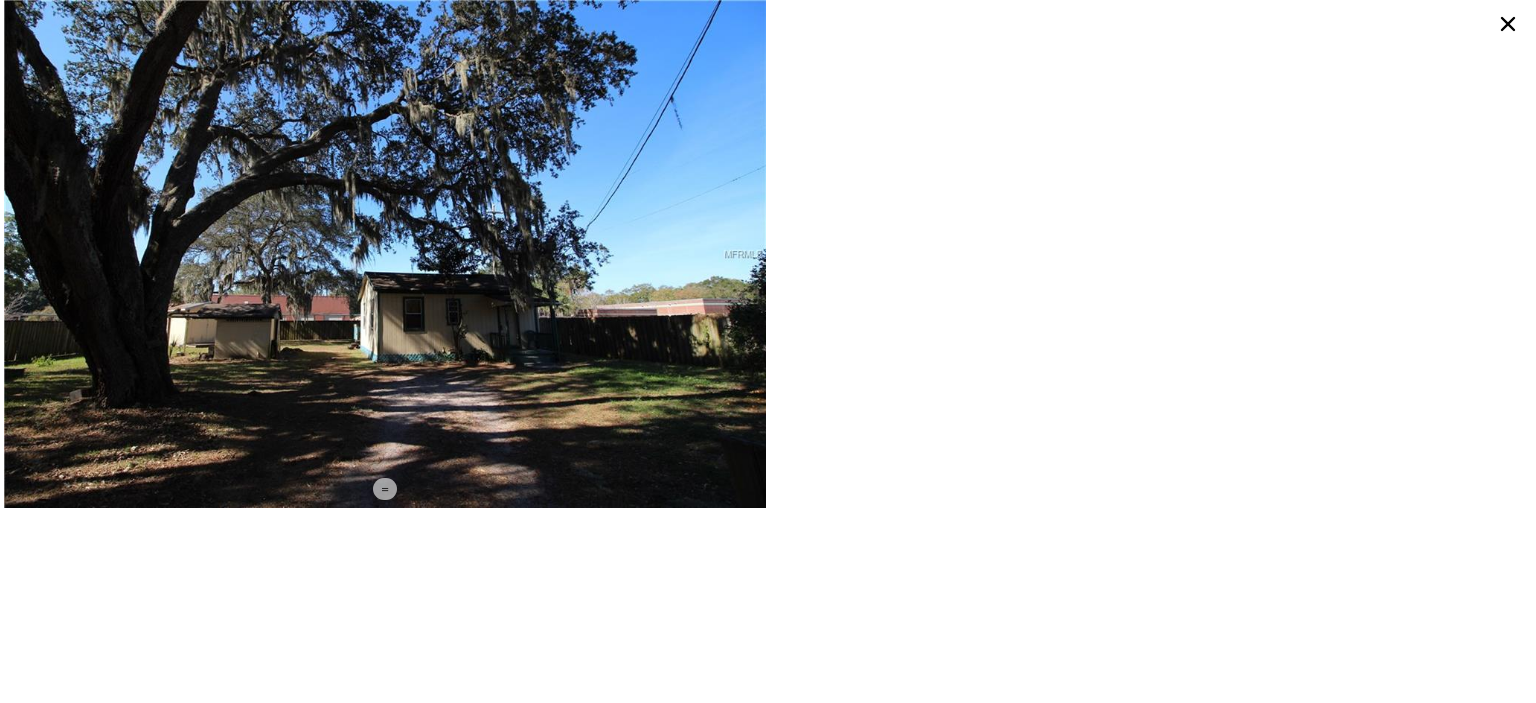 click 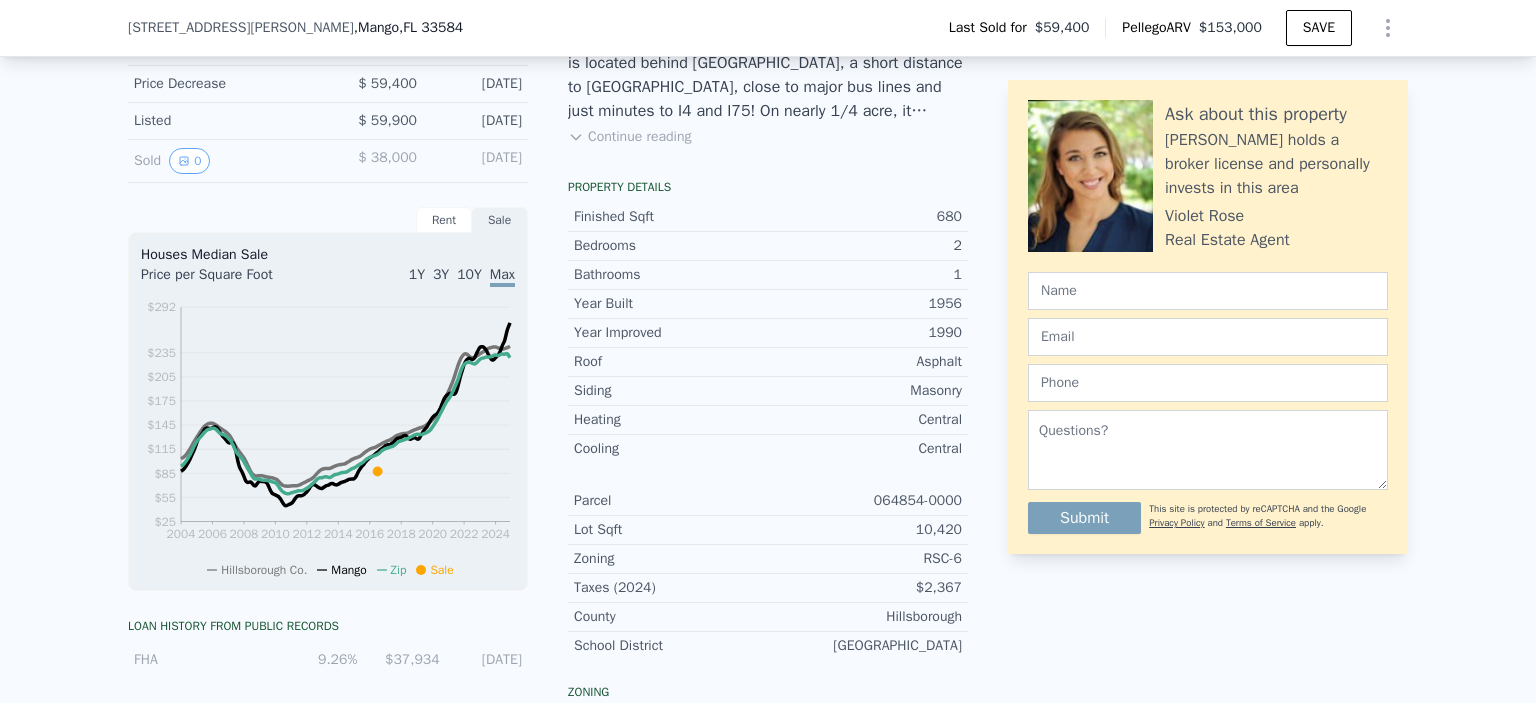 scroll, scrollTop: 568, scrollLeft: 0, axis: vertical 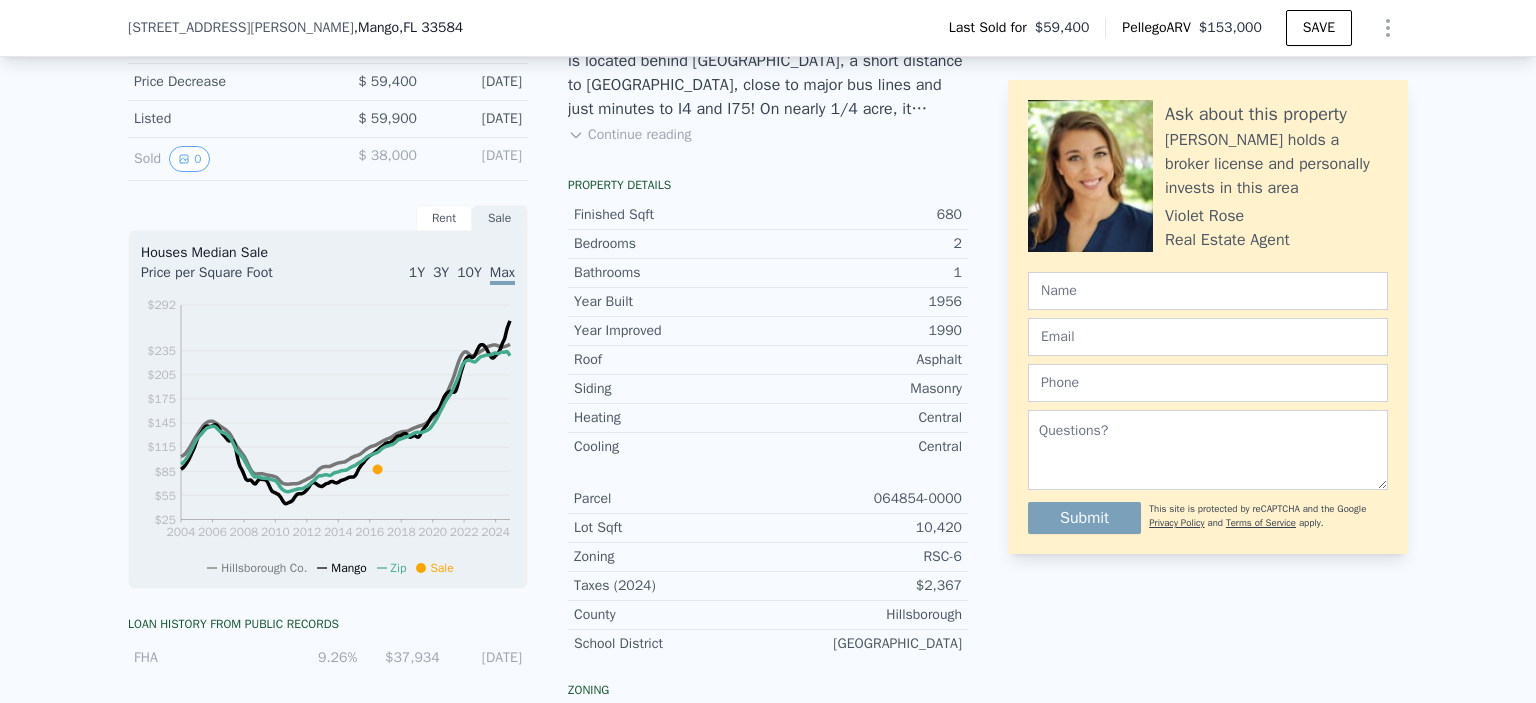 click on "Continue reading" at bounding box center [629, 135] 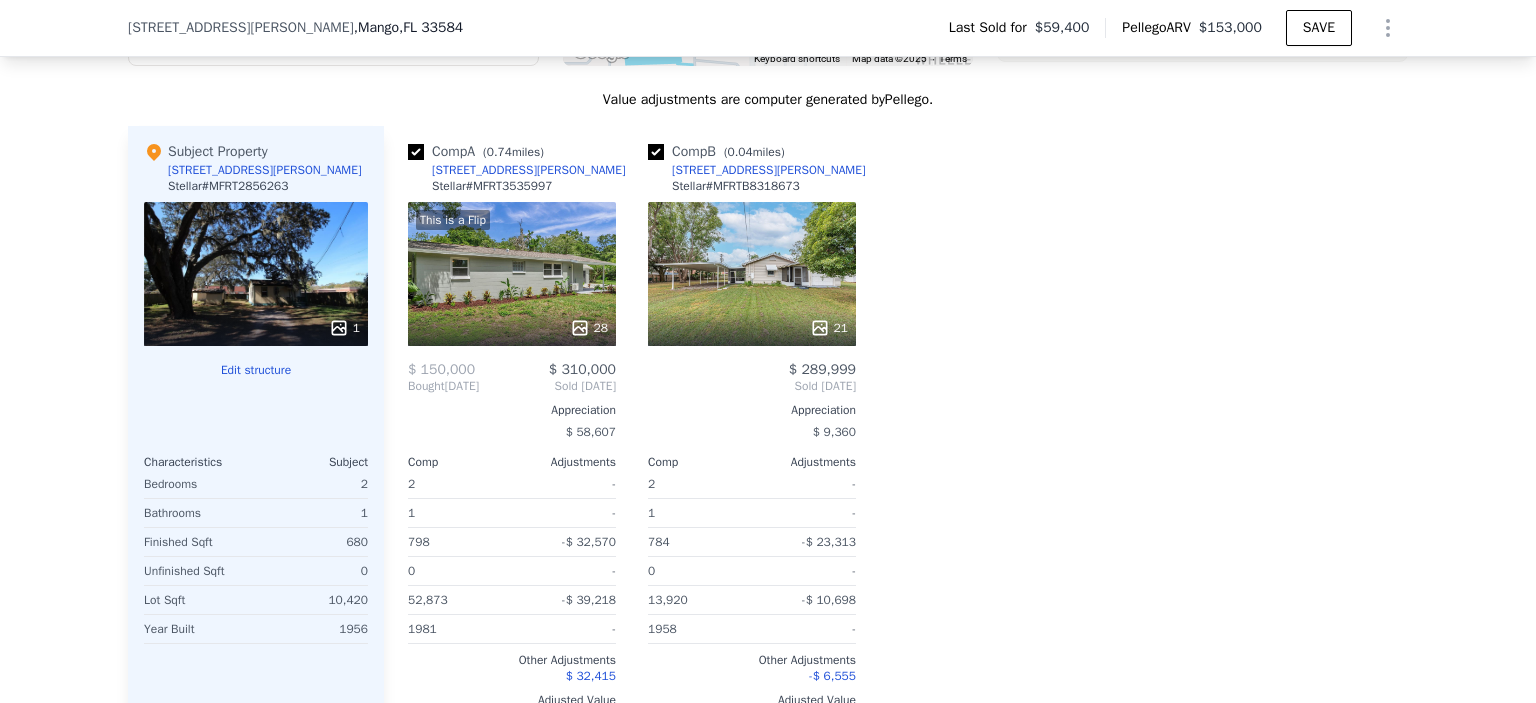 scroll, scrollTop: 2517, scrollLeft: 0, axis: vertical 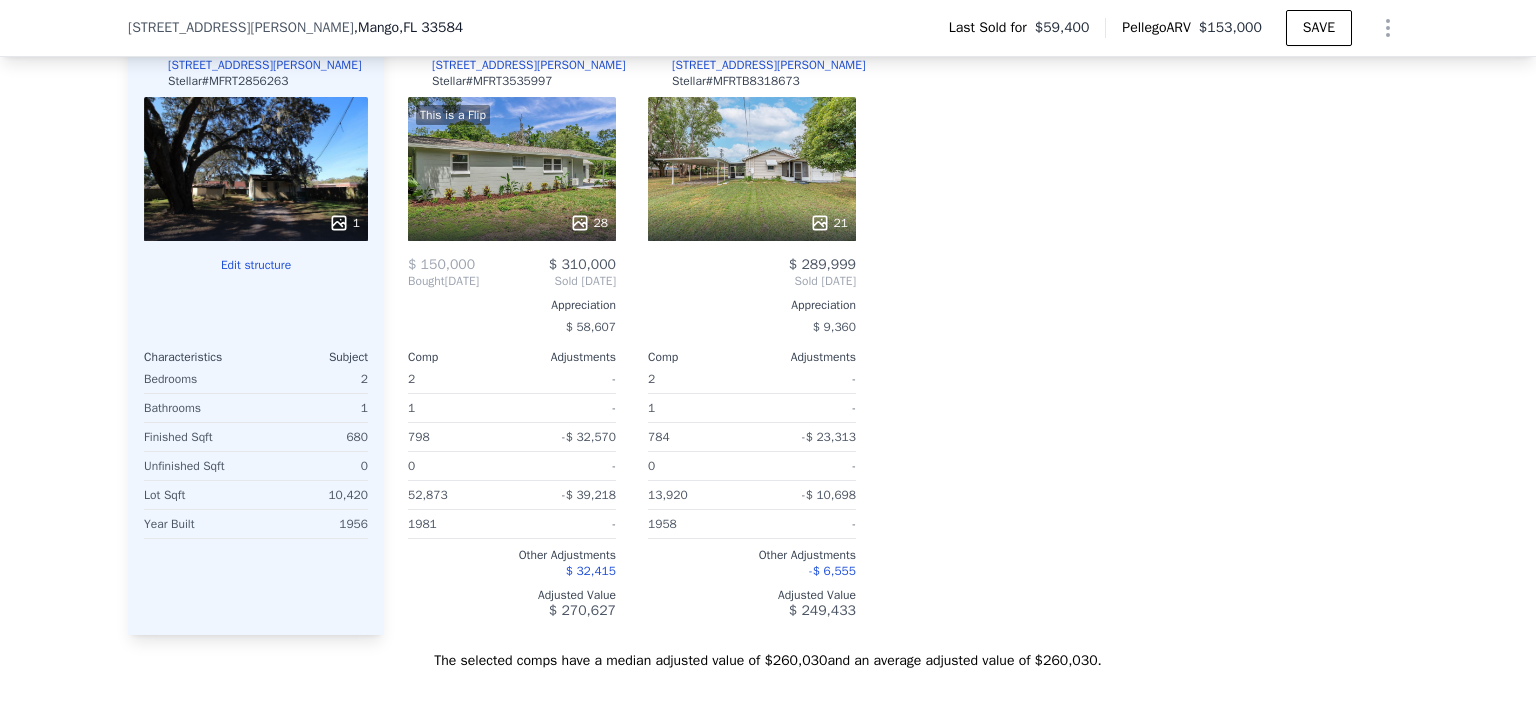 click on "21" at bounding box center (752, 169) 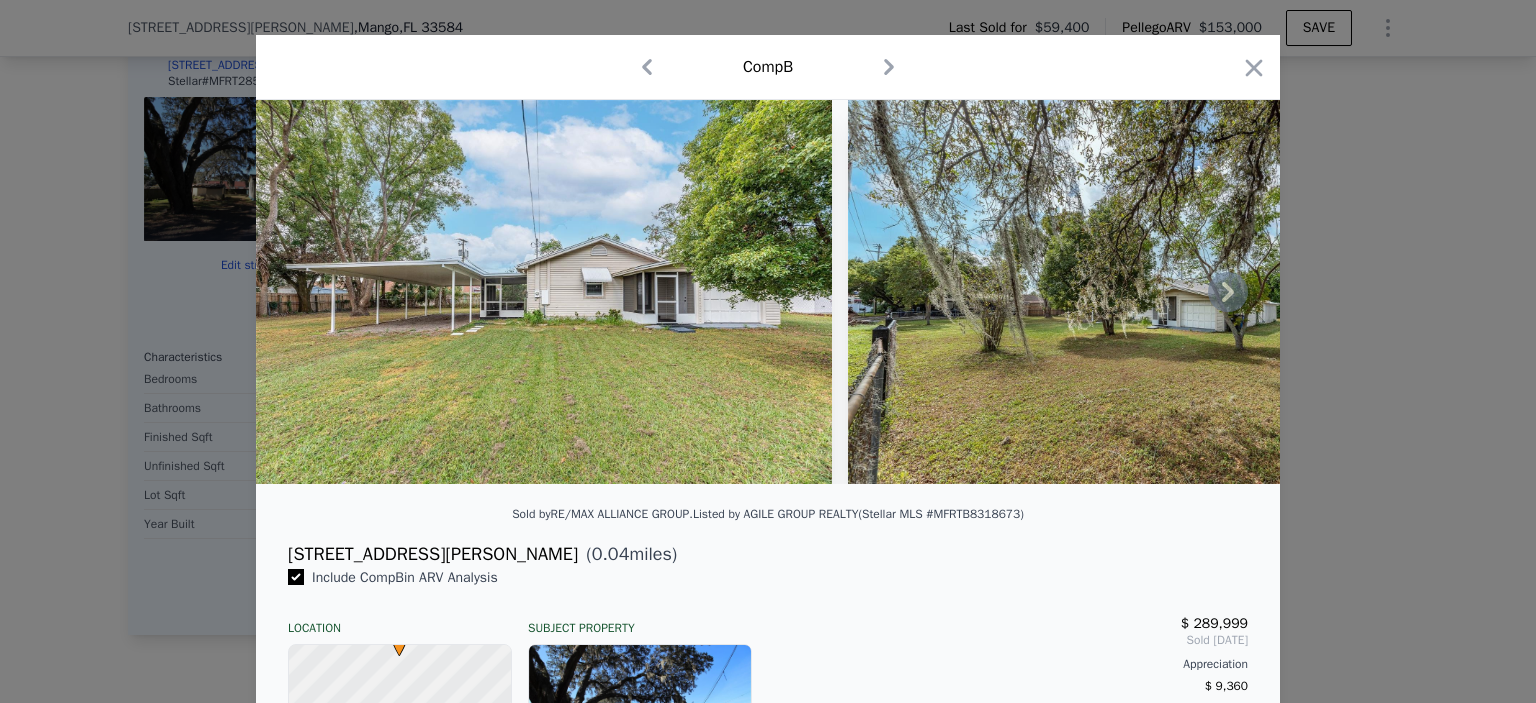 scroll, scrollTop: 32, scrollLeft: 0, axis: vertical 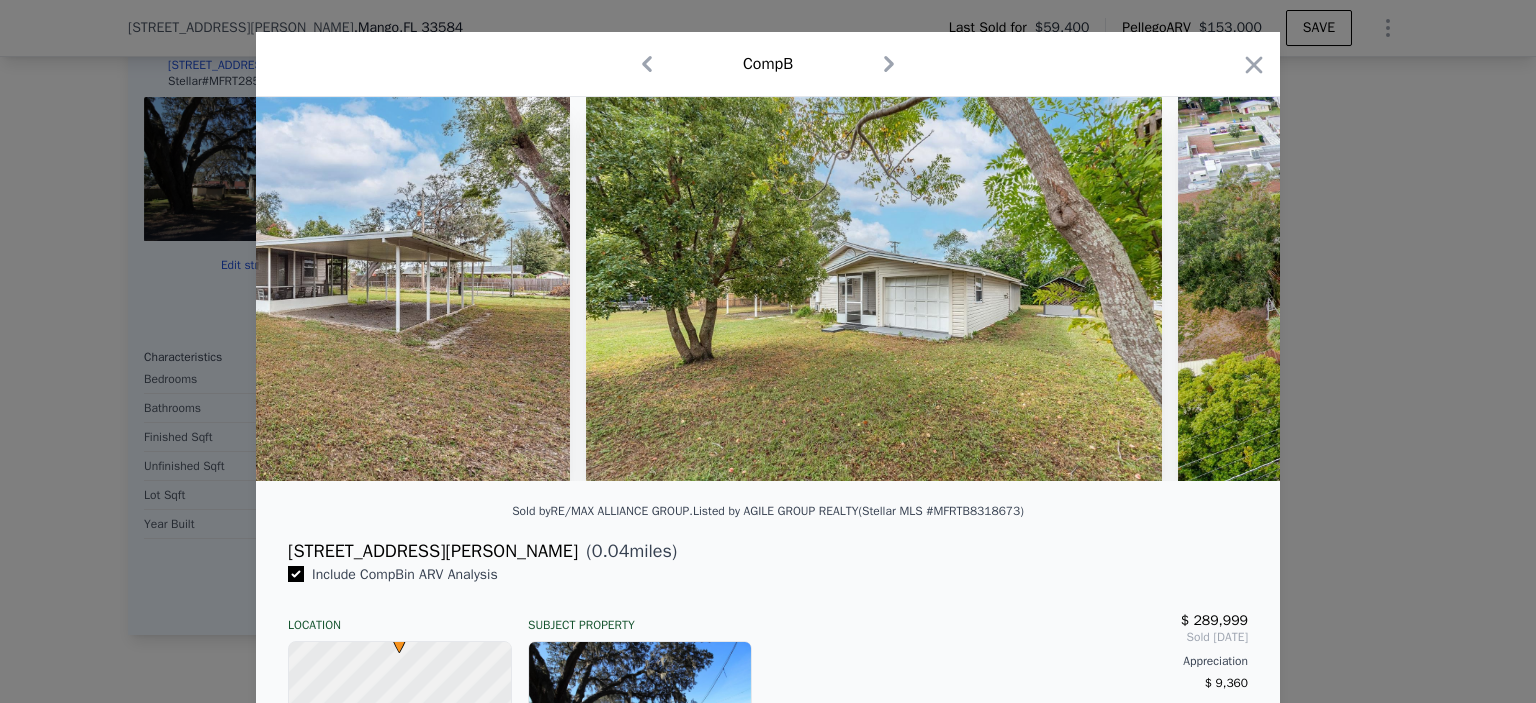 click at bounding box center (768, 351) 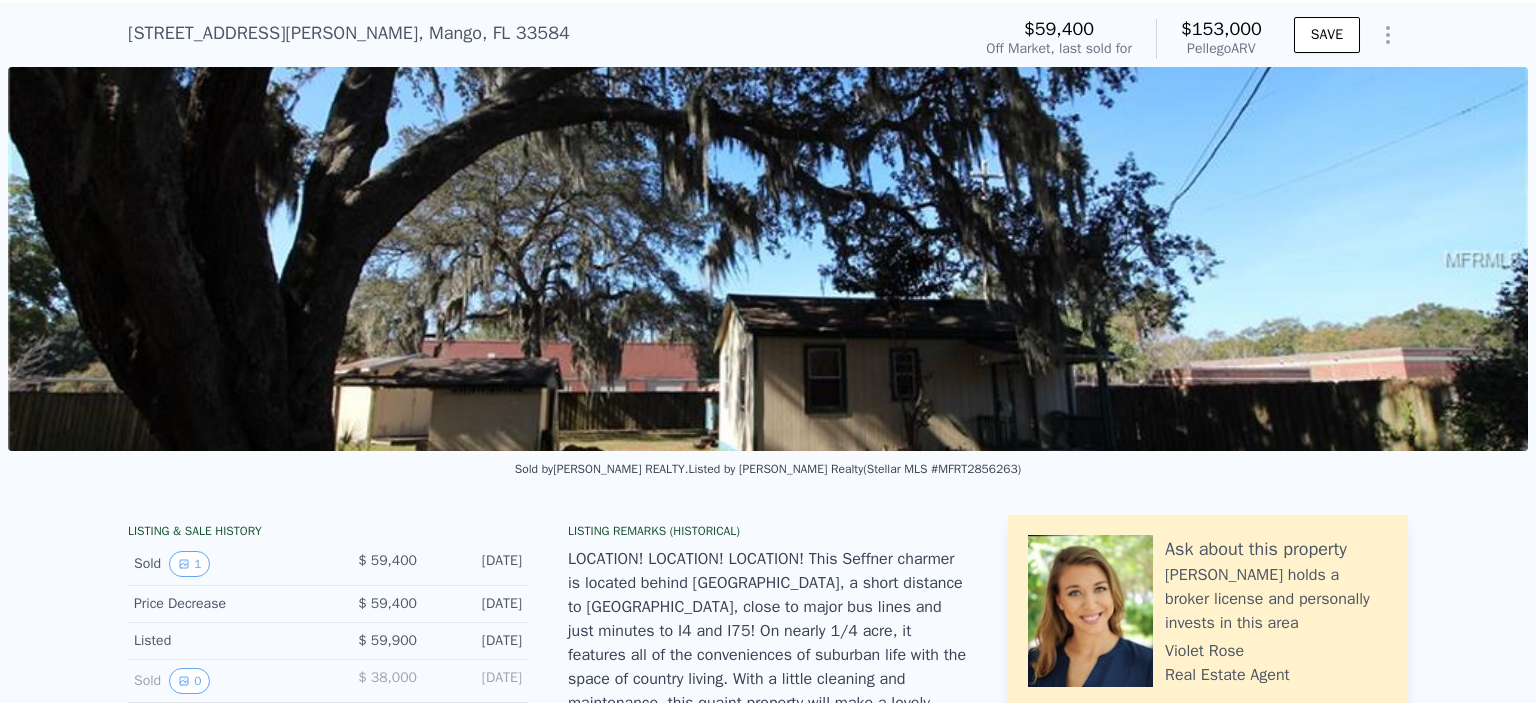 scroll, scrollTop: 7, scrollLeft: 0, axis: vertical 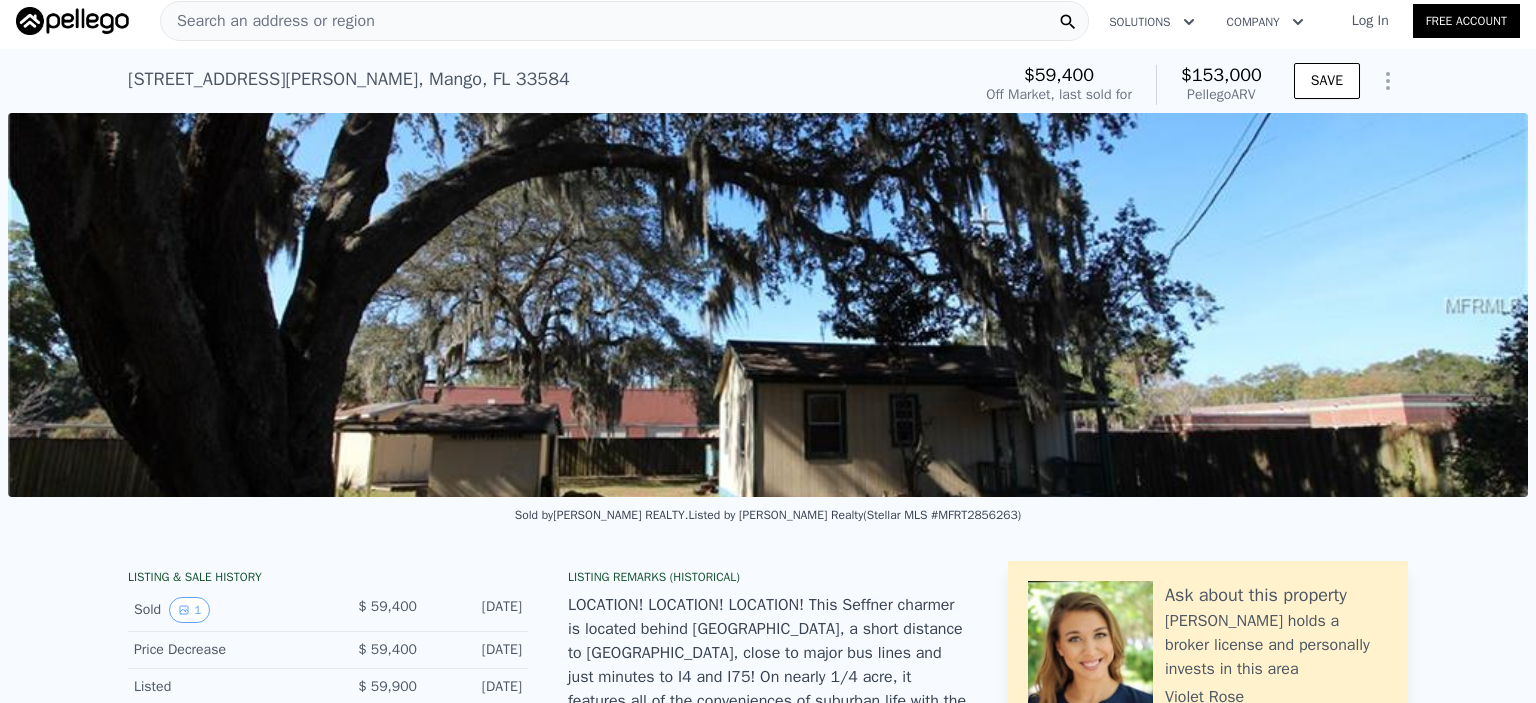 click on "Search an address or region" at bounding box center (268, 21) 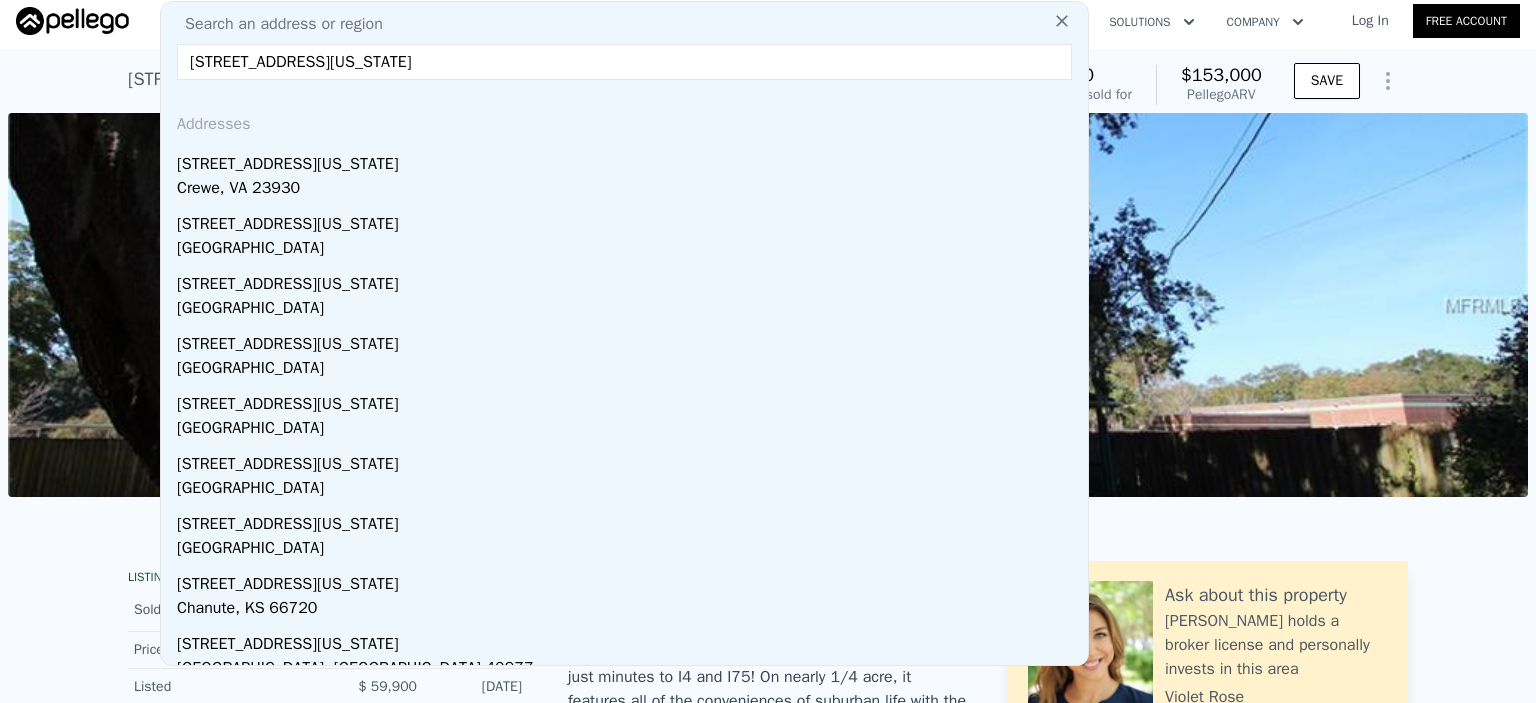 click on "[STREET_ADDRESS][US_STATE]" at bounding box center [624, 62] 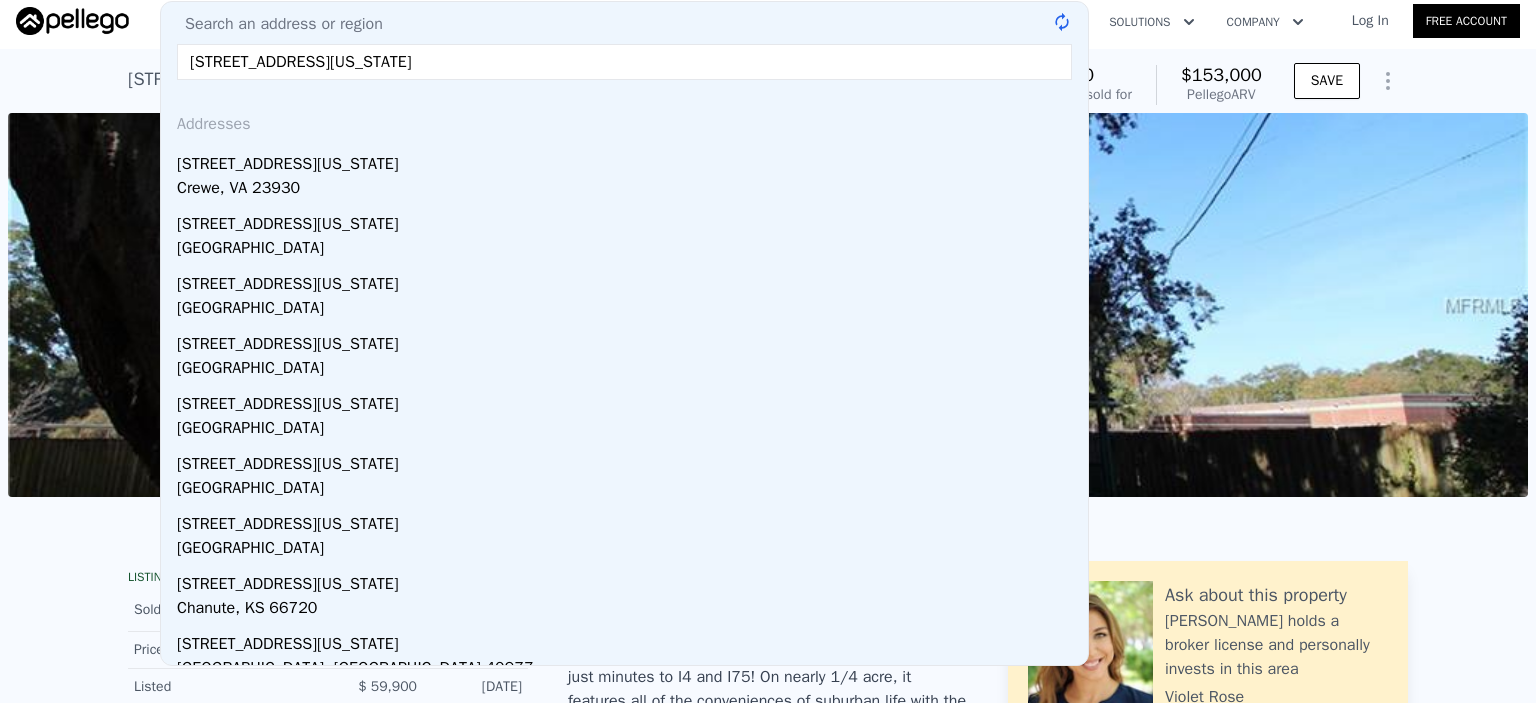 click on "[STREET_ADDRESS][US_STATE]" at bounding box center (624, 62) 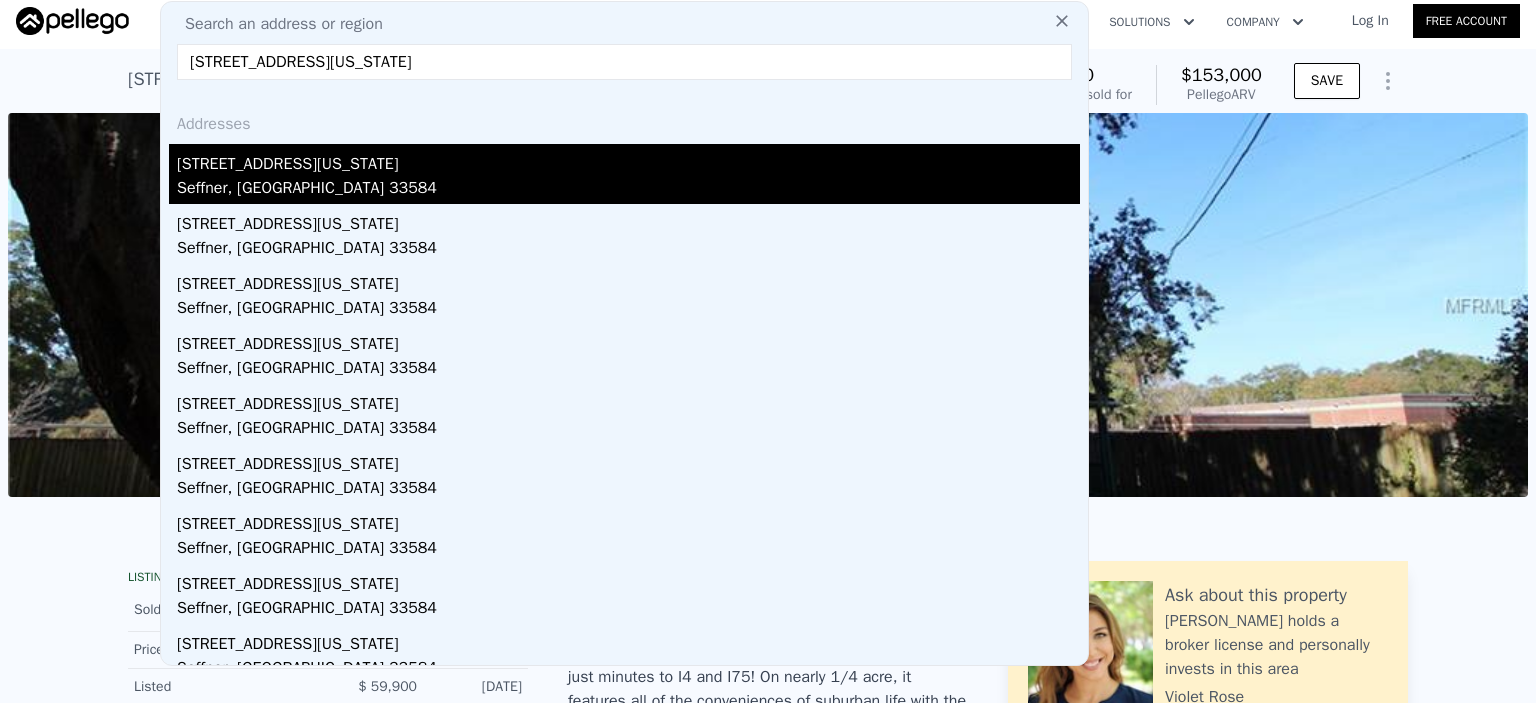 type on "[STREET_ADDRESS][US_STATE]" 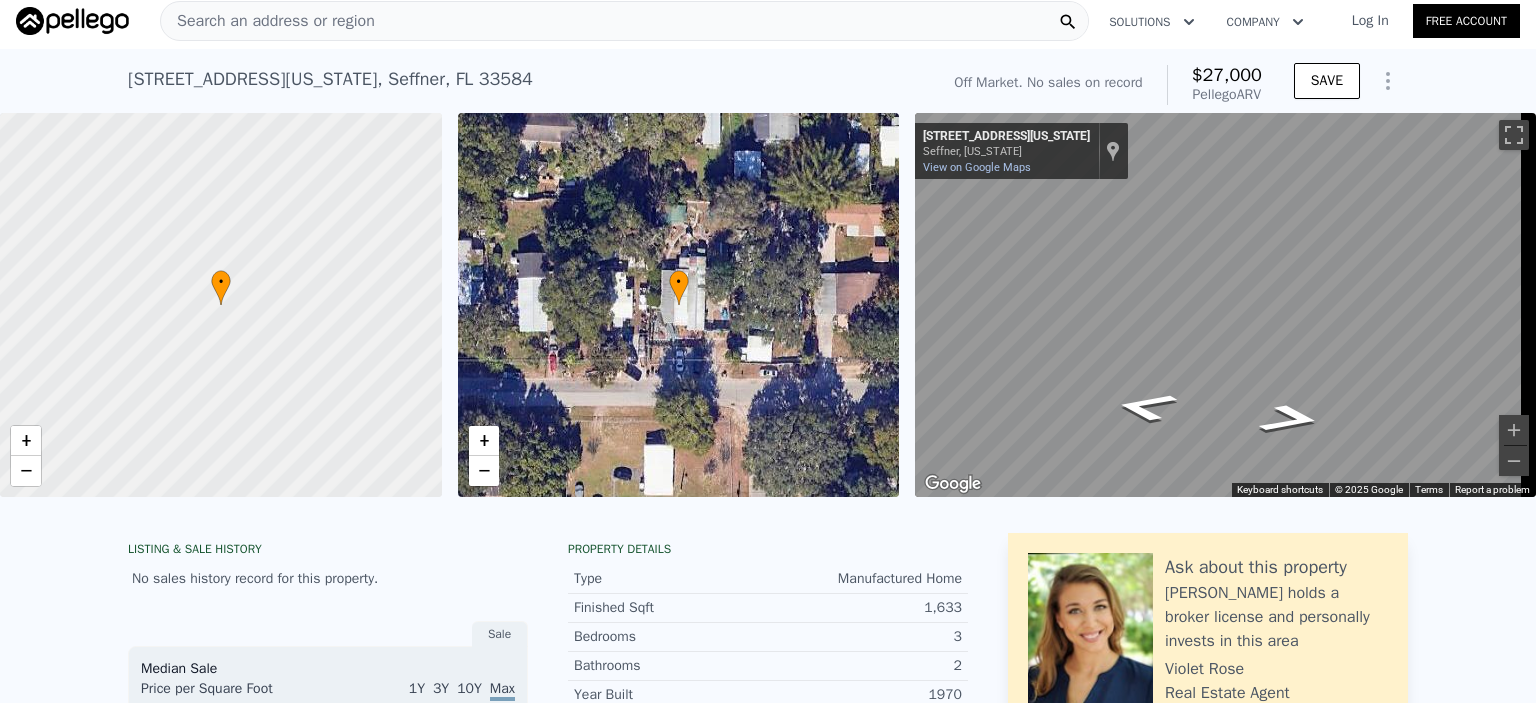 scroll, scrollTop: 0, scrollLeft: 8, axis: horizontal 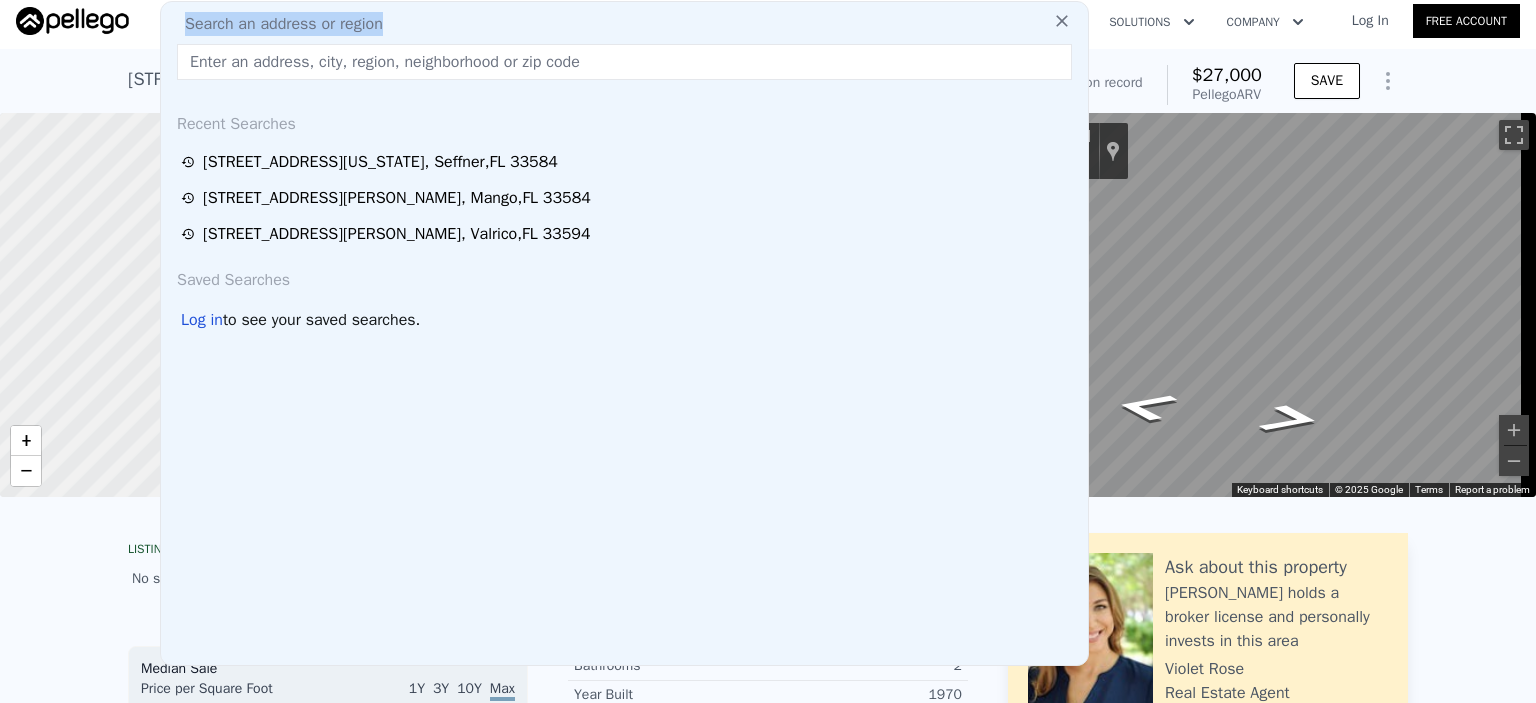 click on "Search an address or region" at bounding box center (276, 24) 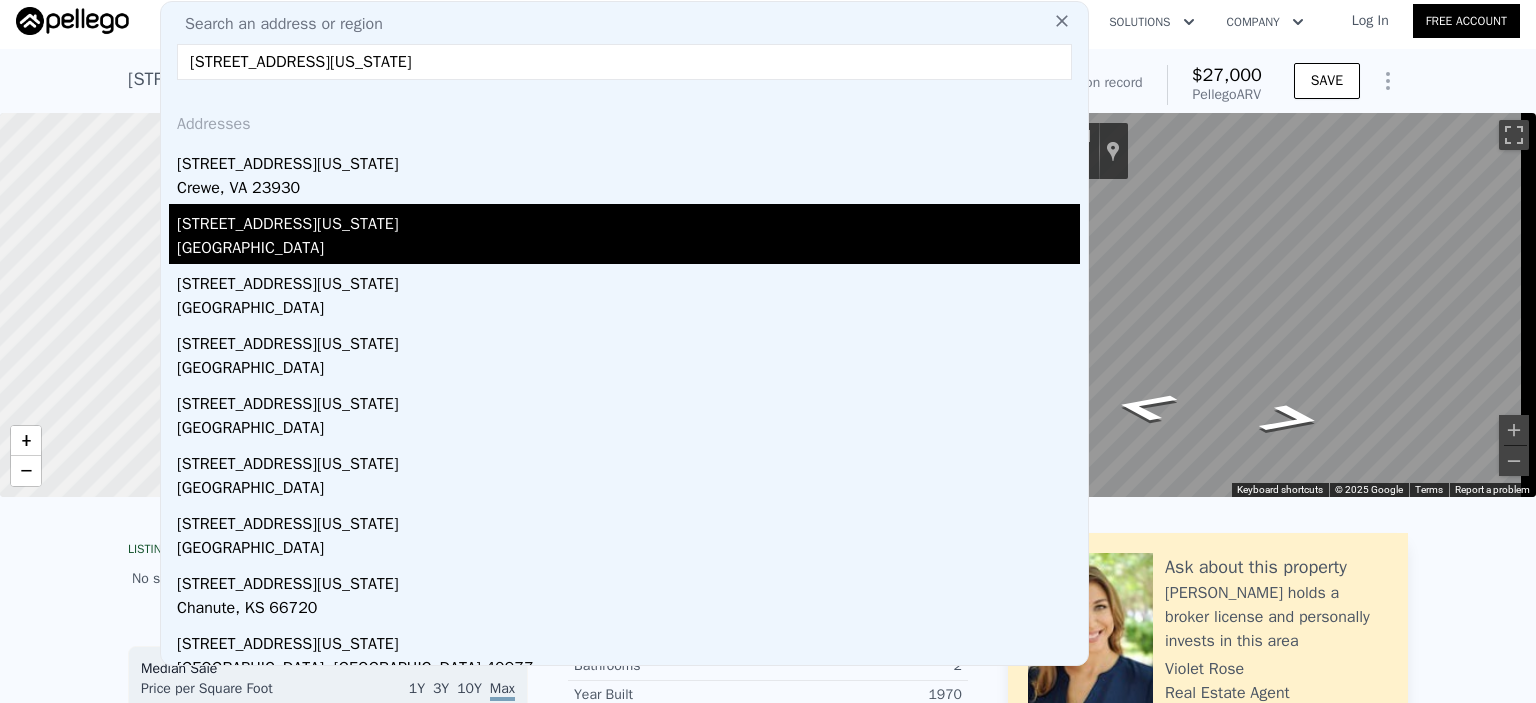 type on "[STREET_ADDRESS][US_STATE]" 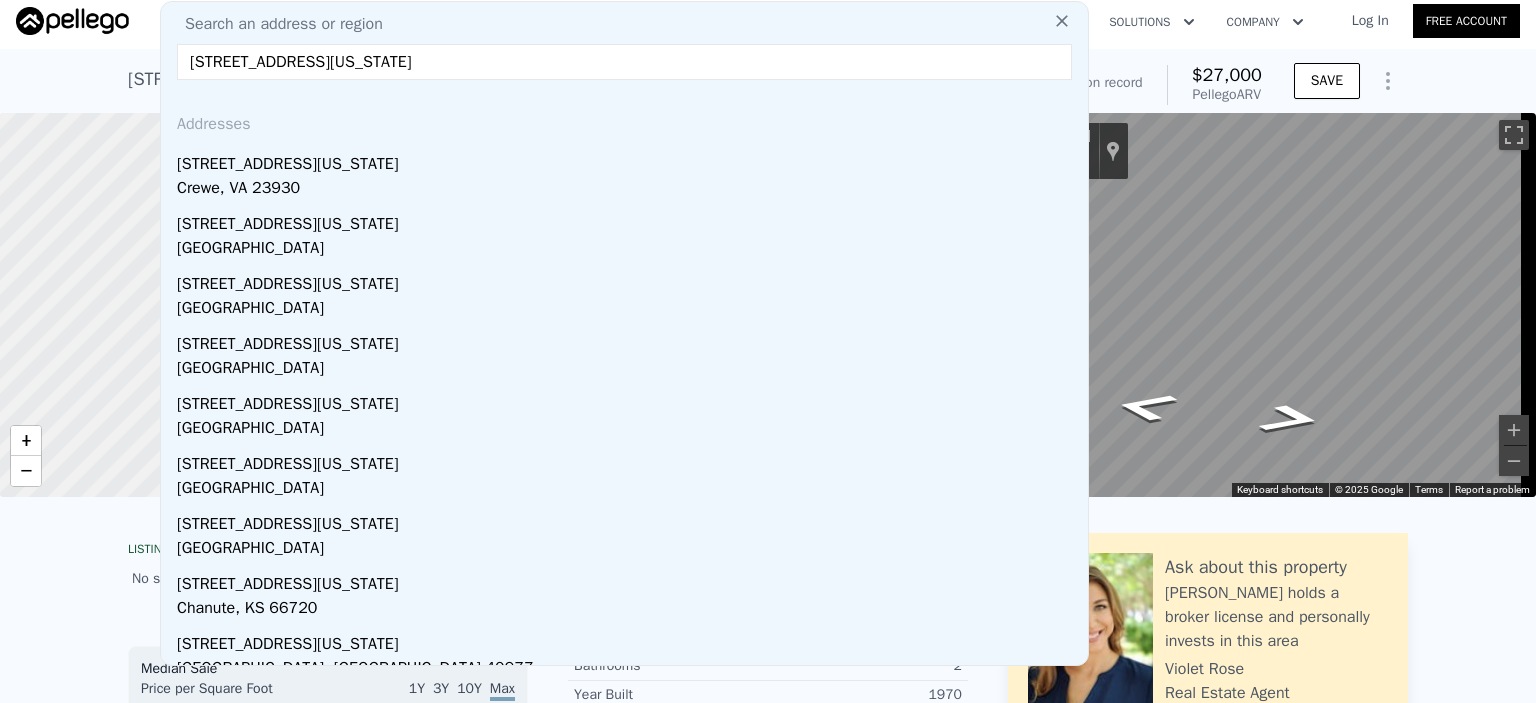 click at bounding box center (221, 305) 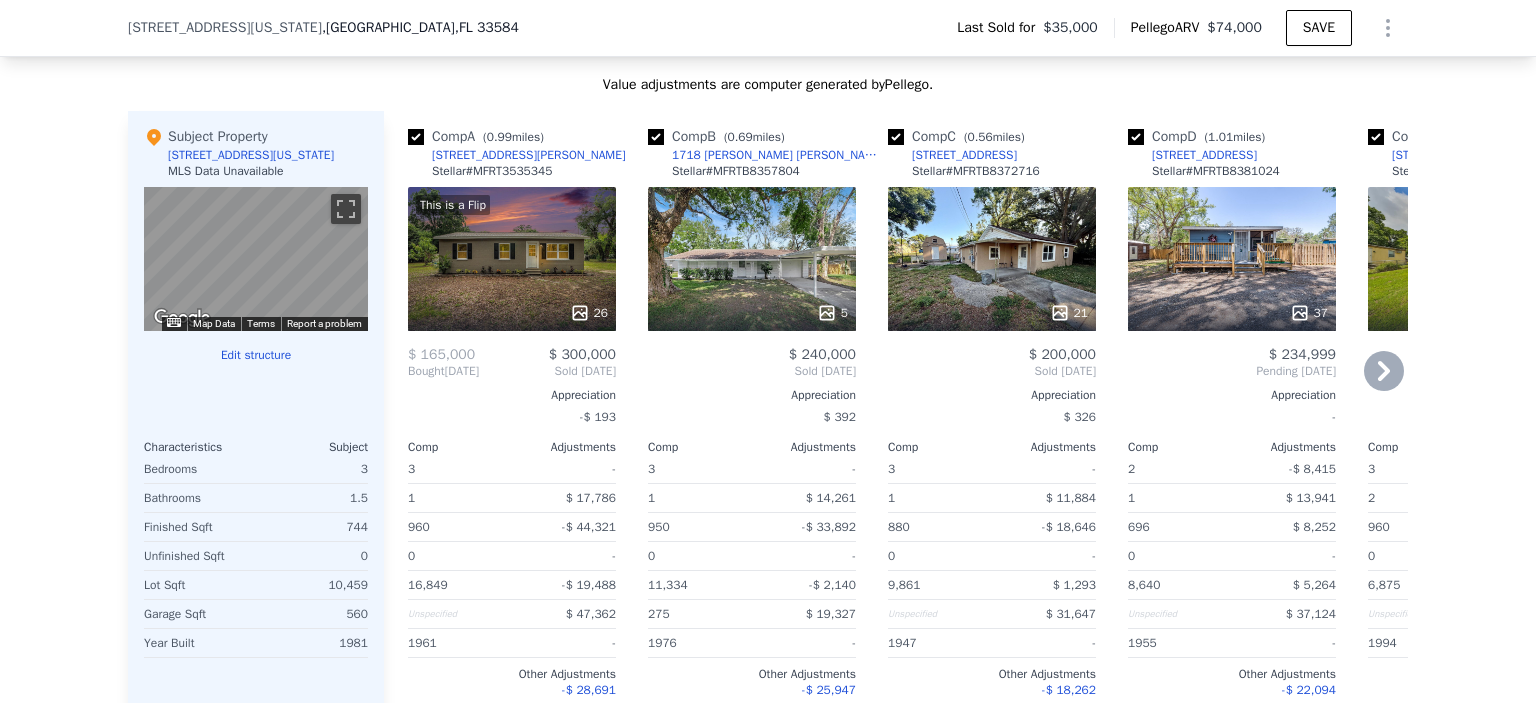 scroll, scrollTop: 1893, scrollLeft: 0, axis: vertical 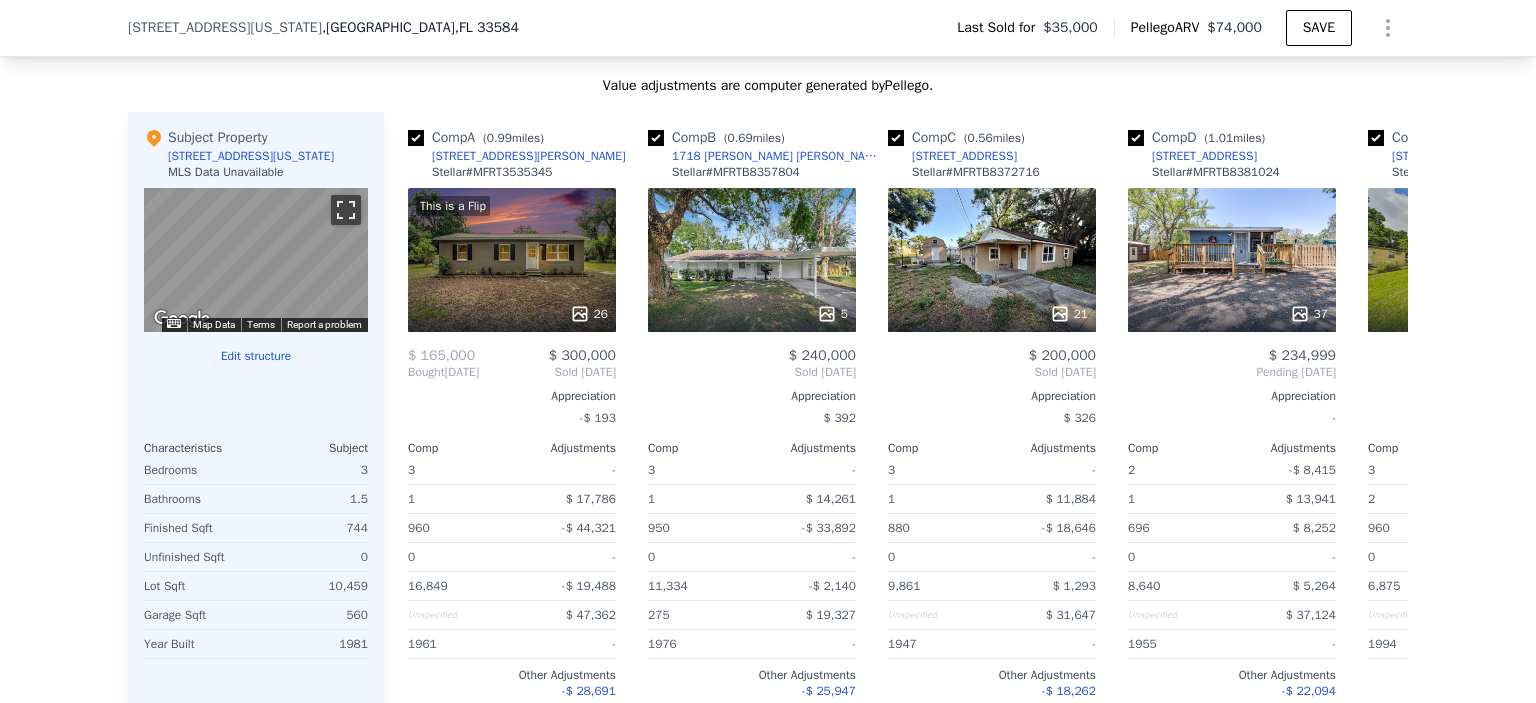 click at bounding box center (346, 210) 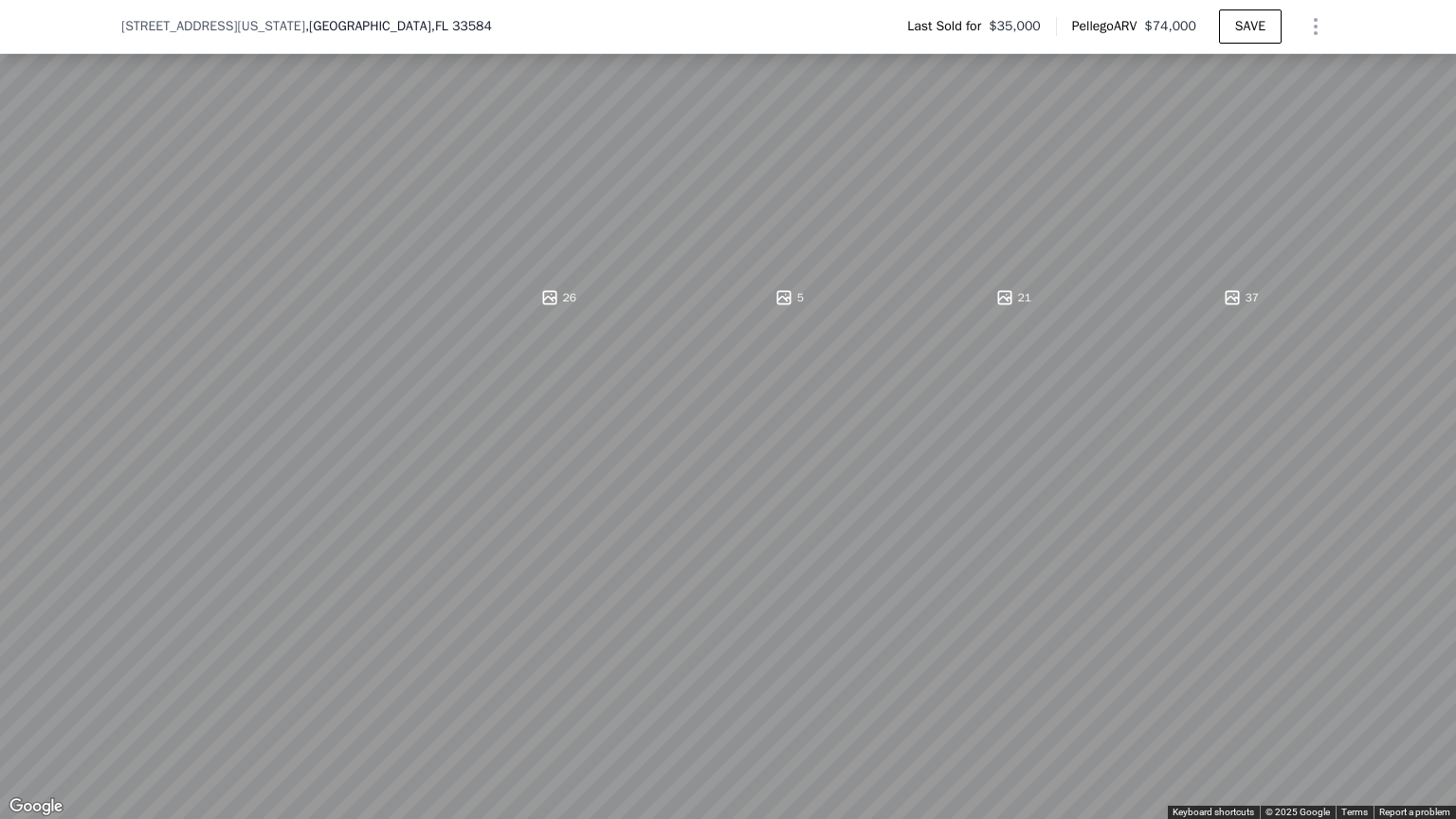 click at bounding box center (1435, 21) 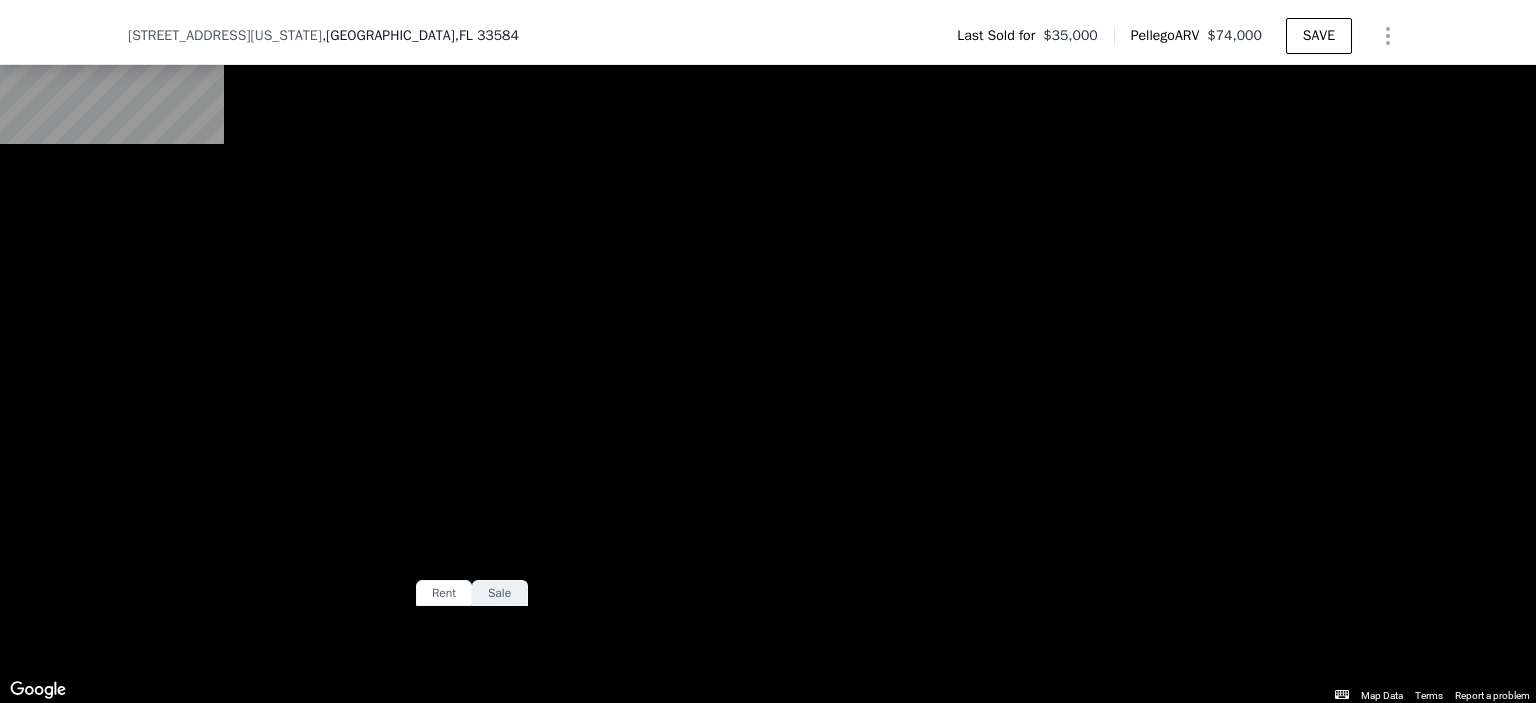 scroll, scrollTop: 228, scrollLeft: 0, axis: vertical 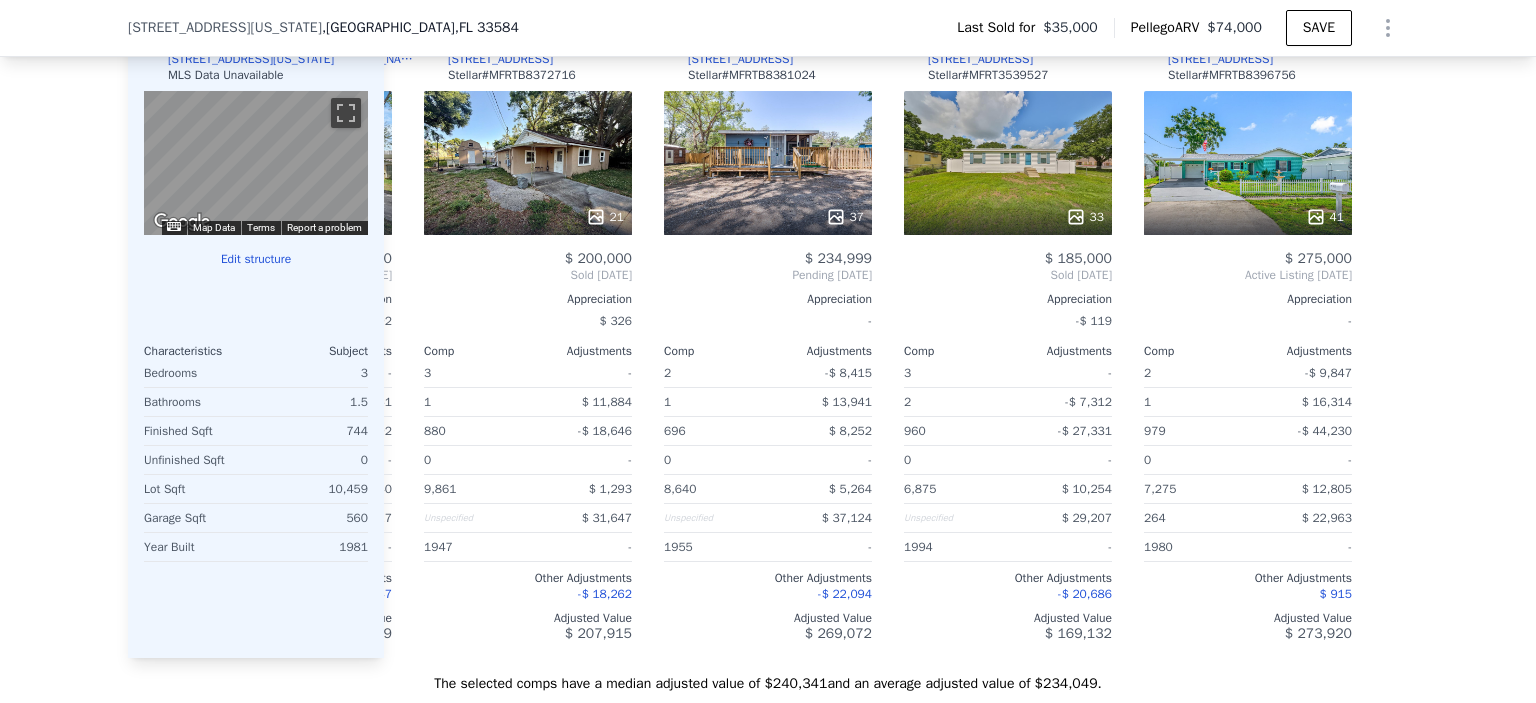 click on "8,640" at bounding box center (714, 489) 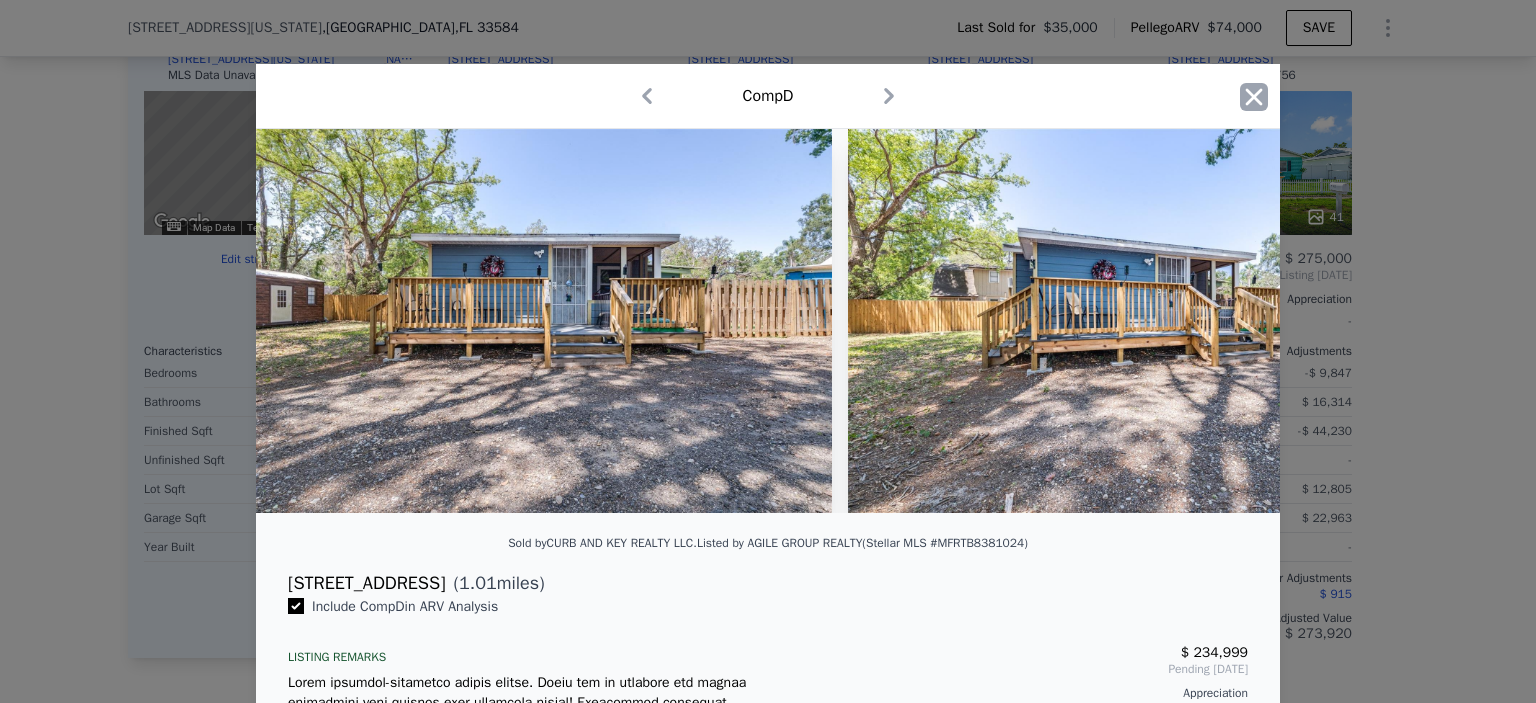 click 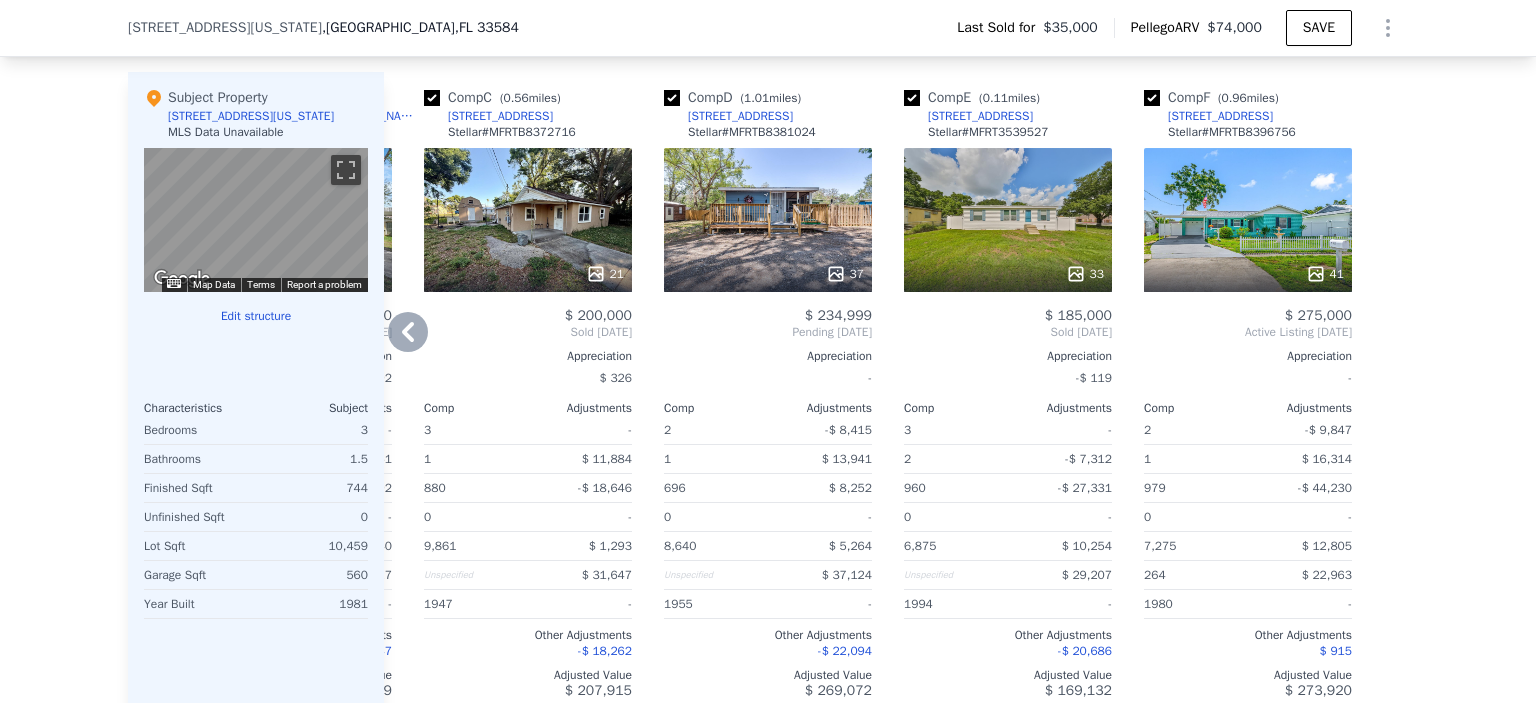 scroll, scrollTop: 1932, scrollLeft: 0, axis: vertical 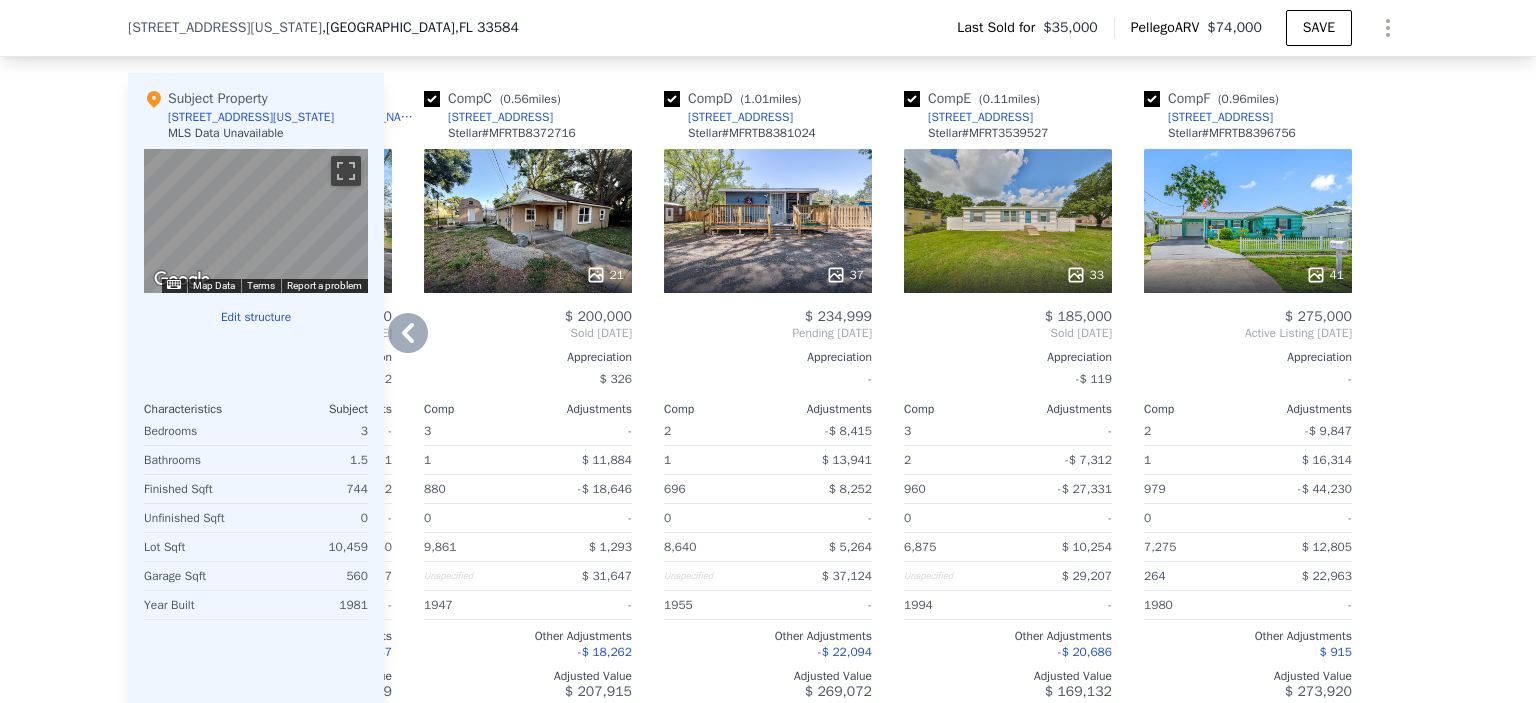 click on "37" at bounding box center [768, 221] 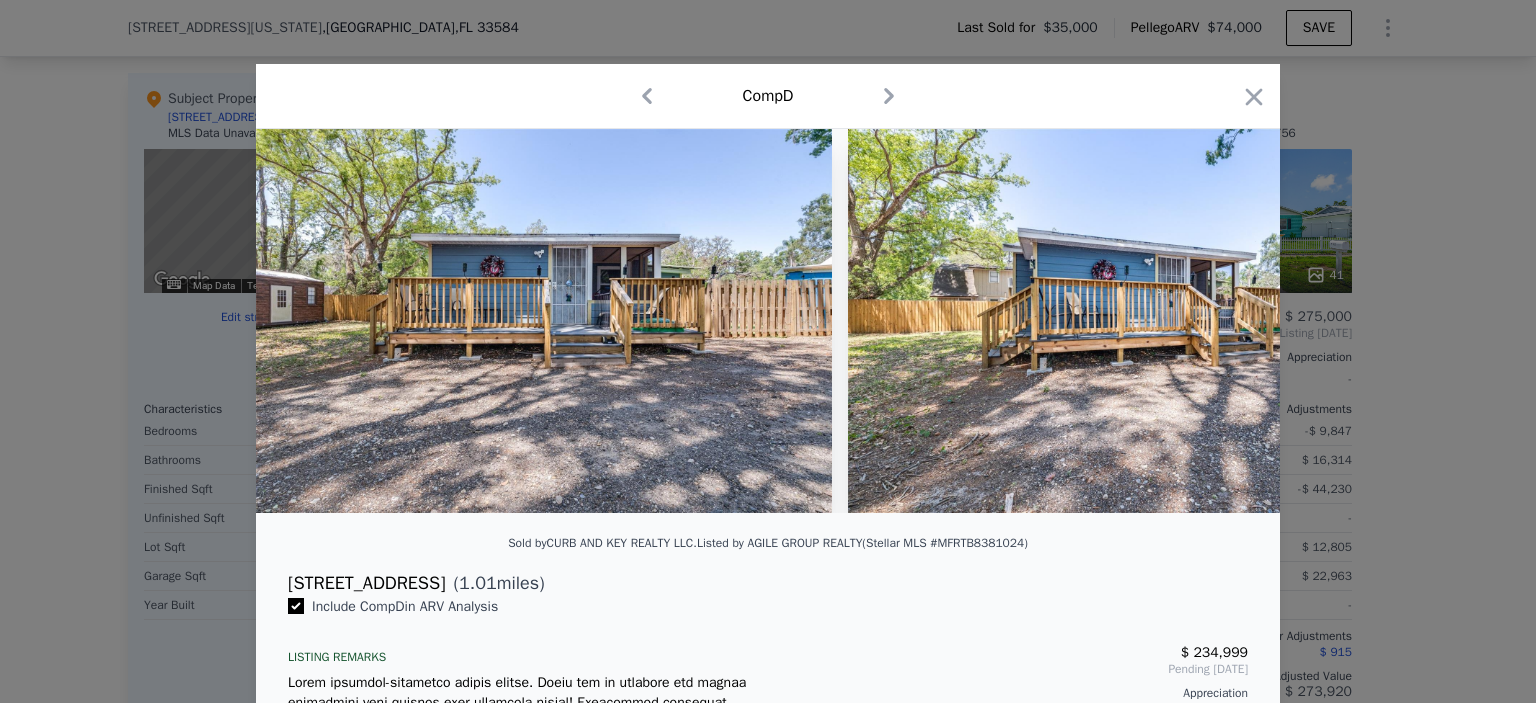 click 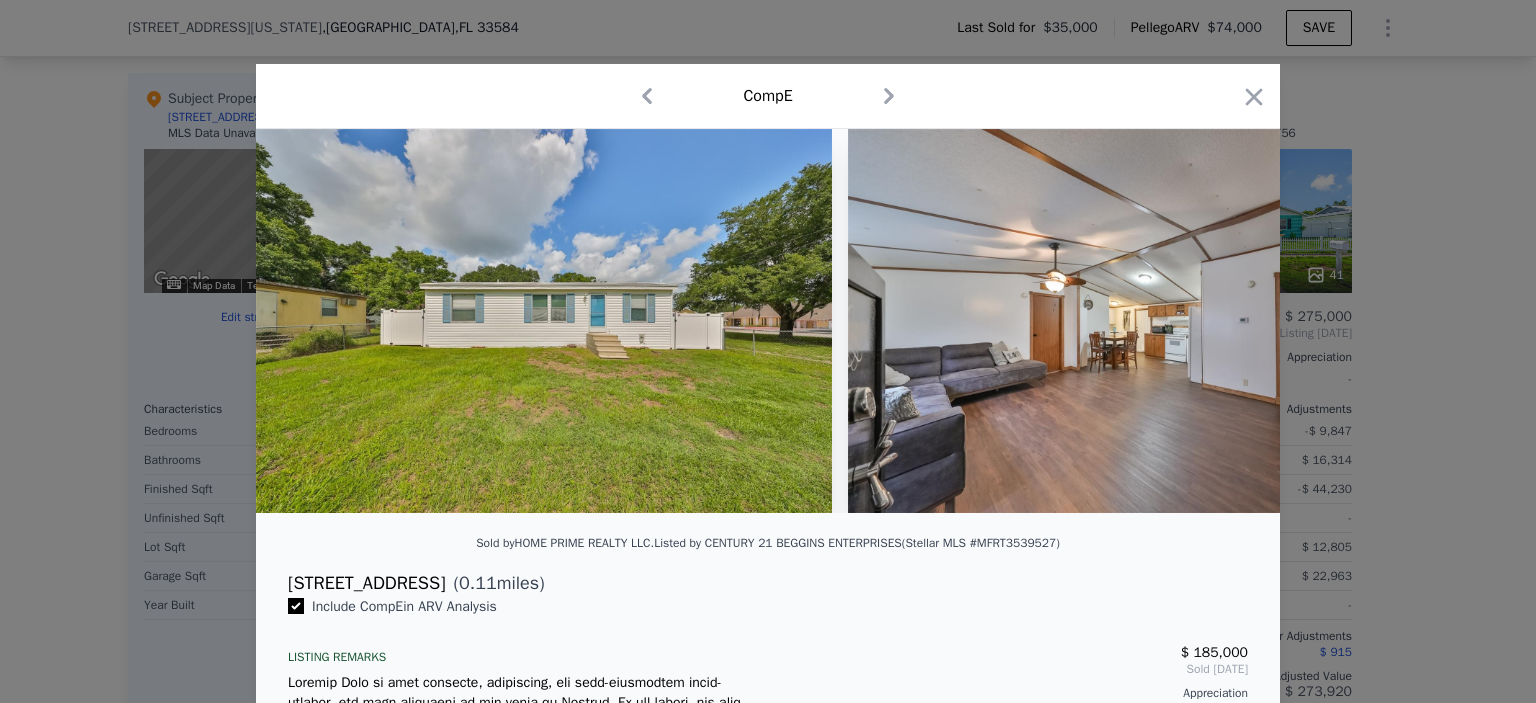 click 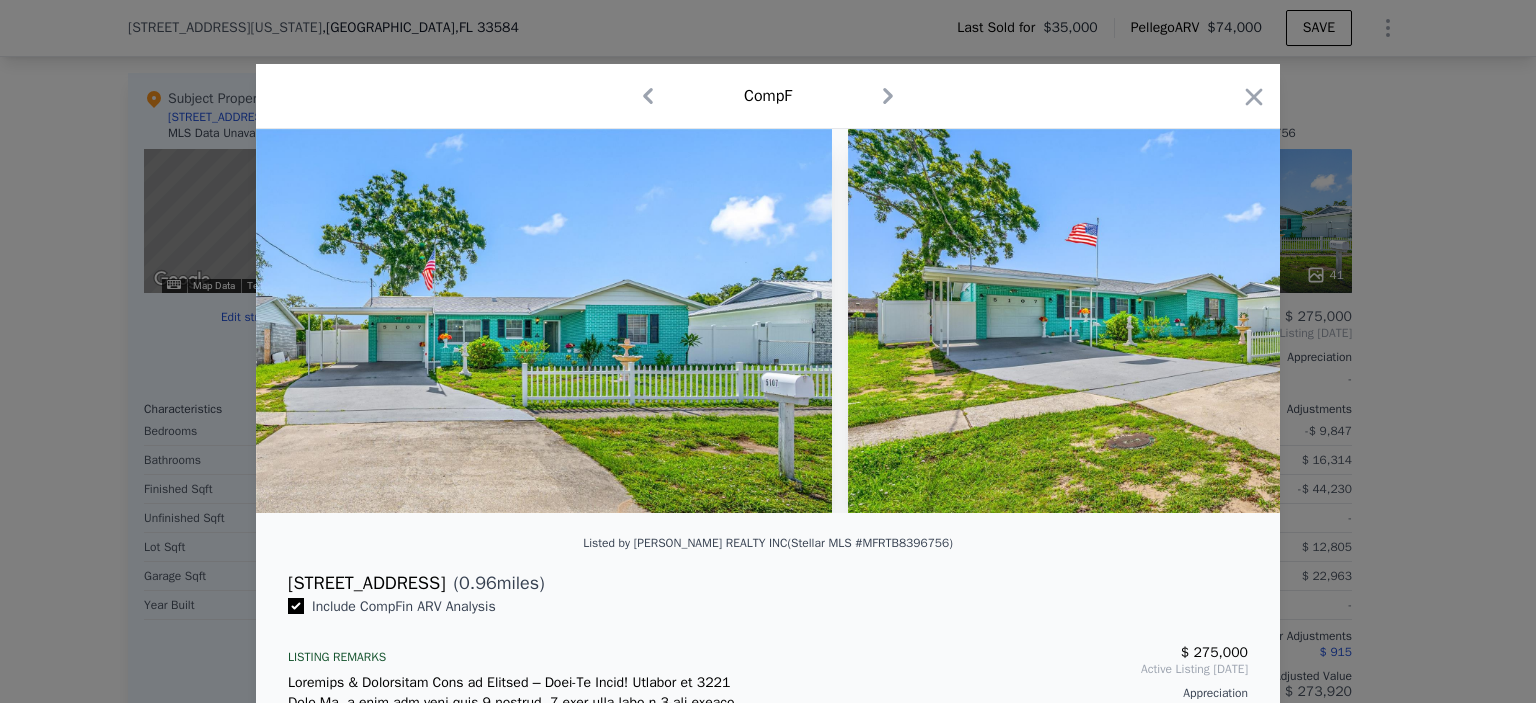 click 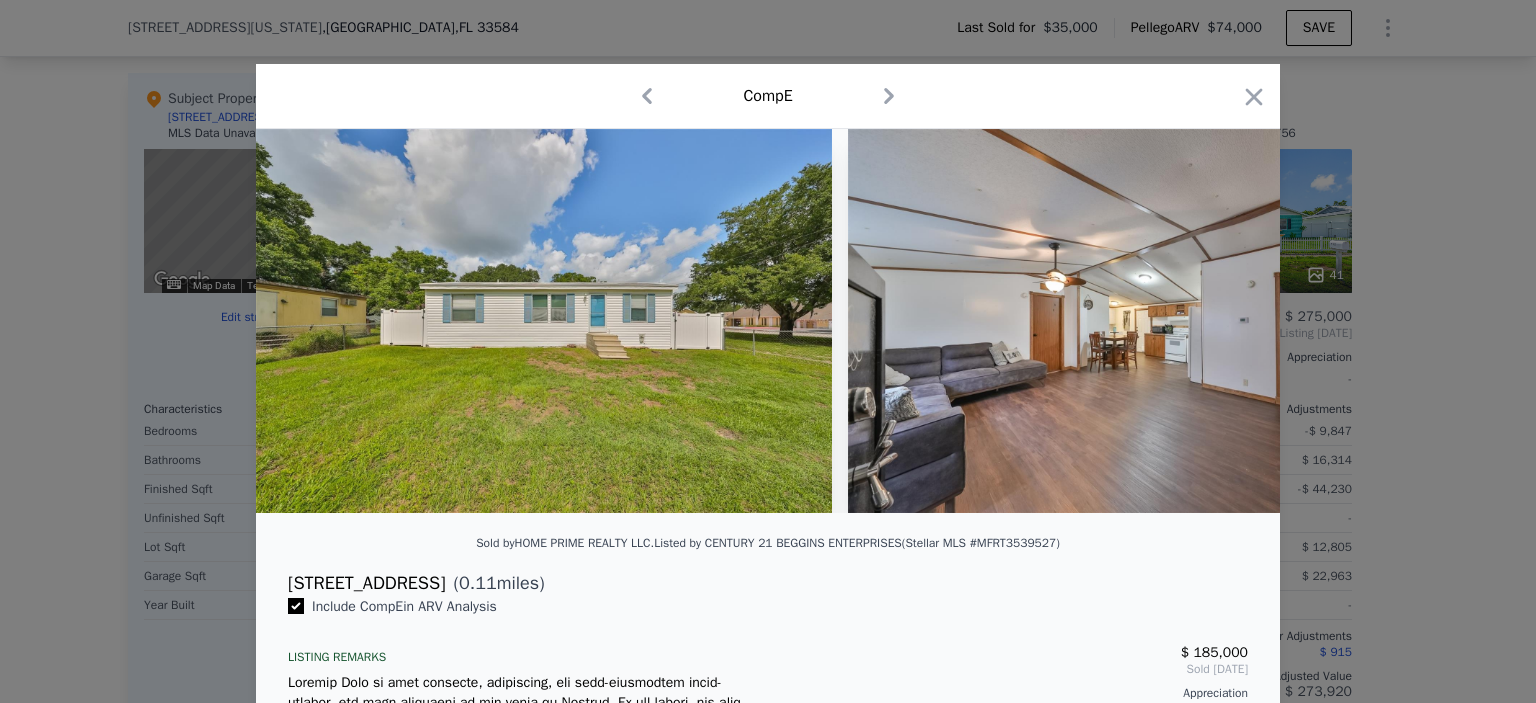 click 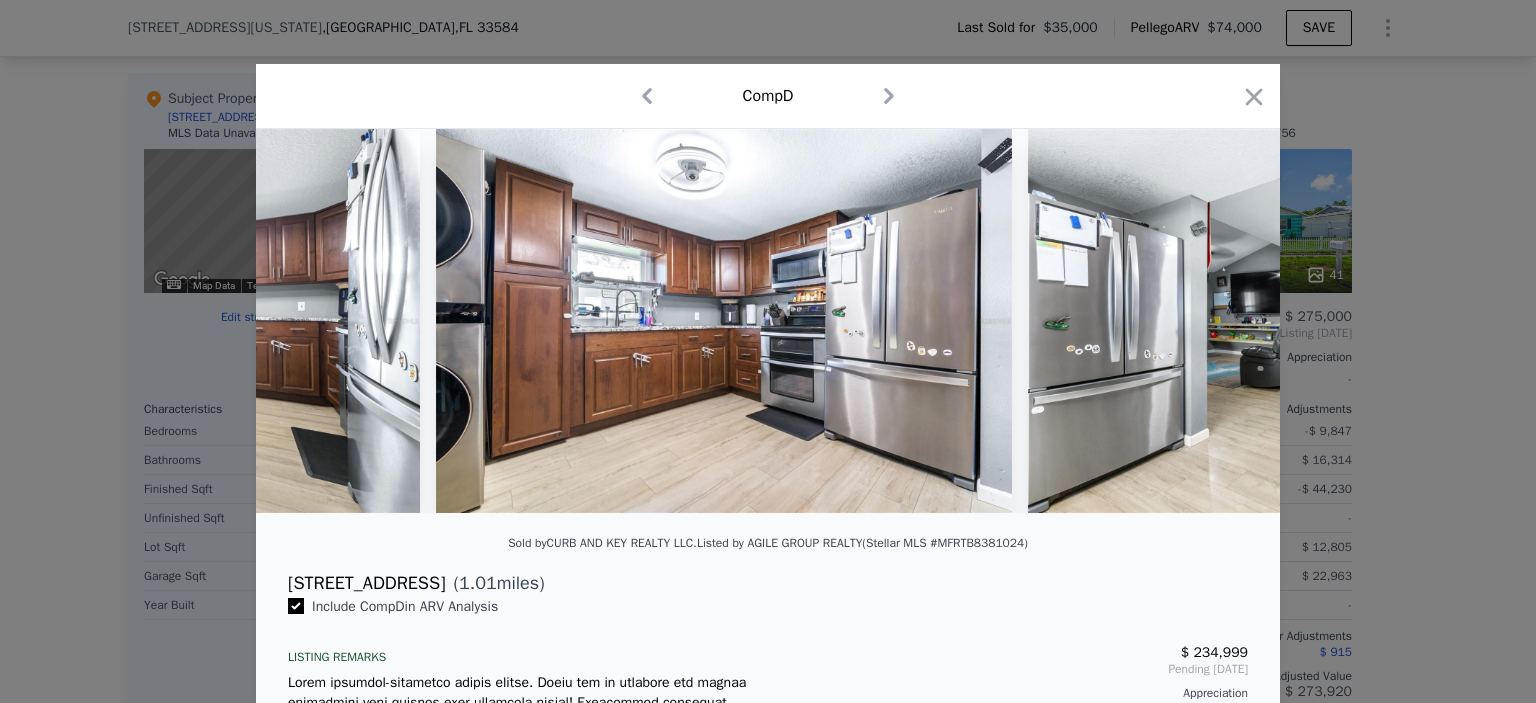 scroll, scrollTop: 0, scrollLeft: 0, axis: both 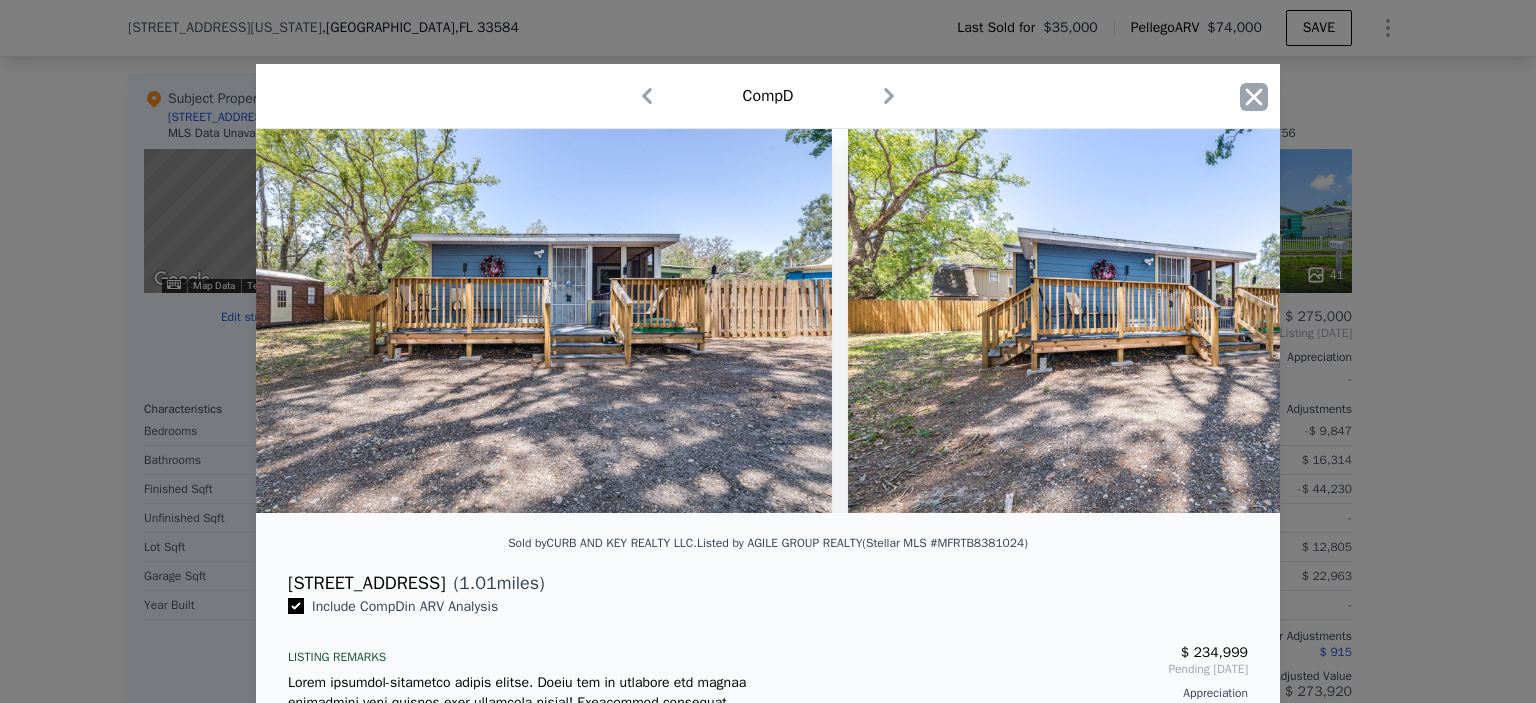 click 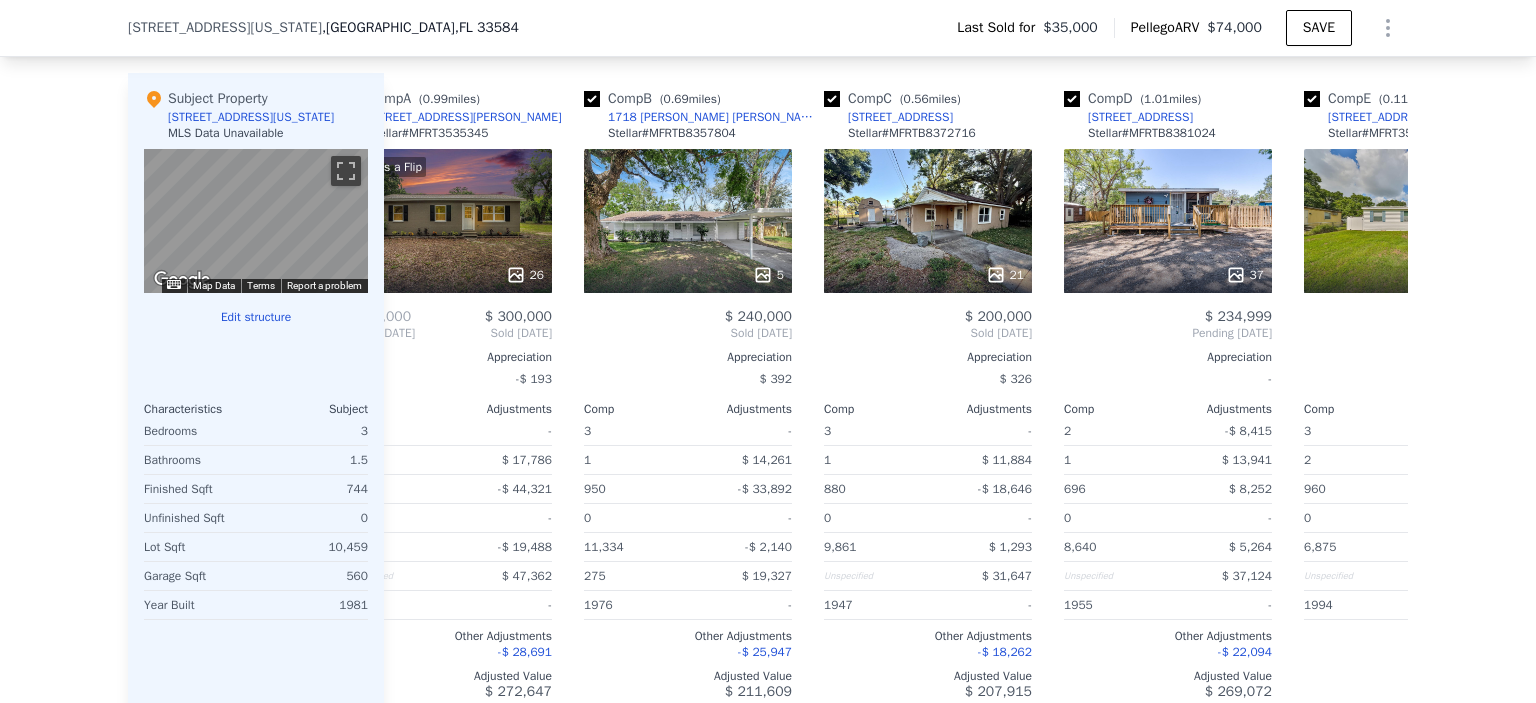 scroll, scrollTop: 0, scrollLeft: 0, axis: both 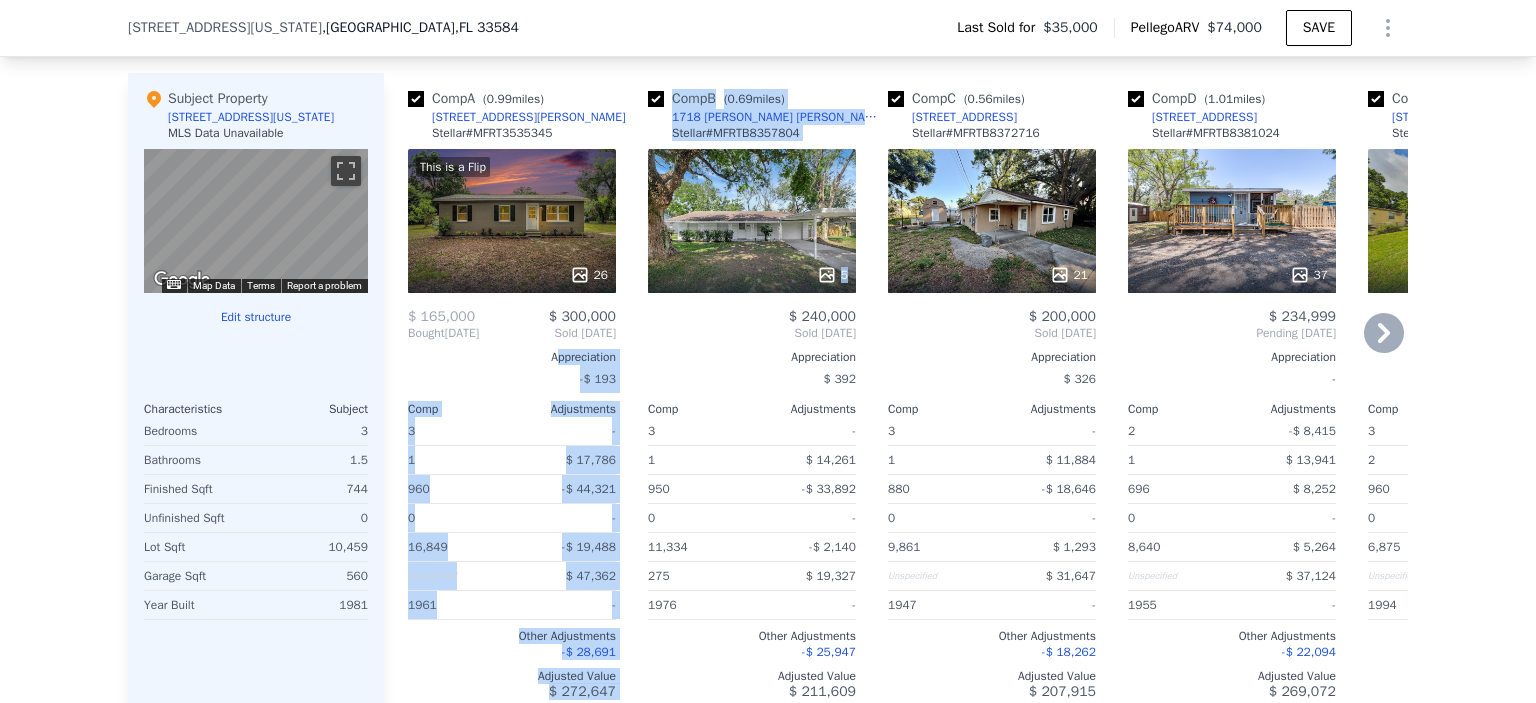 drag, startPoint x: 548, startPoint y: 373, endPoint x: 720, endPoint y: 302, distance: 186.07794 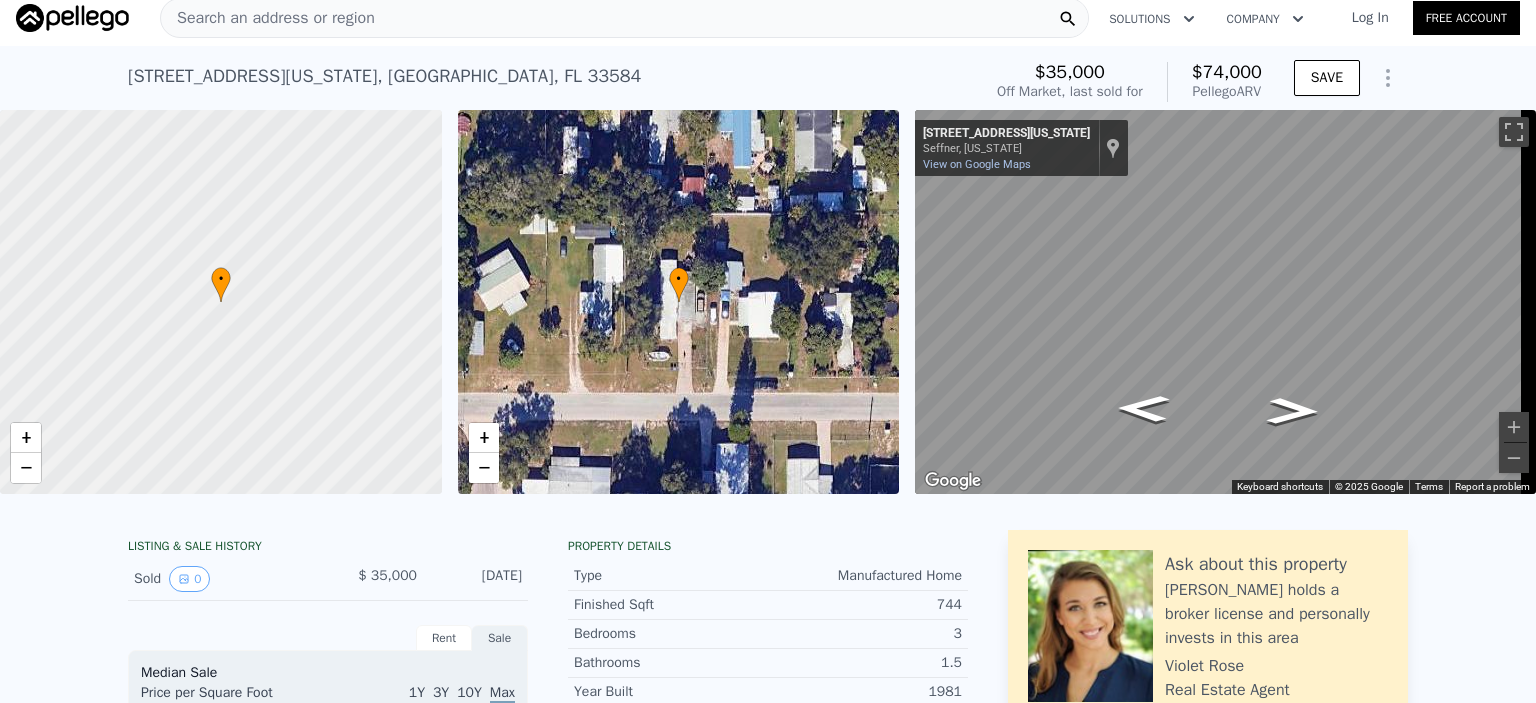 scroll, scrollTop: 0, scrollLeft: 0, axis: both 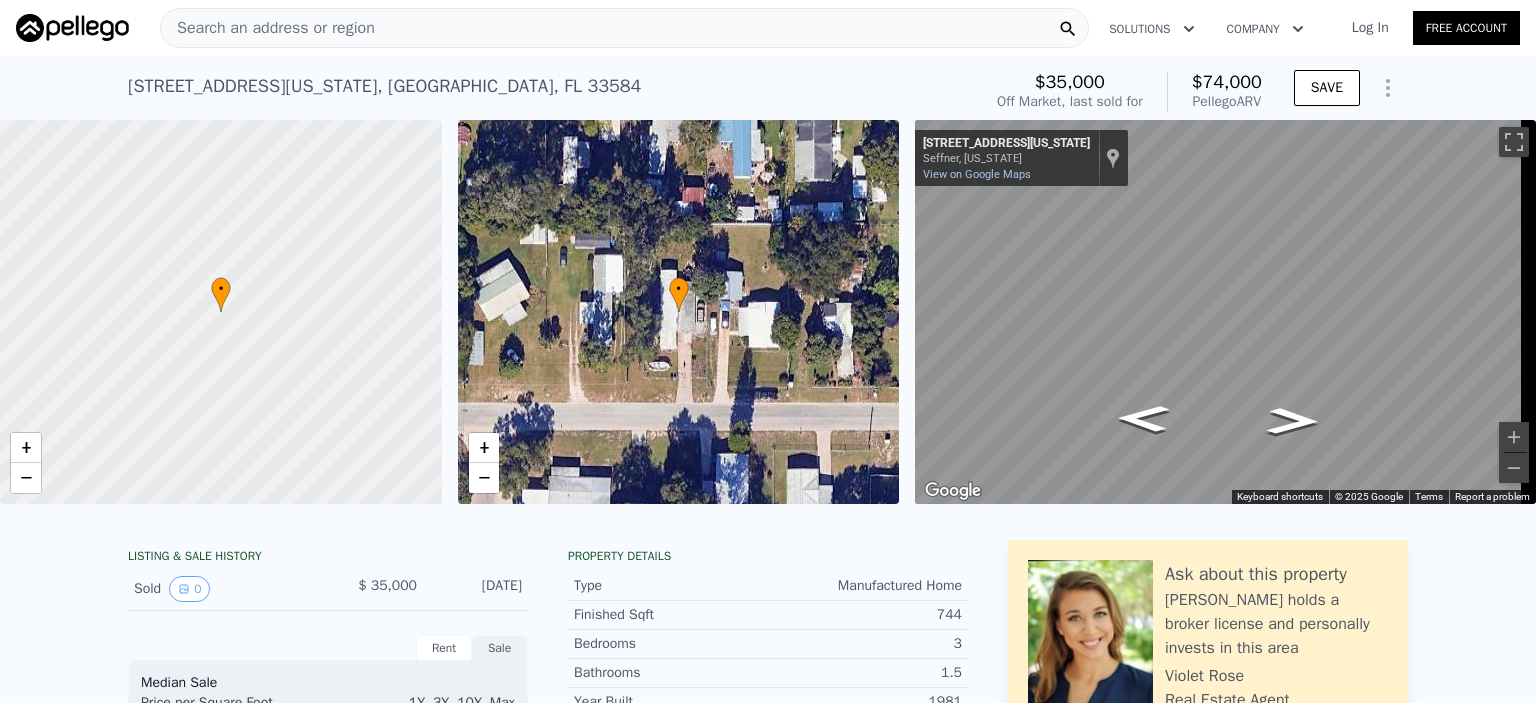 click on "Search an address or region" at bounding box center (268, 28) 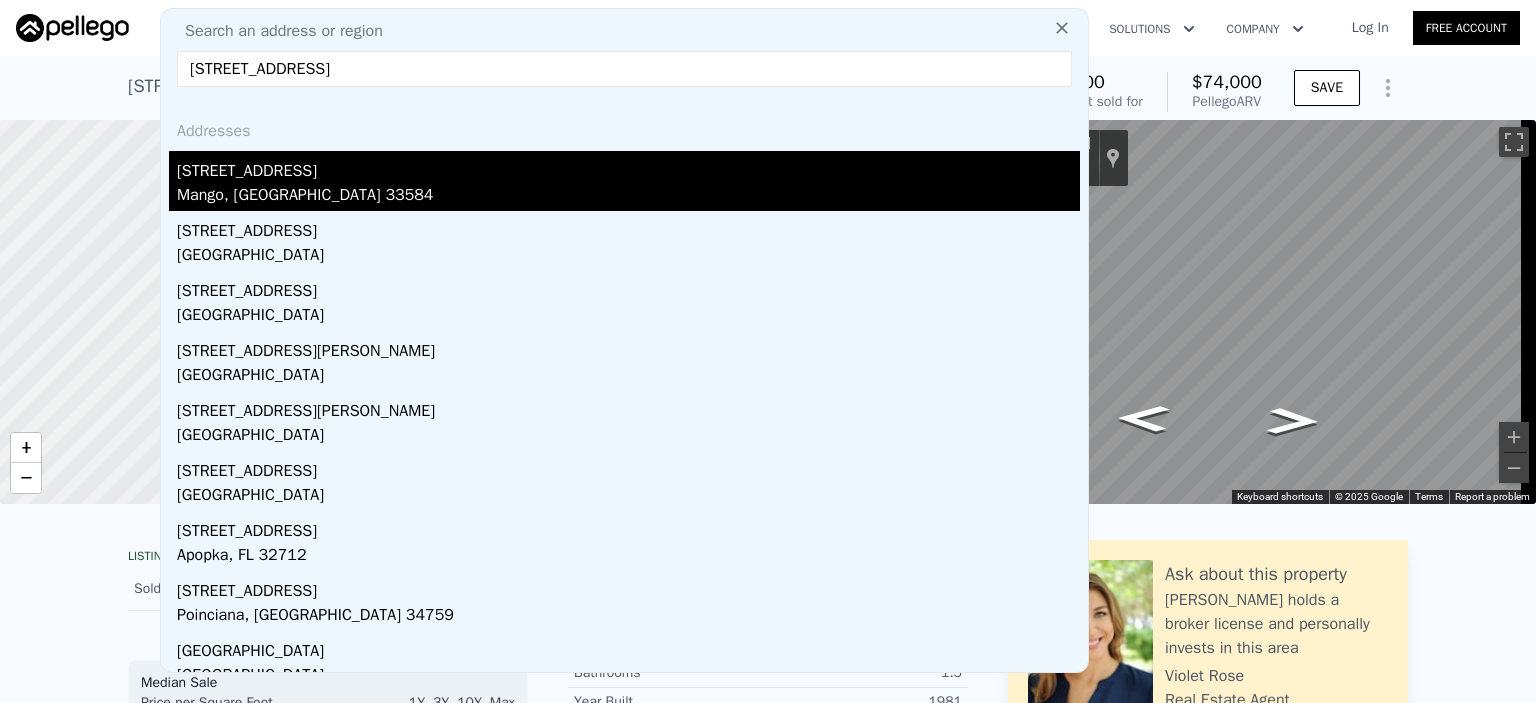 type on "[STREET_ADDRESS]" 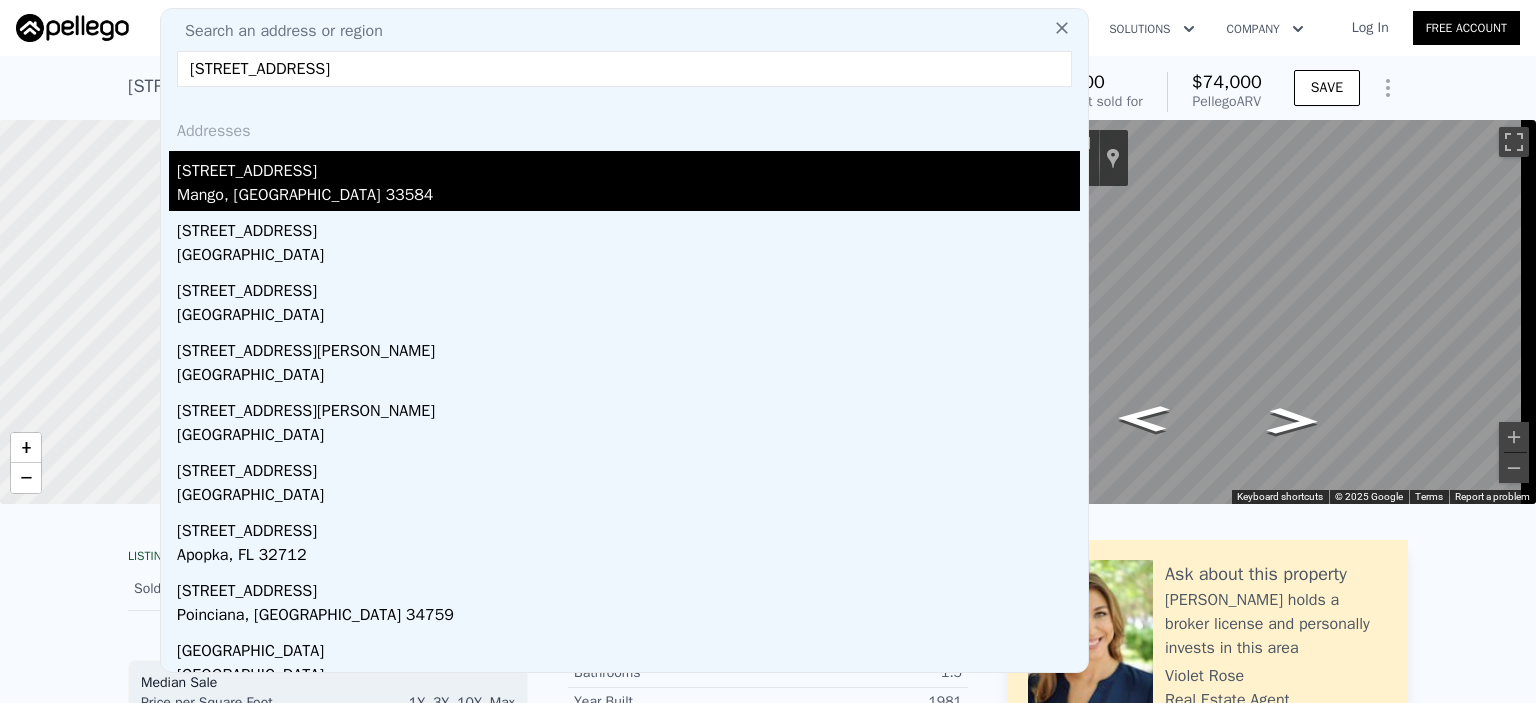 click at bounding box center [221, 312] 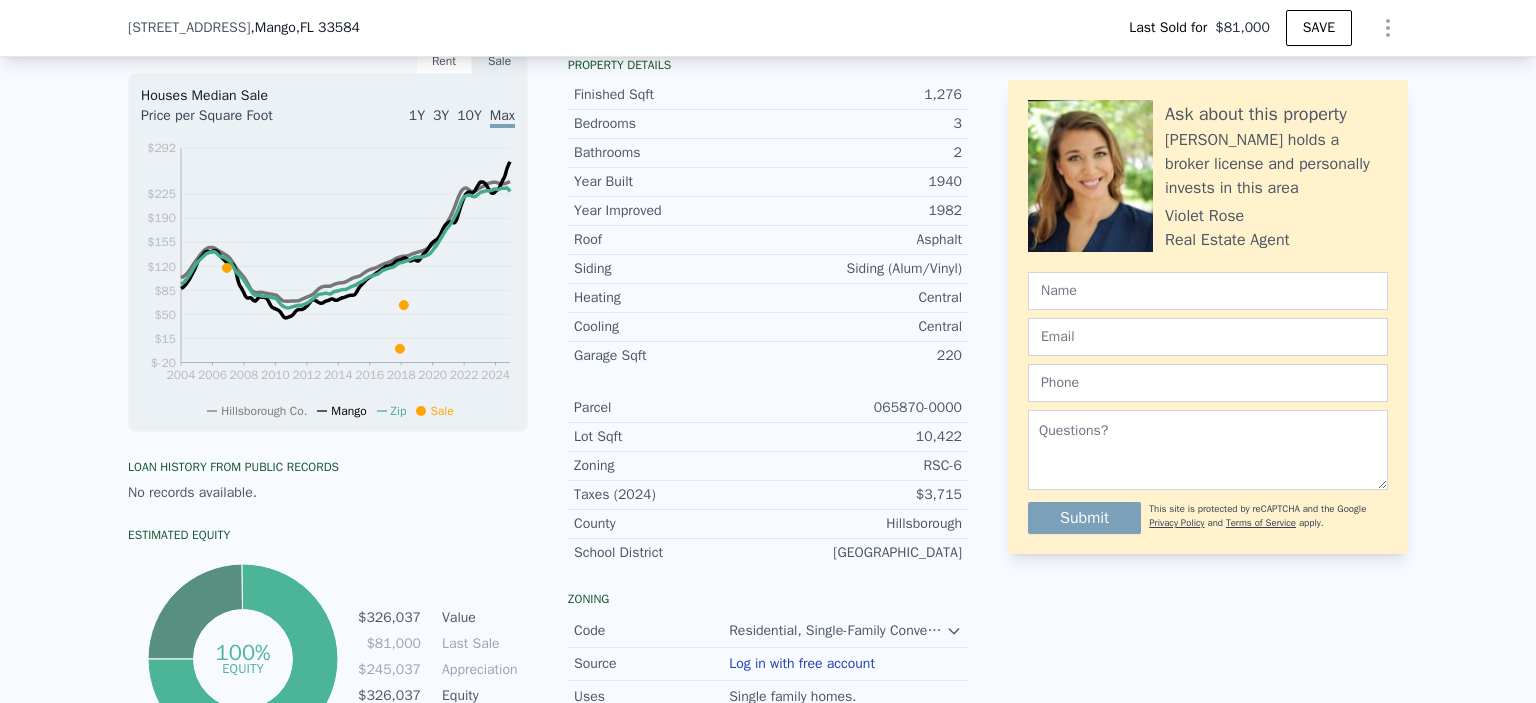 scroll, scrollTop: 668, scrollLeft: 0, axis: vertical 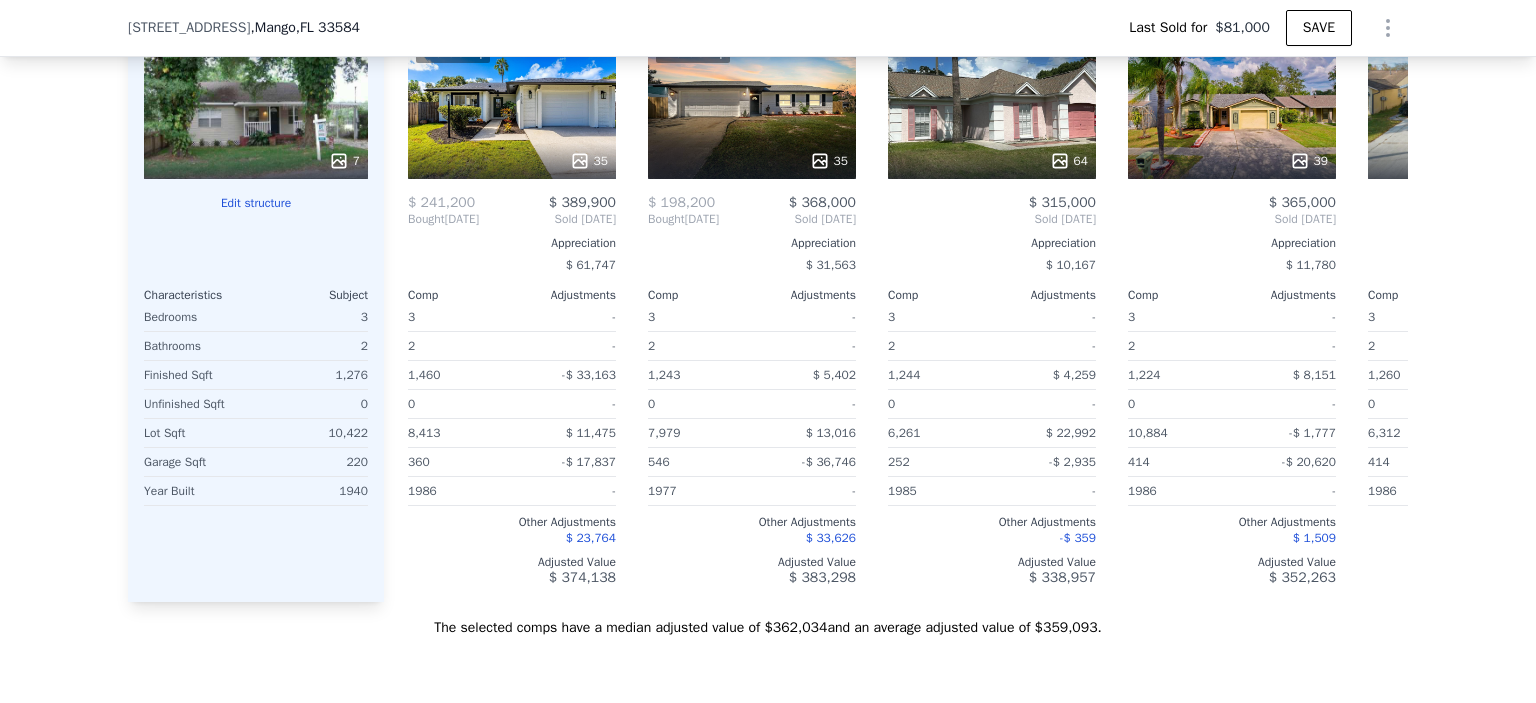 click on "7" at bounding box center (256, 107) 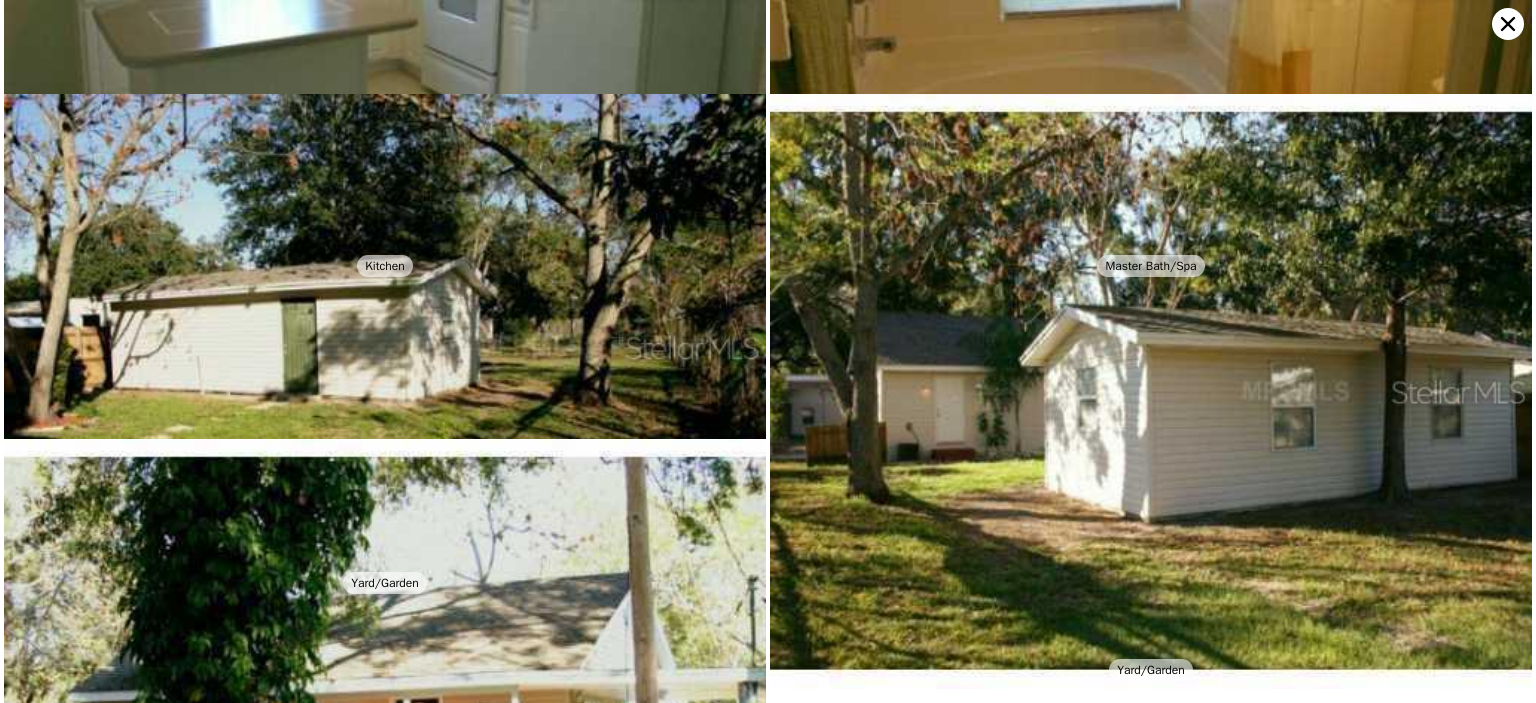 scroll, scrollTop: 808, scrollLeft: 0, axis: vertical 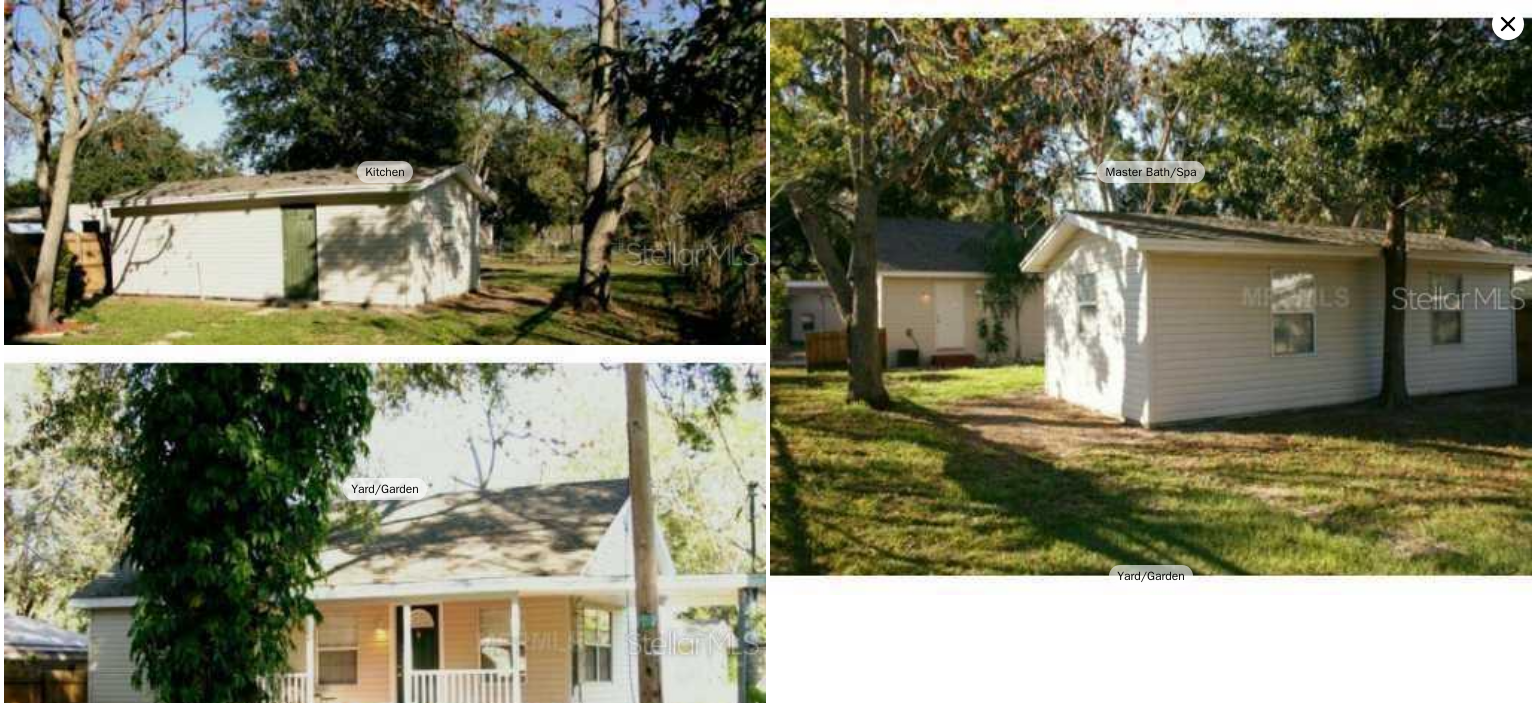 click 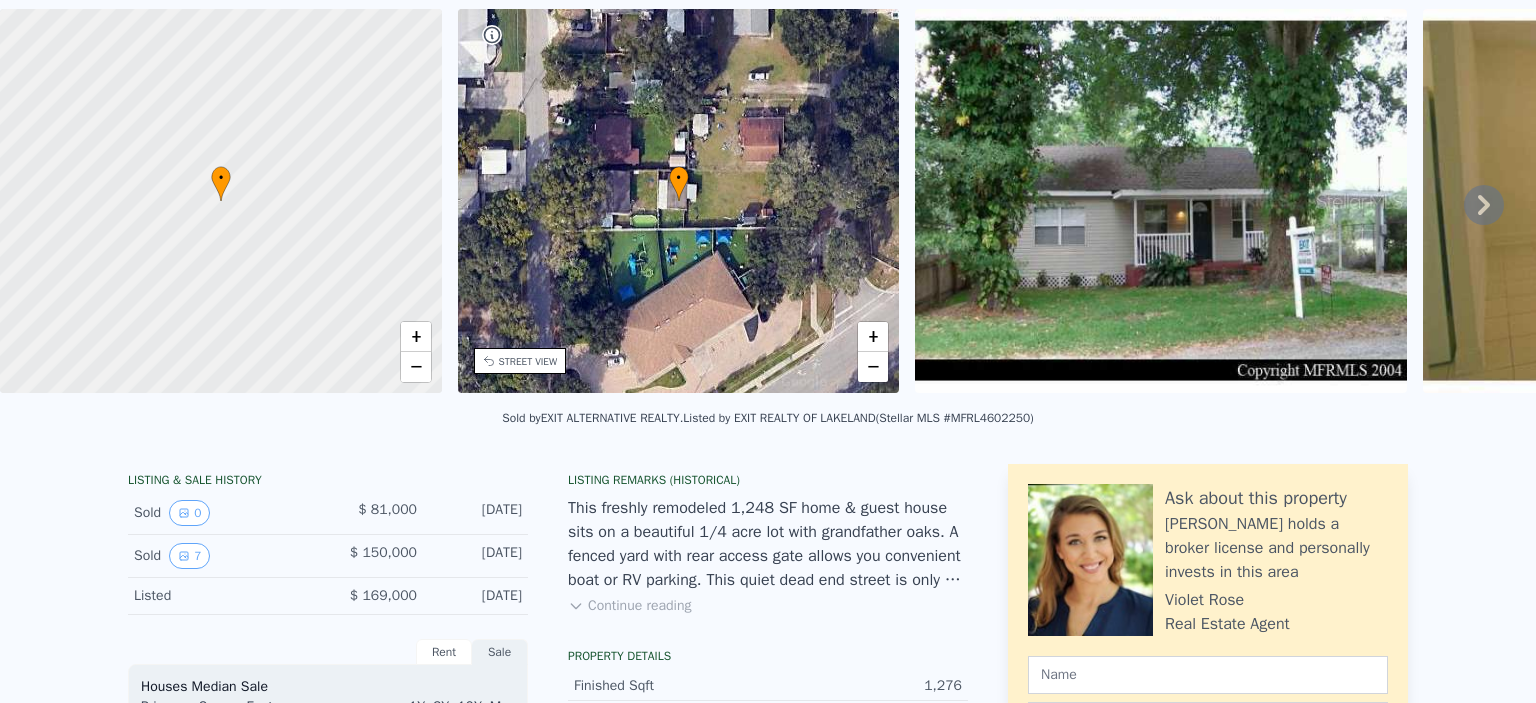 scroll, scrollTop: 7, scrollLeft: 0, axis: vertical 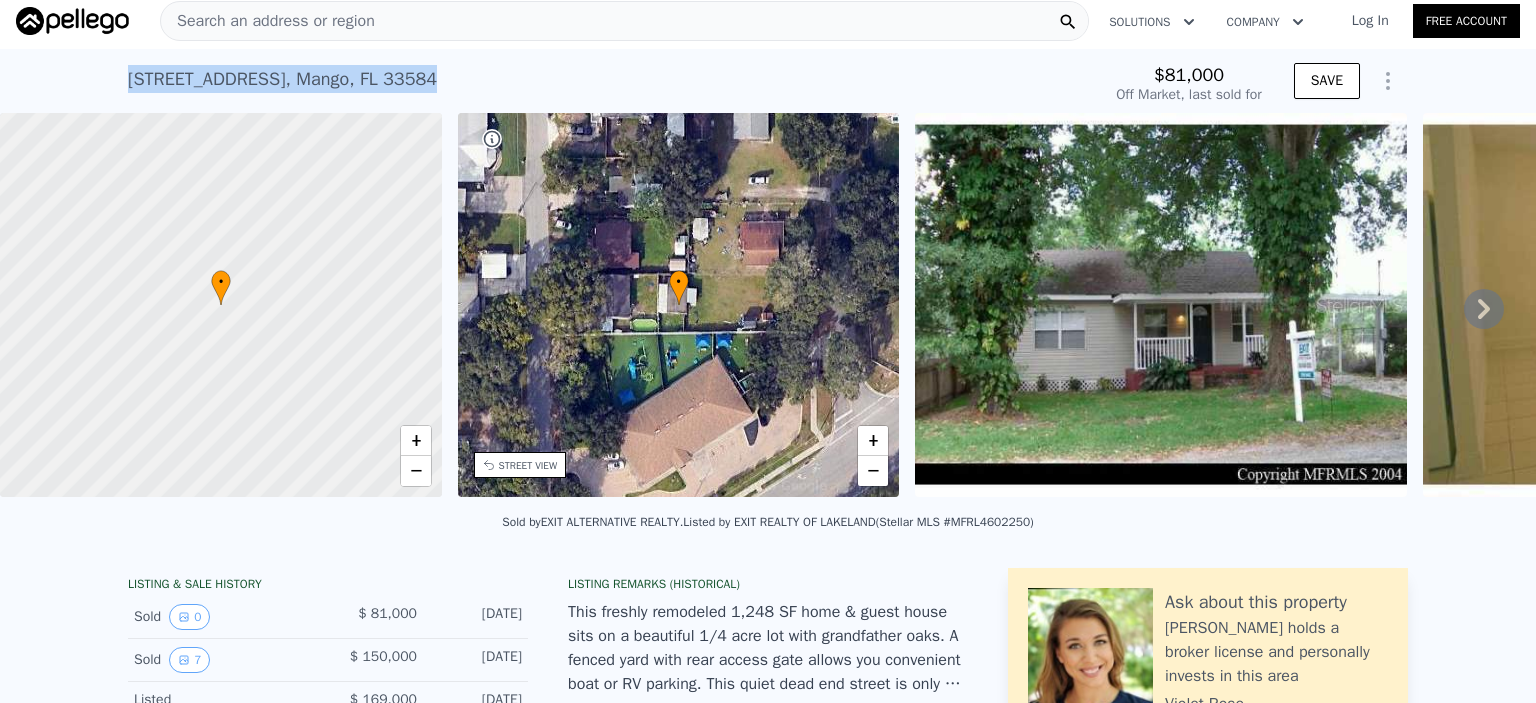 drag, startPoint x: 120, startPoint y: 79, endPoint x: 396, endPoint y: 105, distance: 277.22192 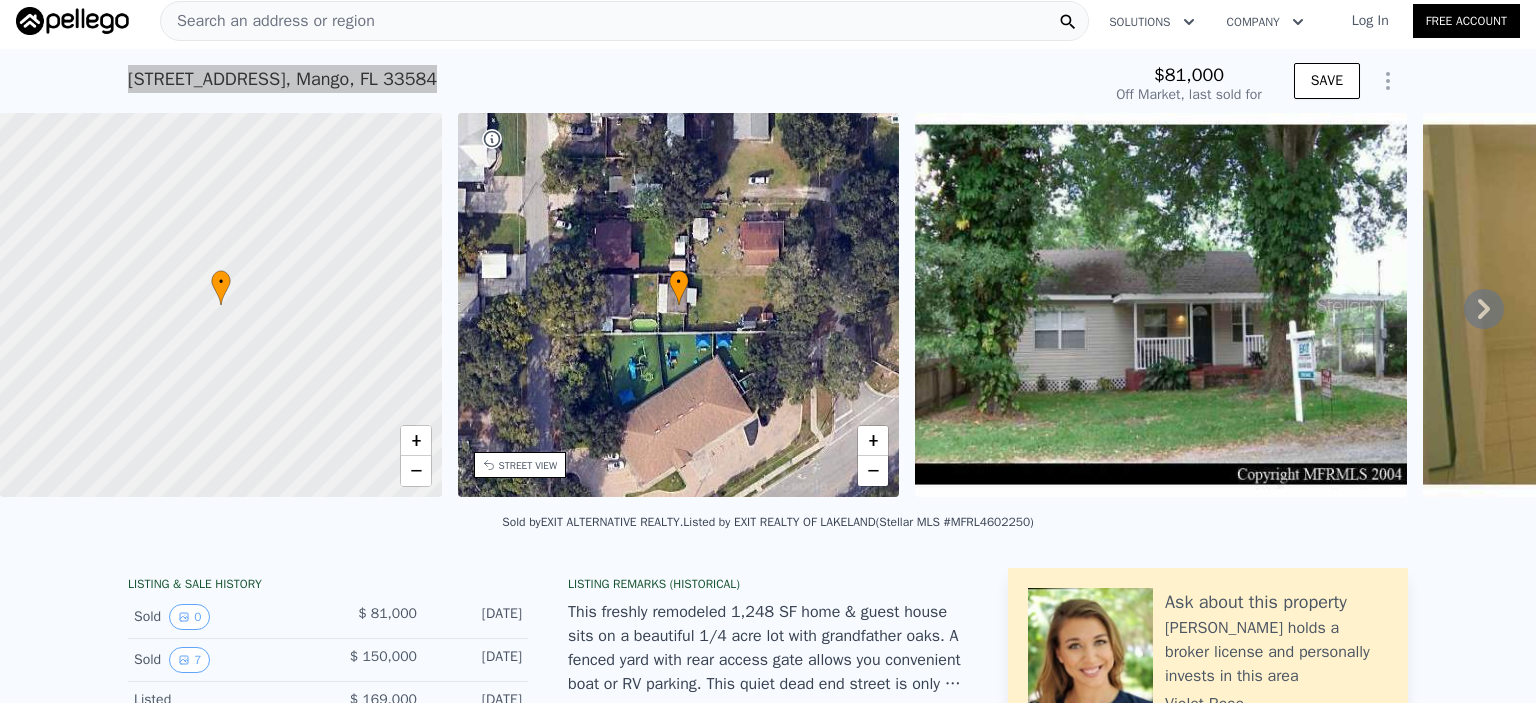 type on "$ 364,000" 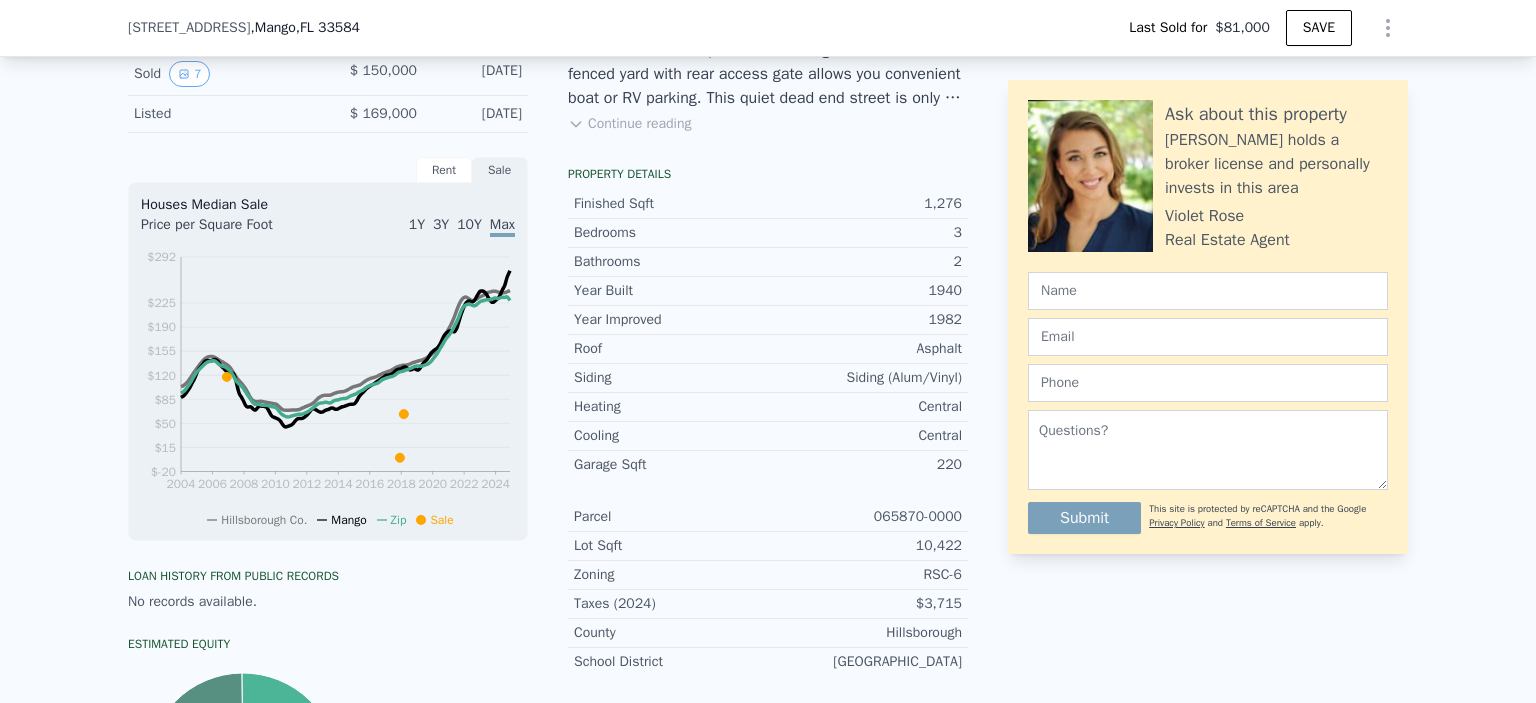 scroll, scrollTop: 279, scrollLeft: 0, axis: vertical 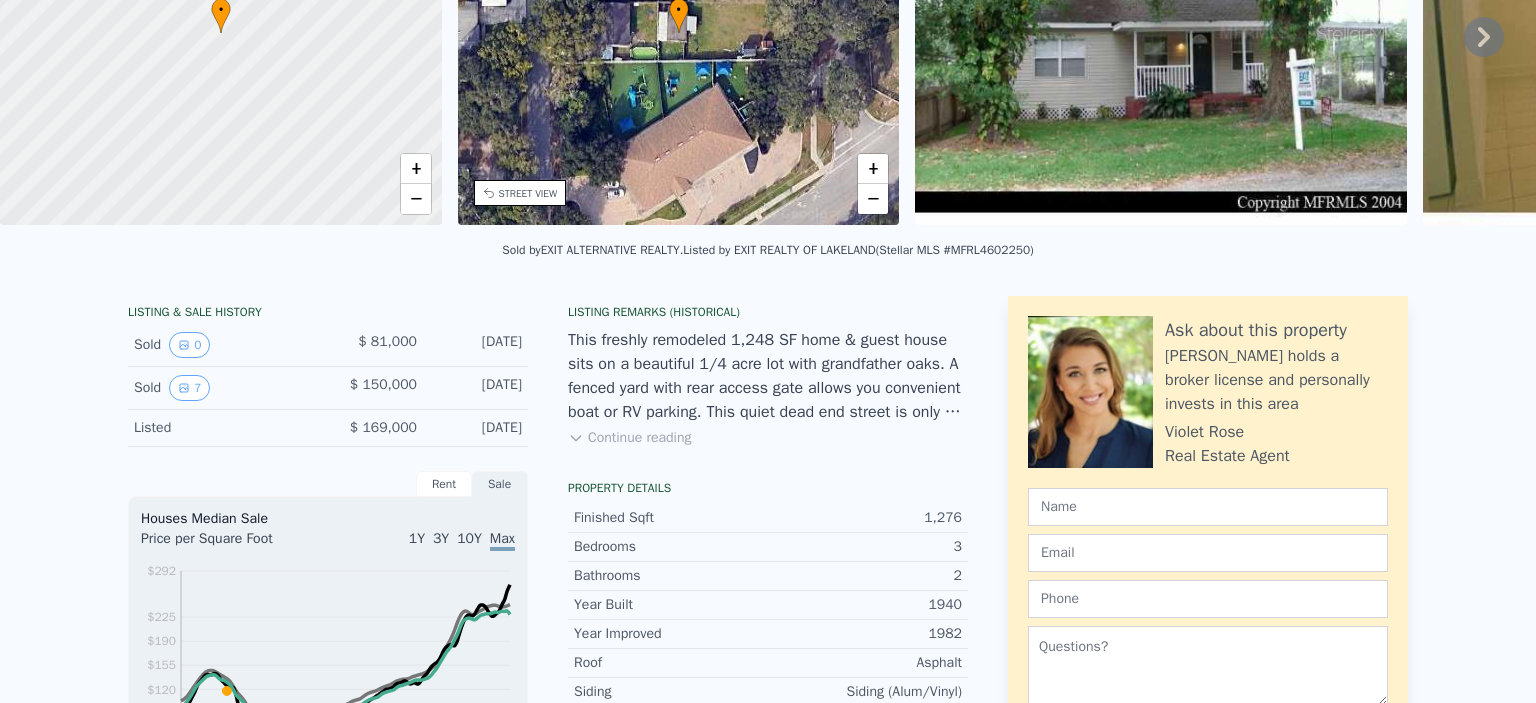 click on "[STREET_ADDRESS]" at bounding box center (282, -193) 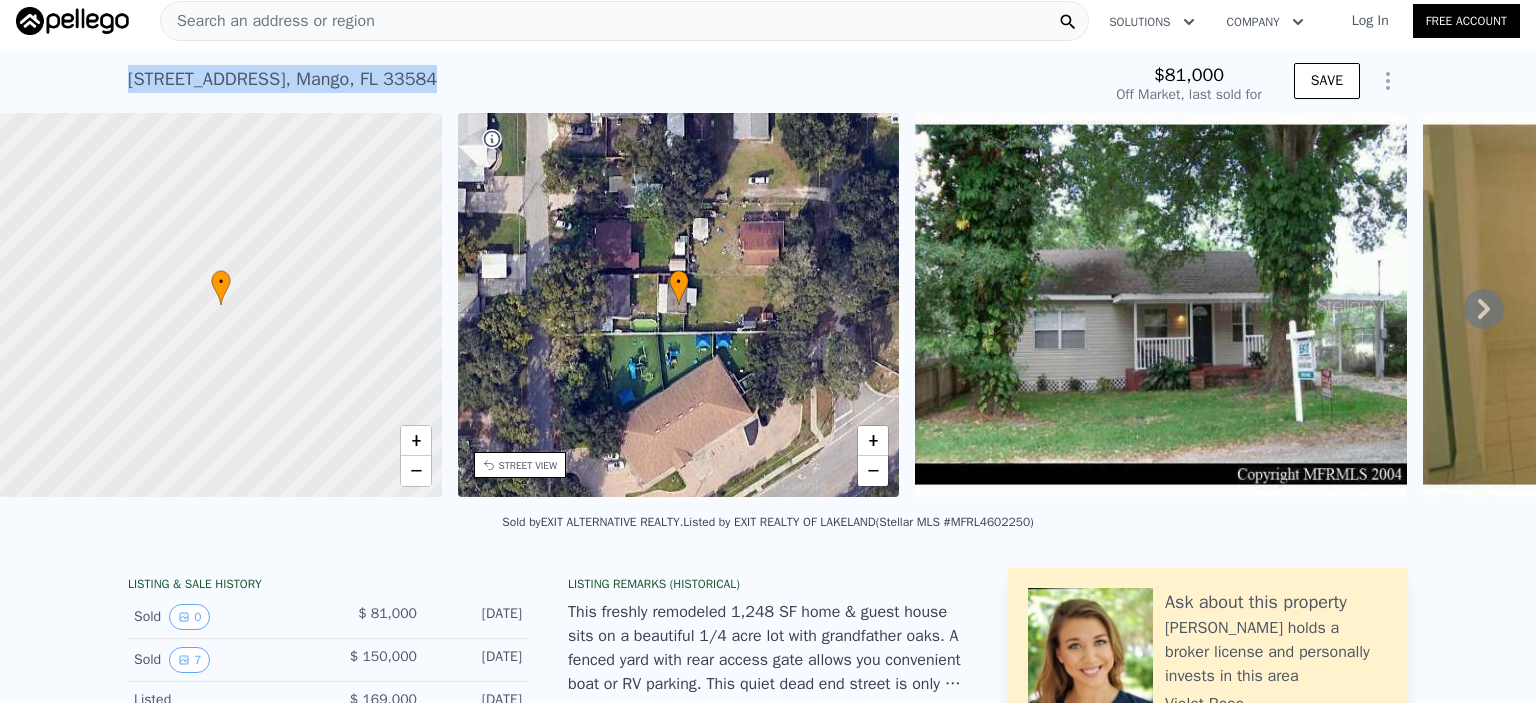 click on "[STREET_ADDRESS] Sold [DATE] for  $81k" at bounding box center [600, 85] 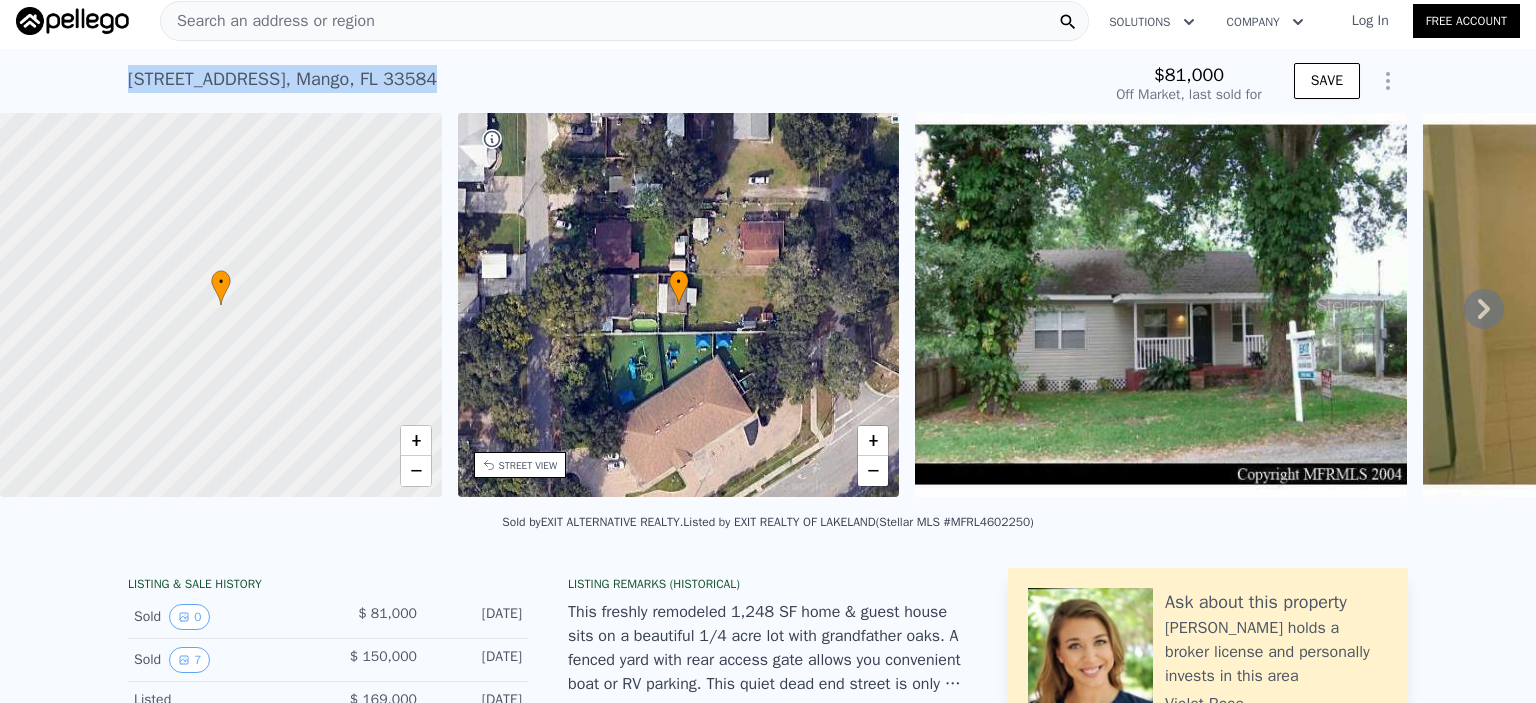 copy on "[STREET_ADDRESS]" 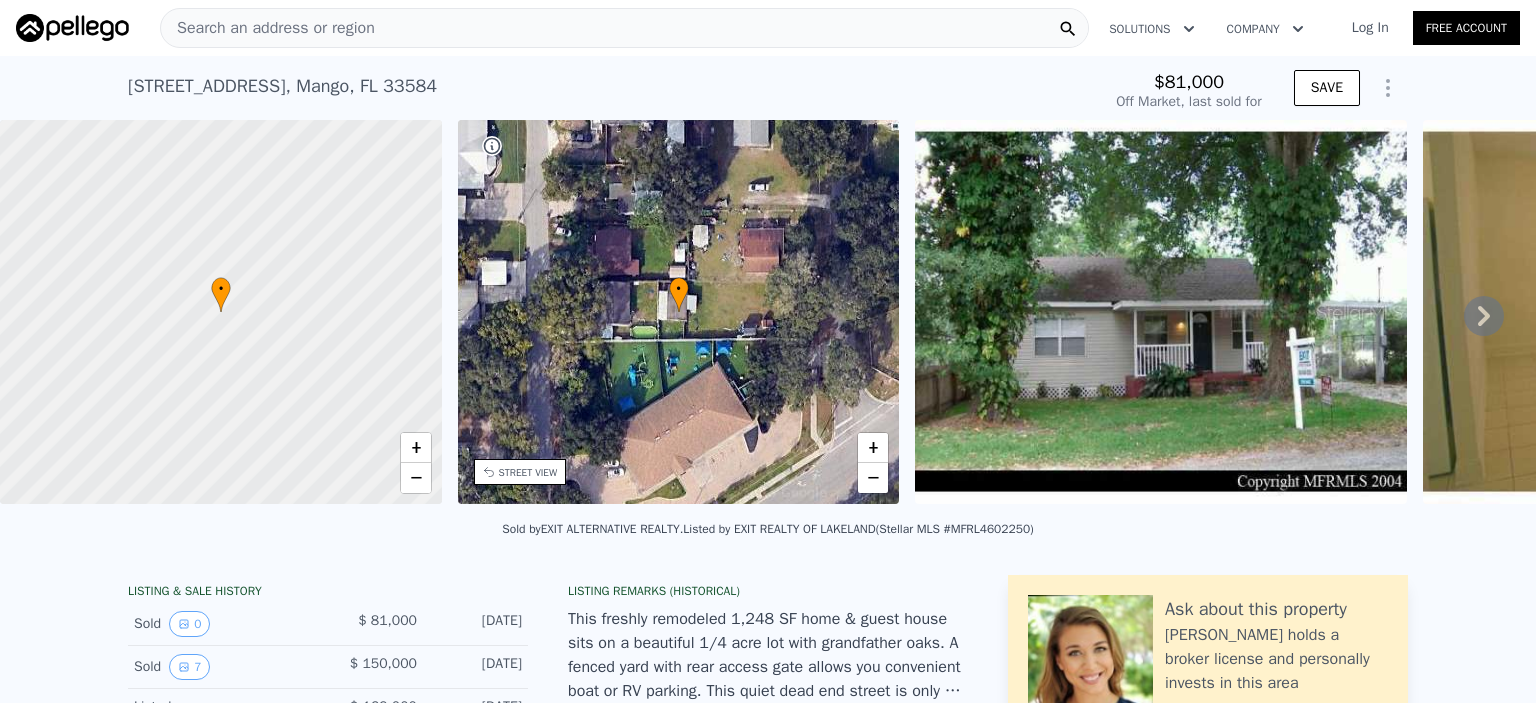click on "Search an address or region" at bounding box center [268, 28] 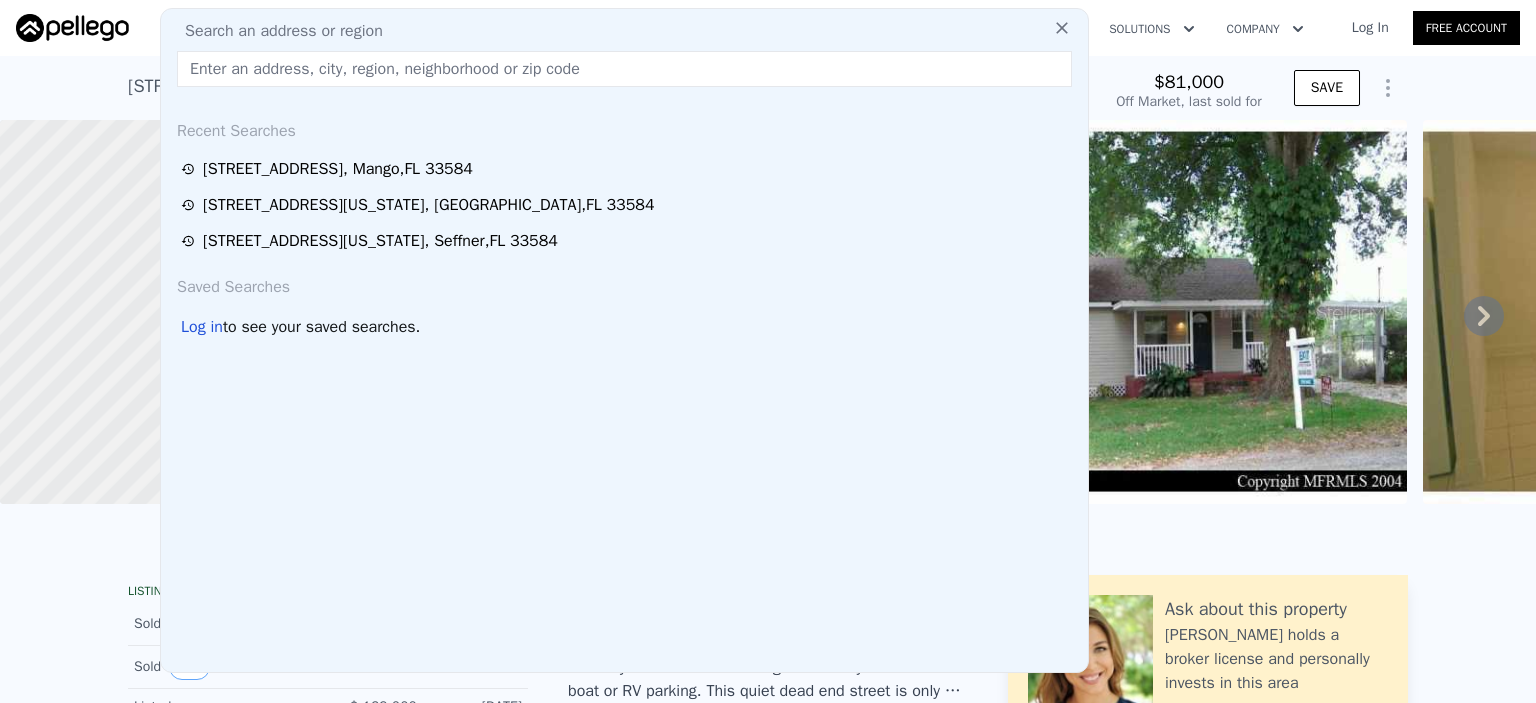 drag, startPoint x: 309, startPoint y: 27, endPoint x: 231, endPoint y: 67, distance: 87.658424 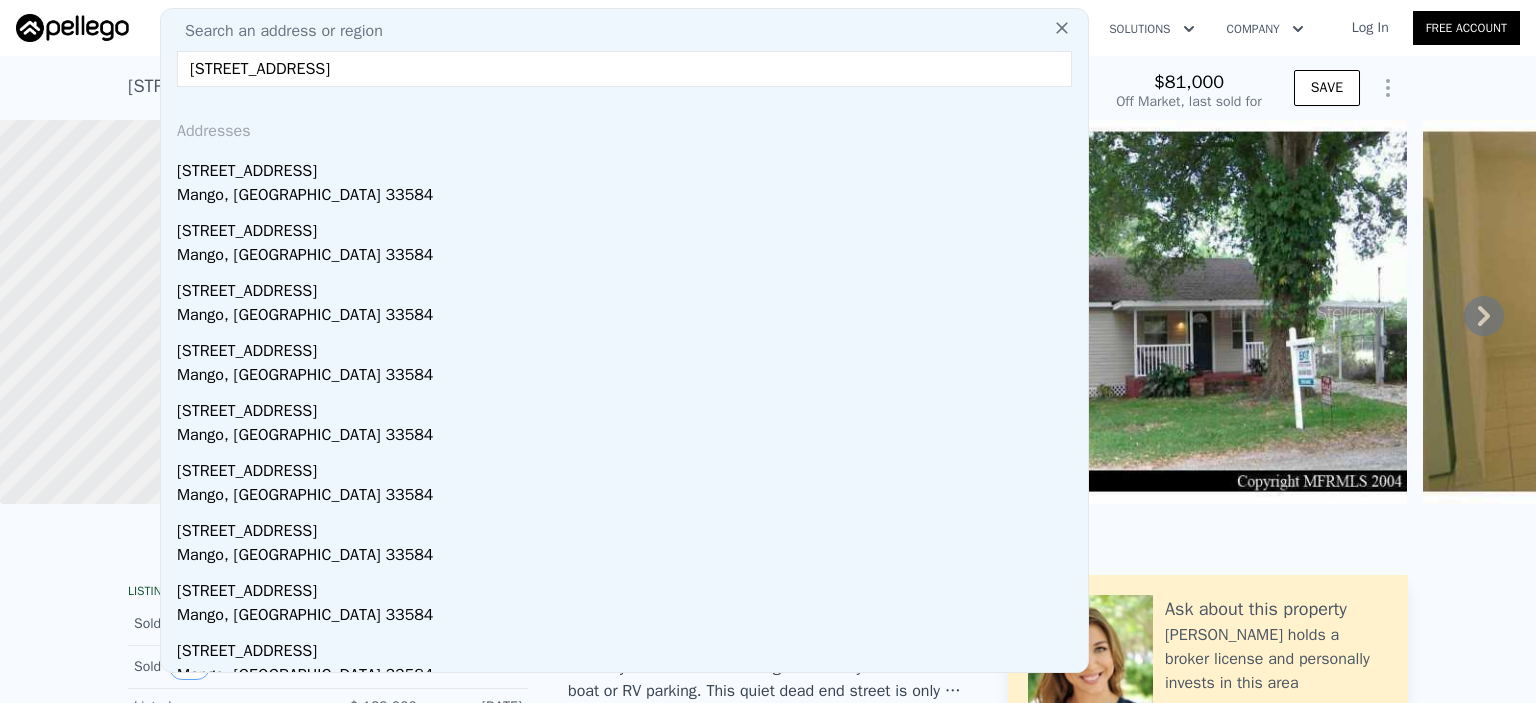click on "[STREET_ADDRESS]" at bounding box center (624, 69) 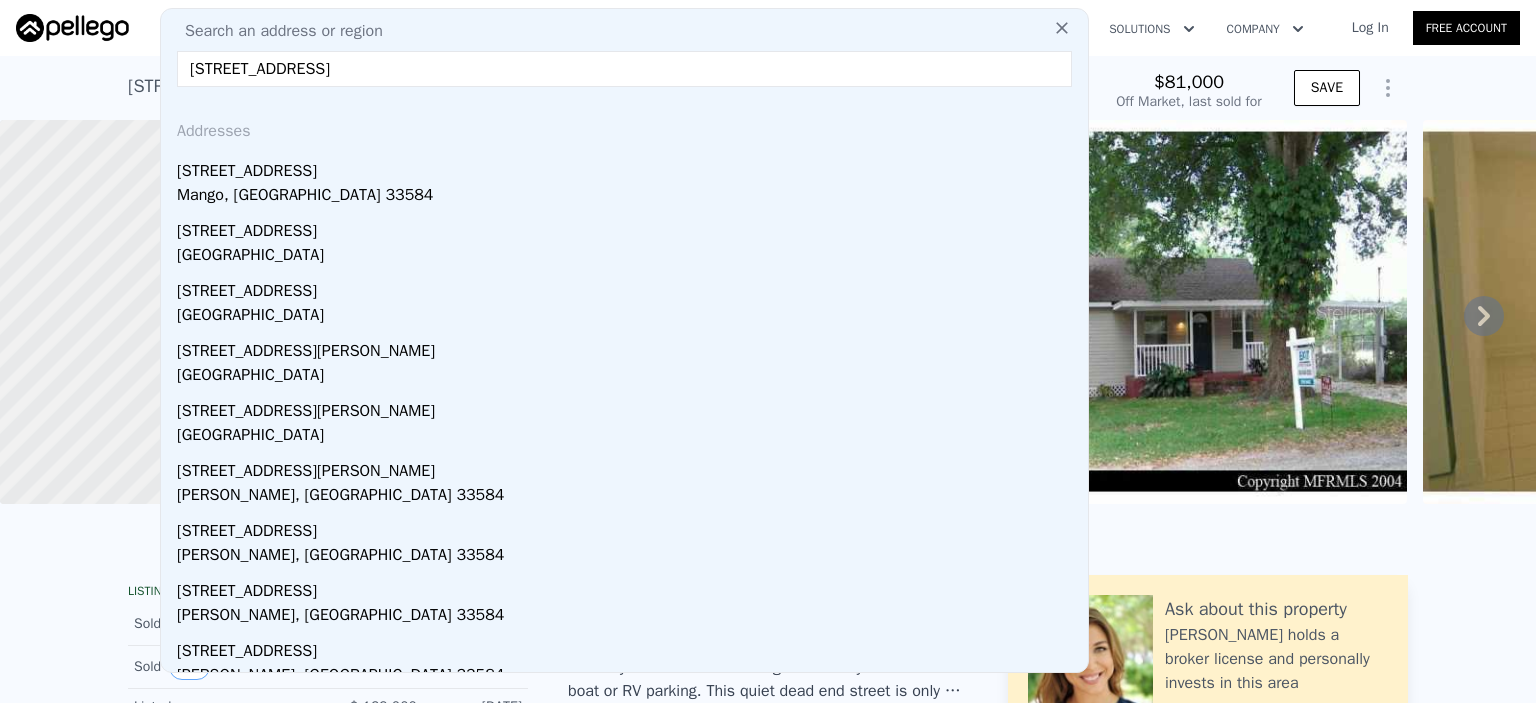 click on "[STREET_ADDRESS]" at bounding box center [624, 69] 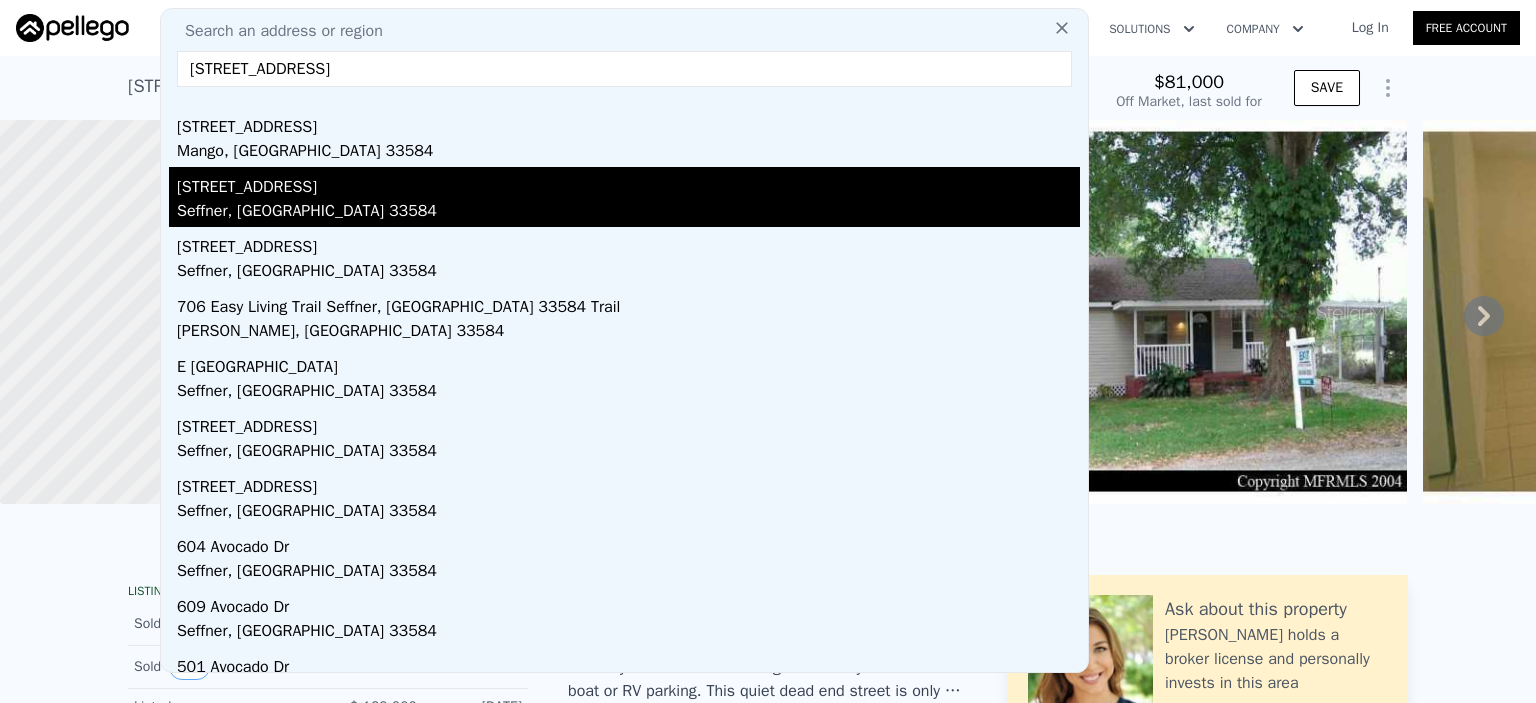 scroll, scrollTop: 0, scrollLeft: 0, axis: both 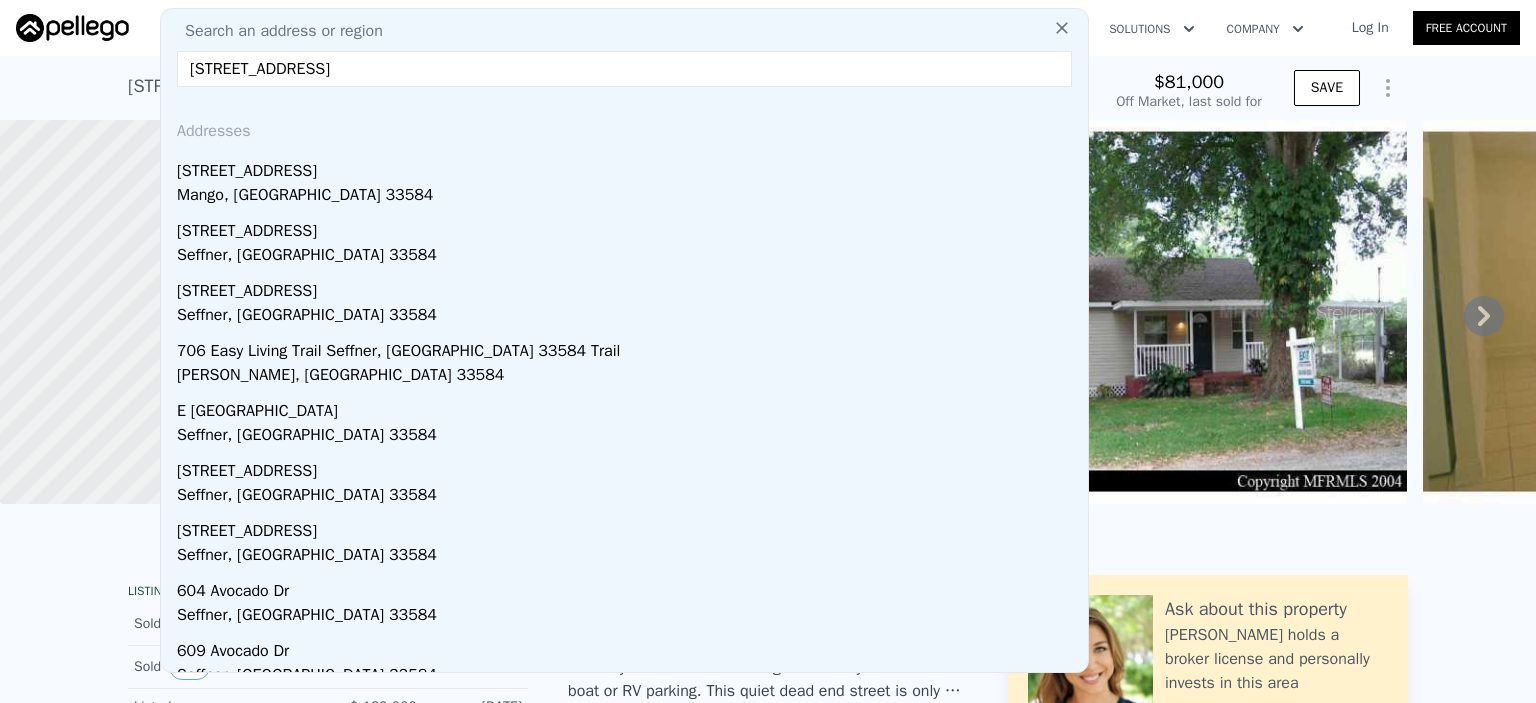 click on "[STREET_ADDRESS]" at bounding box center [624, 69] 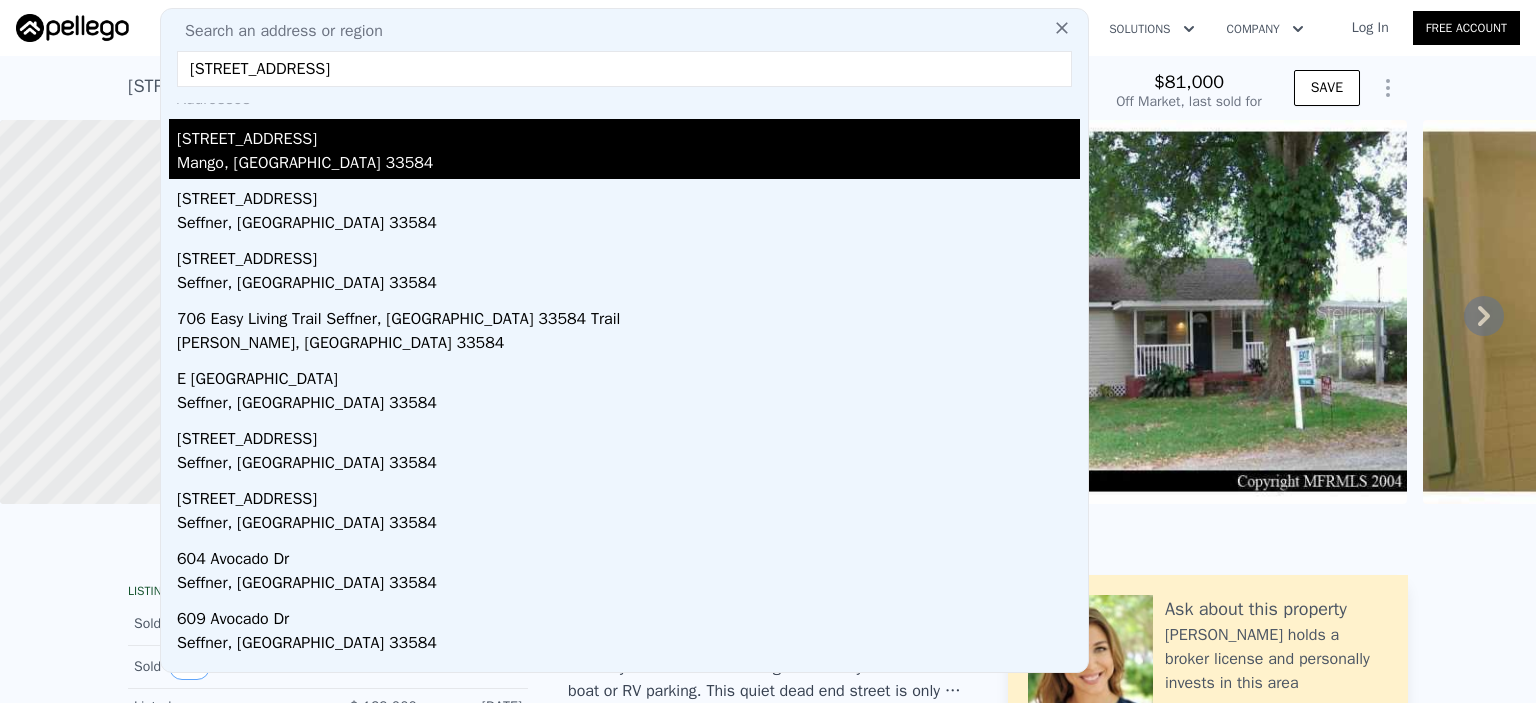 scroll, scrollTop: 0, scrollLeft: 0, axis: both 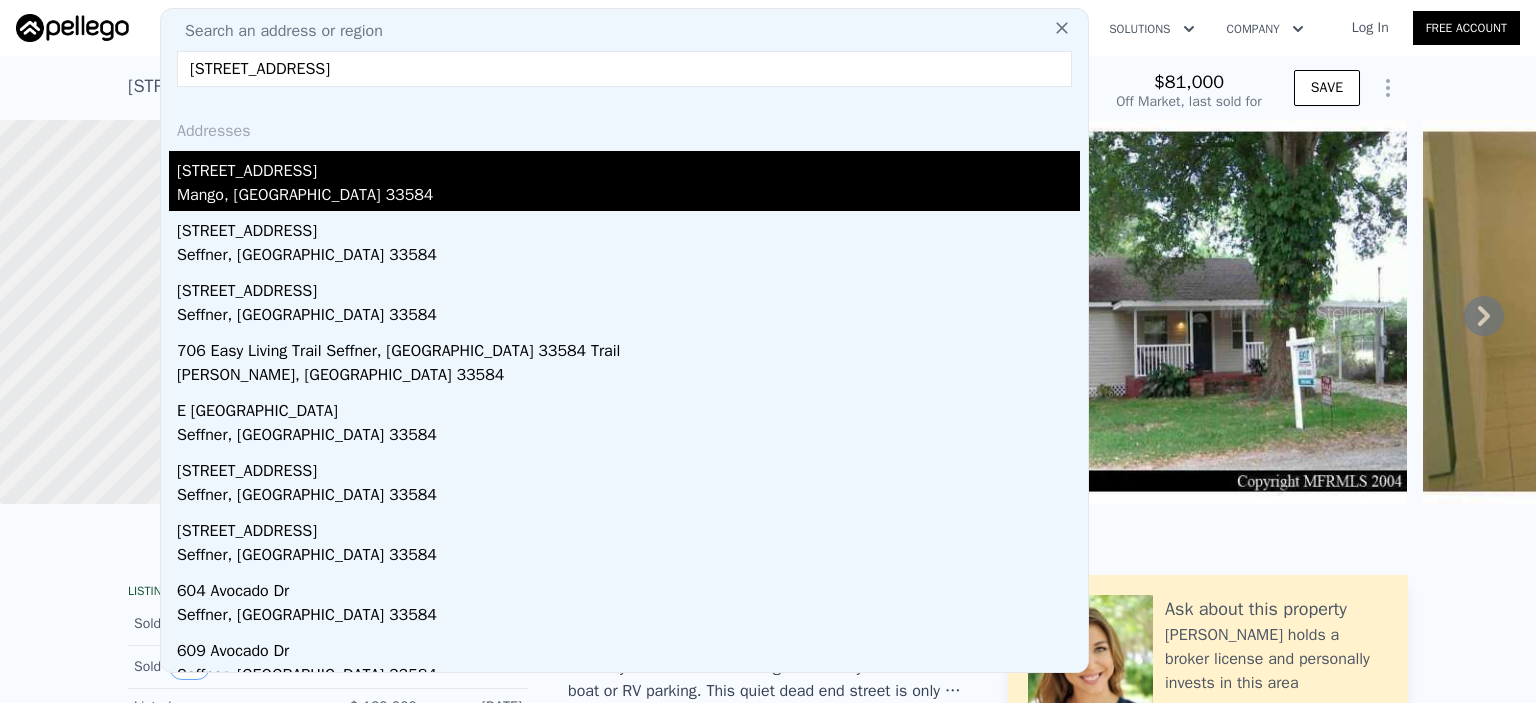 type on "[STREET_ADDRESS]" 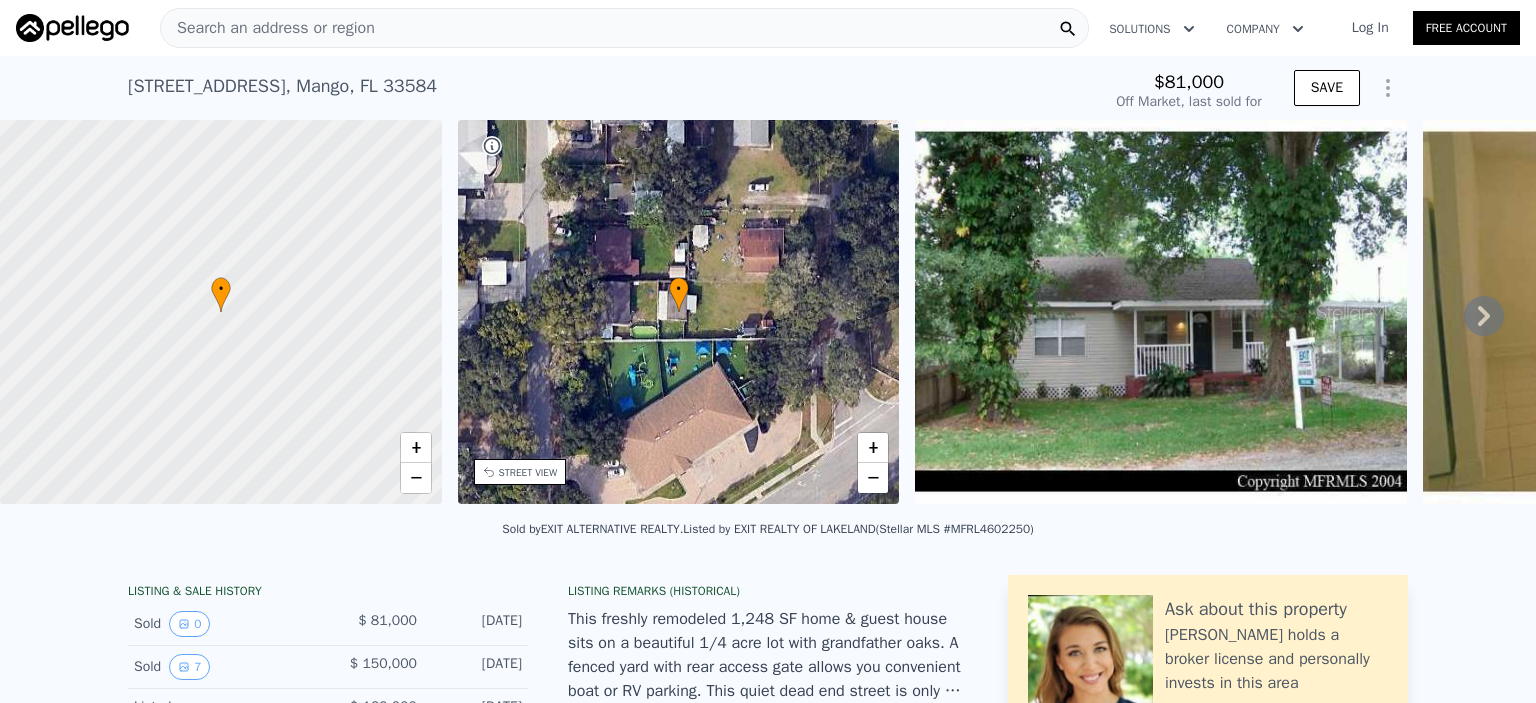 click on "[STREET_ADDRESS] Sold [DATE] for  $81k $81,000 Off Market, last sold for SAVE" at bounding box center (768, 88) 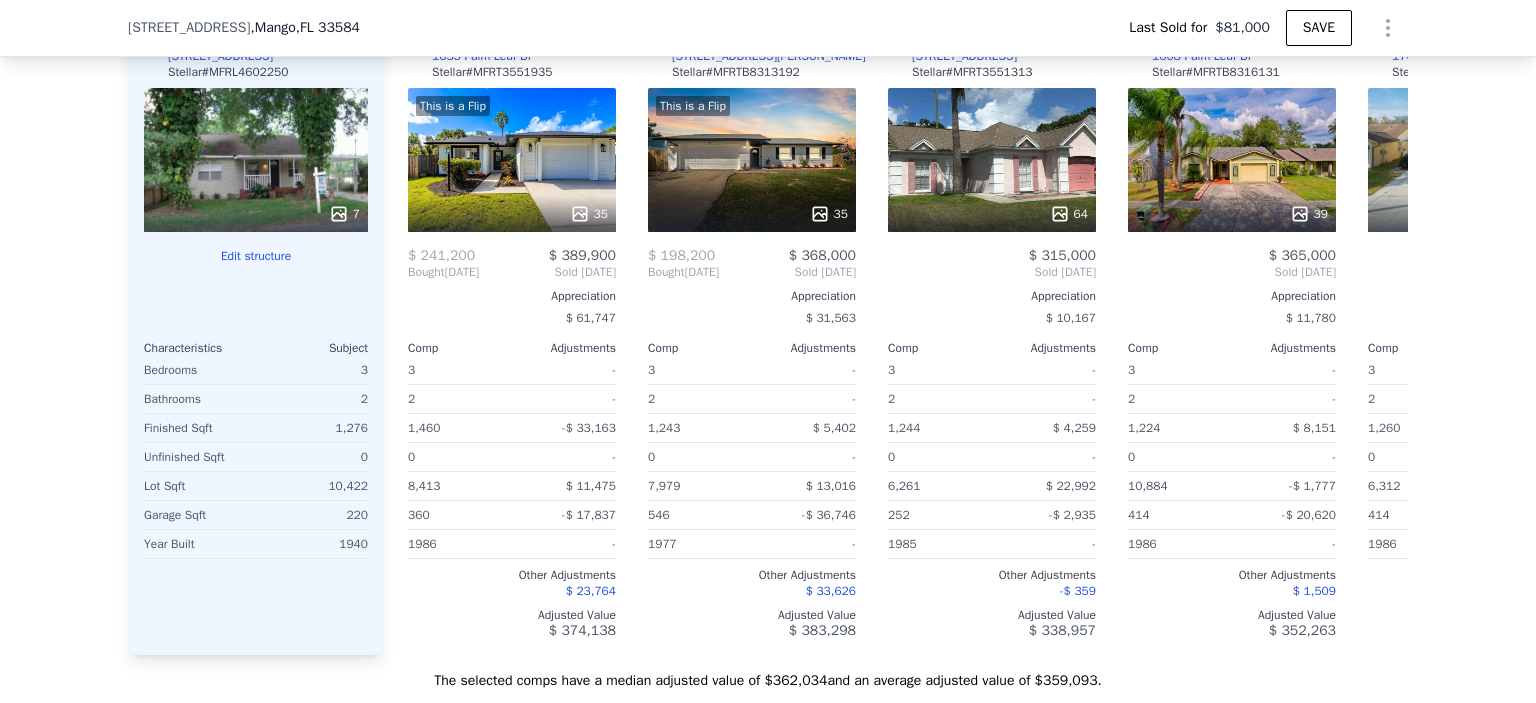 scroll, scrollTop: 2348, scrollLeft: 0, axis: vertical 